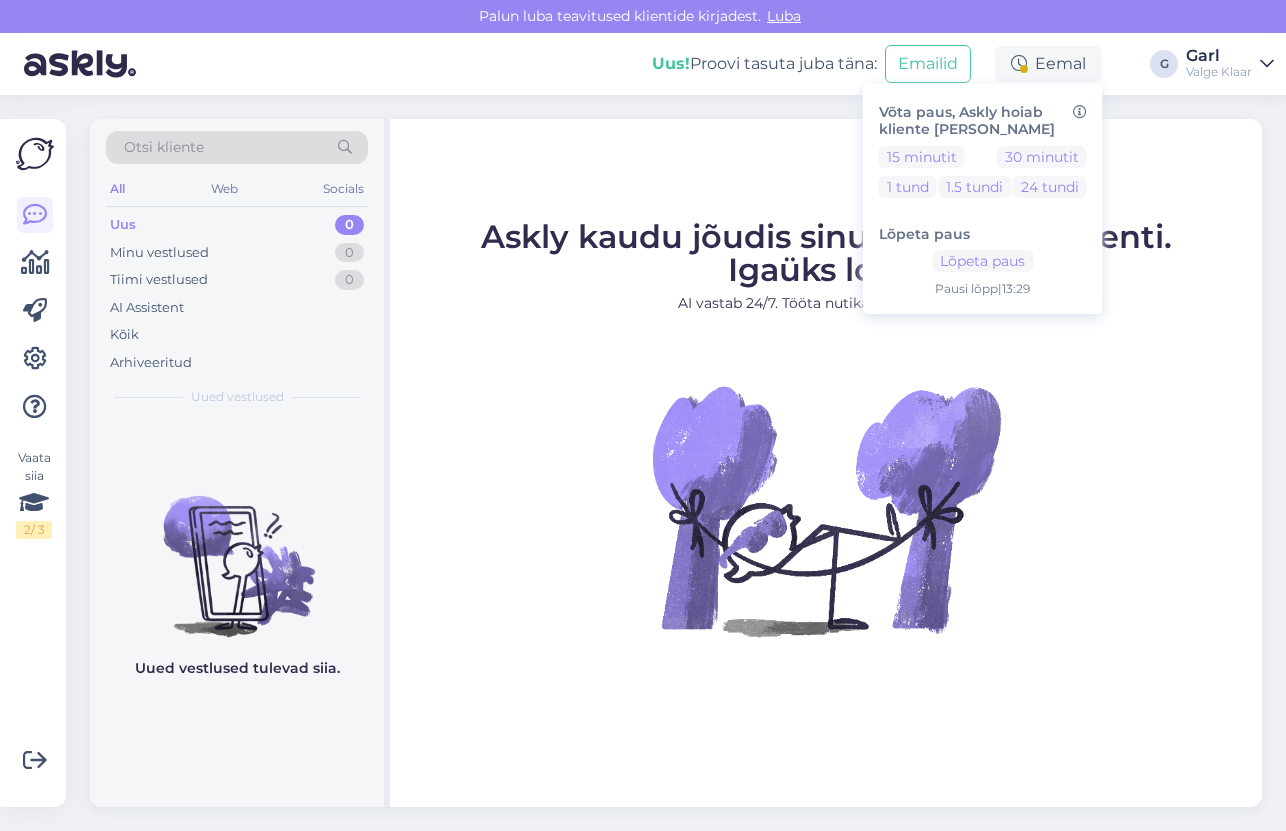 scroll, scrollTop: 0, scrollLeft: 0, axis: both 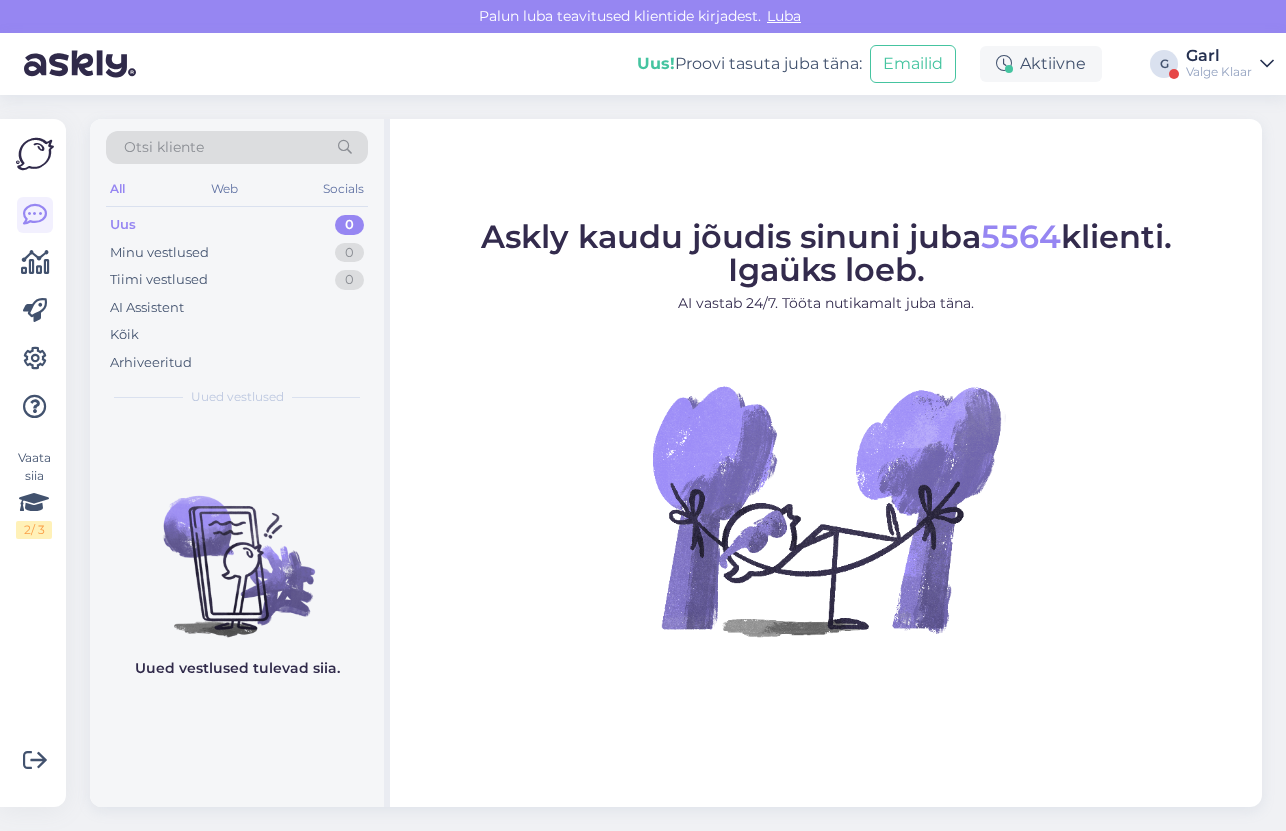click on "Uus!  Proovi tasuta juba täna: Emailid Aktiivne G Garl Valge Klaar" at bounding box center [643, 64] 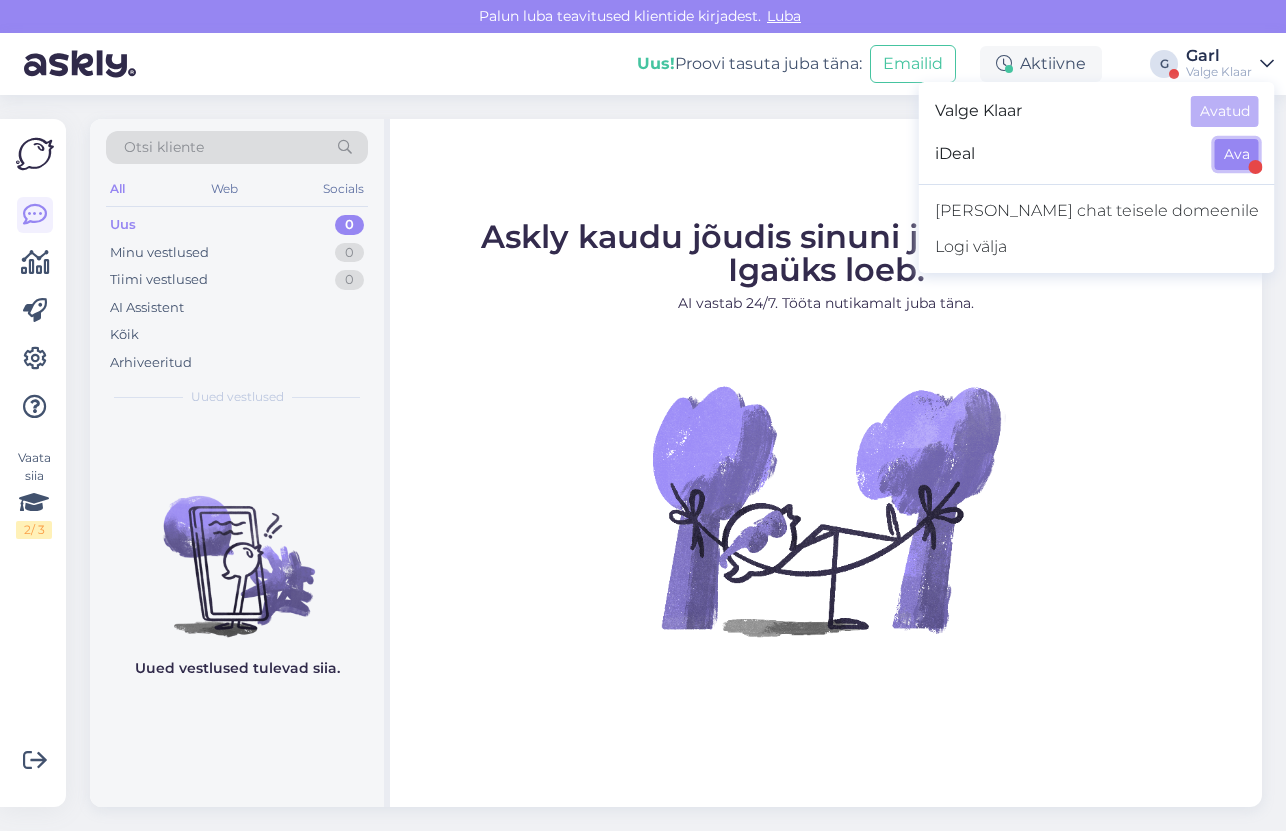 click on "Ava" at bounding box center [1237, 154] 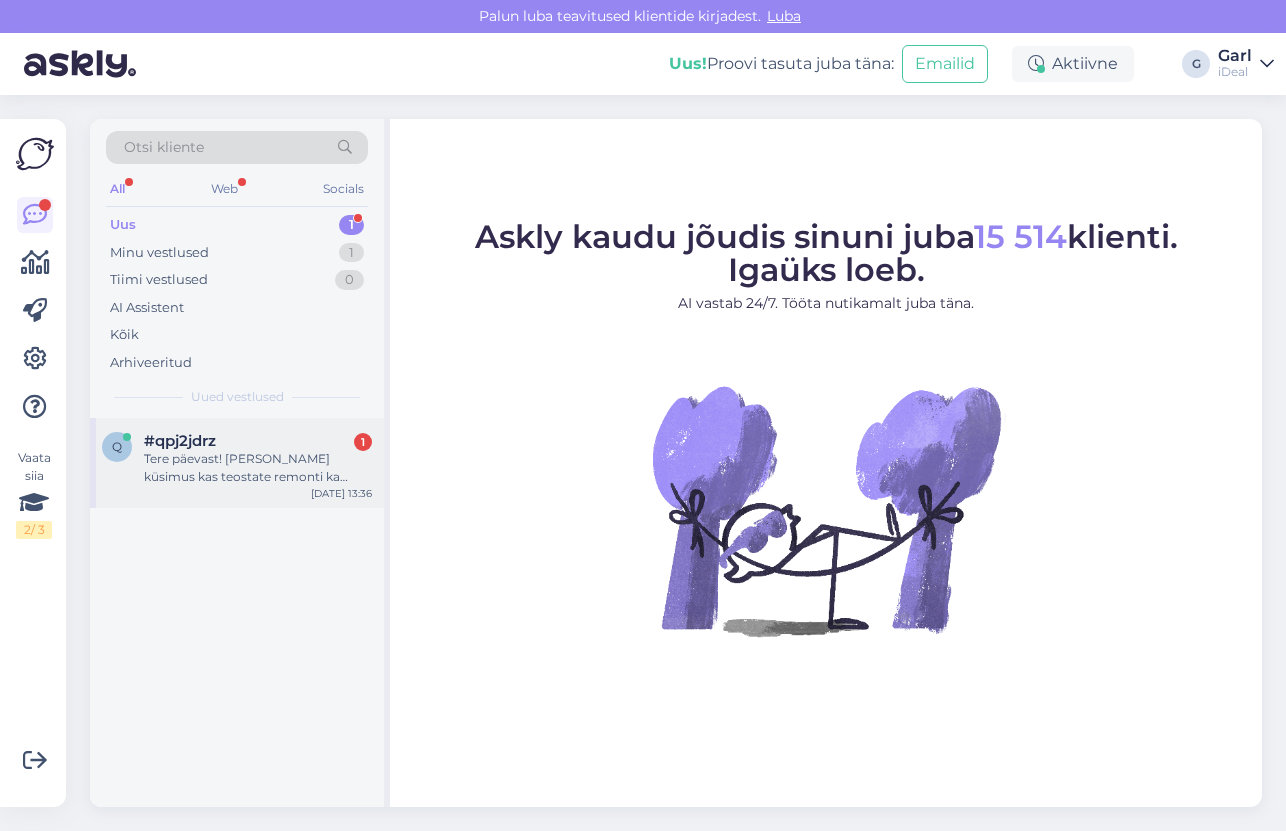 click on "#qpj2jdrz 1" at bounding box center (258, 441) 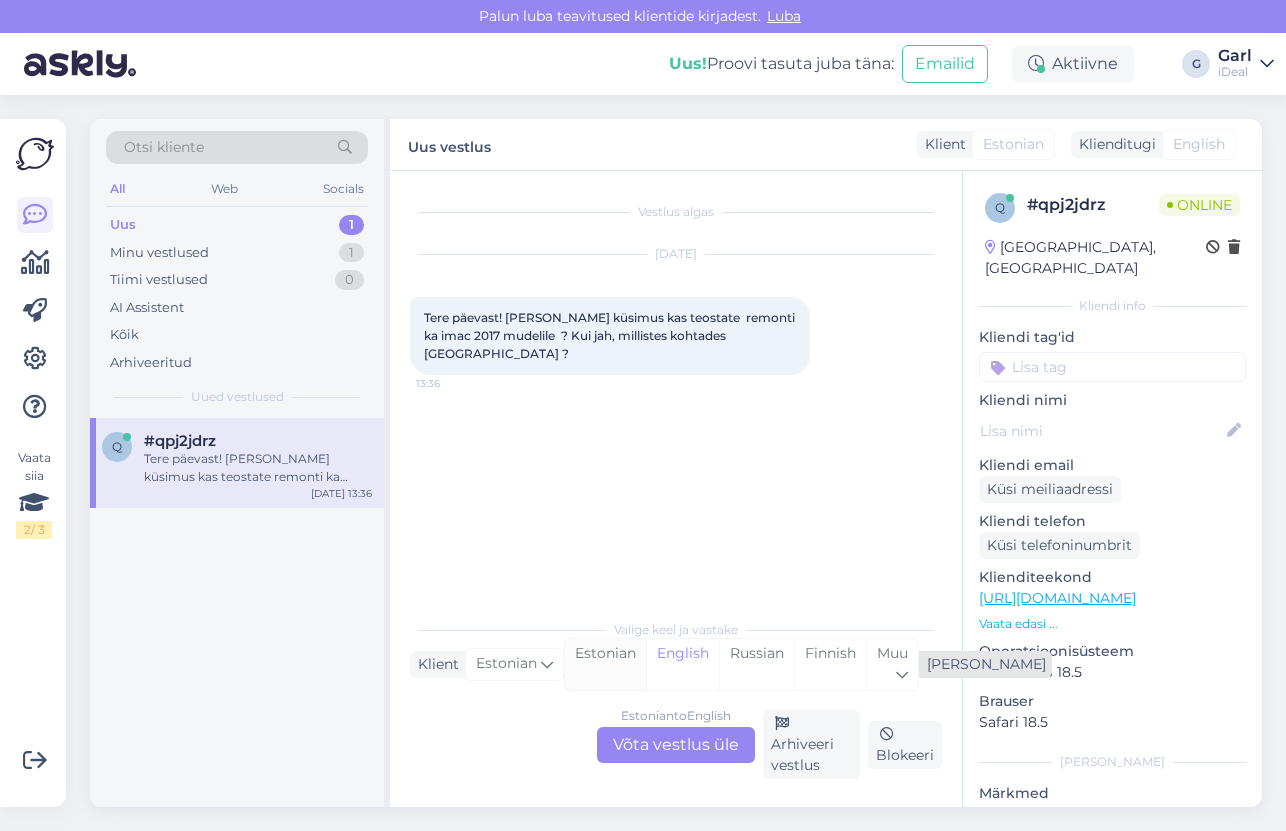 click on "Estonian" at bounding box center [605, 664] 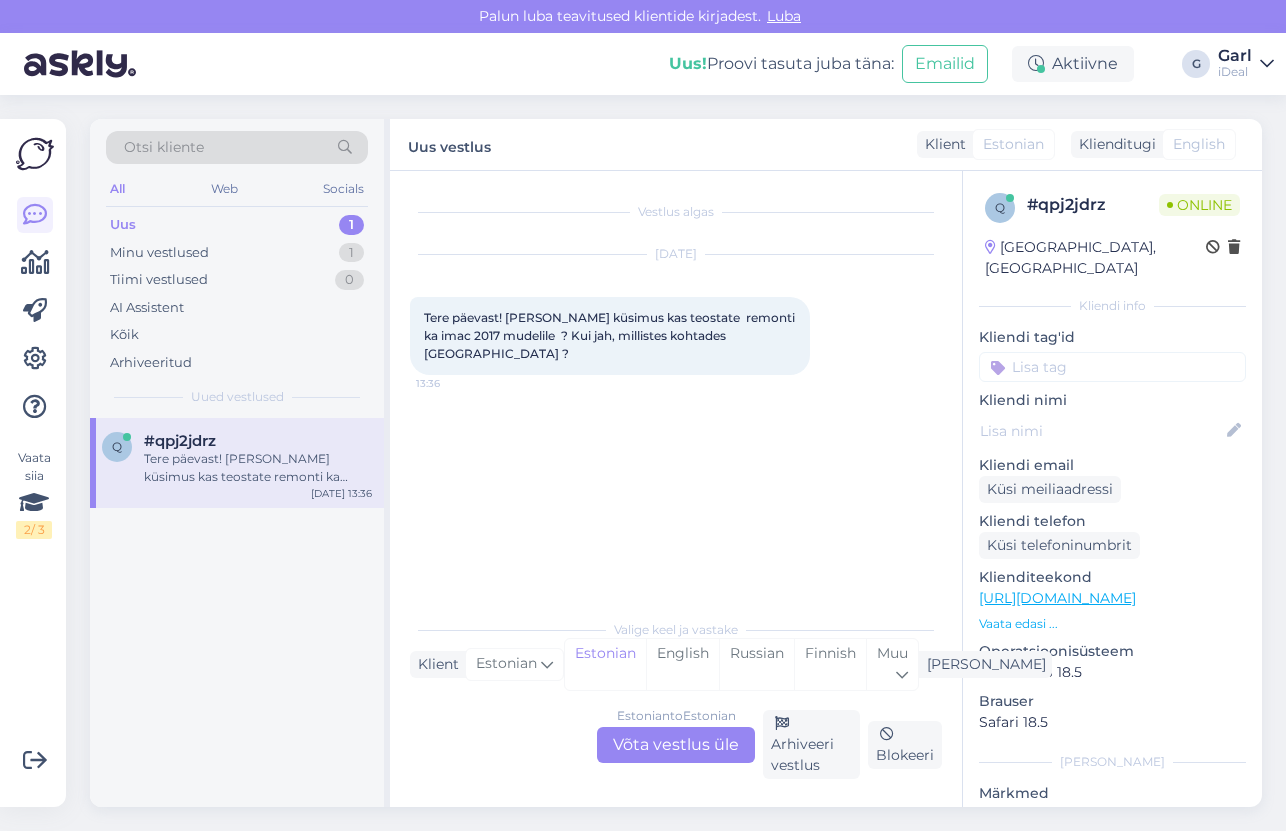 click on "Estonian  to  Estonian Võta vestlus üle" at bounding box center (676, 745) 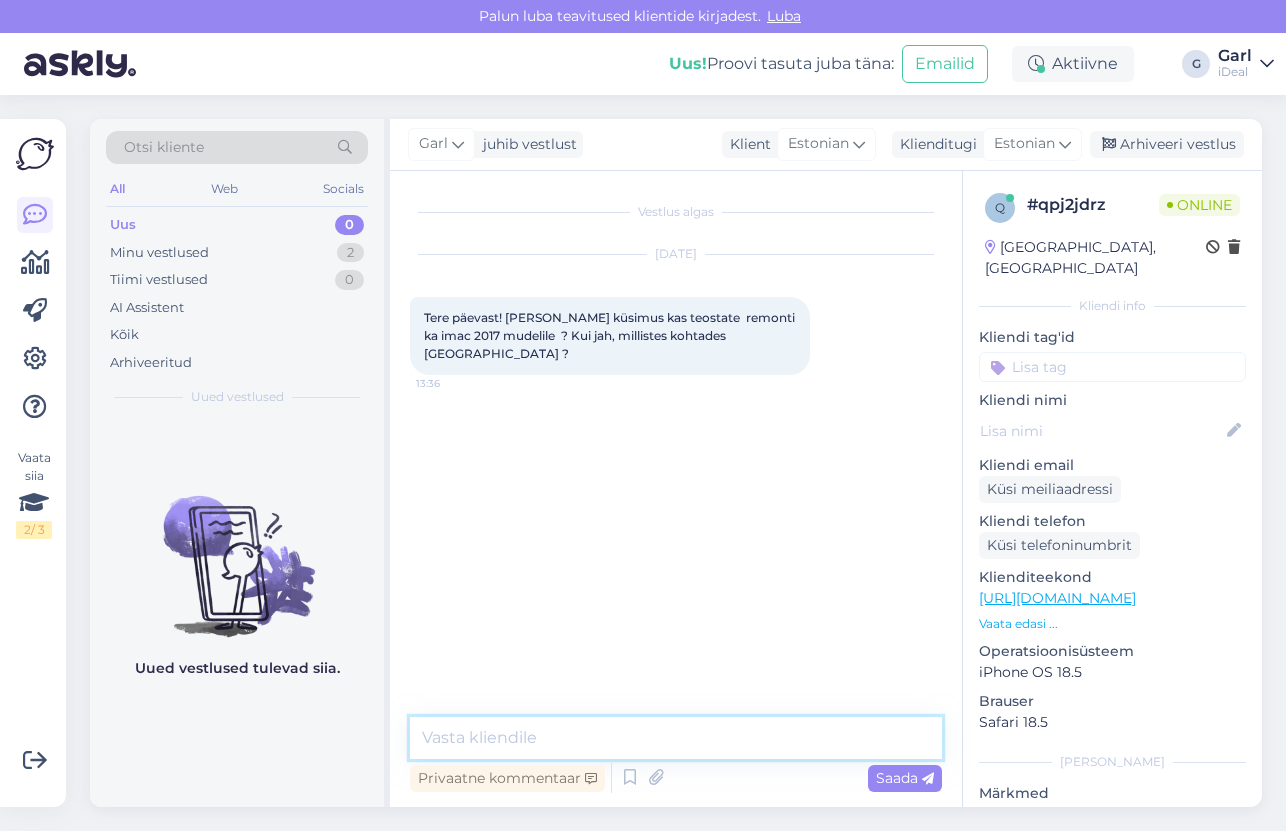 click at bounding box center (676, 738) 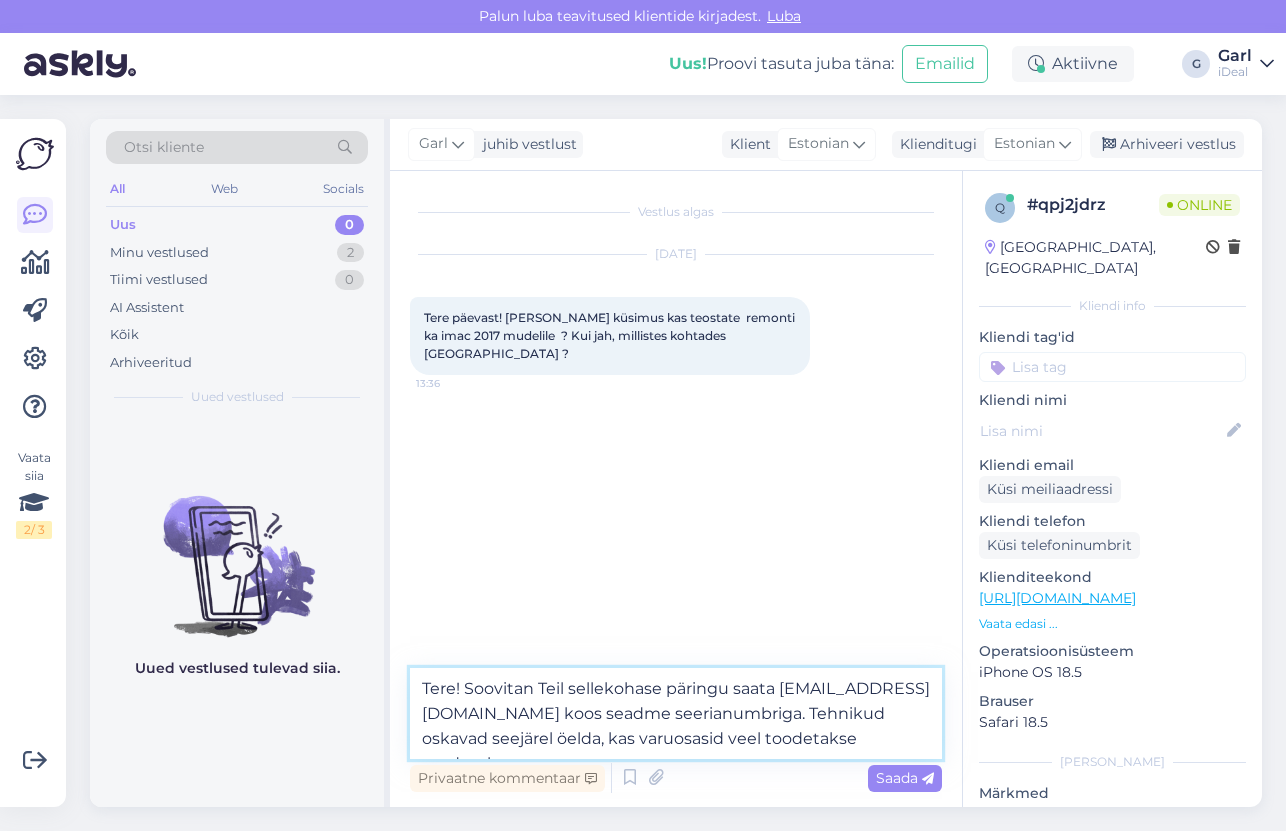 type on "Tere! Soovitan Teil sellekohase päringu saata hooldus@ideal.ee koos seadme seerianumbriga. Tehnikud oskavad seejärel öelda, kas varuosasid veel toodetakse seadmele." 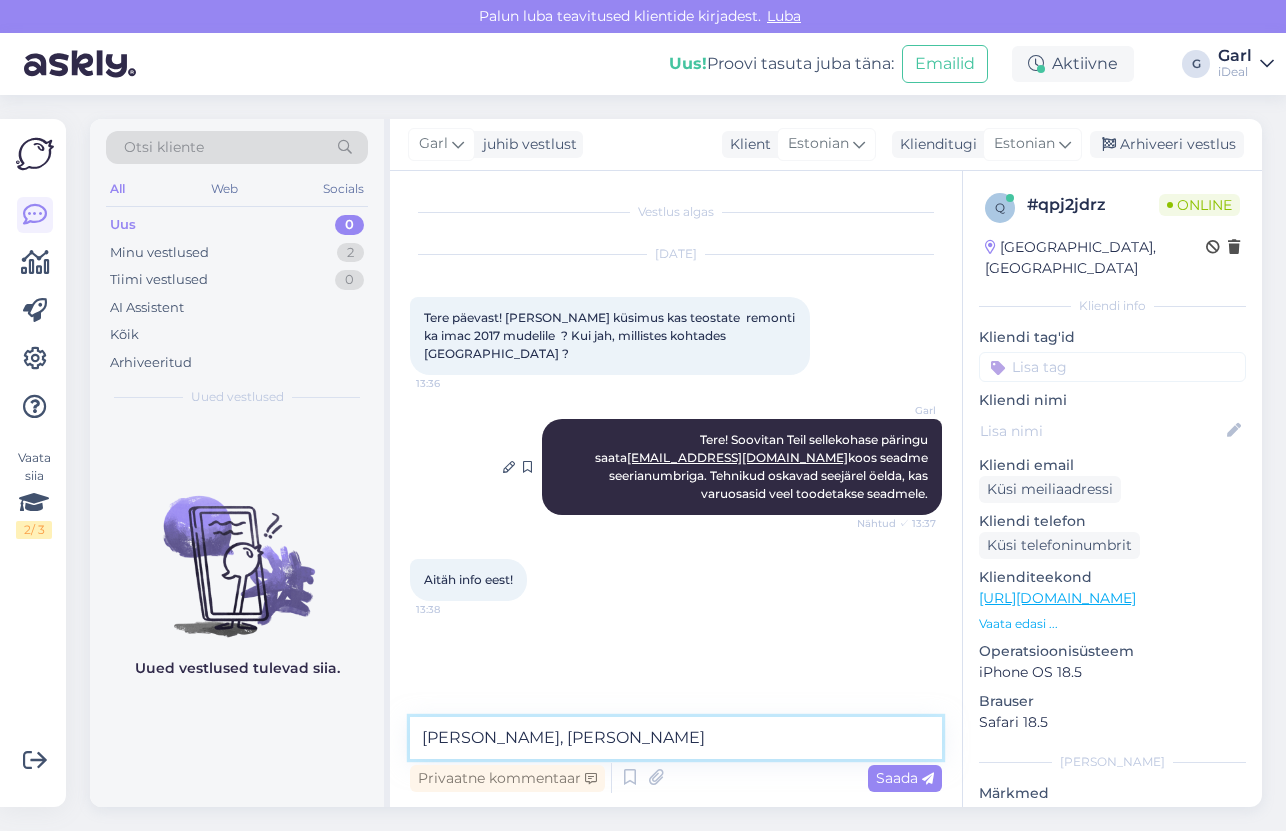 type on "[PERSON_NAME], võtke heaks!" 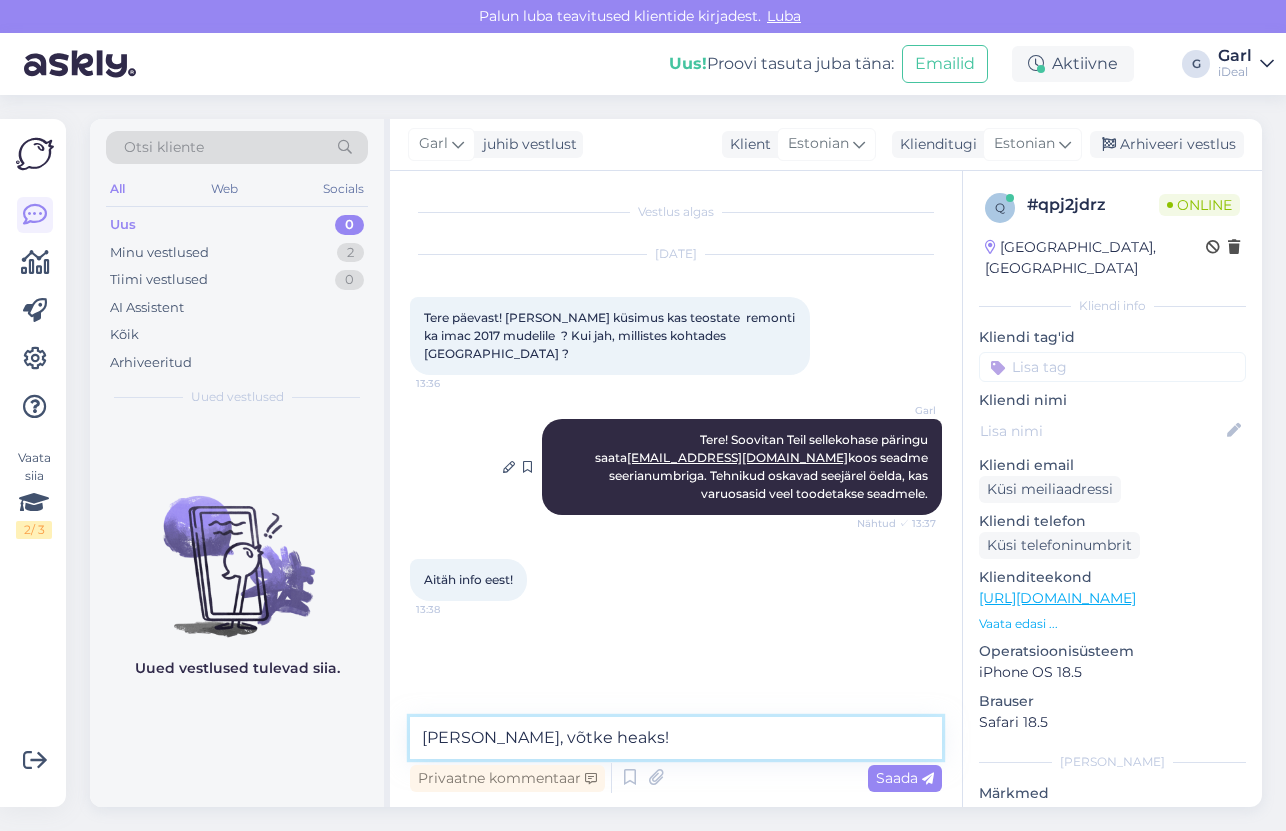 type 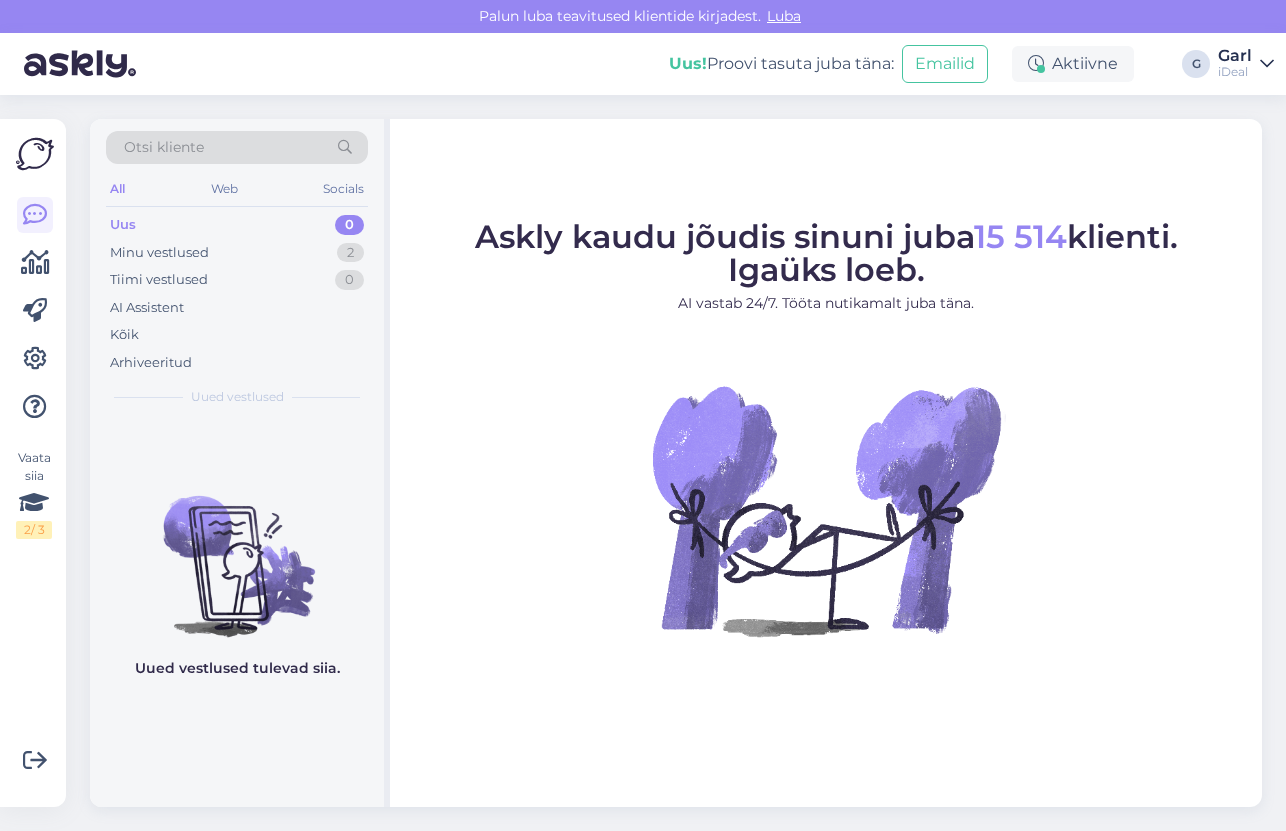 scroll, scrollTop: 0, scrollLeft: 0, axis: both 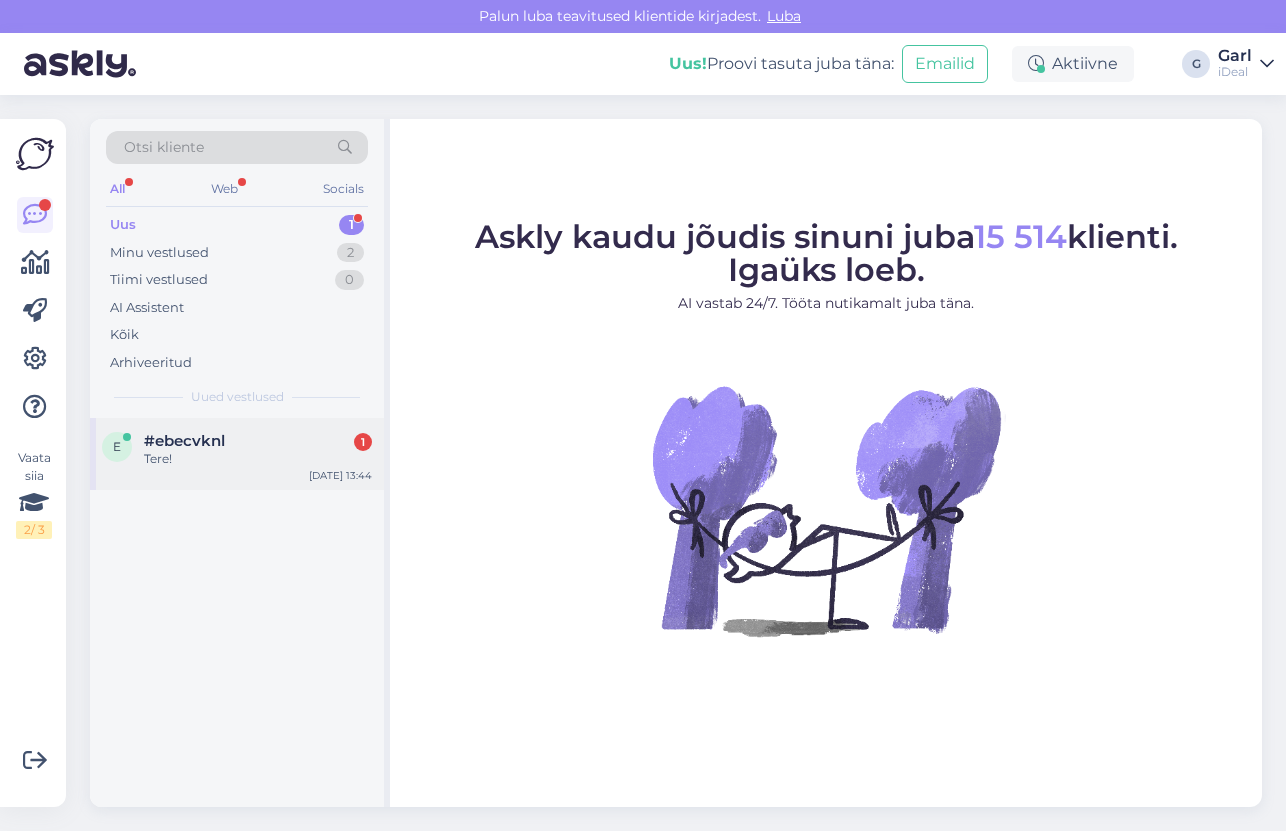 click on "e #ebecvknl 1 Tere! [DATE] 13:44" at bounding box center (237, 454) 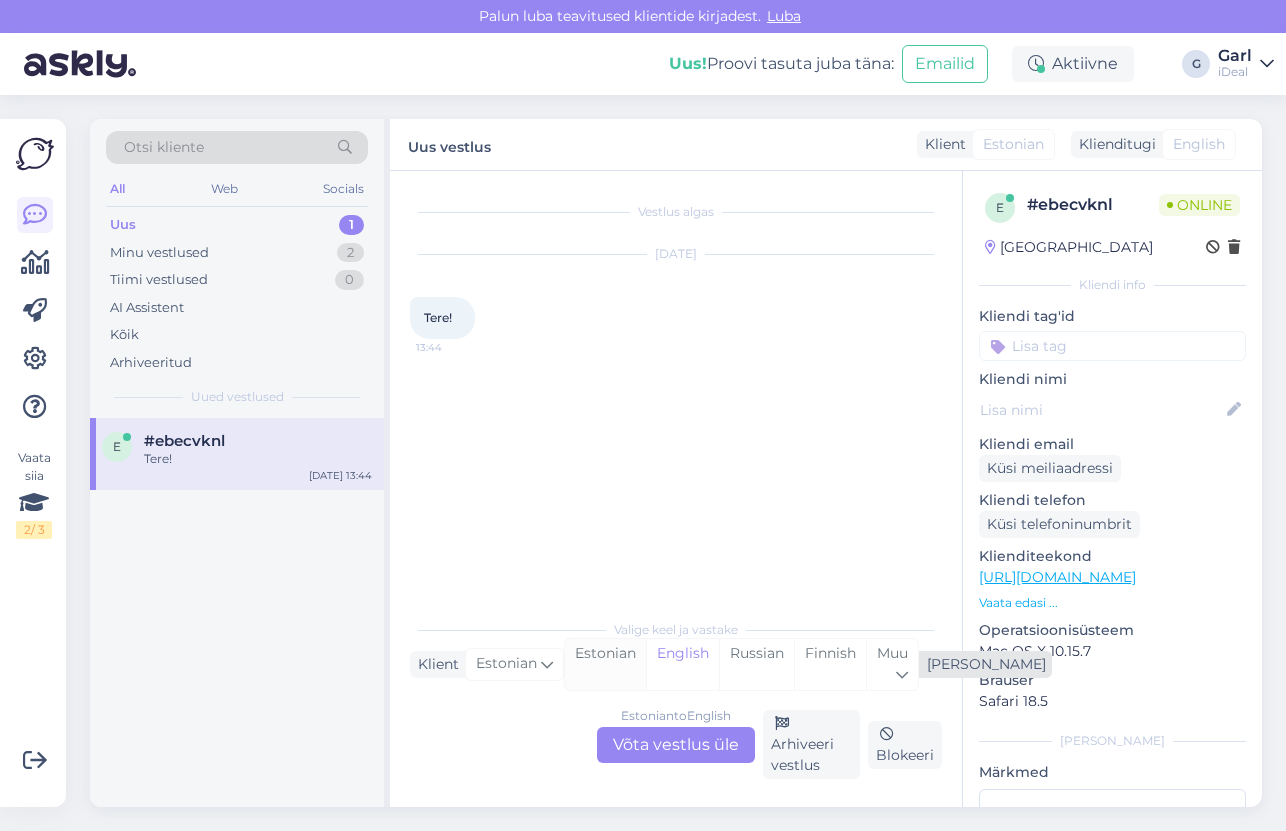 click on "Estonian" at bounding box center [605, 664] 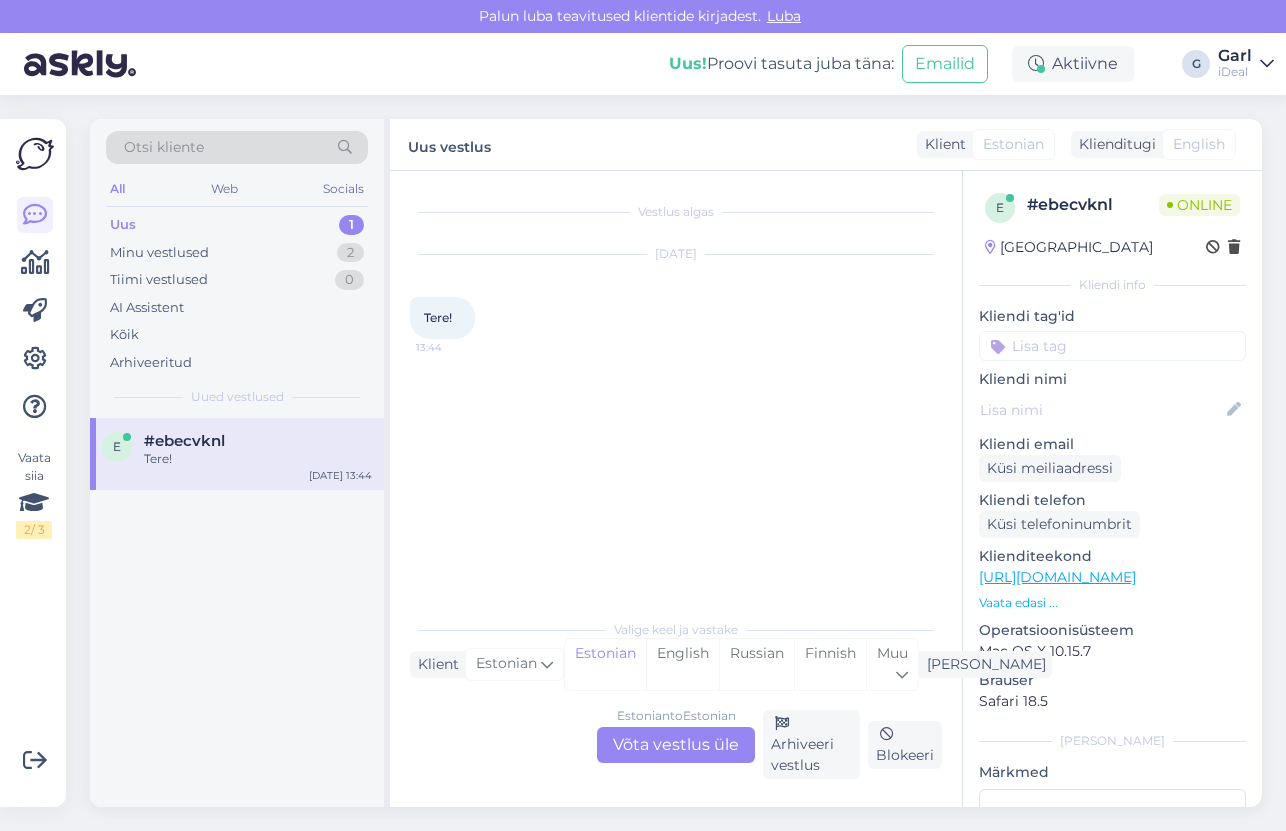 click on "Estonian  to  Estonian Võta vestlus üle" at bounding box center [676, 745] 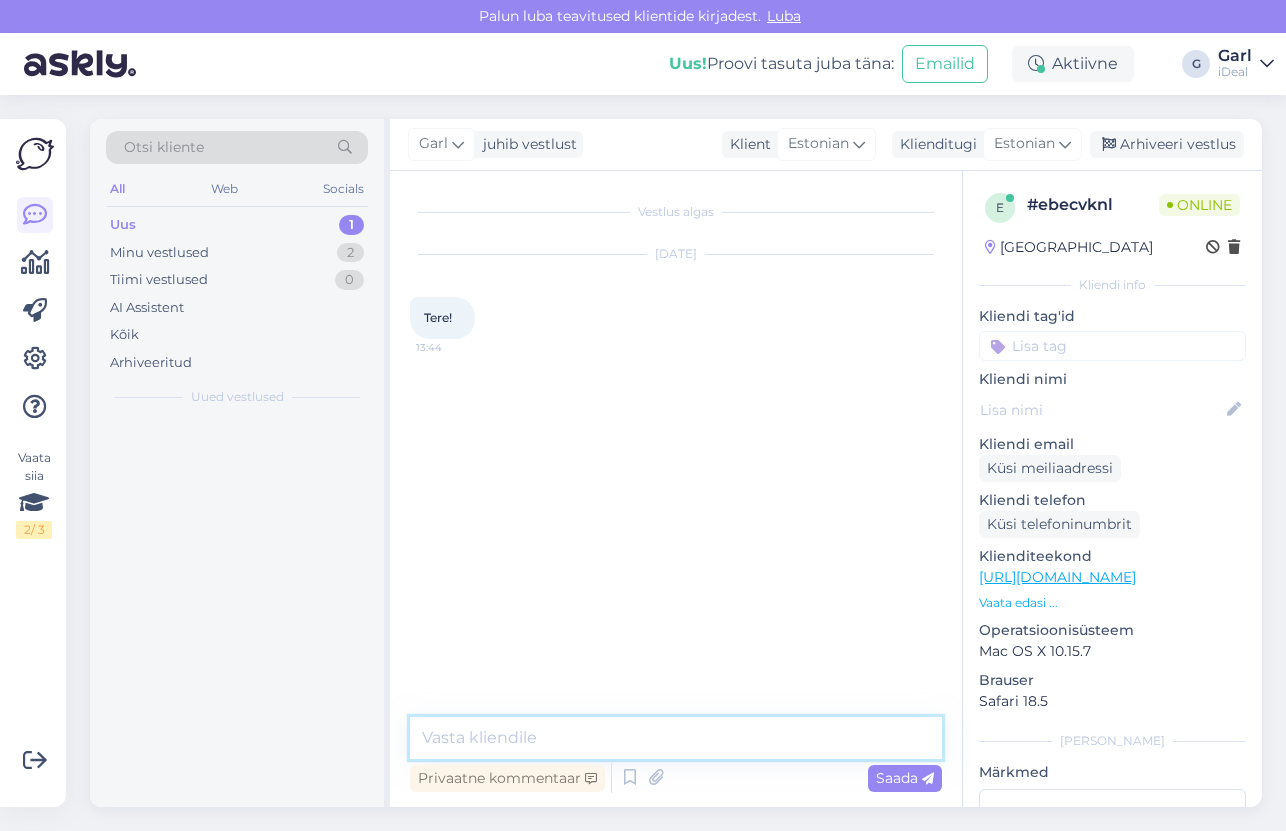 click at bounding box center (676, 738) 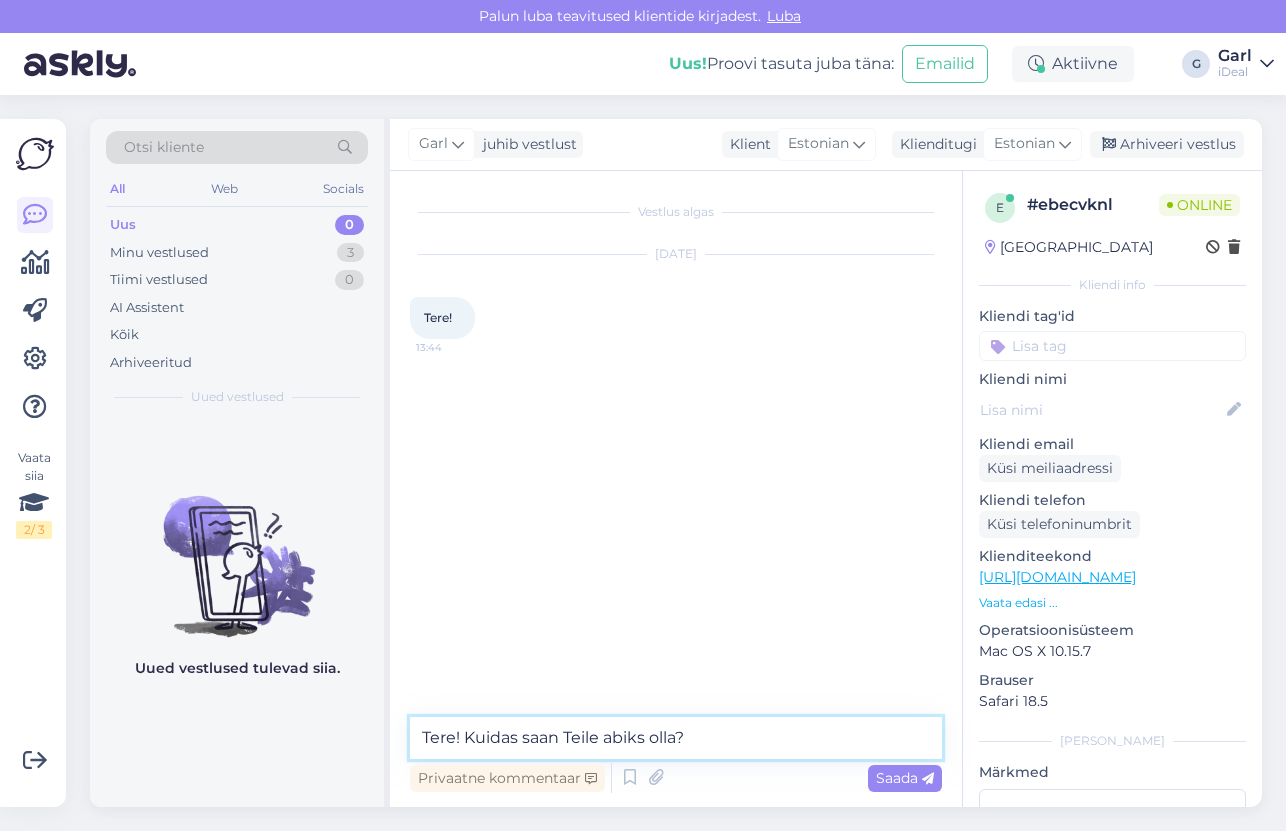 type on "Tere! Kuidas saan Teile abiks olla?" 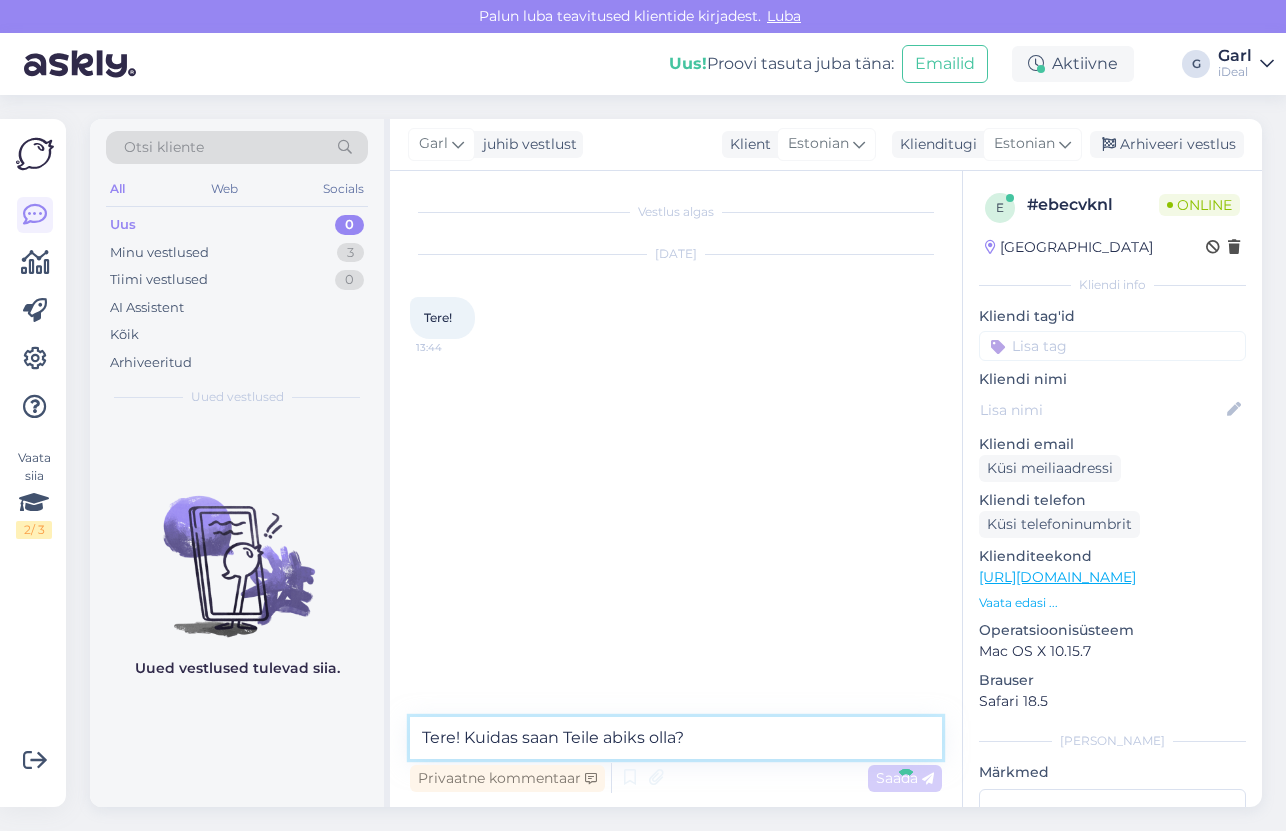 type 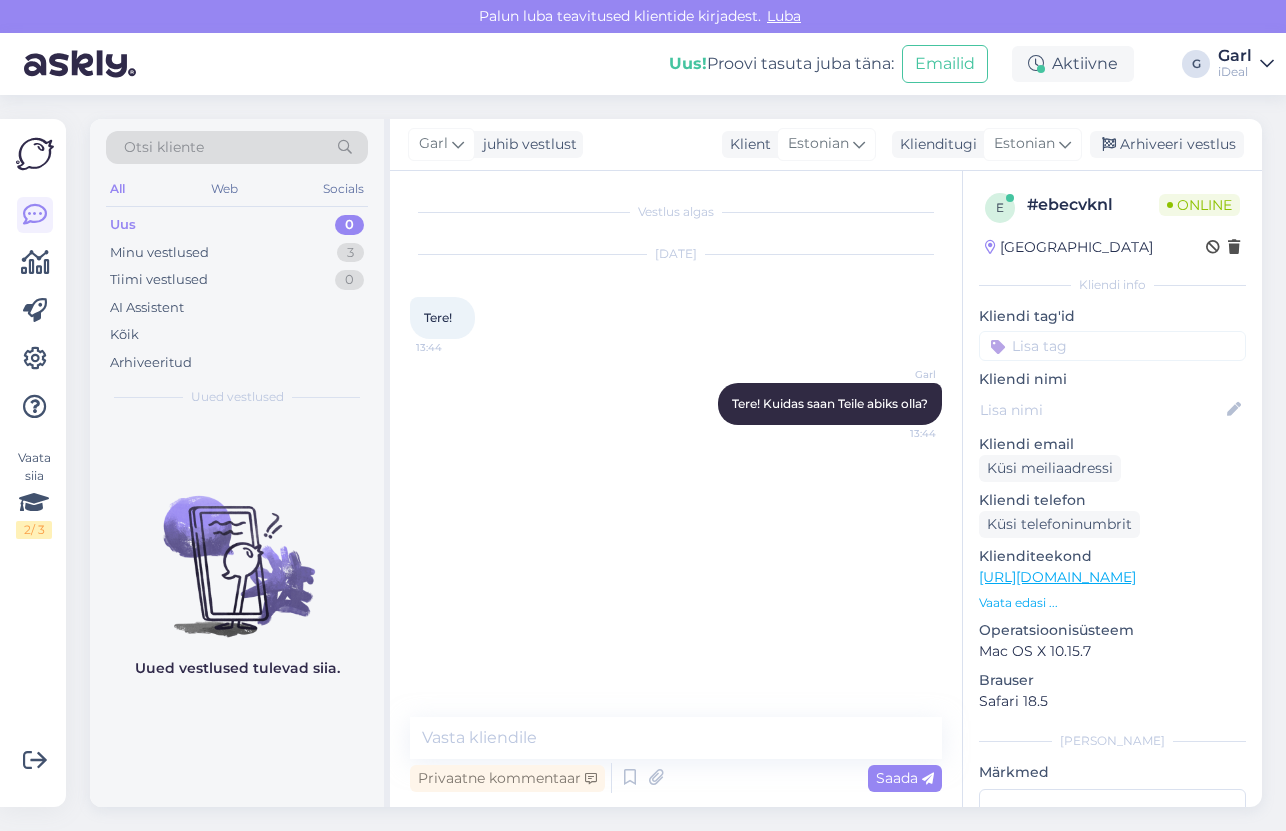 click at bounding box center [35, 154] 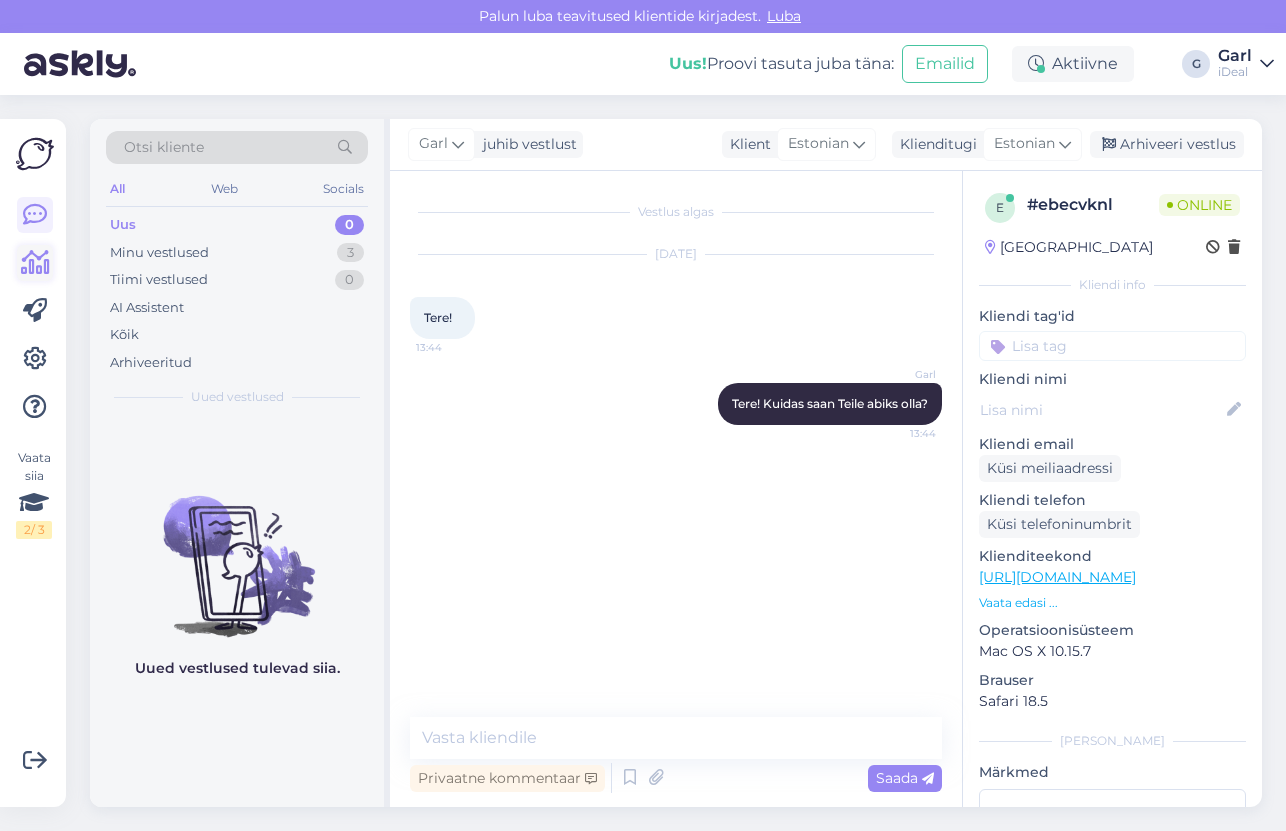 click at bounding box center (35, 263) 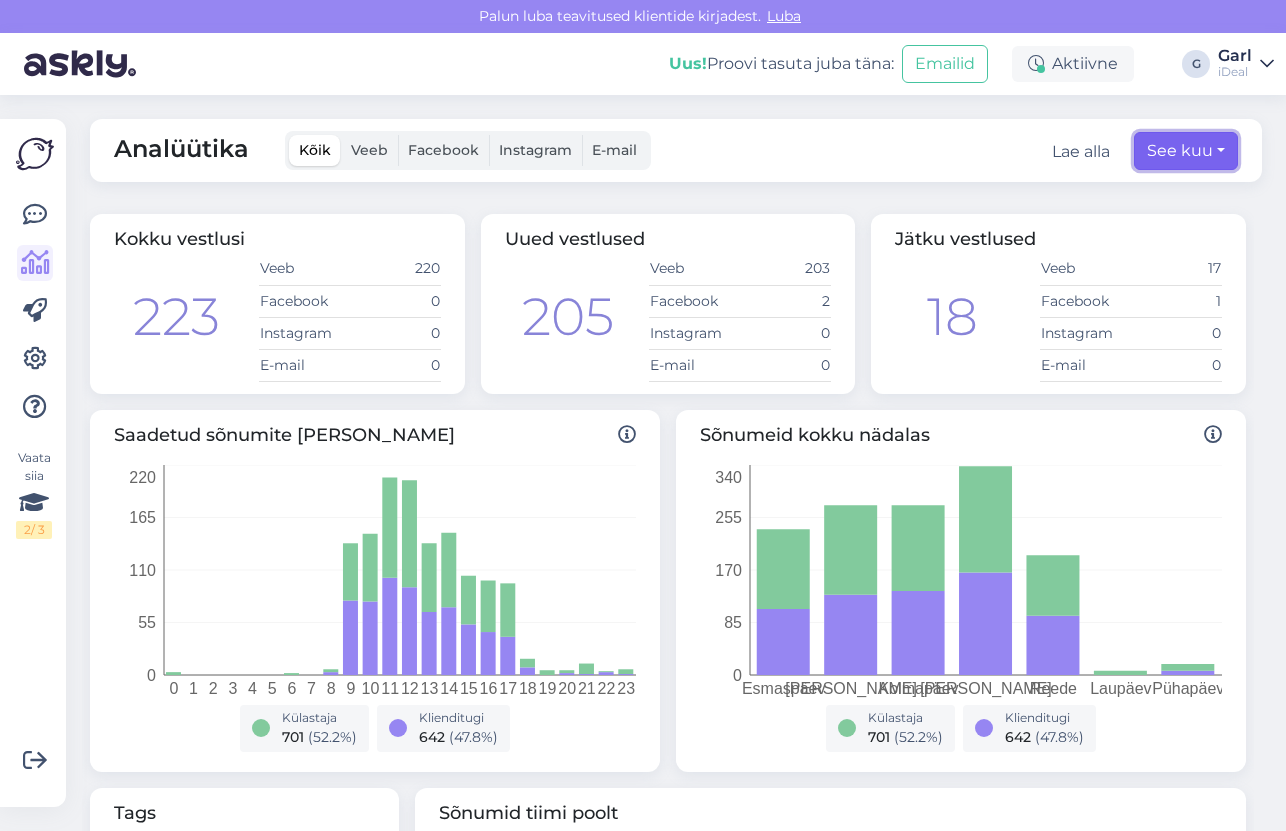 click on "See kuu" at bounding box center [1186, 151] 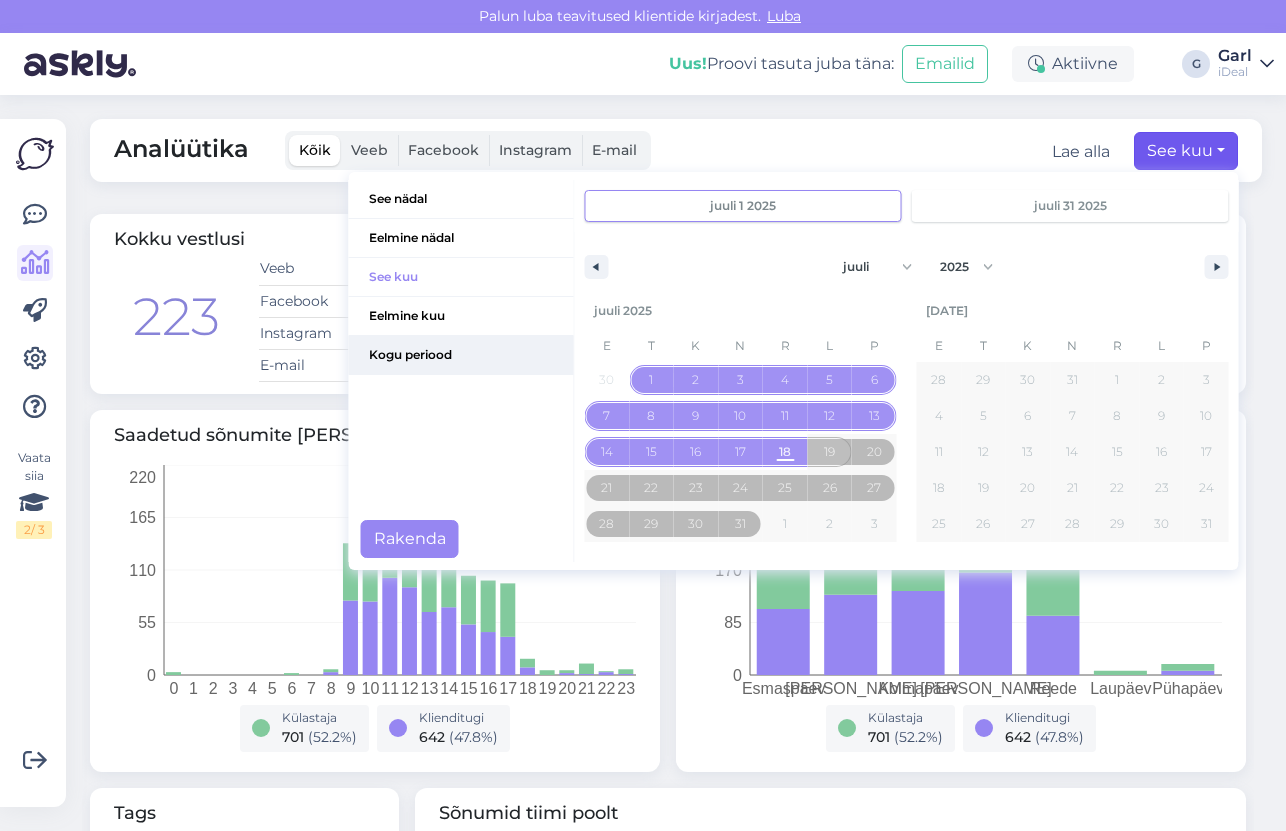 click on "Kogu periood" at bounding box center (461, 355) 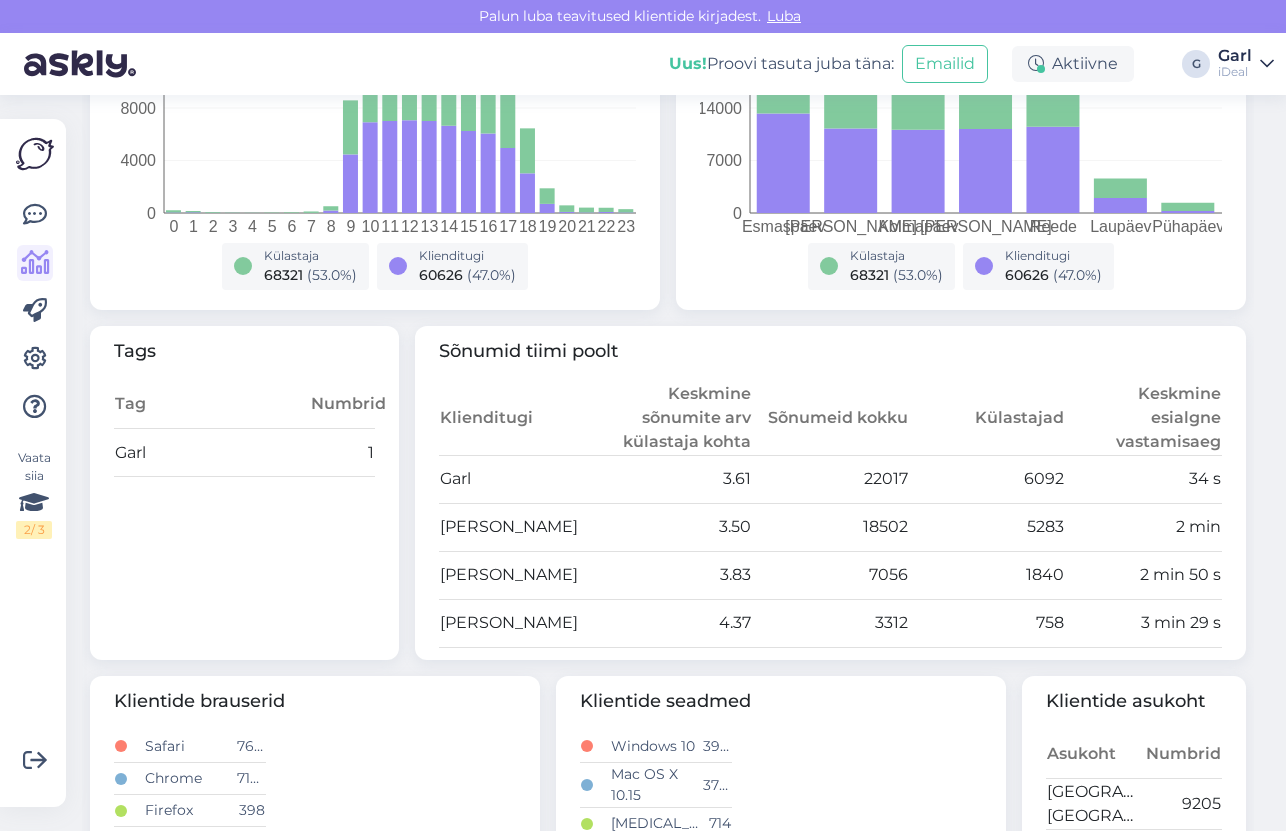scroll, scrollTop: 0, scrollLeft: 0, axis: both 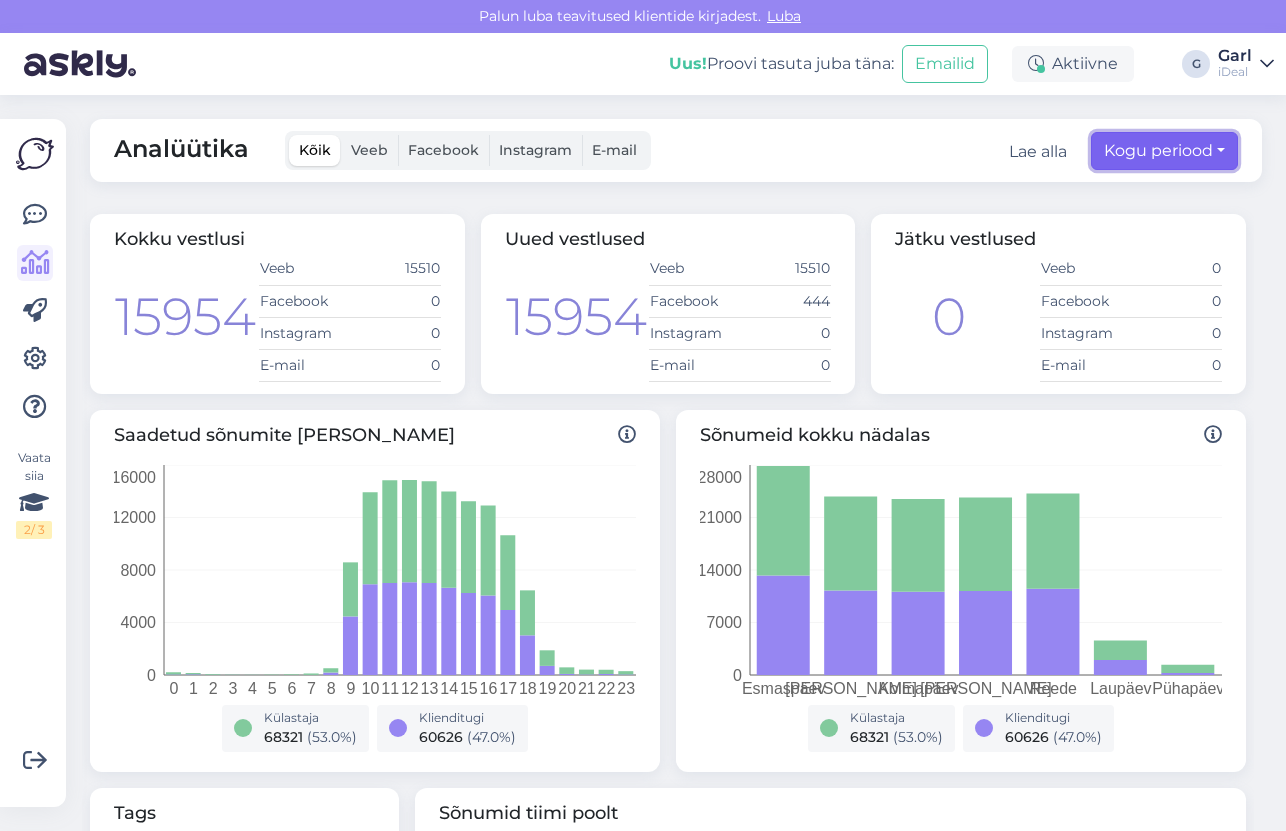 click on "Kogu periood" at bounding box center [1164, 151] 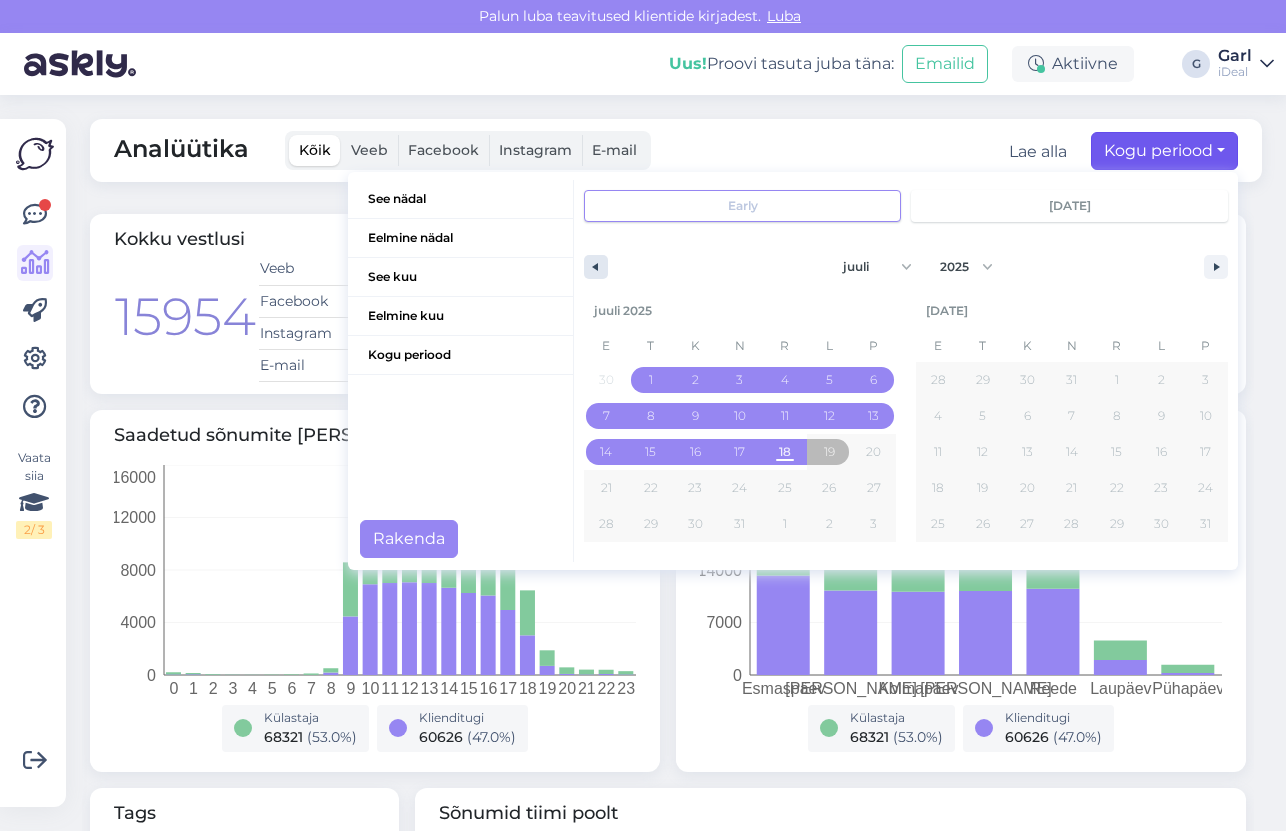 click at bounding box center (596, 267) 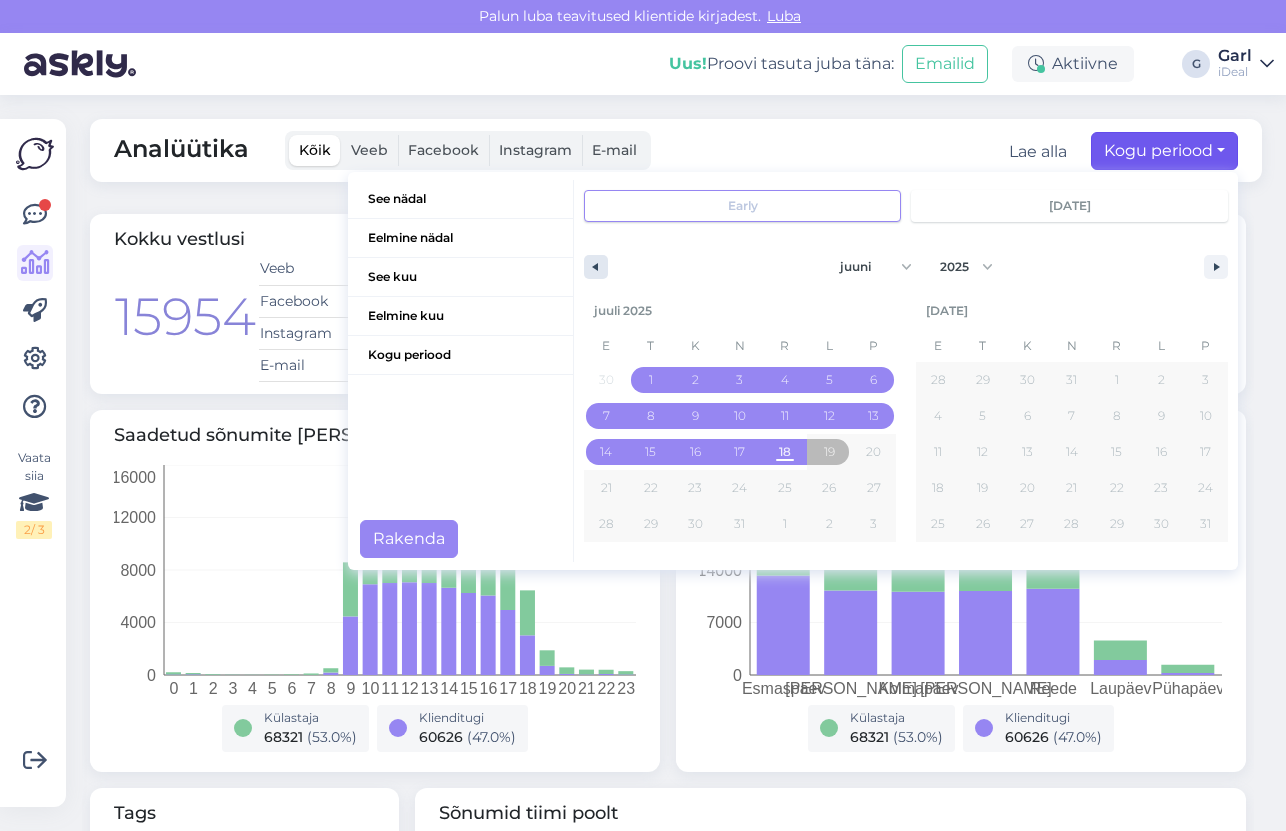 click at bounding box center [596, 267] 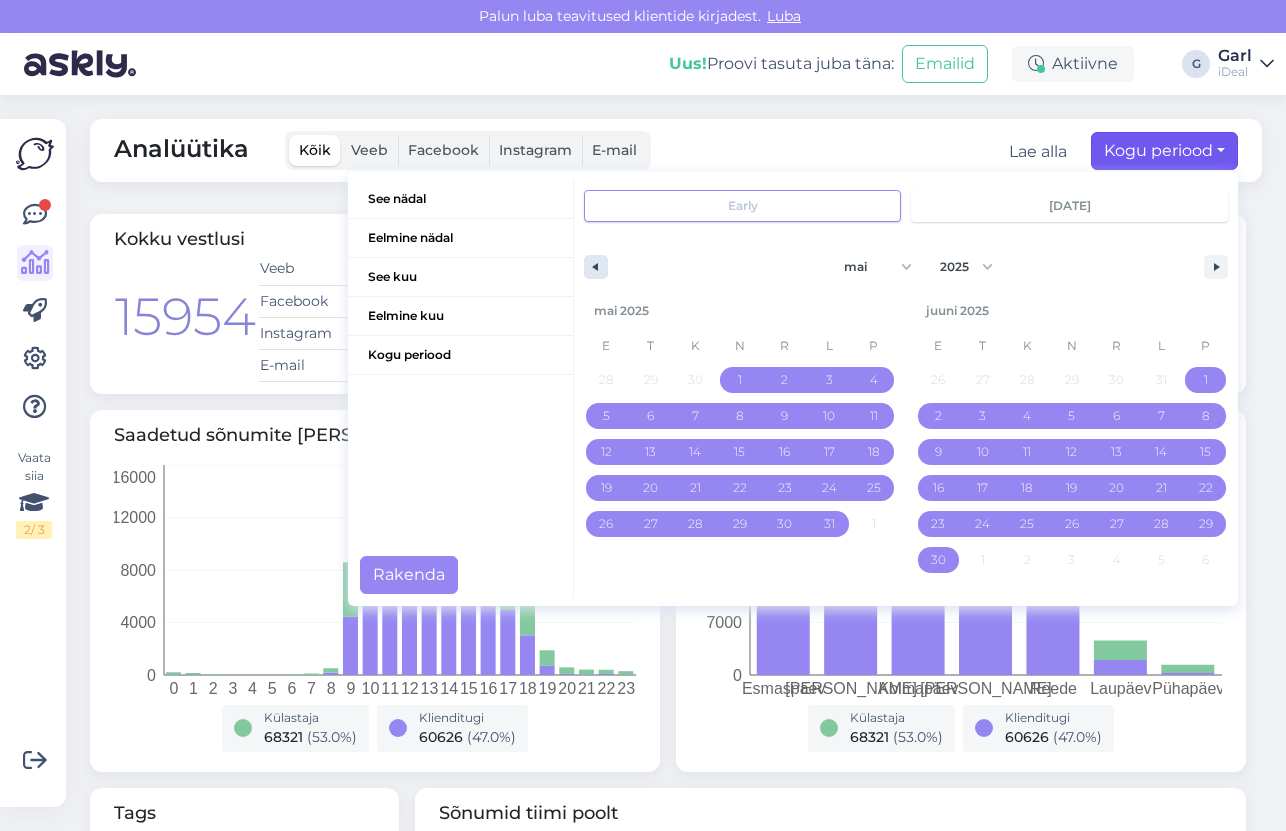 click at bounding box center [596, 267] 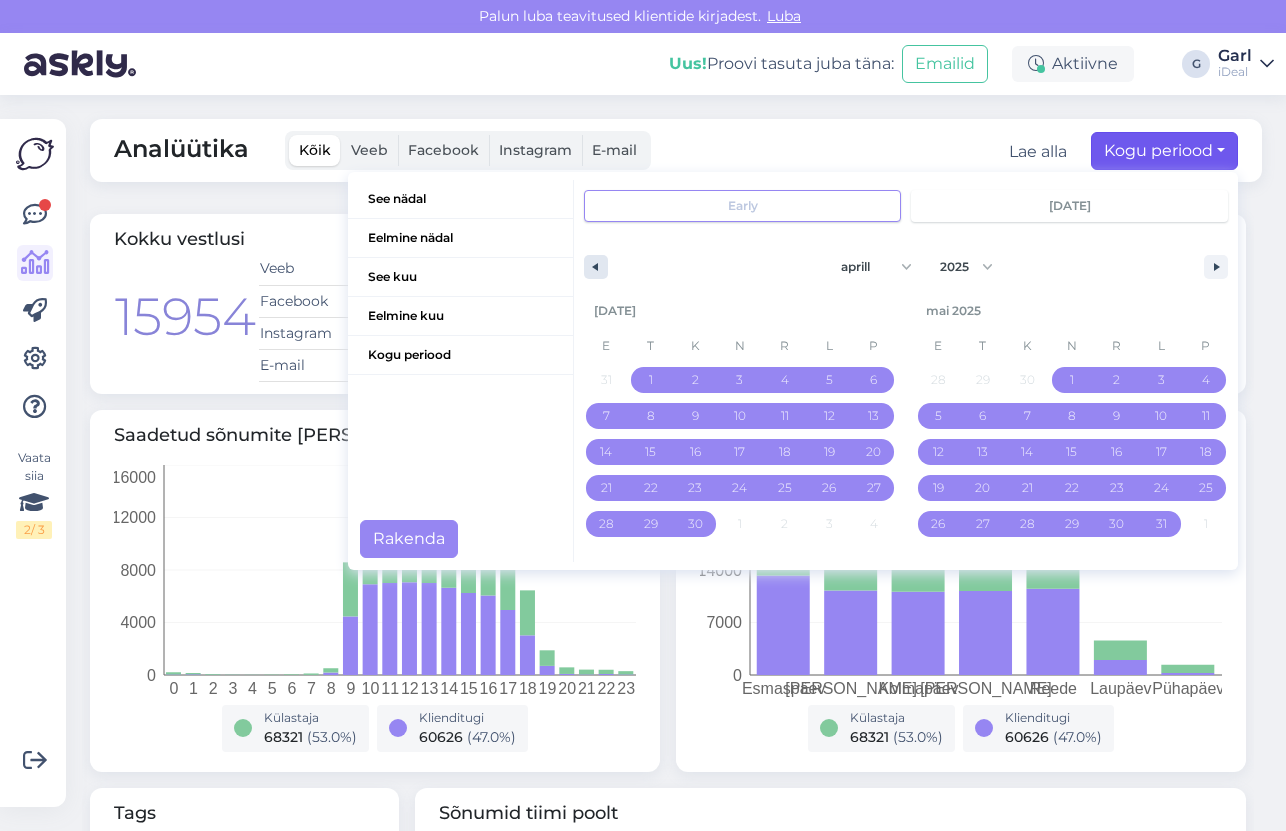 click at bounding box center (596, 267) 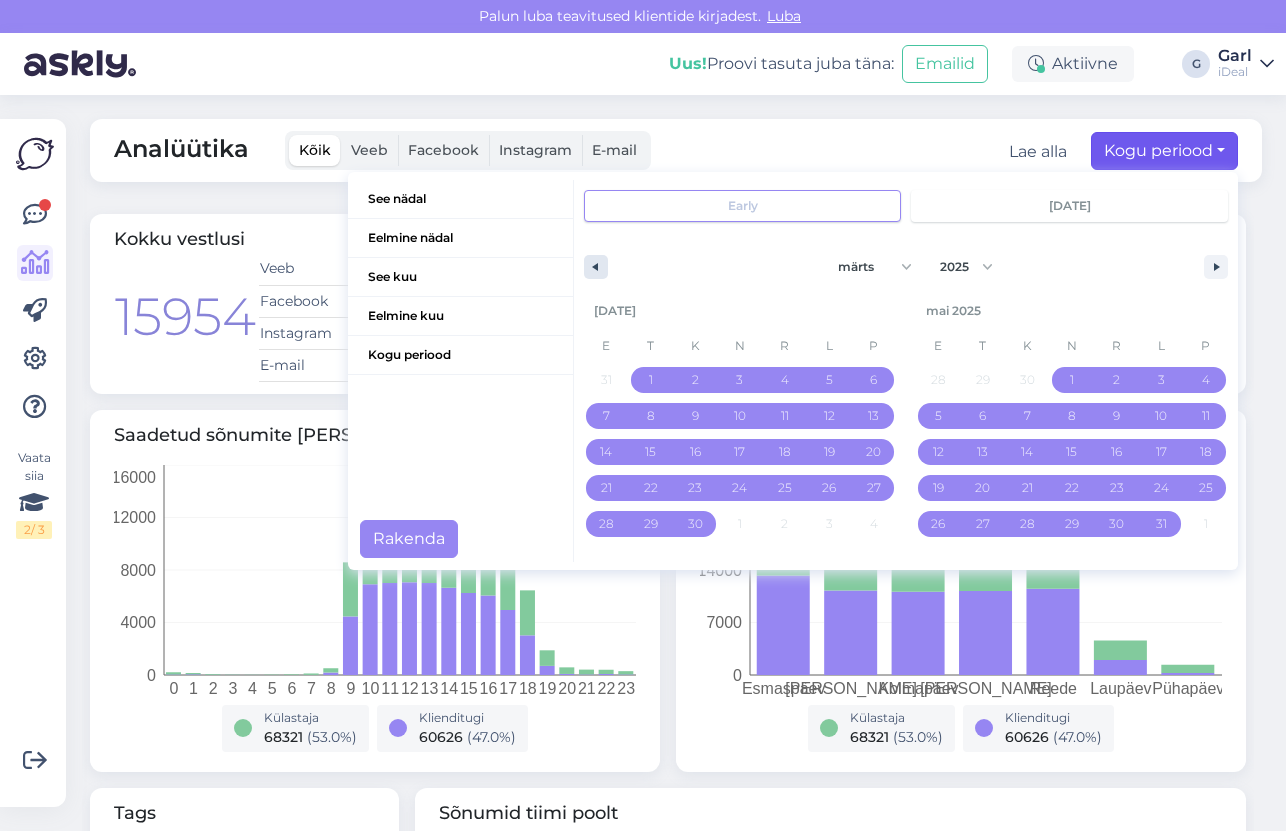 click at bounding box center (596, 267) 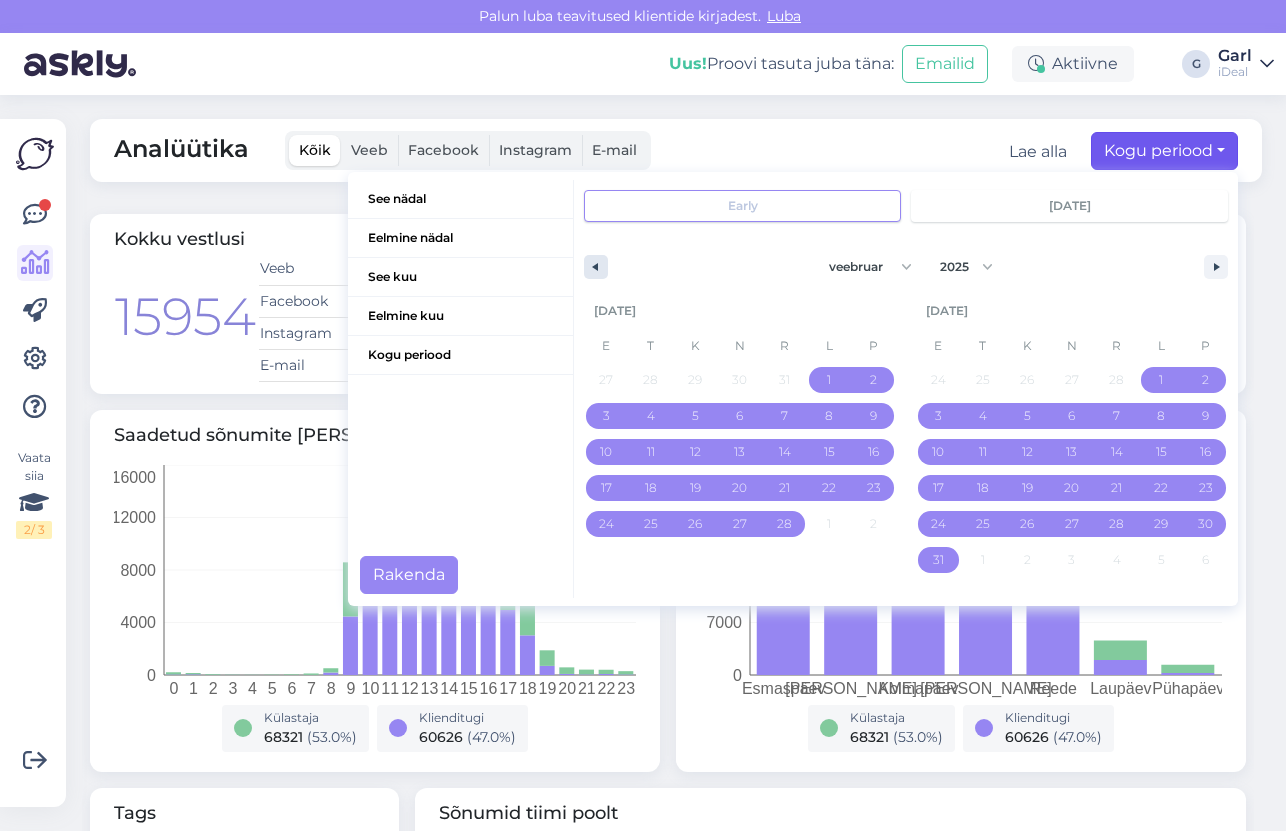 click at bounding box center [596, 267] 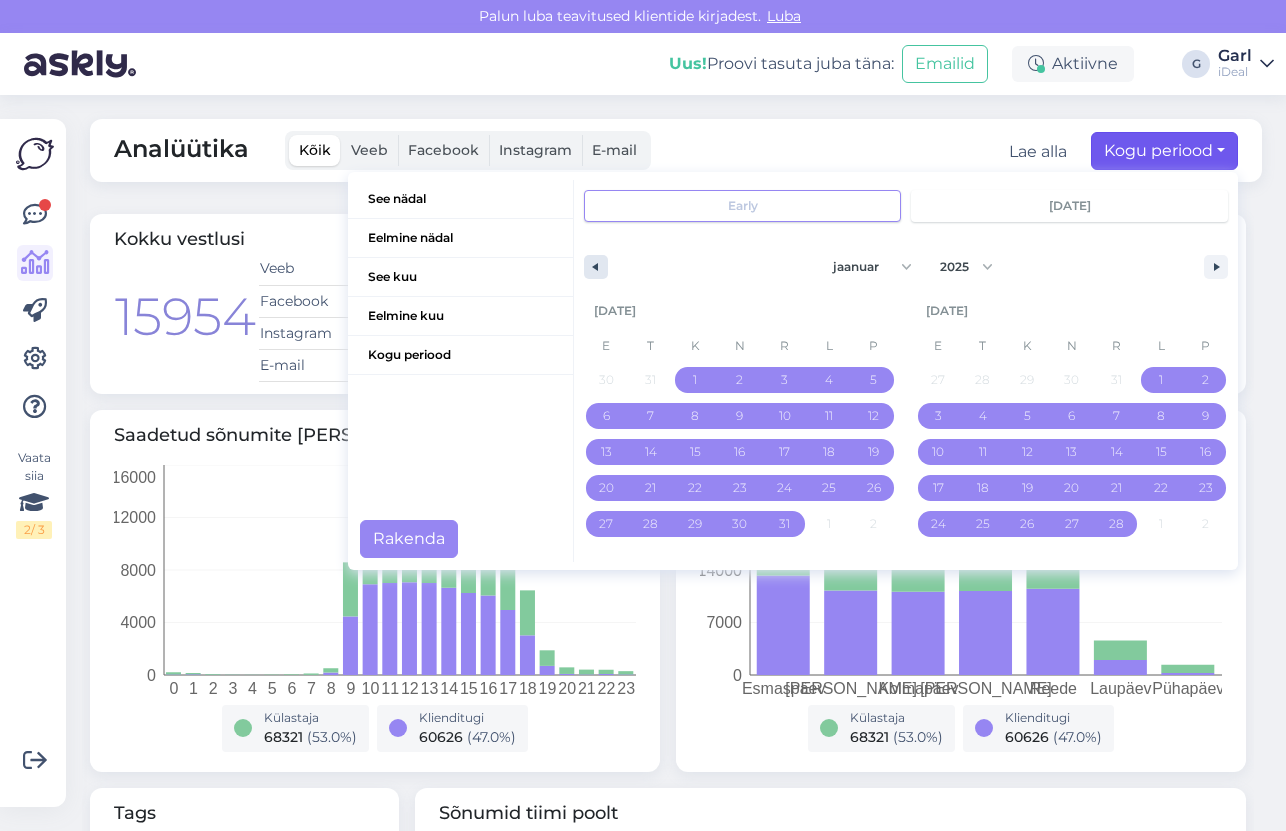 click at bounding box center [596, 267] 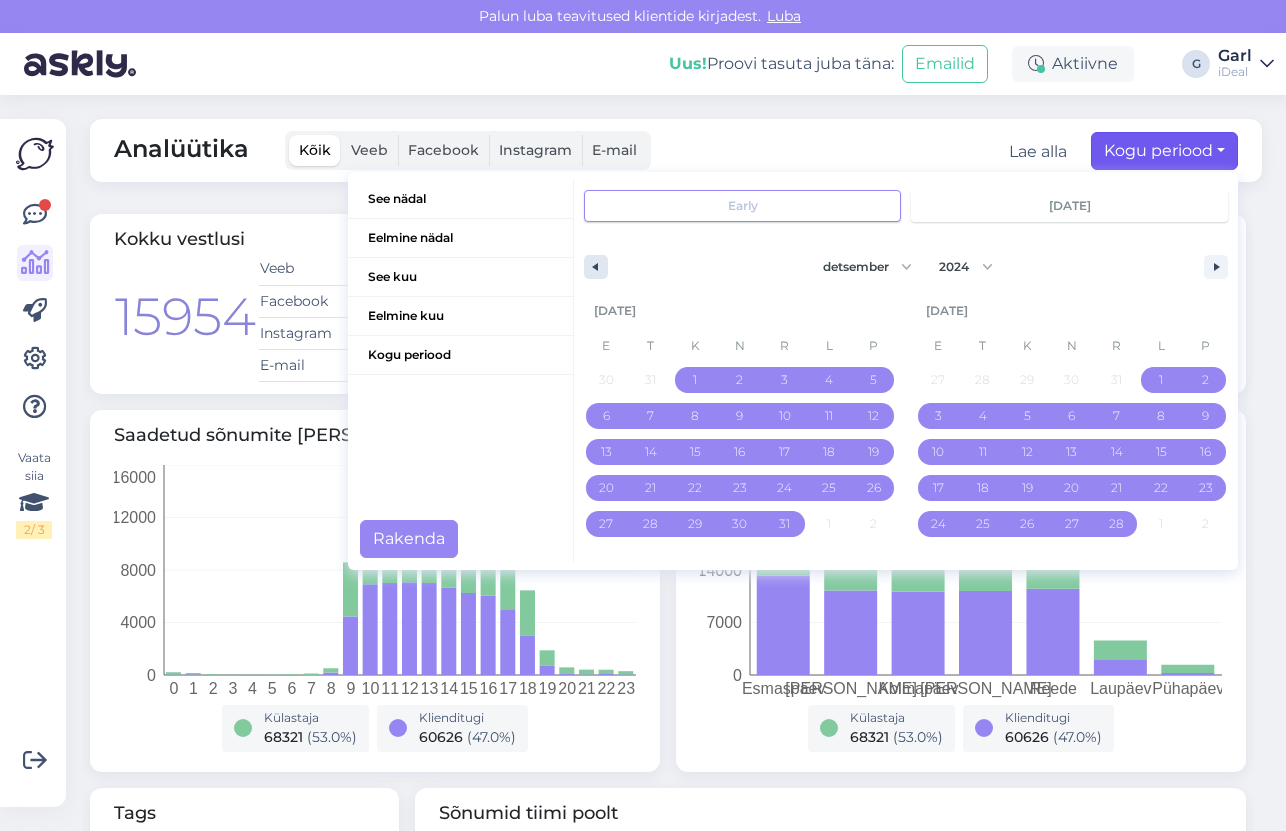 click at bounding box center (596, 267) 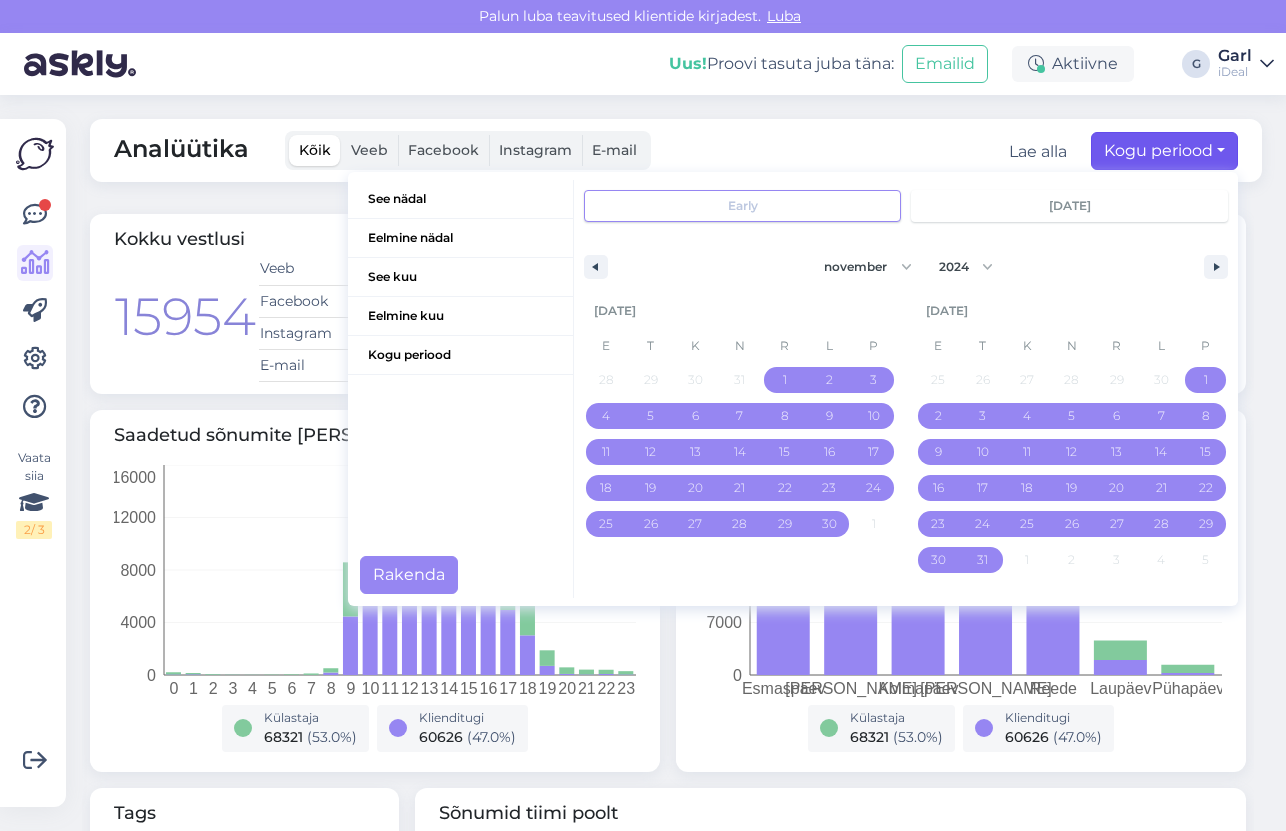 select on "6" 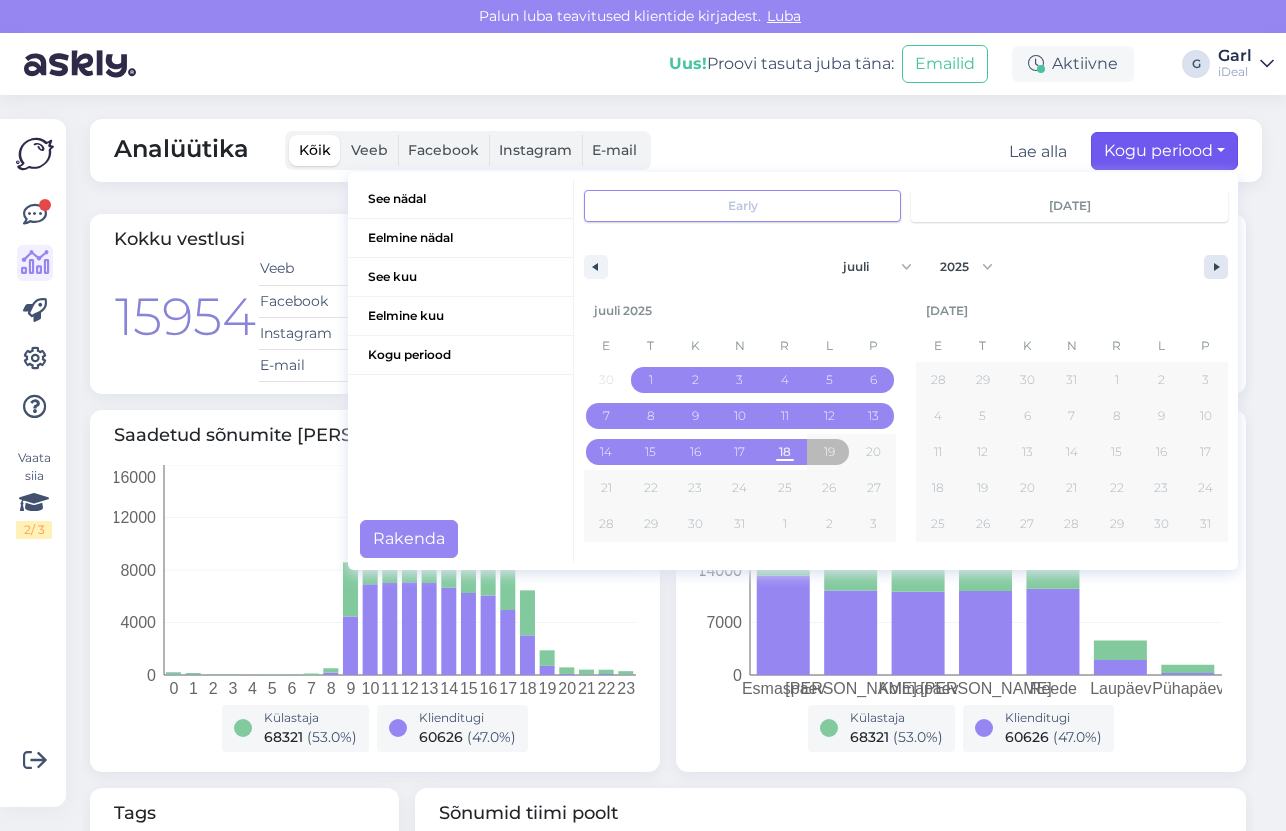 click at bounding box center [1216, 267] 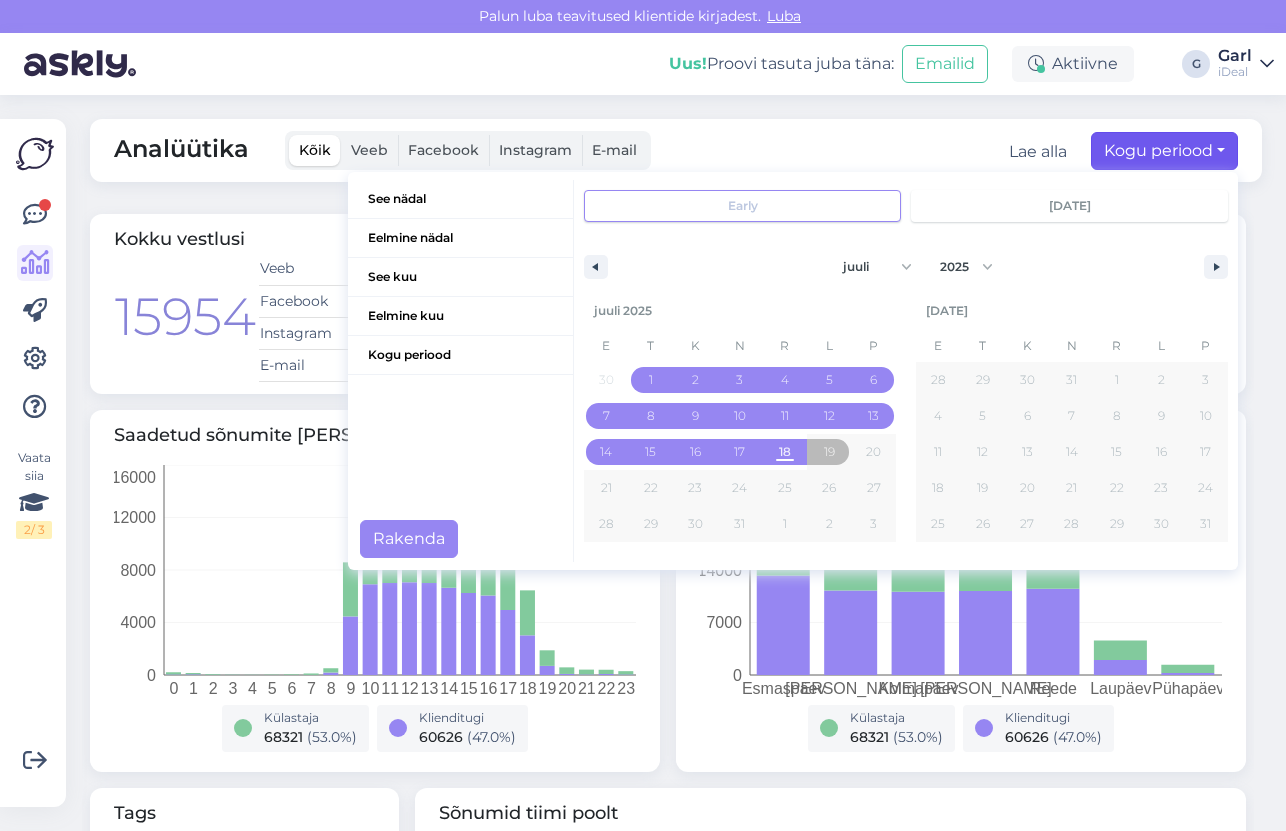 click on "jaanuar veebruar [PERSON_NAME] mai juuni juuli august september oktoober november [DATE] 2024 2023 2022 2021 2020 2019 2018 2017 2016 2015 2014 2013 2012 2011 2010 2009 2008 2007 2006 2005 2004 2003 2002 2001 2000 1999 1998 1997 1996 1995 1994 1993 1992 1991 1990 1989 1988 1987 1986 1985 1984 1983 1982 1981 1980 1979 1978 1977 1976 1975 1974 1973 1972 1971 1970 1969 1968 1967 1966 1965 1964 1963 1962 1961 1960 1959 1958 1957 1956 1955 1954 1953 1952 1951 1950 1949 1948 1947 1946 1945 1944 1943 1942 1941 1940 1939 1938 1937 1936 1935 1934 1933 1932 1931 1930 1929 1928 1927 1926 1925" at bounding box center [906, 262] 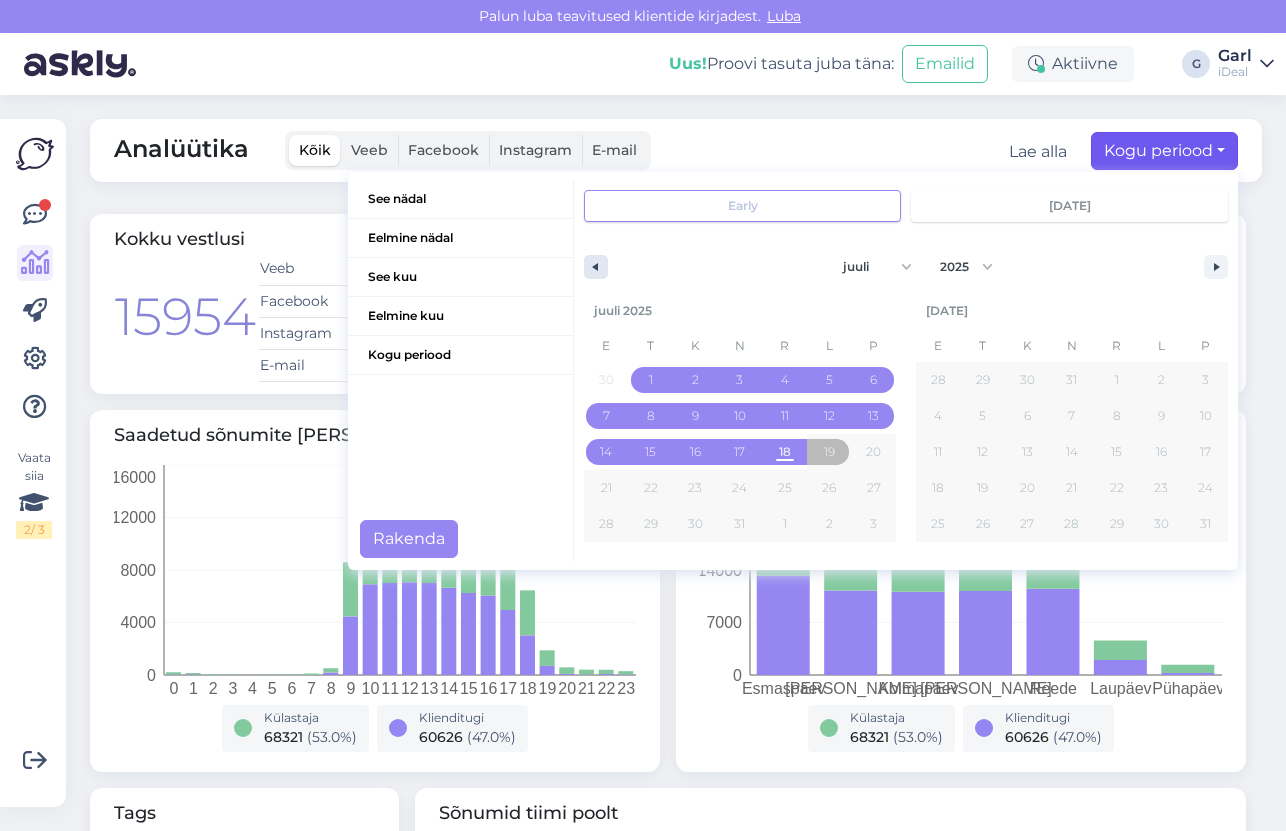 click at bounding box center [596, 267] 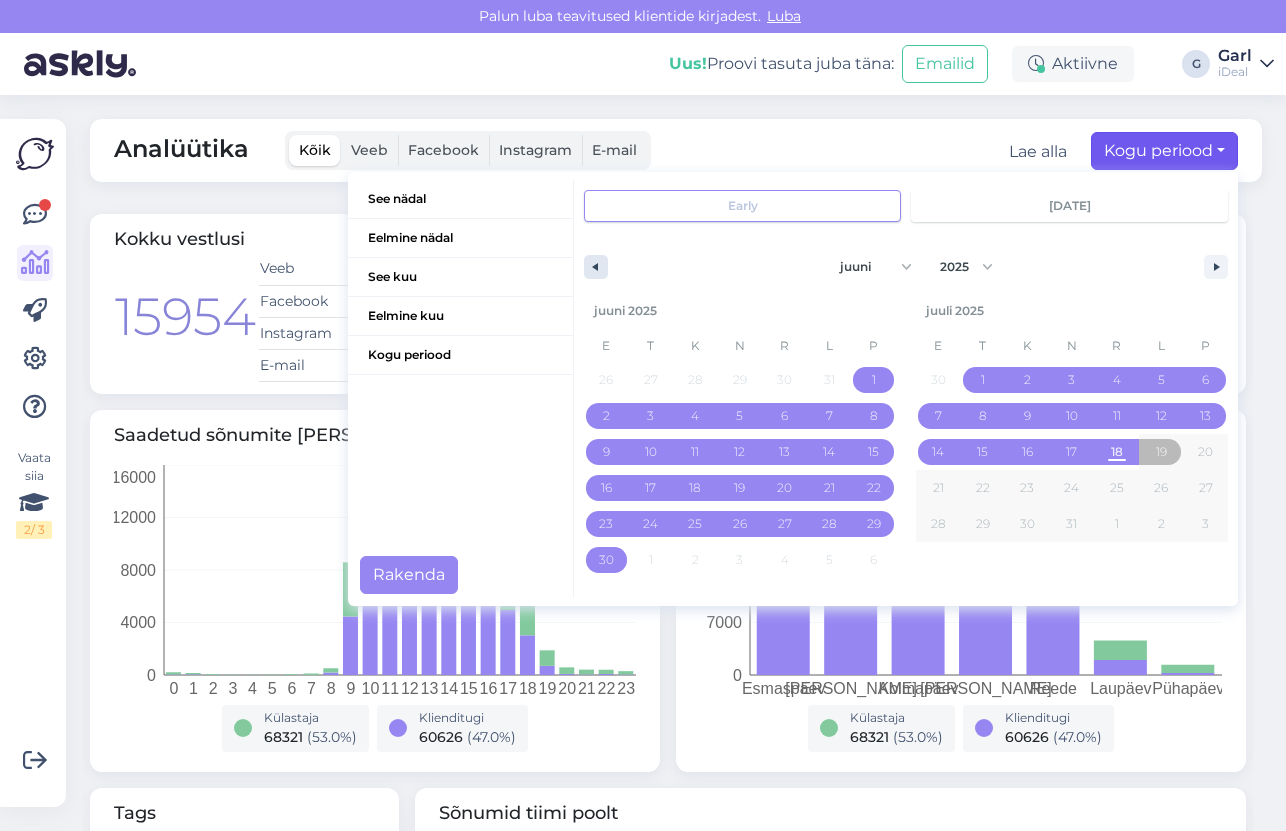 click at bounding box center [596, 267] 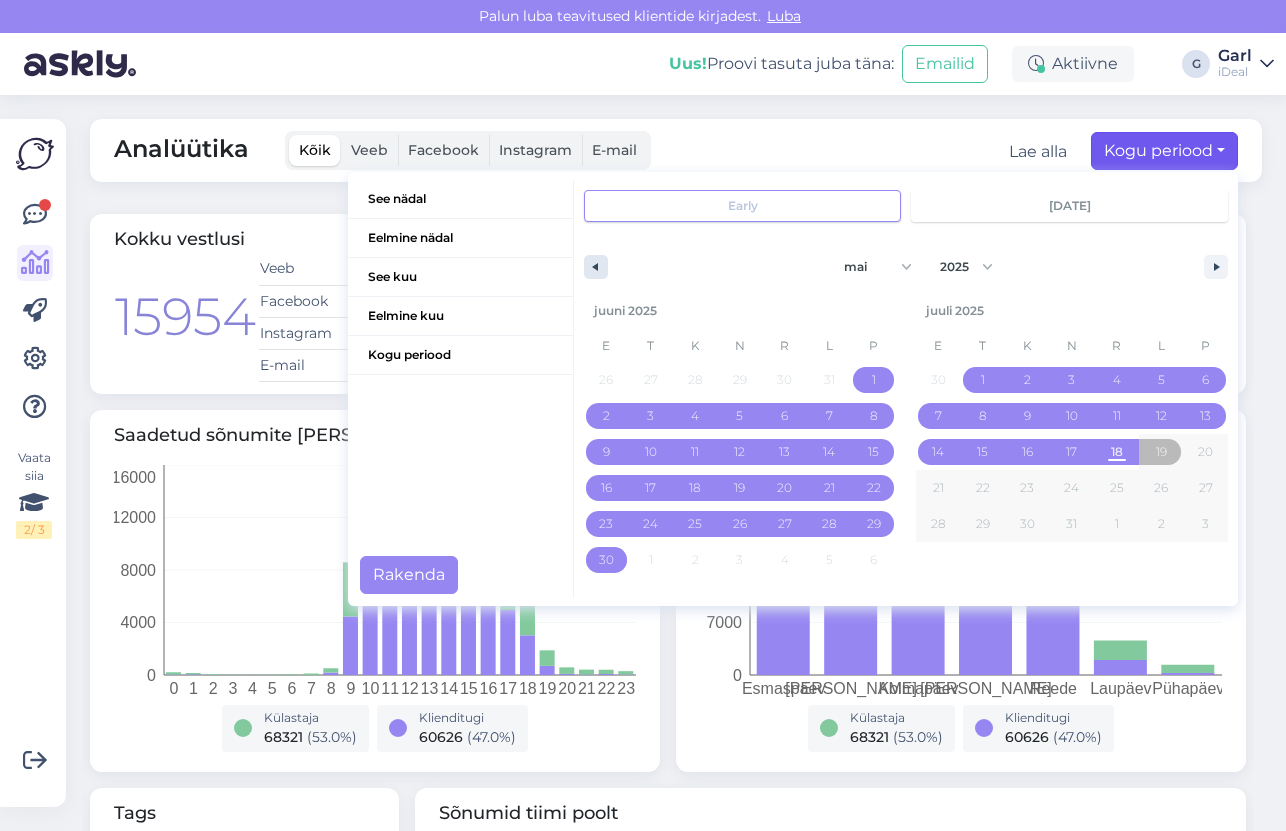 click at bounding box center [596, 267] 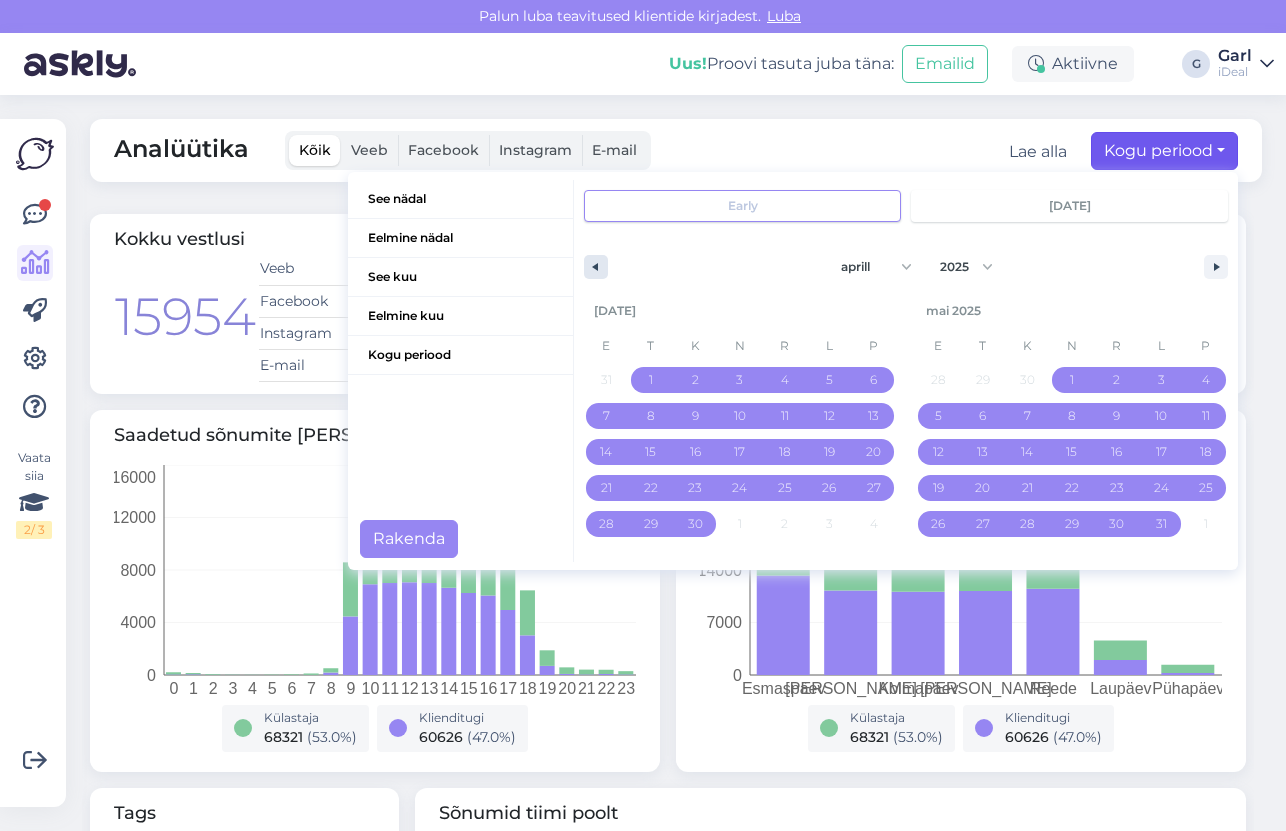 click at bounding box center [596, 267] 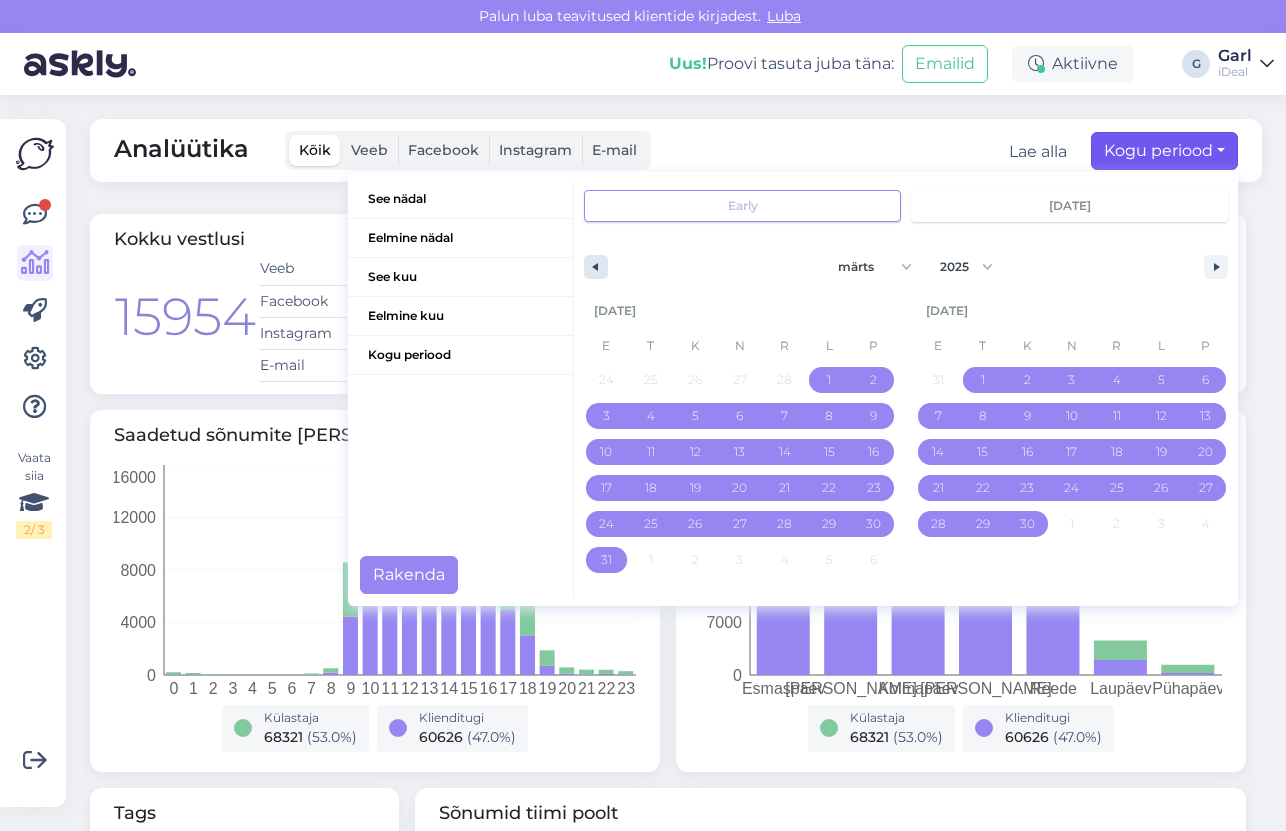 click at bounding box center [596, 267] 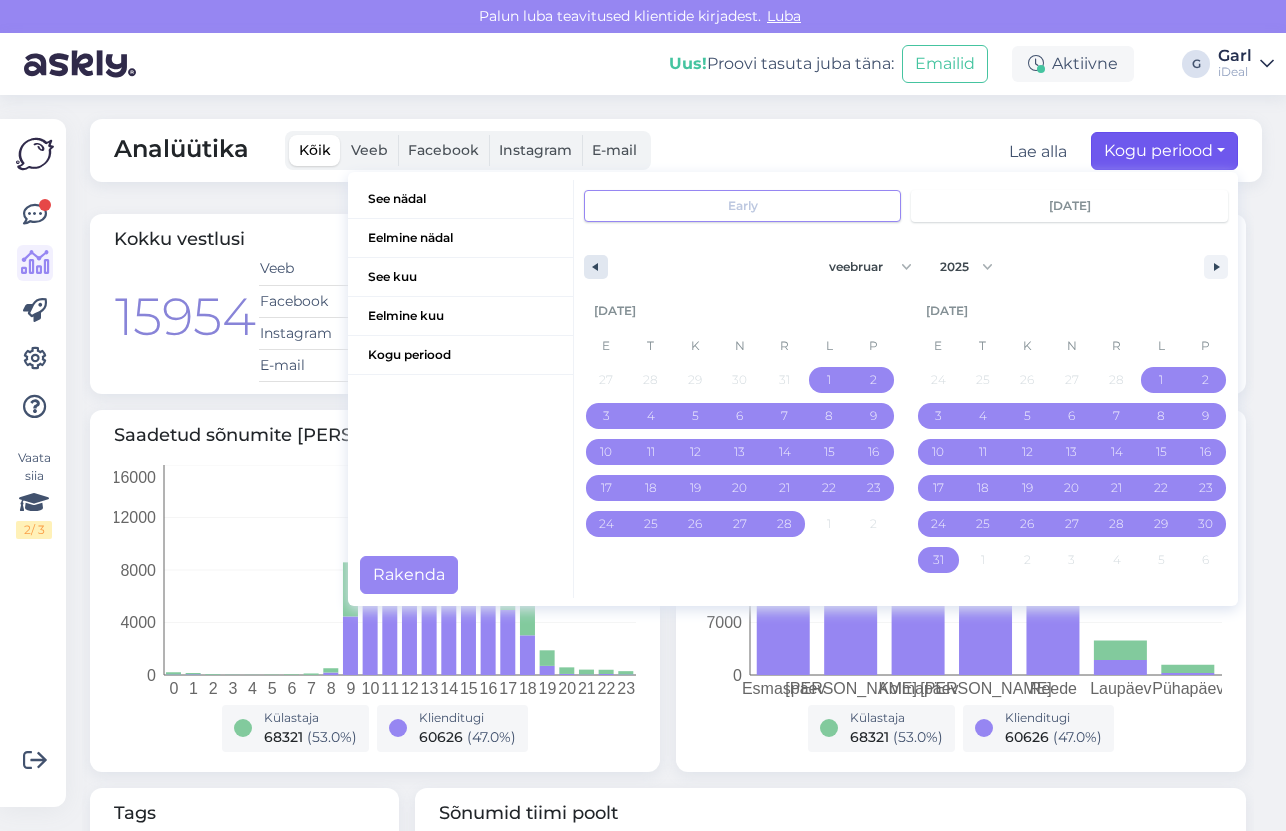 click at bounding box center [596, 267] 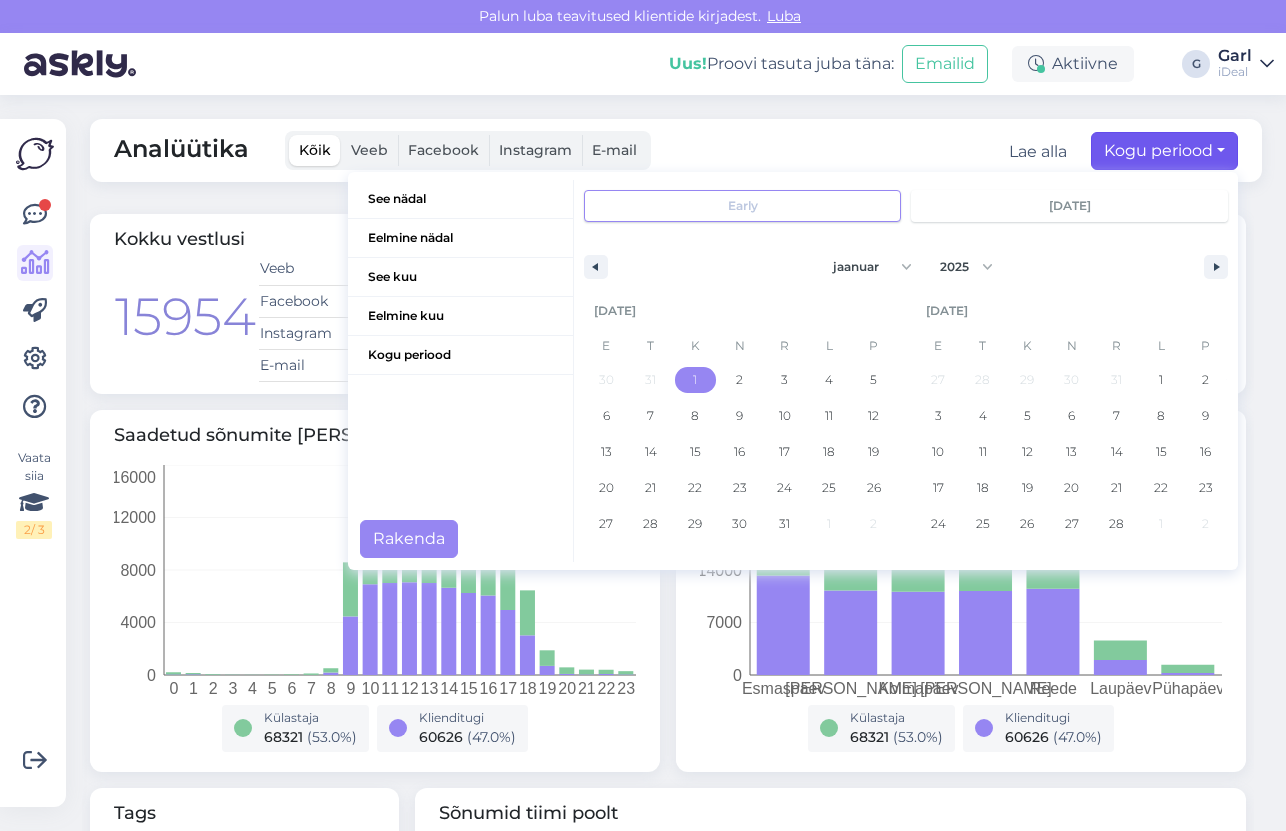 click on "1" at bounding box center (695, 380) 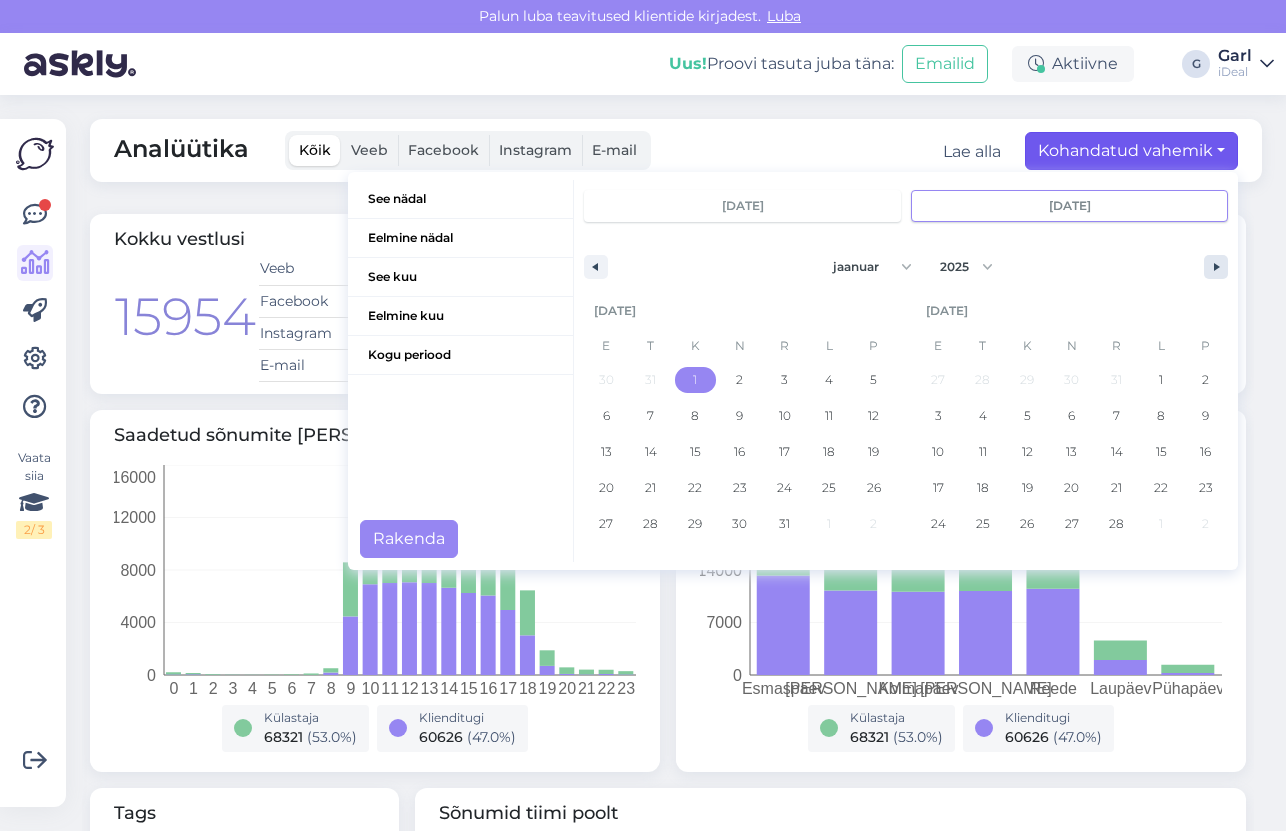 click at bounding box center (1219, 267) 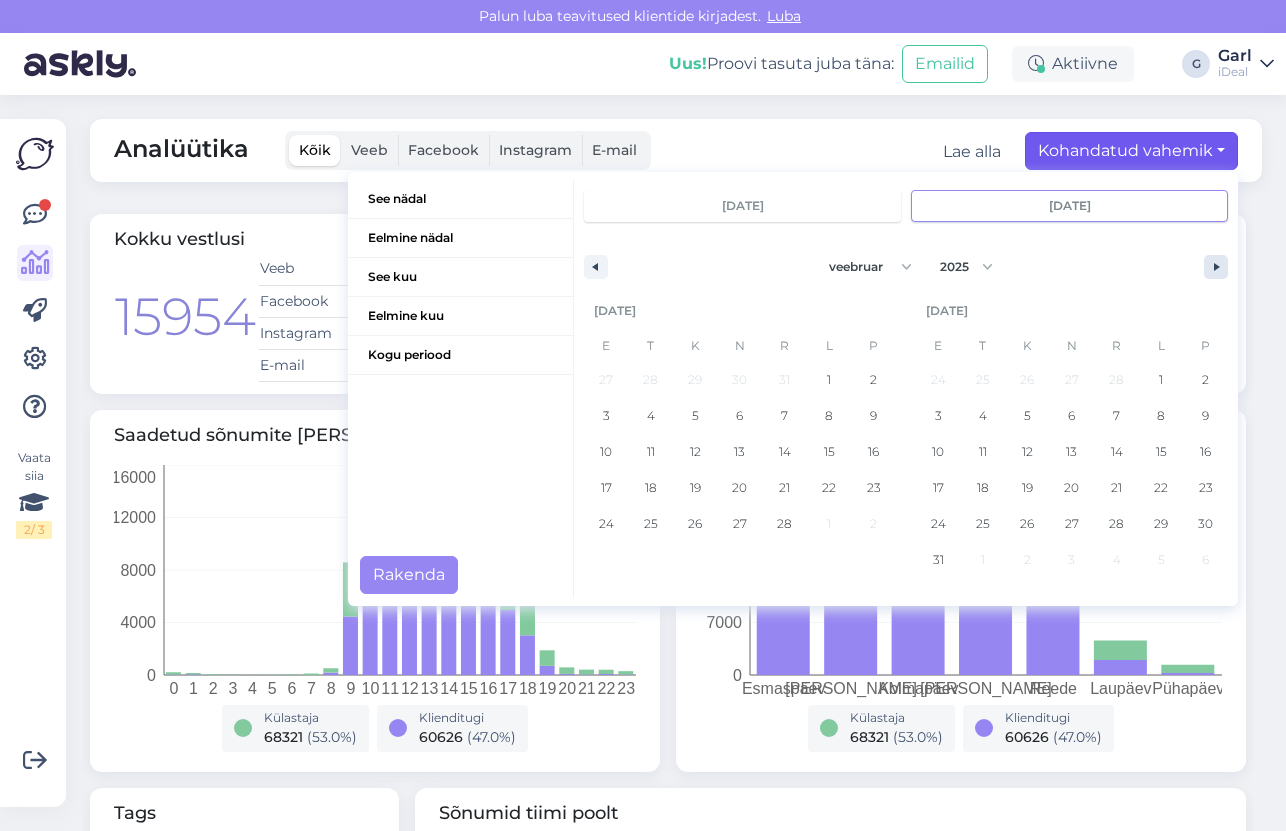 click at bounding box center [1219, 267] 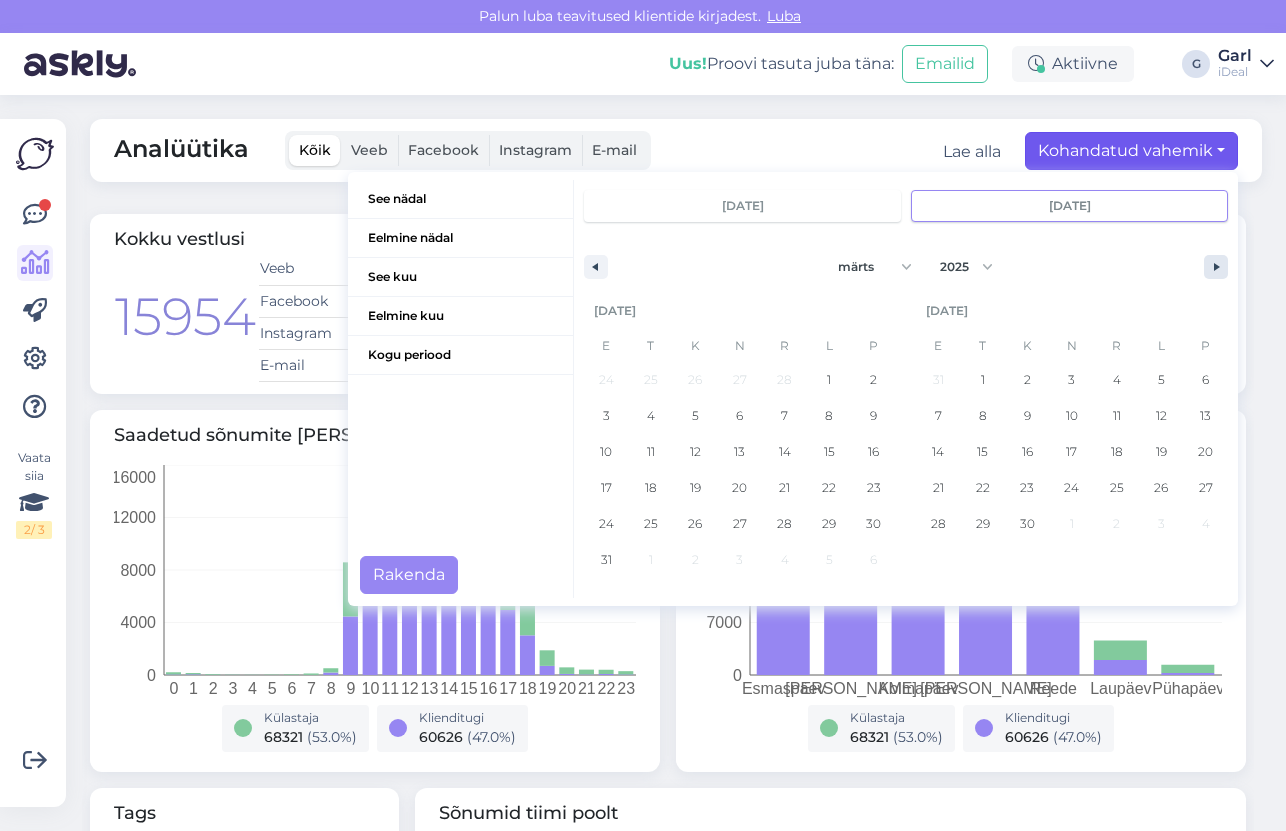click at bounding box center (1219, 267) 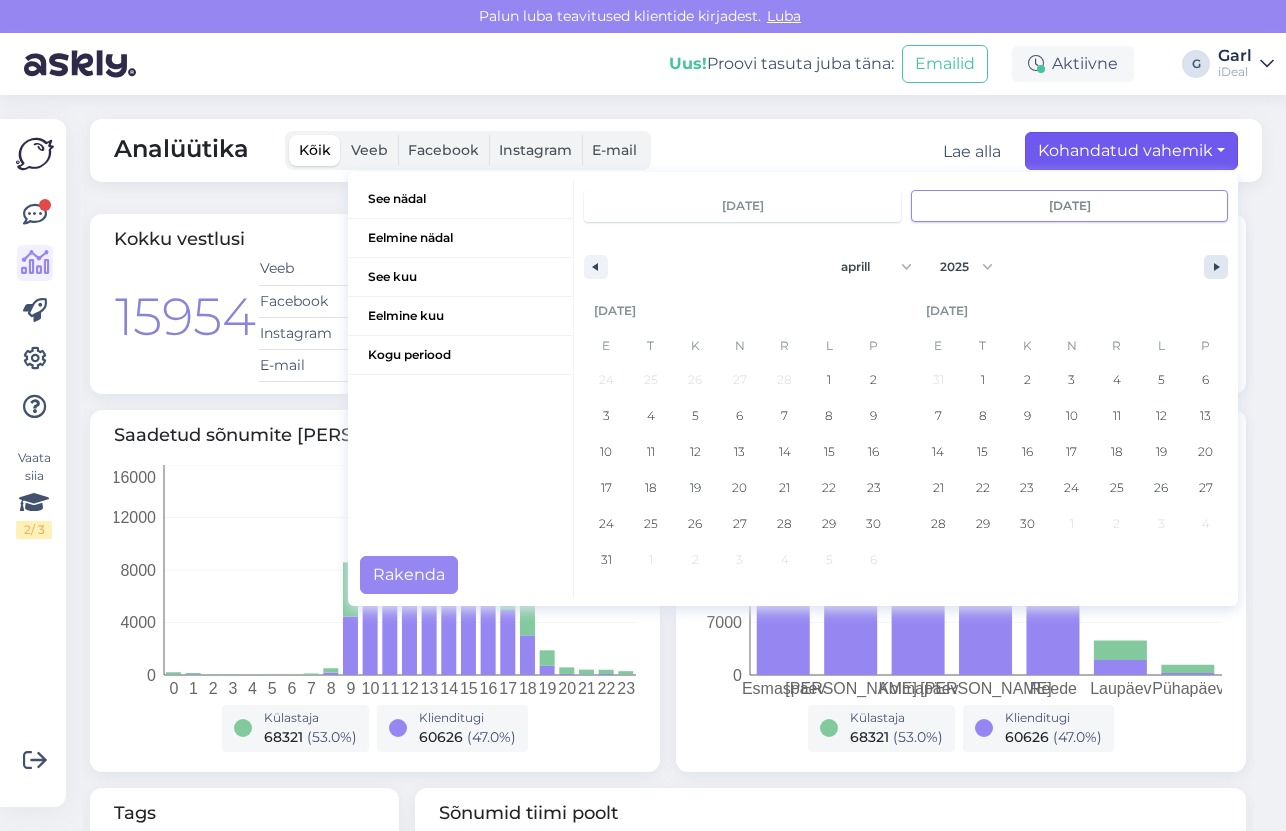 click at bounding box center (1219, 267) 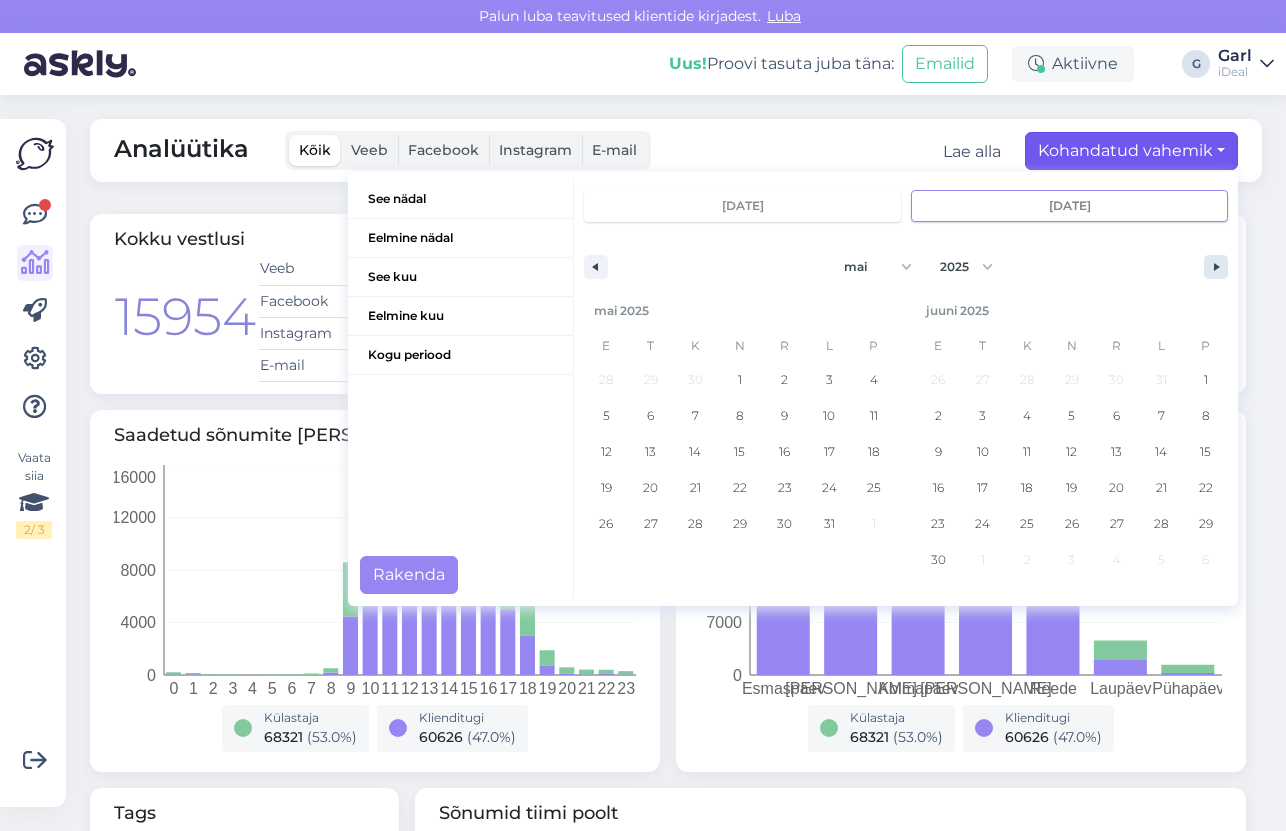 click at bounding box center (1219, 267) 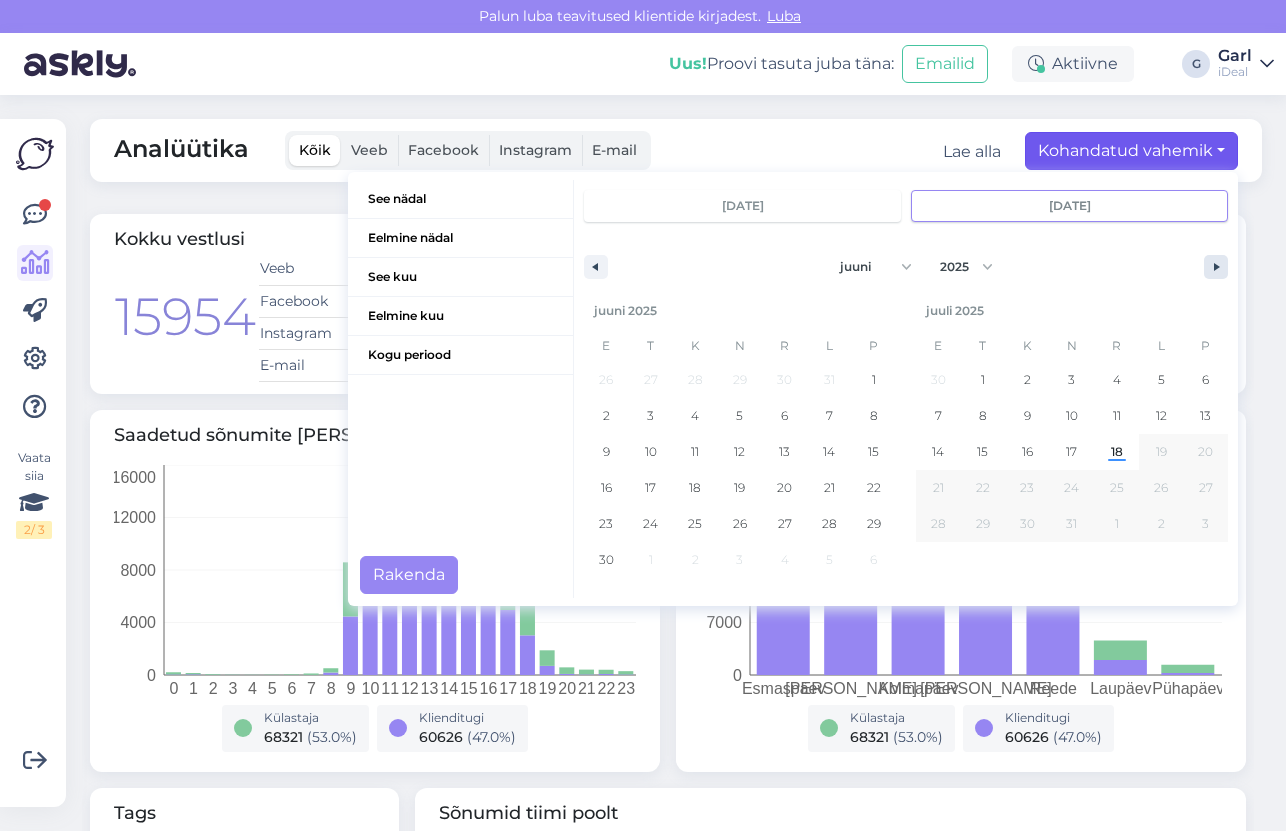 click at bounding box center (1219, 267) 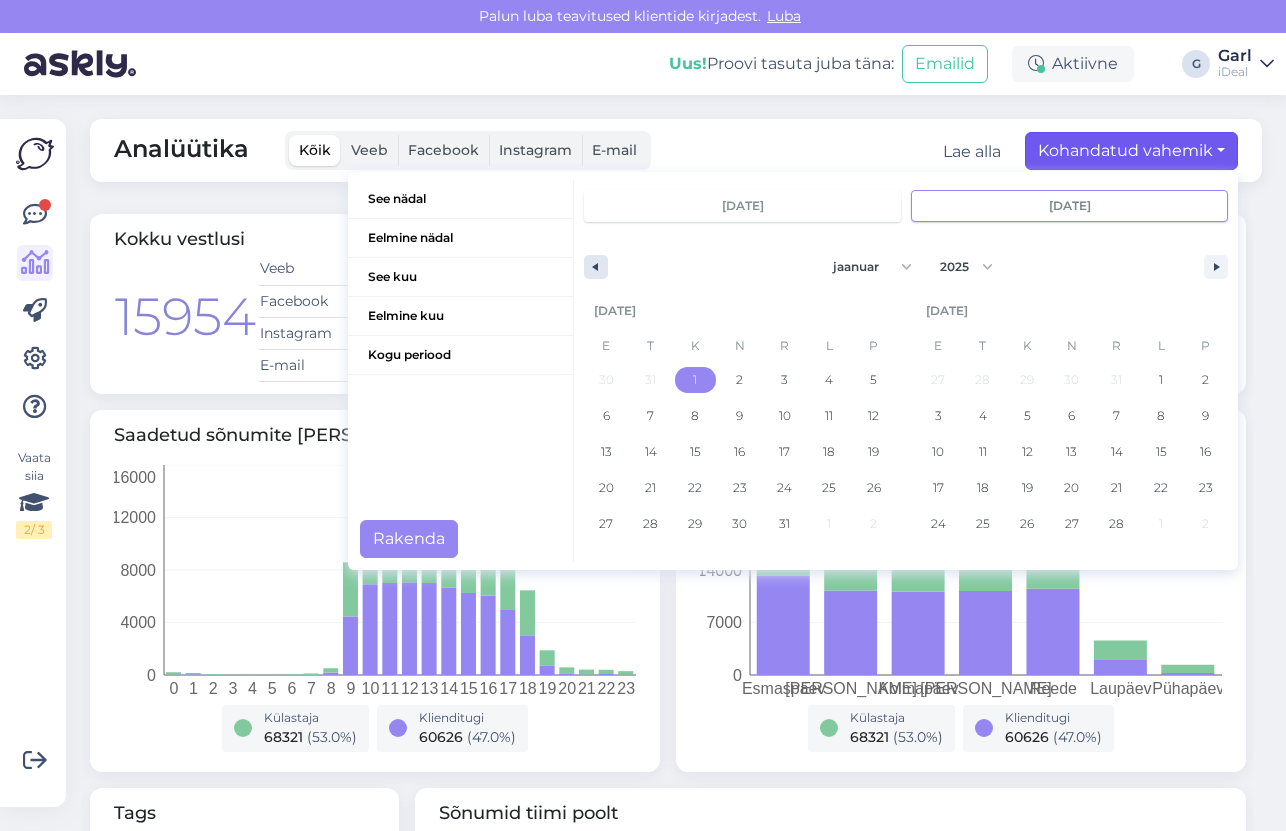 click at bounding box center [593, 267] 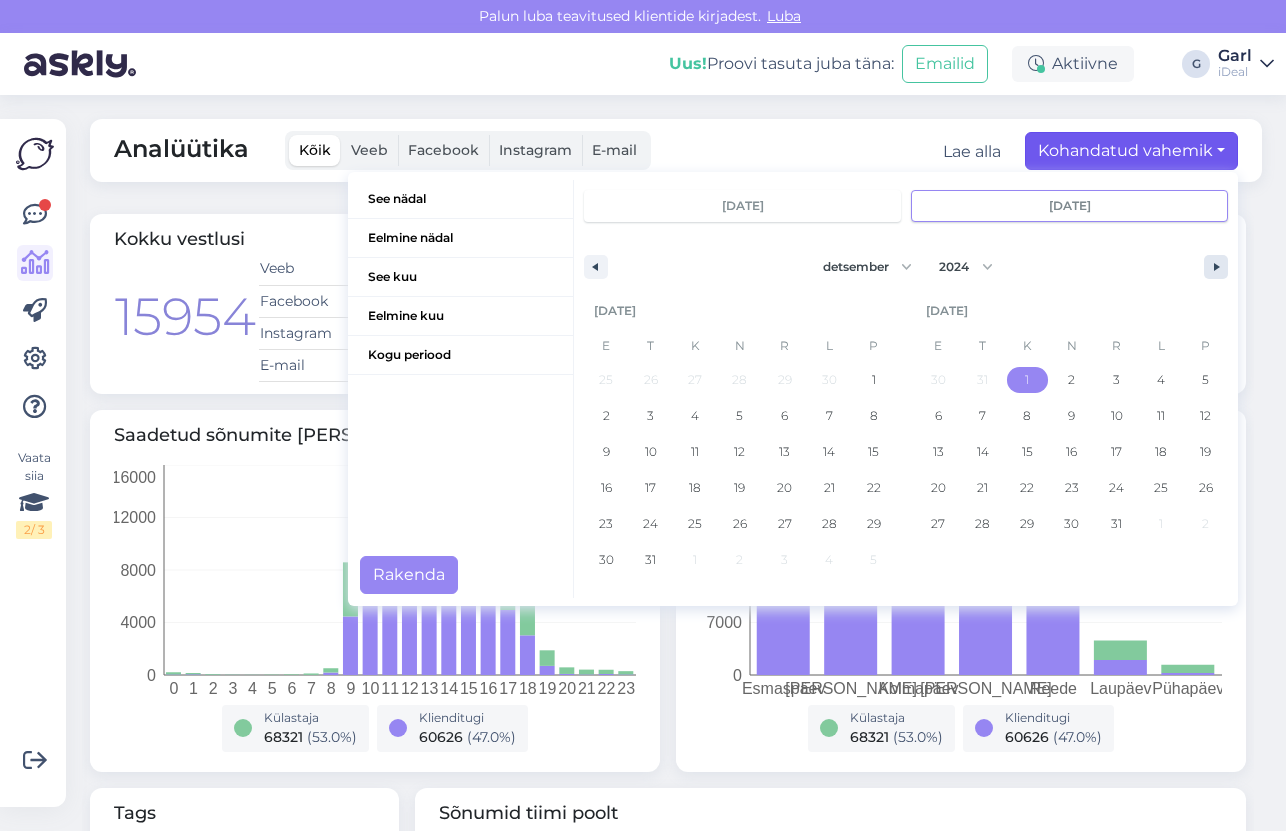 click at bounding box center (1216, 267) 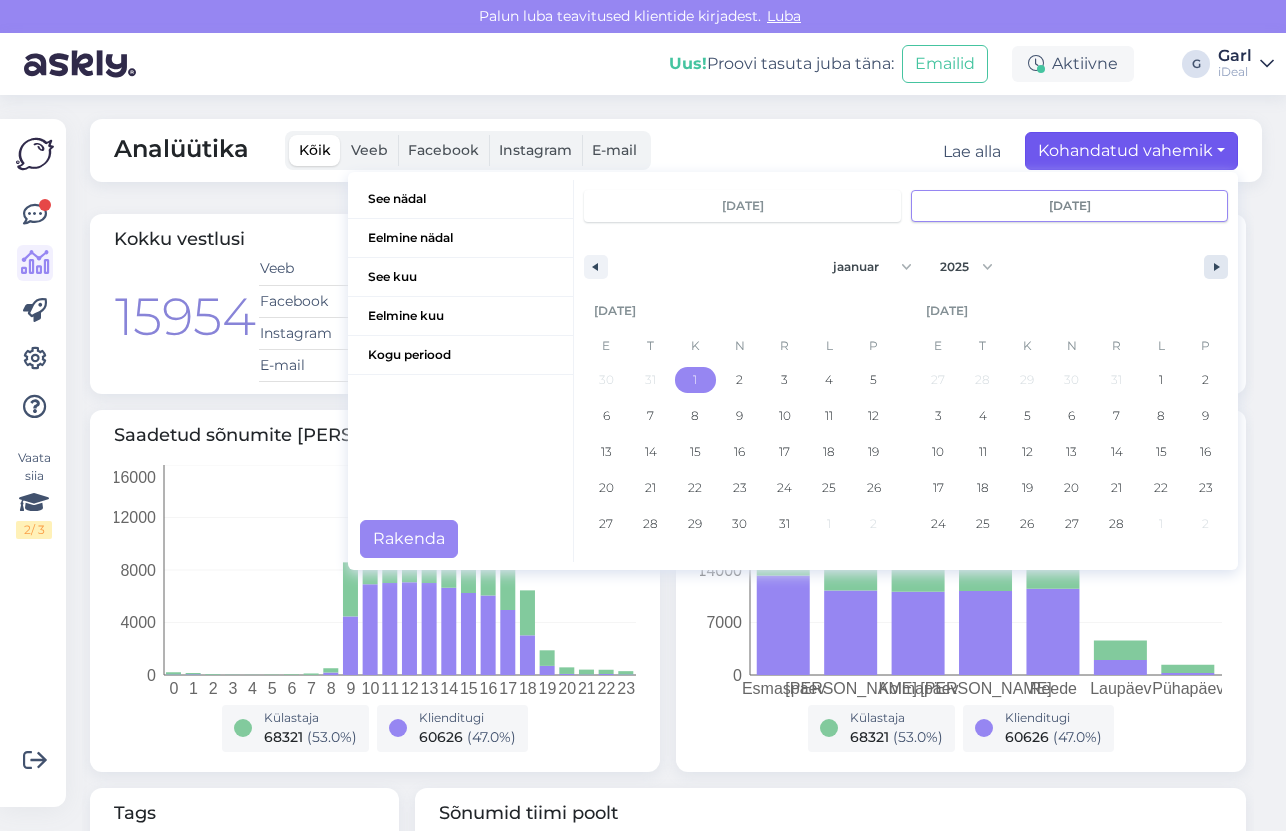 click at bounding box center [1216, 267] 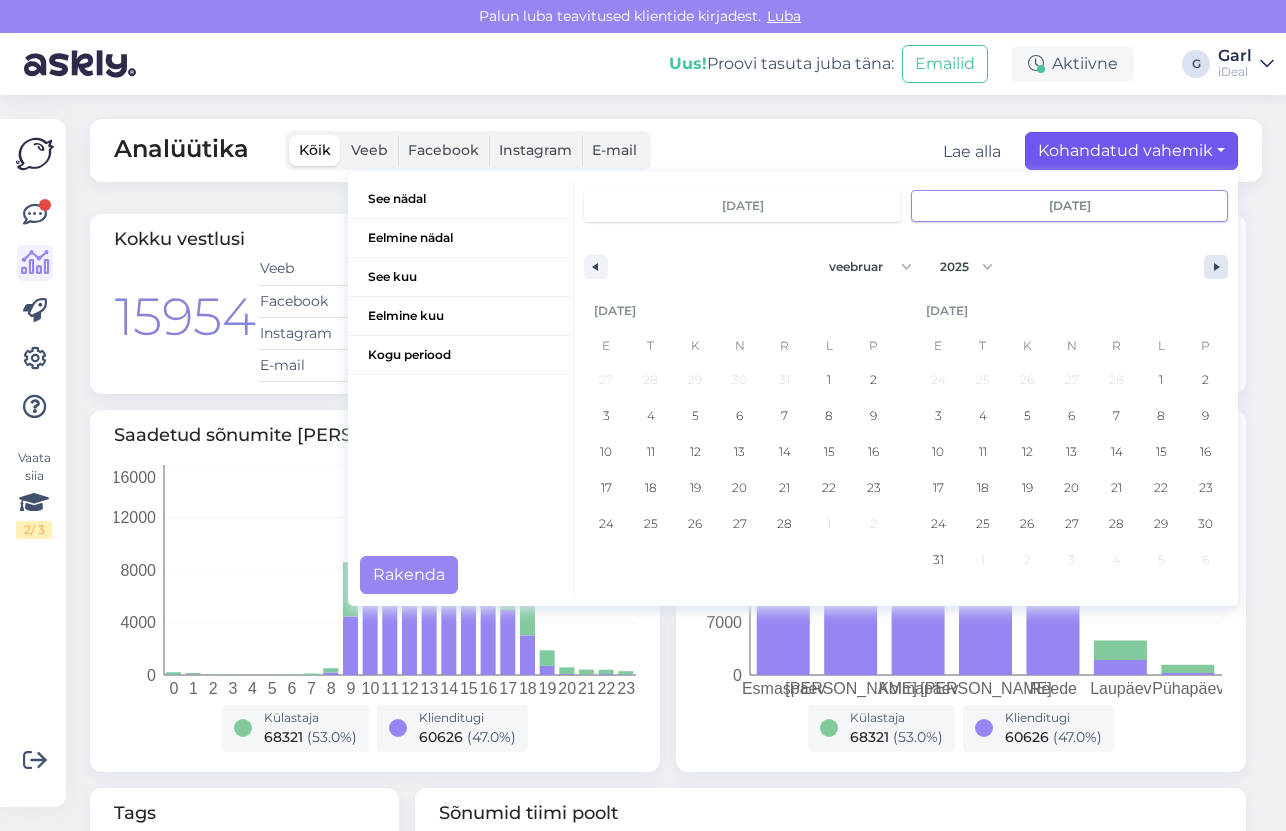 click at bounding box center (1216, 267) 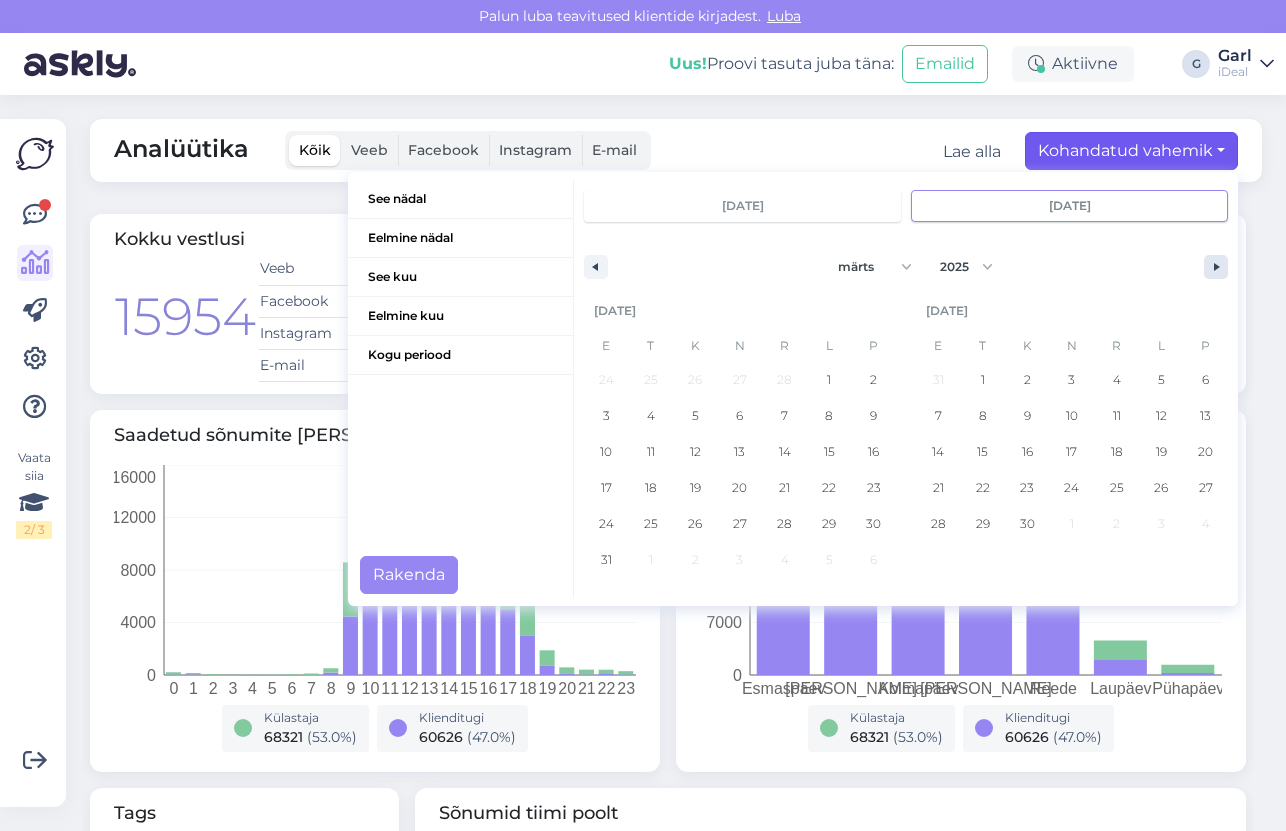 click at bounding box center (1216, 267) 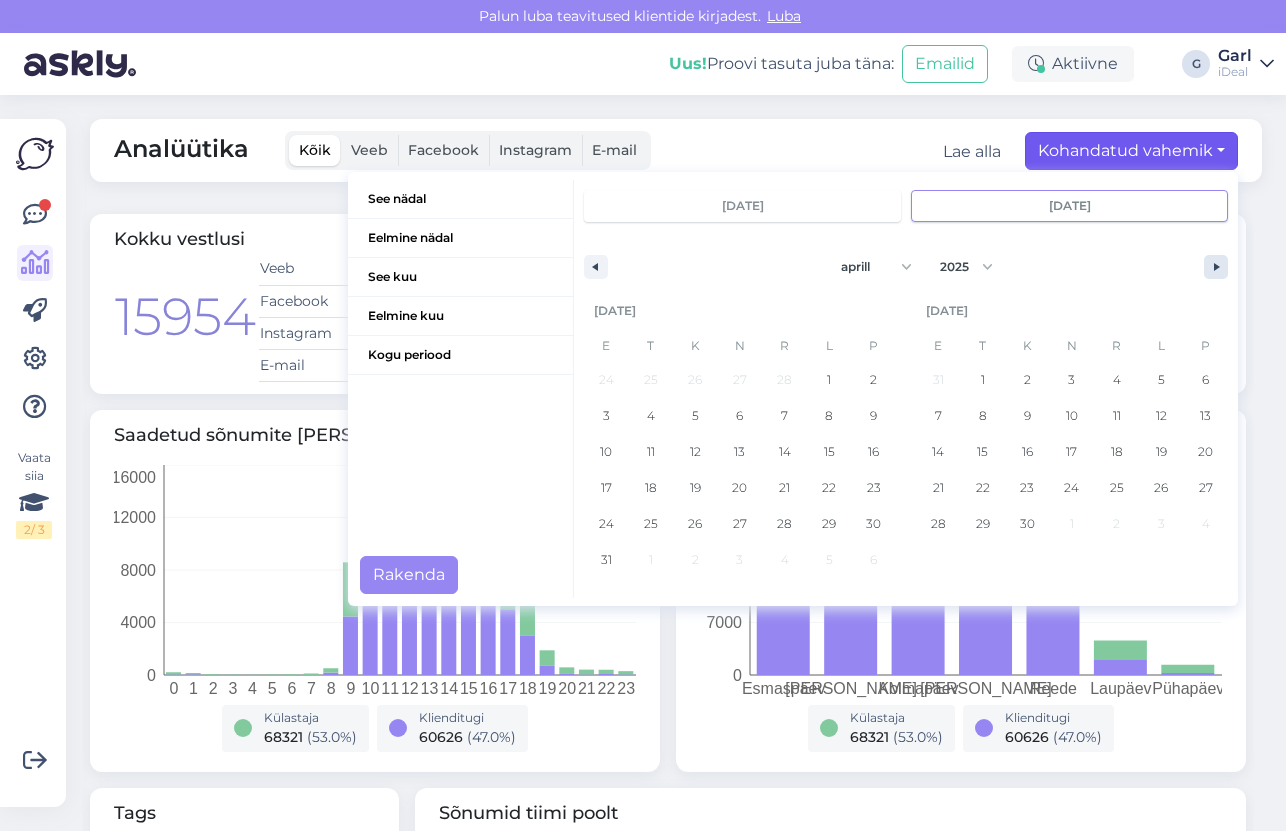 click at bounding box center [1216, 267] 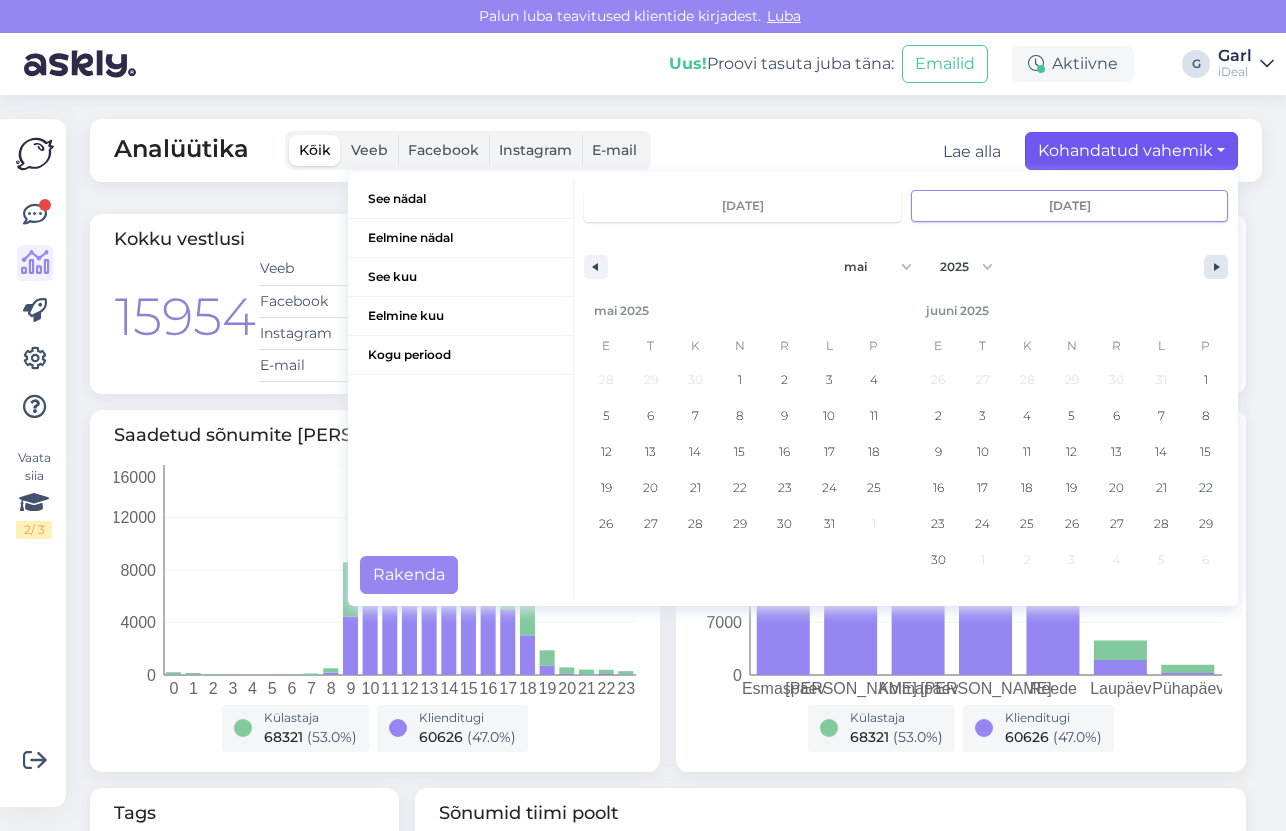 click at bounding box center (1216, 267) 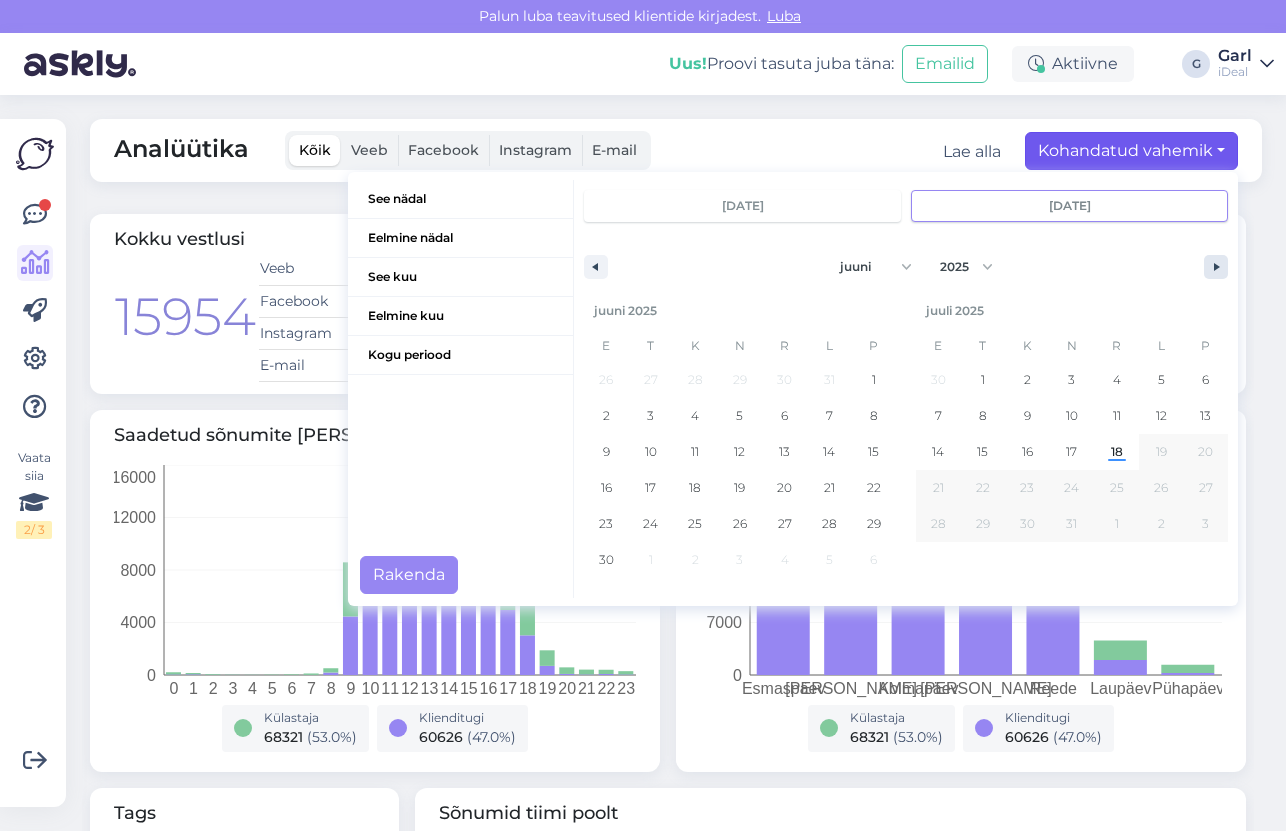 click at bounding box center (1216, 267) 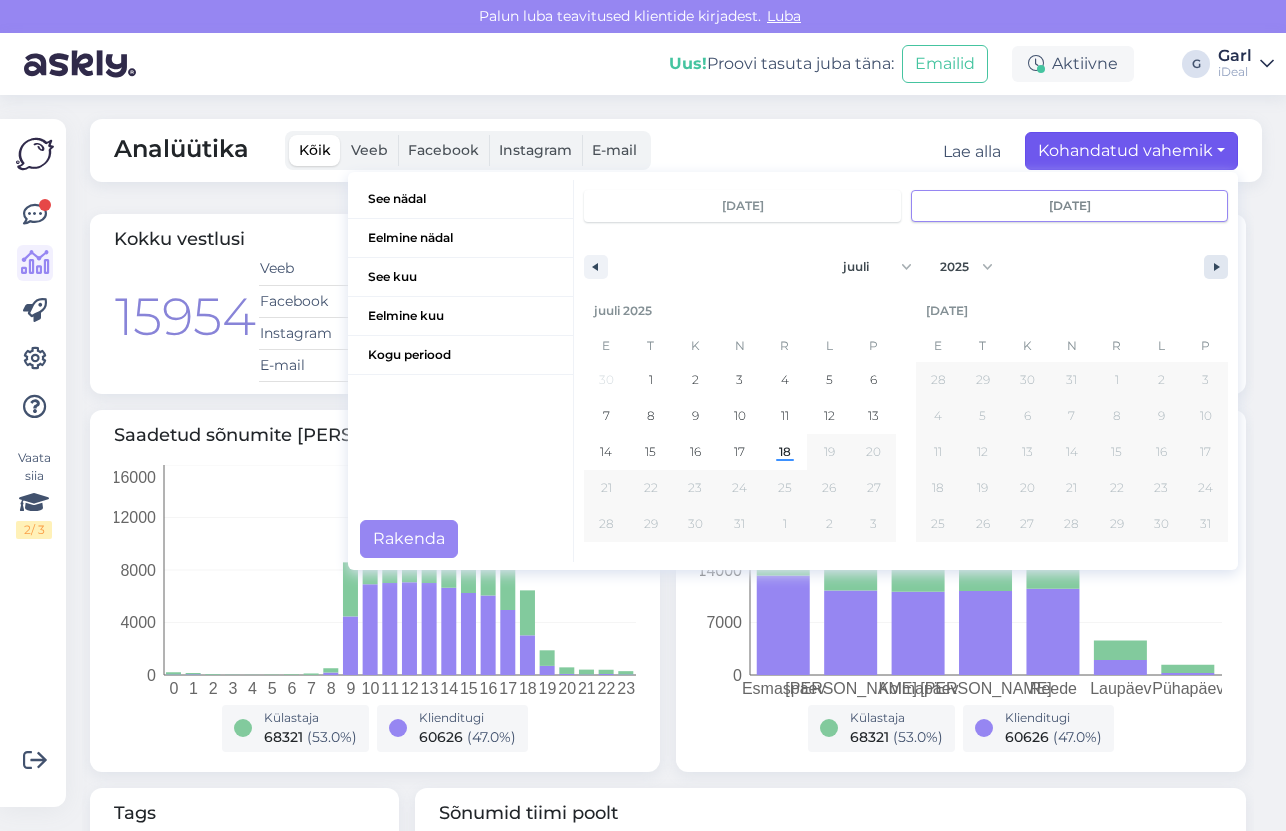 click at bounding box center (1216, 267) 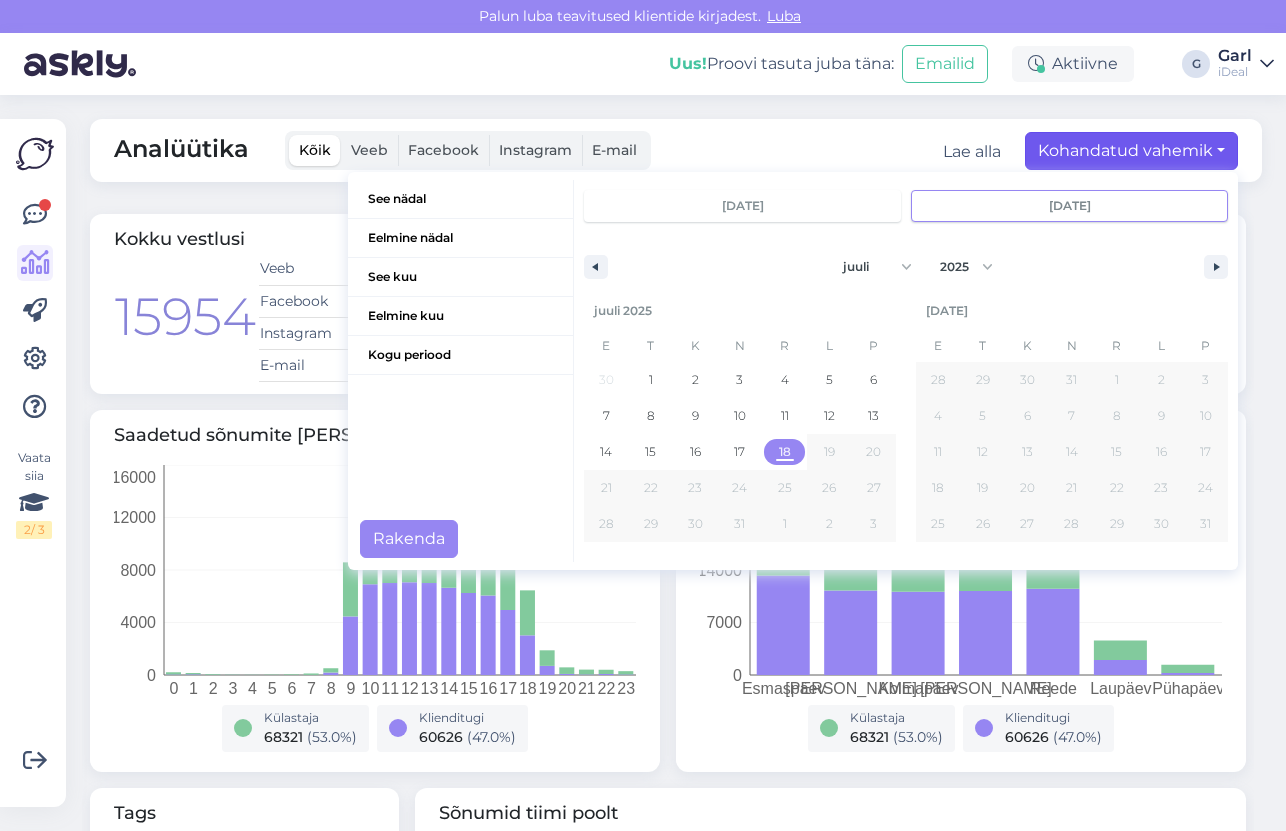 click on "18" at bounding box center [784, 452] 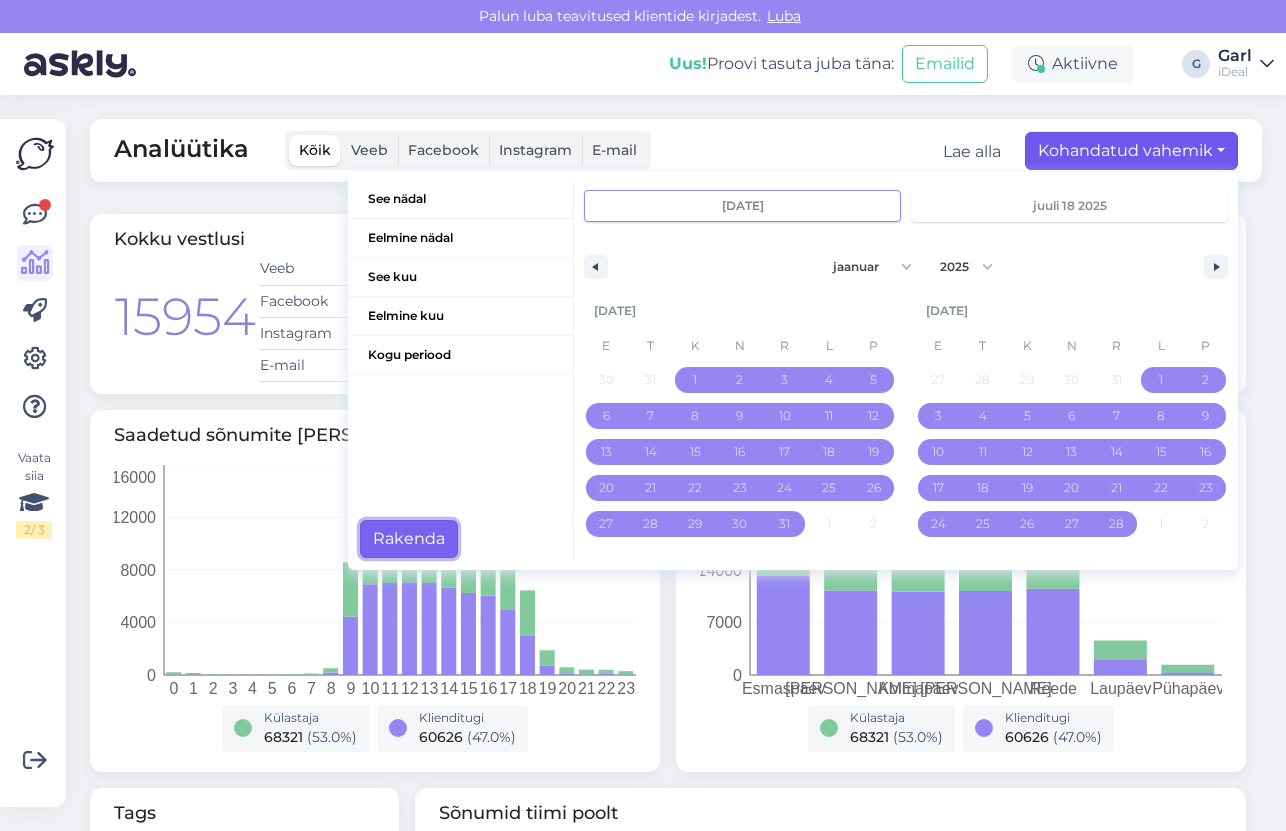 click on "Rakenda" at bounding box center [409, 539] 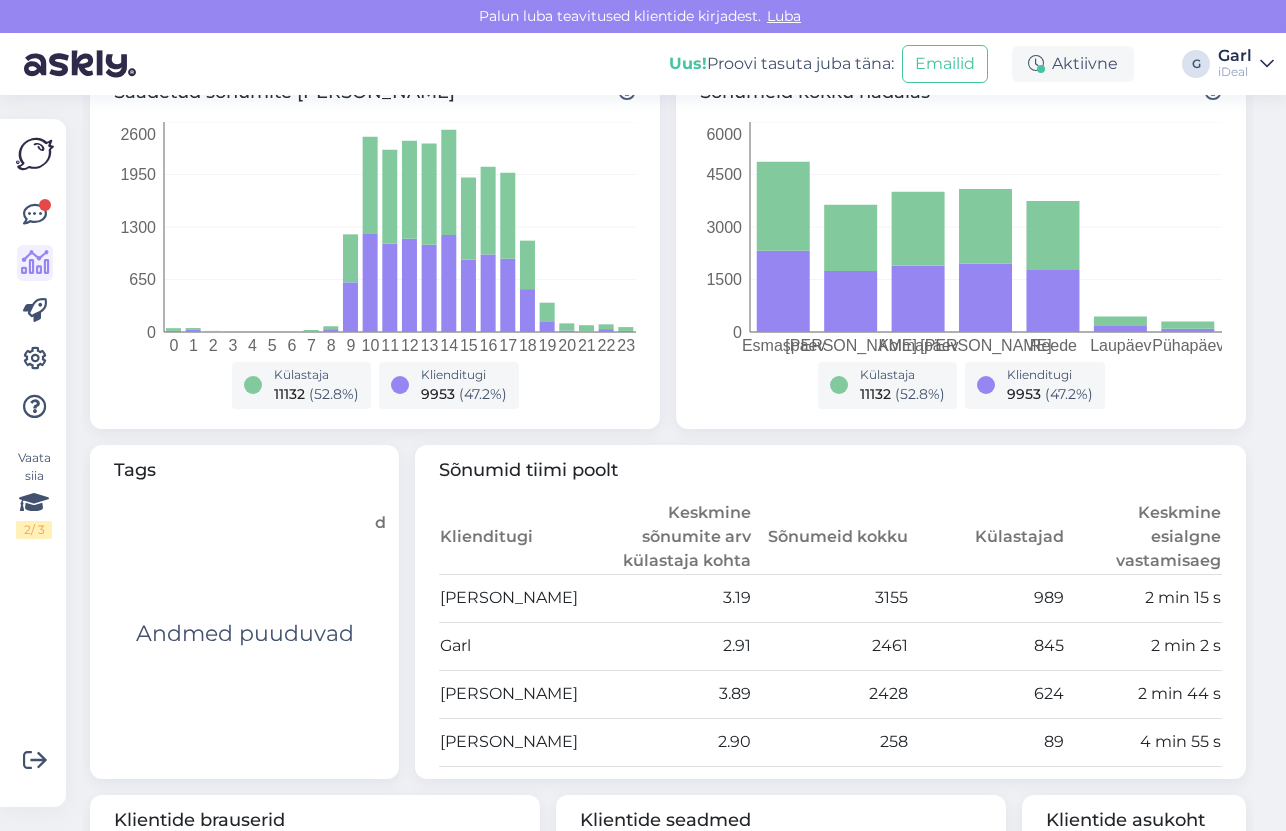 scroll, scrollTop: 0, scrollLeft: 0, axis: both 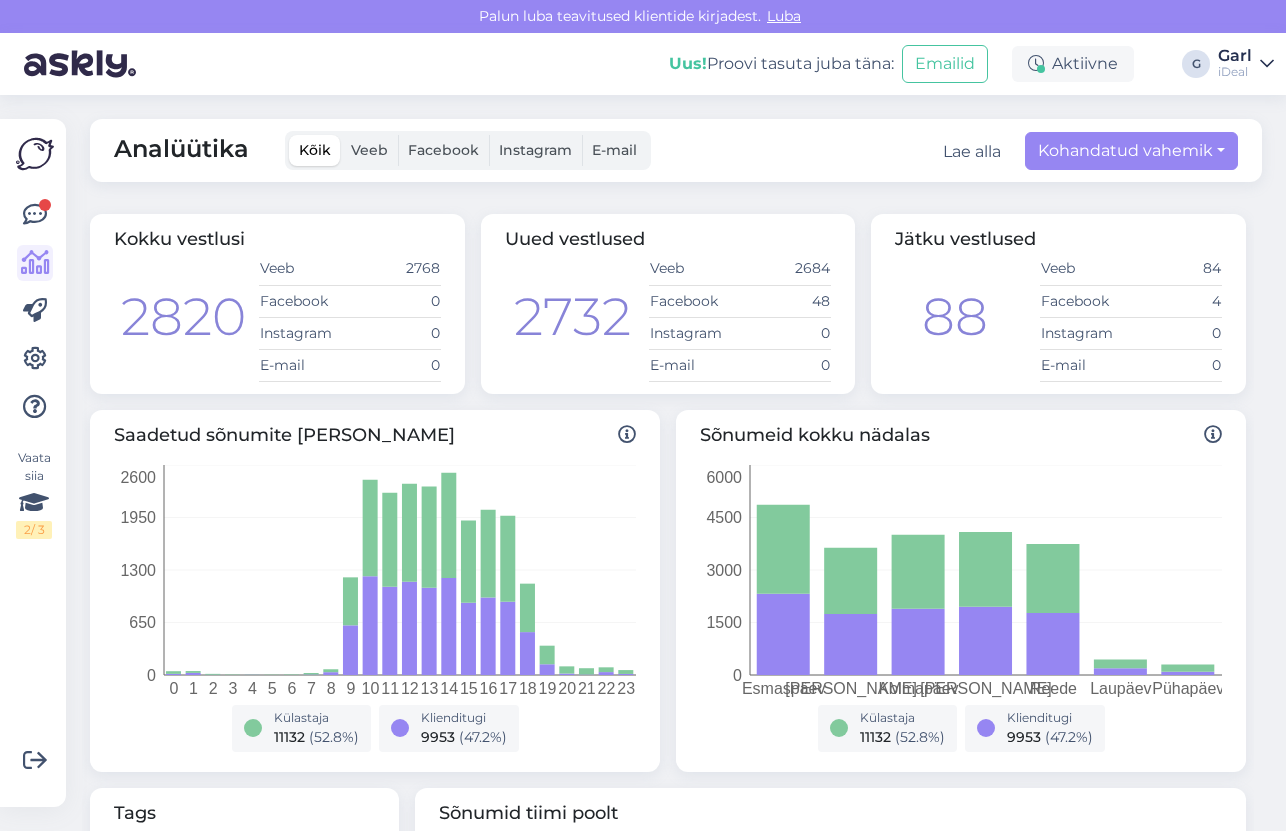 click at bounding box center (1267, 64) 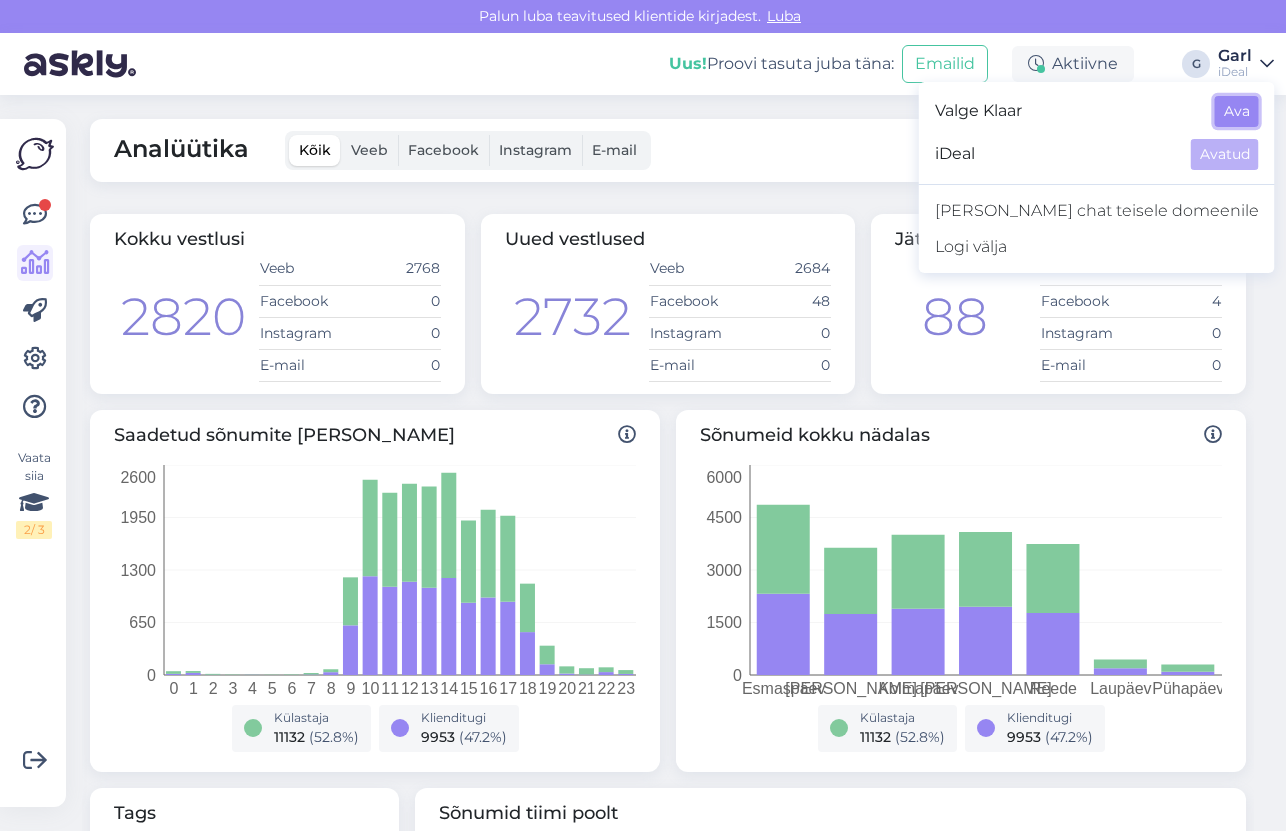 click on "Ava" at bounding box center (1237, 111) 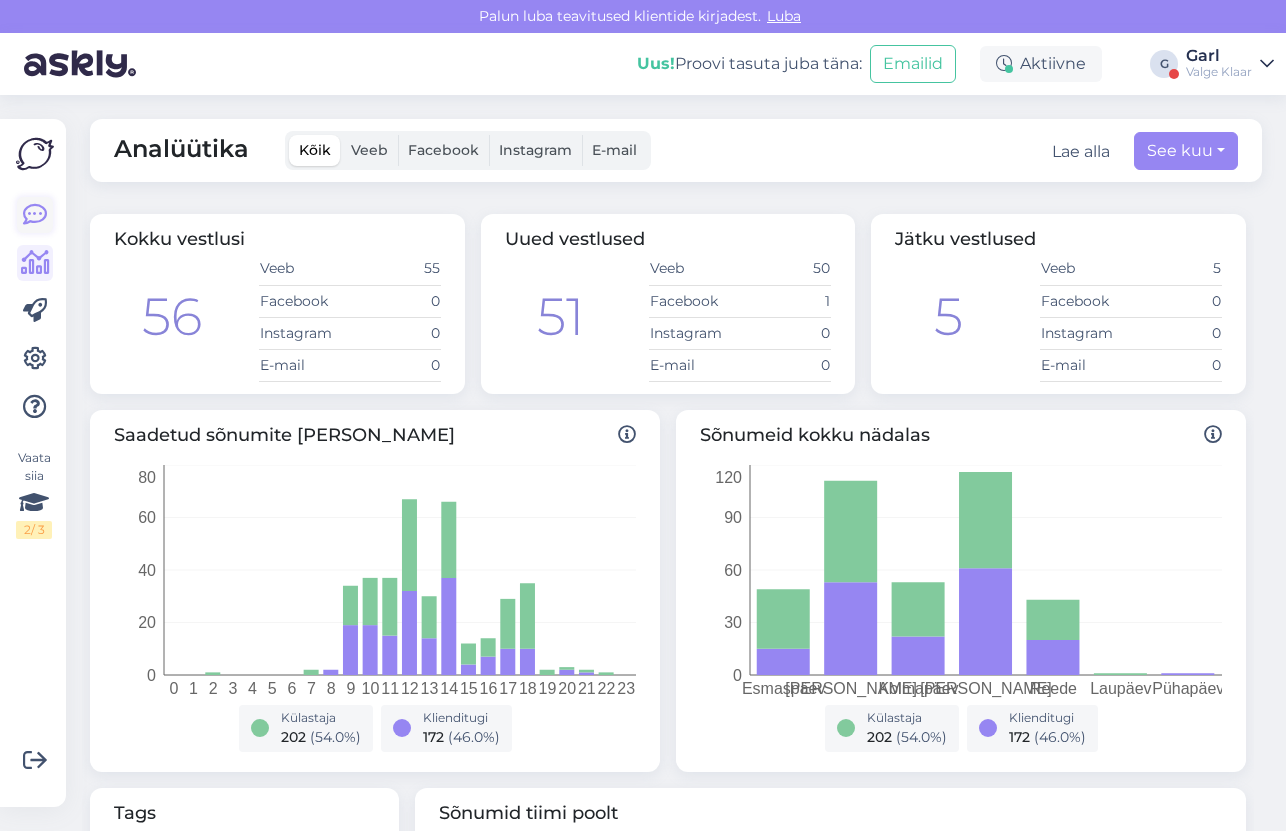 click at bounding box center [35, 215] 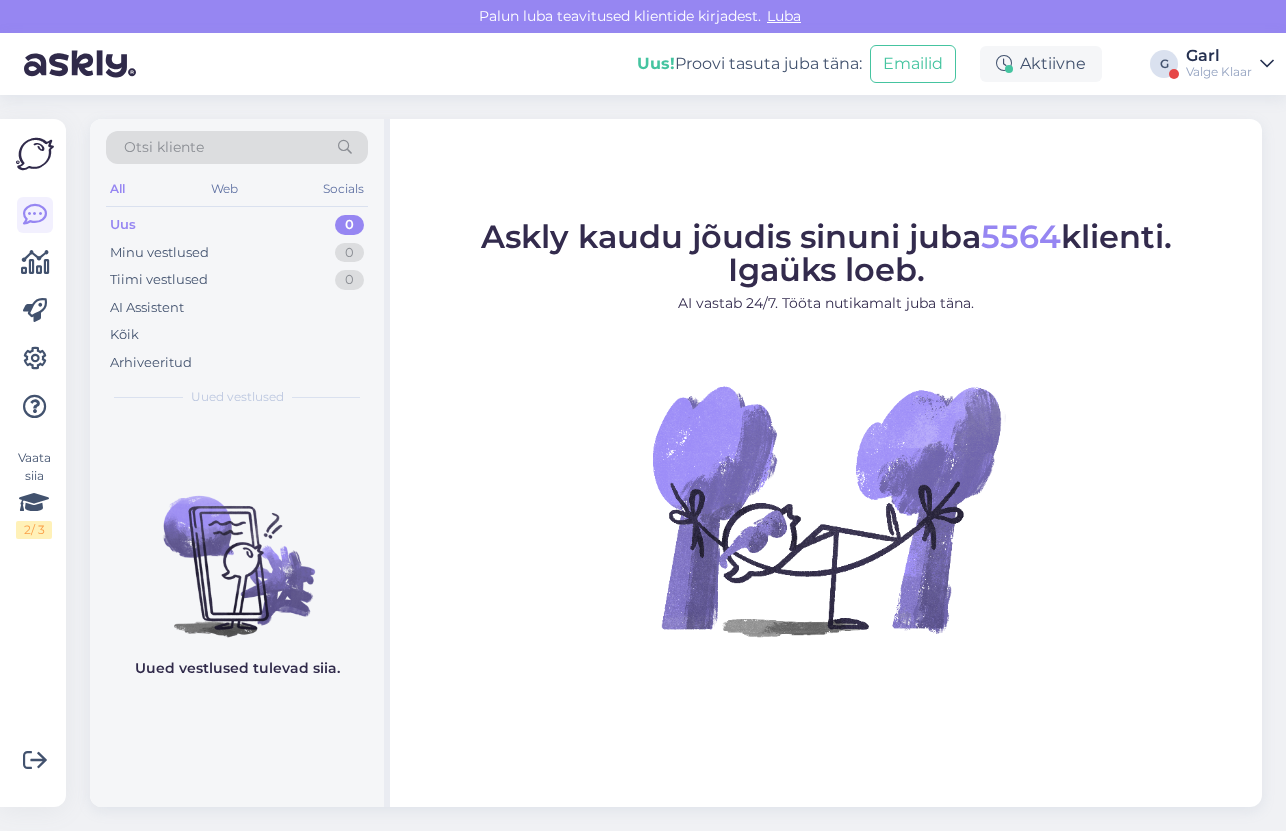 click on "Valge Klaar" at bounding box center [1219, 72] 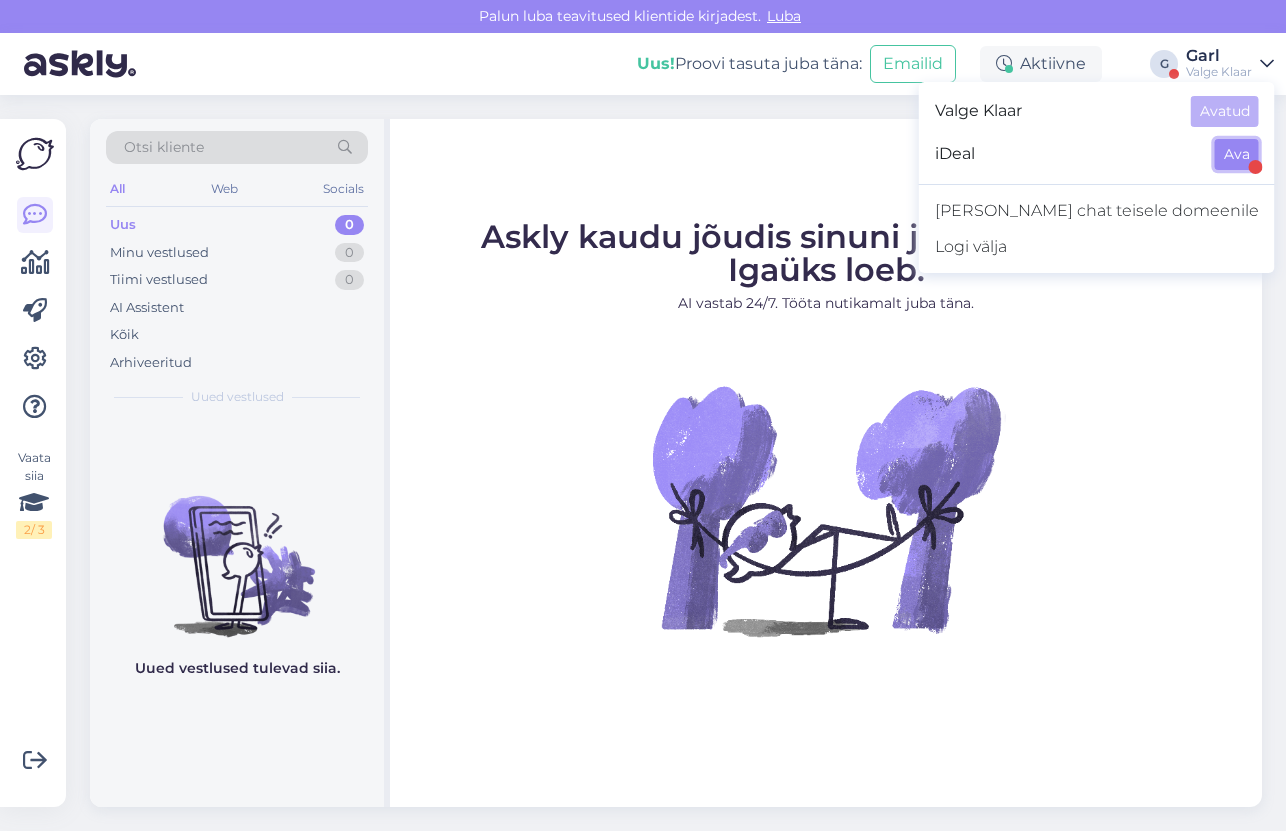 click on "Ava" at bounding box center [1237, 154] 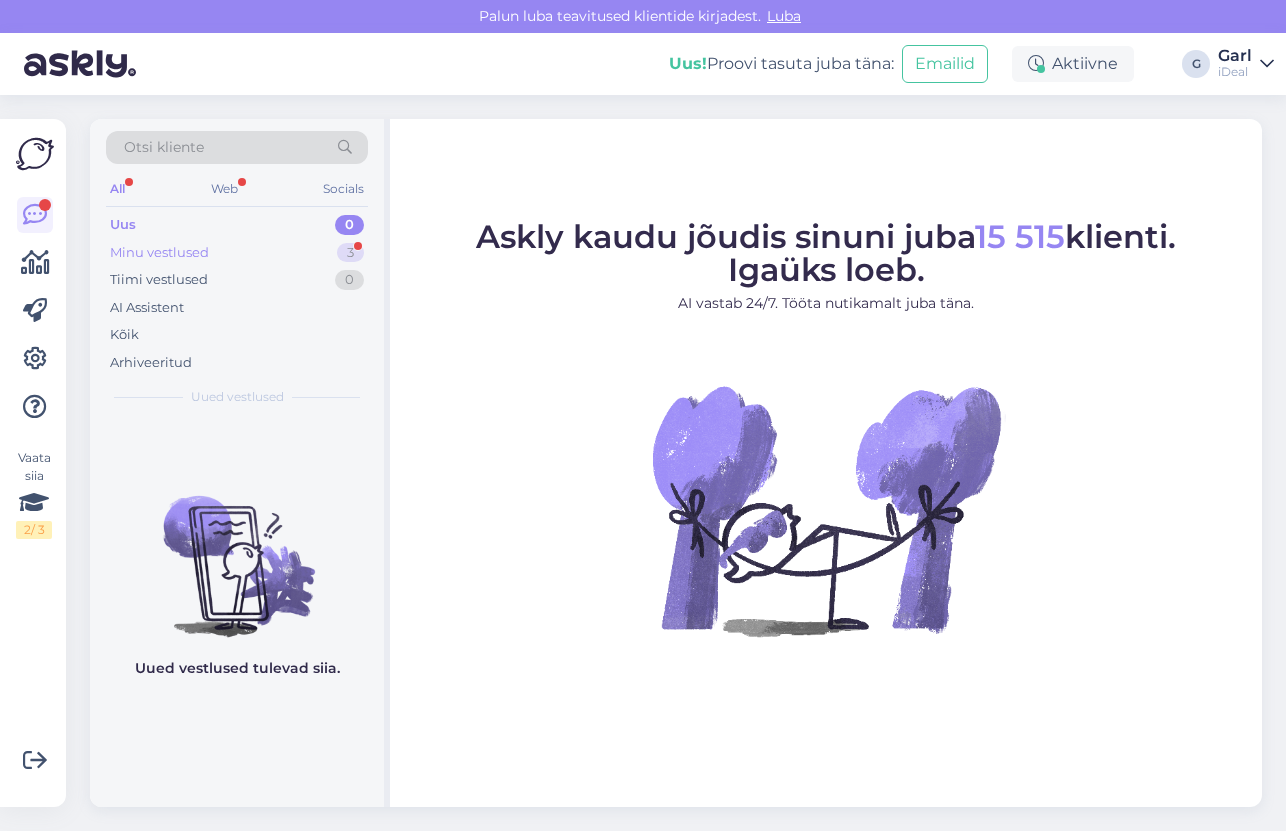 click on "Minu vestlused 3" at bounding box center [237, 253] 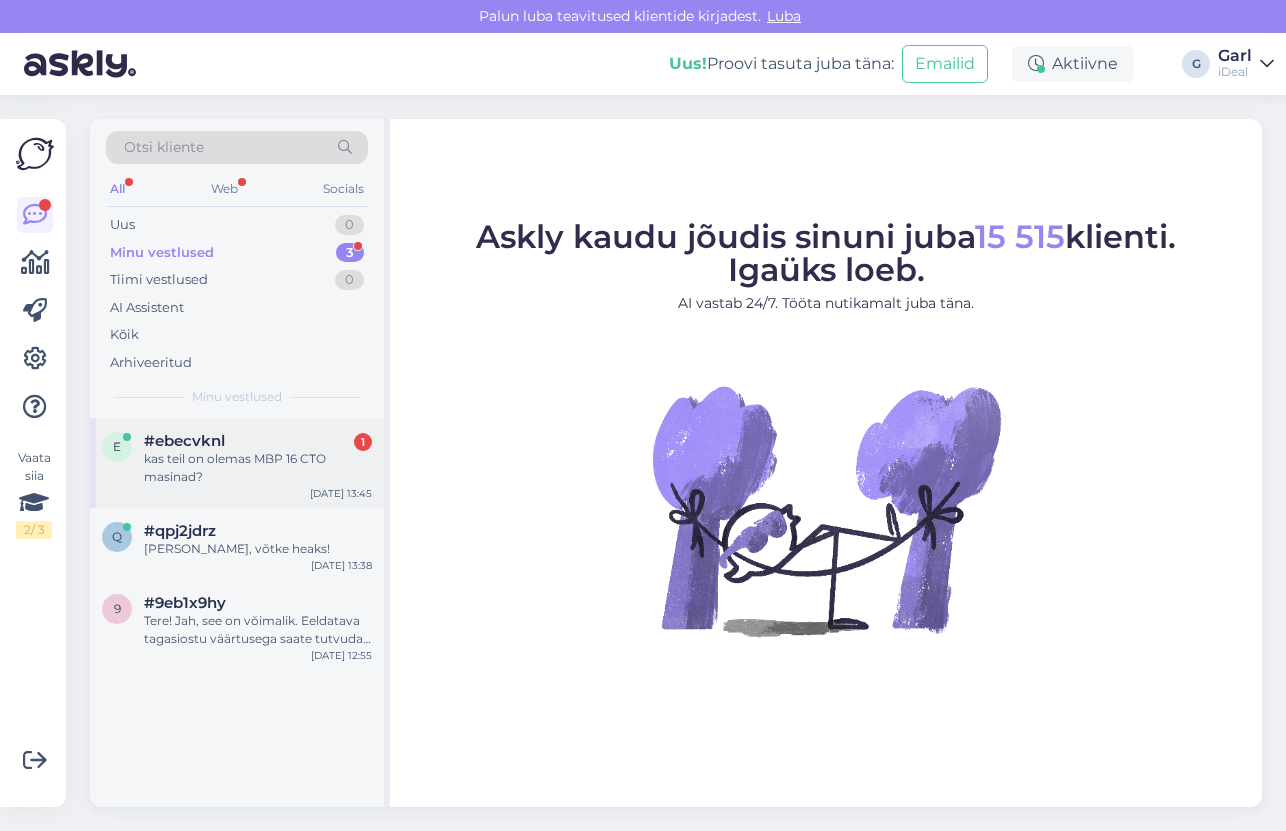 click on "#ebecvknl 1" at bounding box center [258, 441] 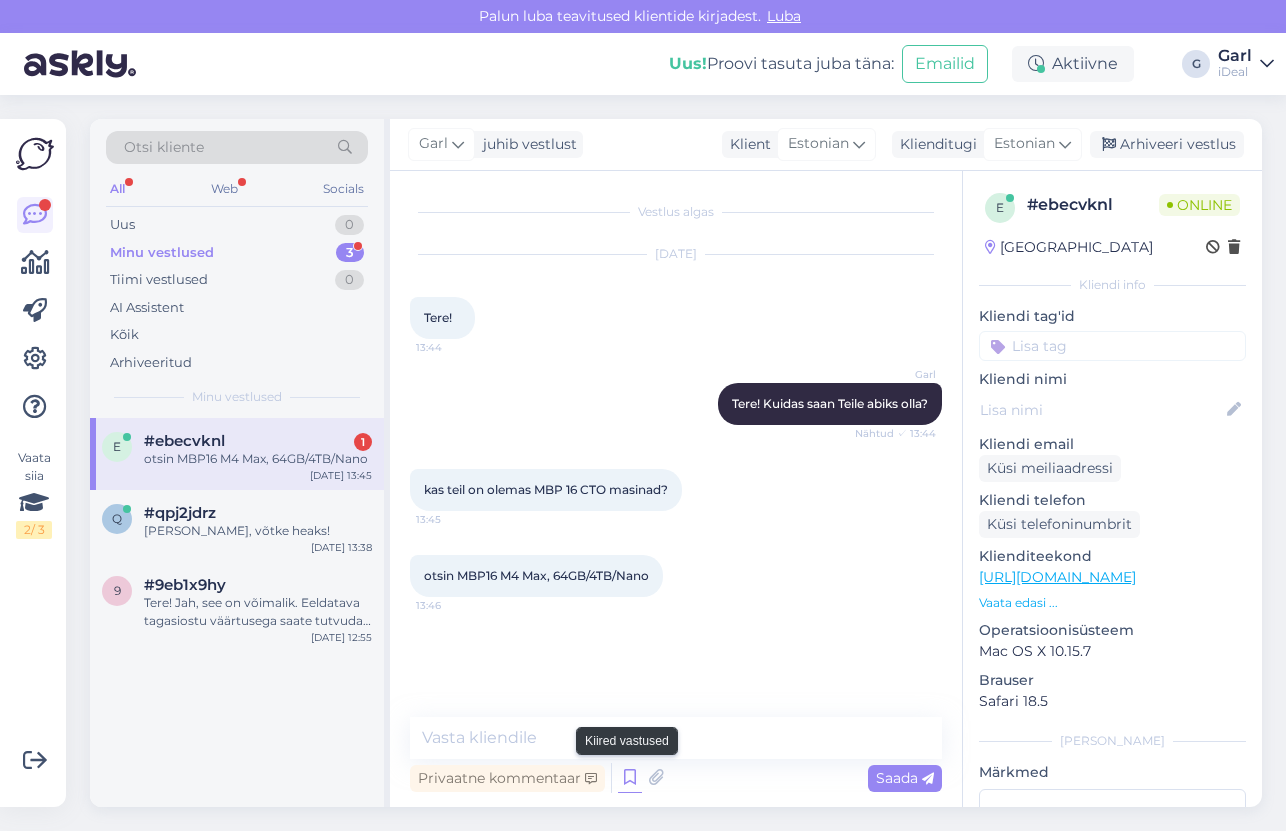 click at bounding box center (630, 778) 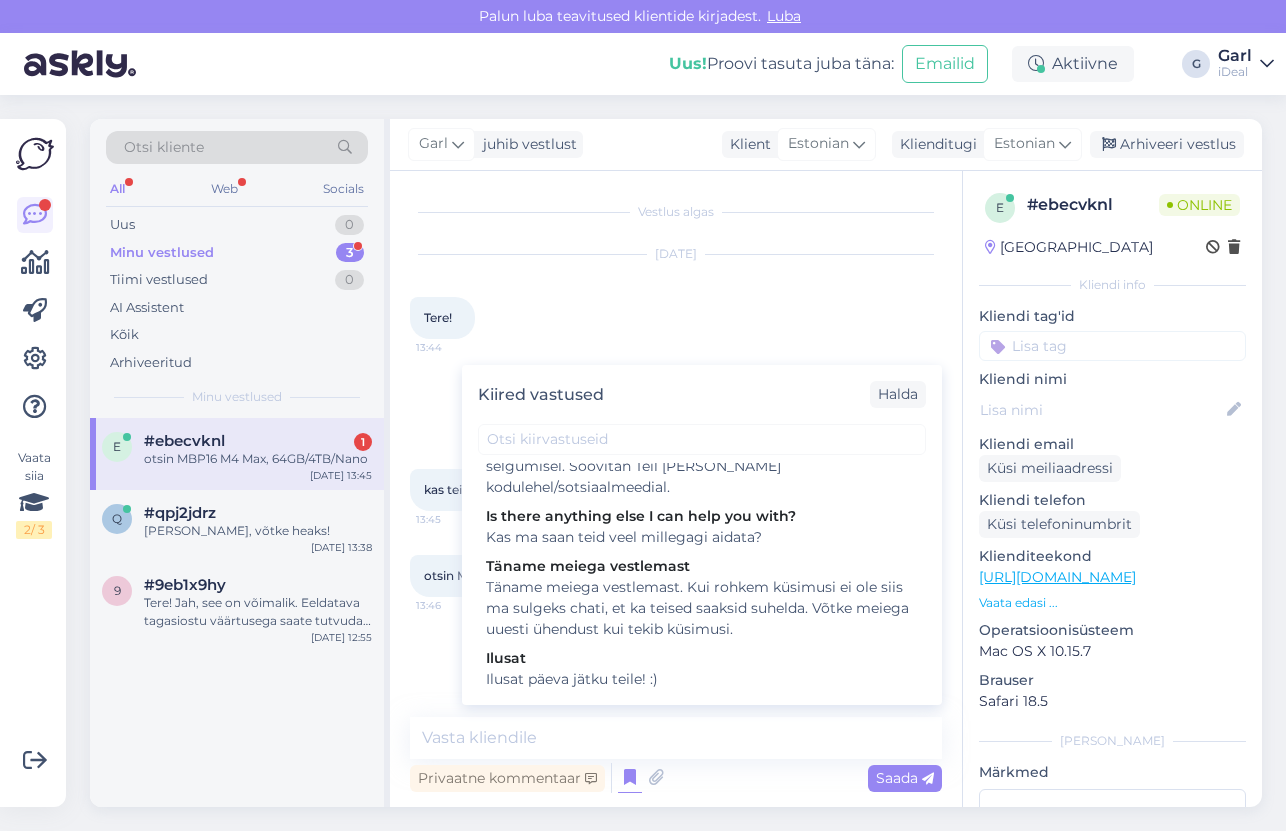 scroll, scrollTop: 2750, scrollLeft: 0, axis: vertical 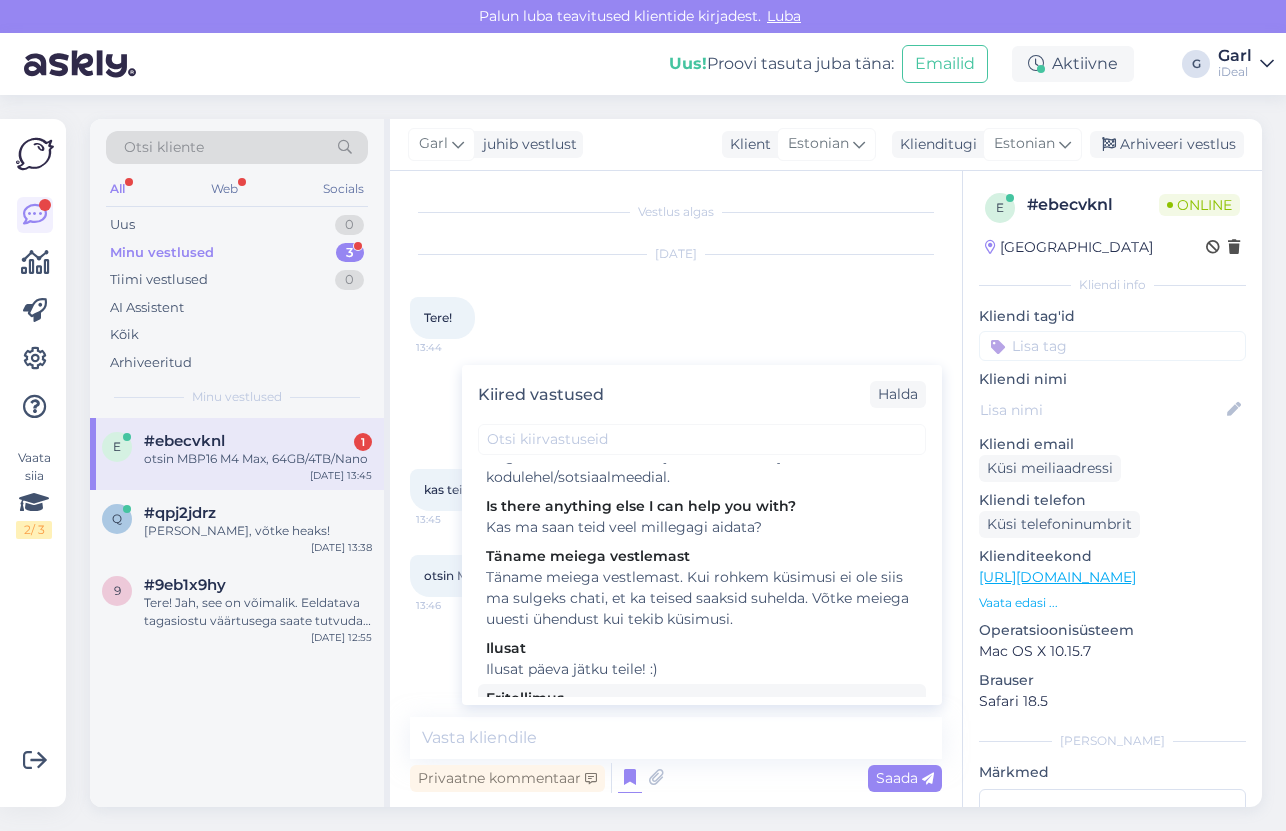 click on "Saame tellida erikonfiguratsiooniga mudeleid sisse, sellisel juhul [PERSON_NAME] vähemalt 50% ettemaks ning tarneaeg on vähemalt 4-8 nädalat.
[PERSON_NAME] huvitatud eritellimusest, siis palun edastage [EMAIL_ADDRESS][DOMAIN_NAME] eraisikule ostes täpne konfiguratsioon, kontaktandmed (ees- ja perekonnanimi, tel. number, e-mail address) ning salong, [PERSON_NAME] sooviksite seadme [PERSON_NAME]. Kui on plaan osta ettevõttele, siis palun teil päringu saata otse ärikliendihalduritele aadressile [EMAIL_ADDRESS][DOMAIN_NAME]" at bounding box center [702, 824] 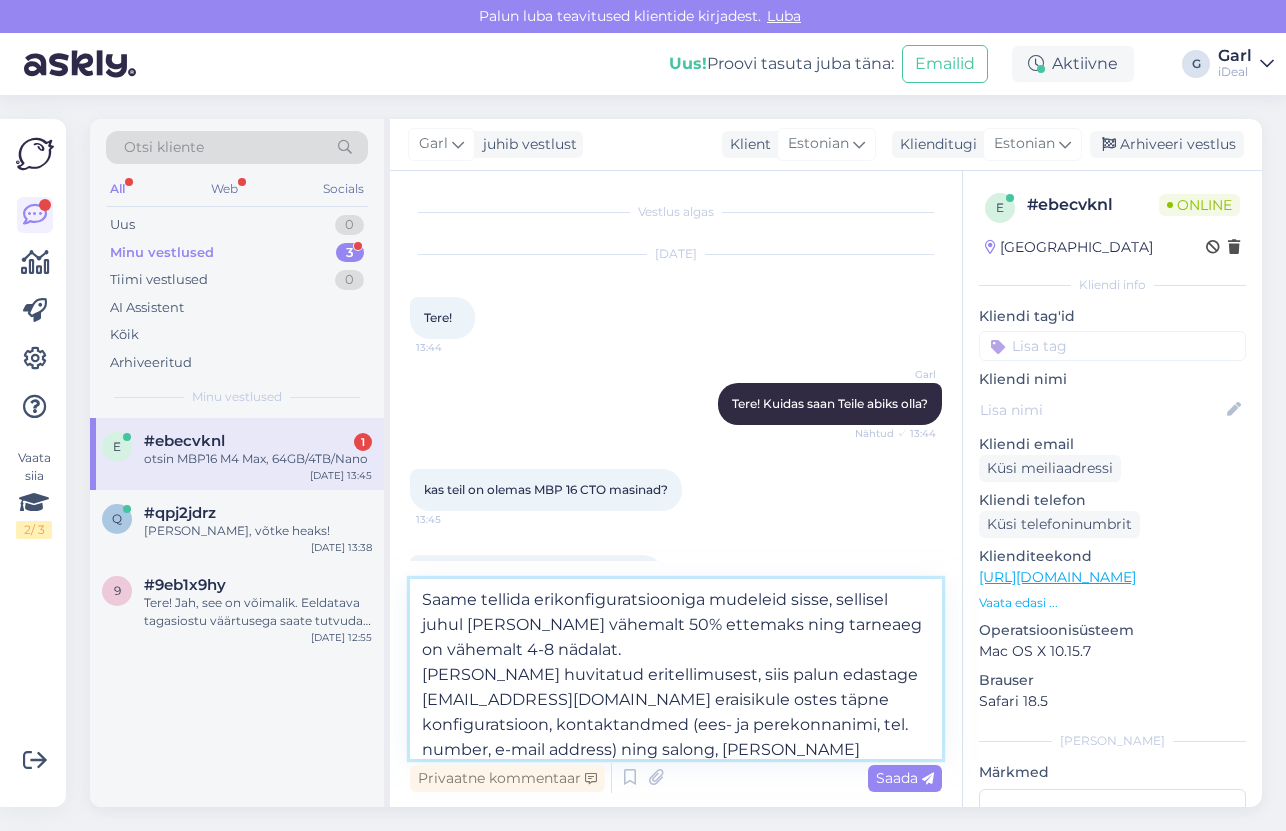 click on "Saame tellida erikonfiguratsiooniga mudeleid sisse, sellisel juhul [PERSON_NAME] vähemalt 50% ettemaks ning tarneaeg on vähemalt 4-8 nädalat.
[PERSON_NAME] huvitatud eritellimusest, siis palun edastage [EMAIL_ADDRESS][DOMAIN_NAME] eraisikule ostes täpne konfiguratsioon, kontaktandmed (ees- ja perekonnanimi, tel. number, e-mail address) ning salong, [PERSON_NAME] sooviksite seadme [PERSON_NAME]. Kui on plaan osta ettevõttele, siis palun teil päringu saata otse ärikliendihalduritele aadressile [EMAIL_ADDRESS][DOMAIN_NAME]" at bounding box center (676, 669) 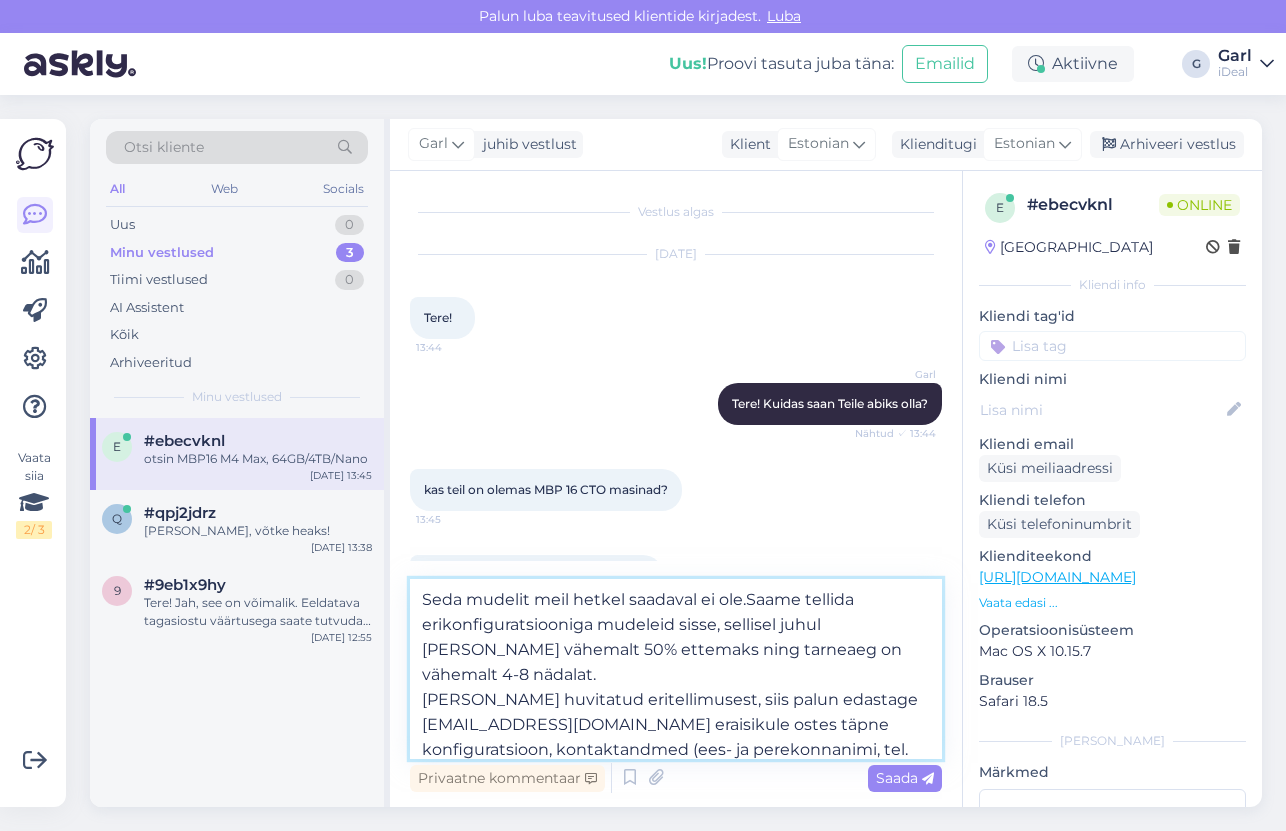 type on "Seda mudelit meil hetkel saadaval ei ole. Saame tellida erikonfiguratsiooniga mudeleid sisse, sellisel juhul [PERSON_NAME] vähemalt 50% ettemaks ning tarneaeg on vähemalt 4-8 nädalat.
[PERSON_NAME] huvitatud eritellimusest, siis palun edastage [EMAIL_ADDRESS][DOMAIN_NAME] eraisikule ostes täpne konfiguratsioon, kontaktandmed (ees- ja perekonnanimi, tel. number, e-mail address) ning salong, [PERSON_NAME] sooviksite seadme [PERSON_NAME]. Kui on plaan osta ettevõttele, siis palun teil päringu saata otse ärikliendihalduritele aadressile [EMAIL_ADDRESS][DOMAIN_NAME]" 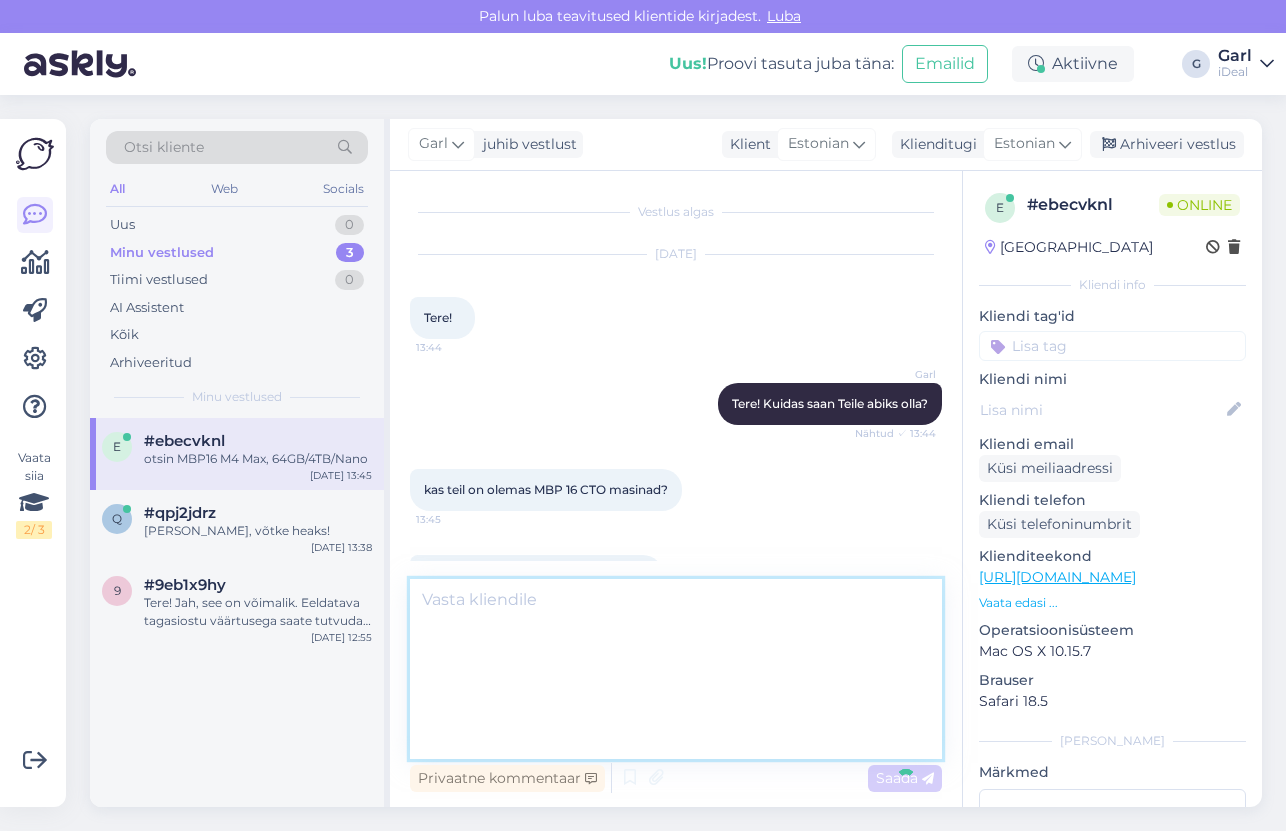 scroll, scrollTop: 168, scrollLeft: 0, axis: vertical 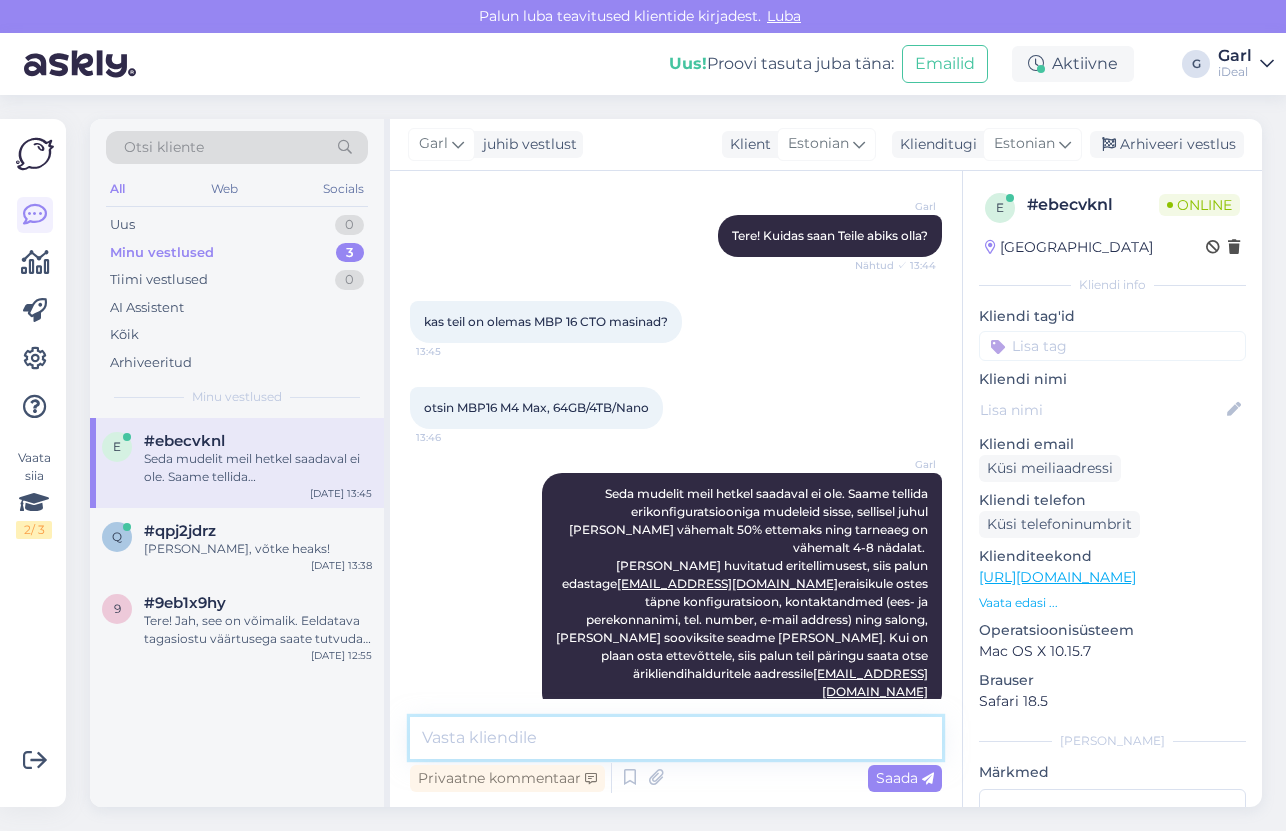 click at bounding box center (676, 738) 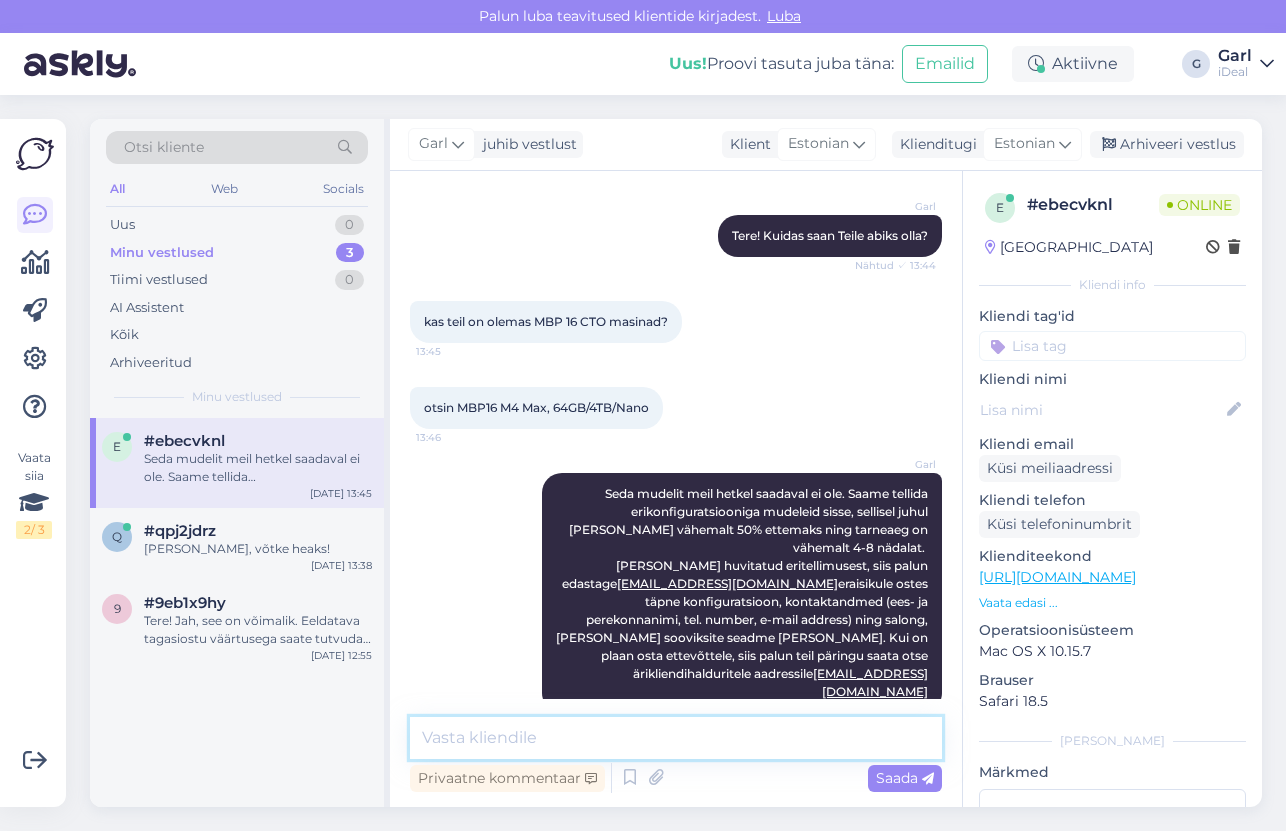 type 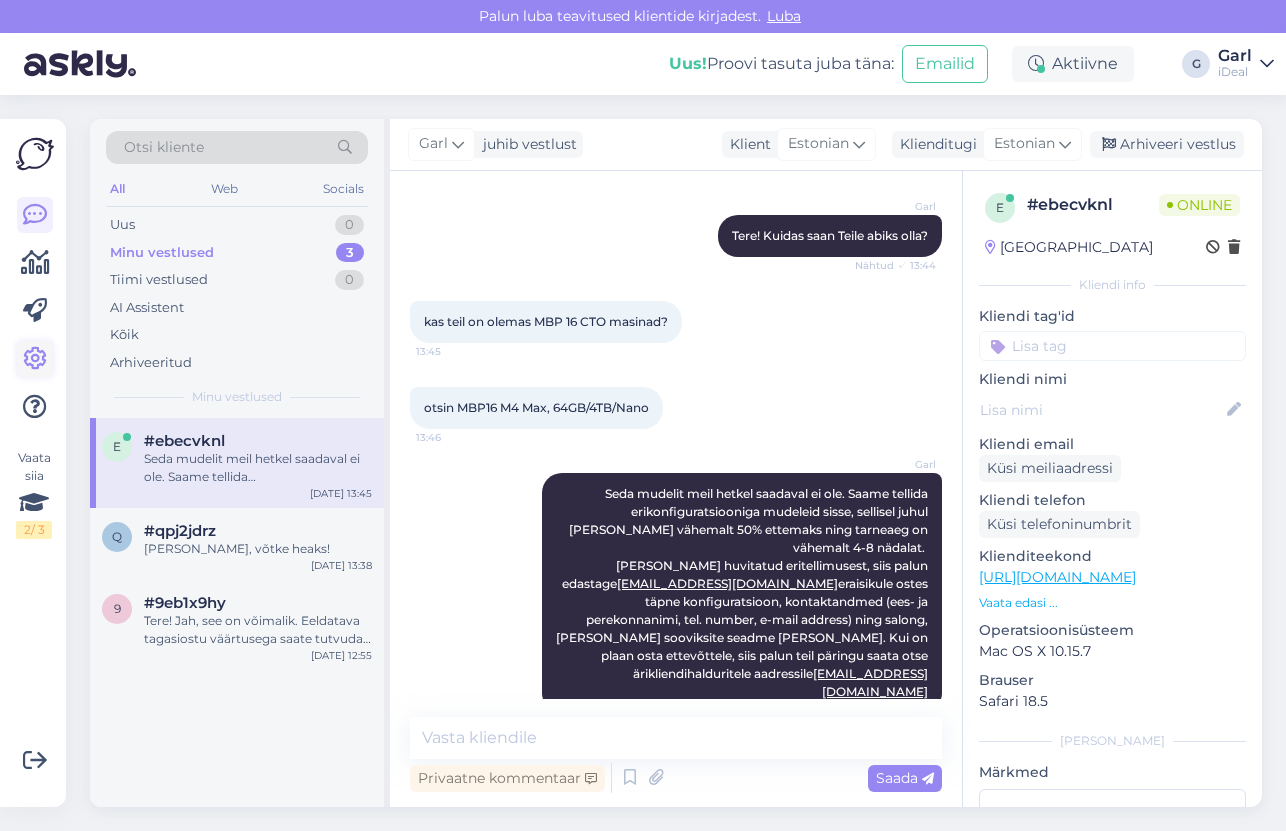 click at bounding box center (35, 359) 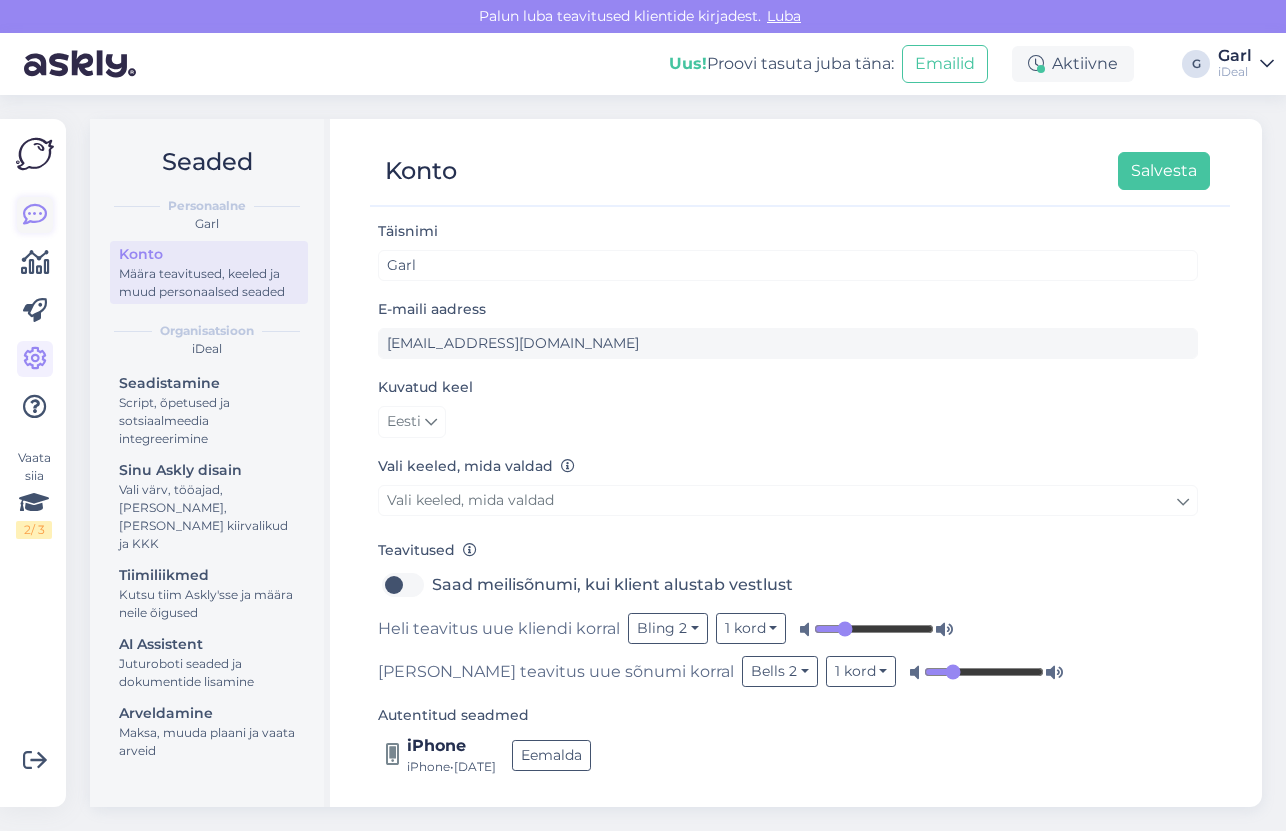 click at bounding box center (35, 215) 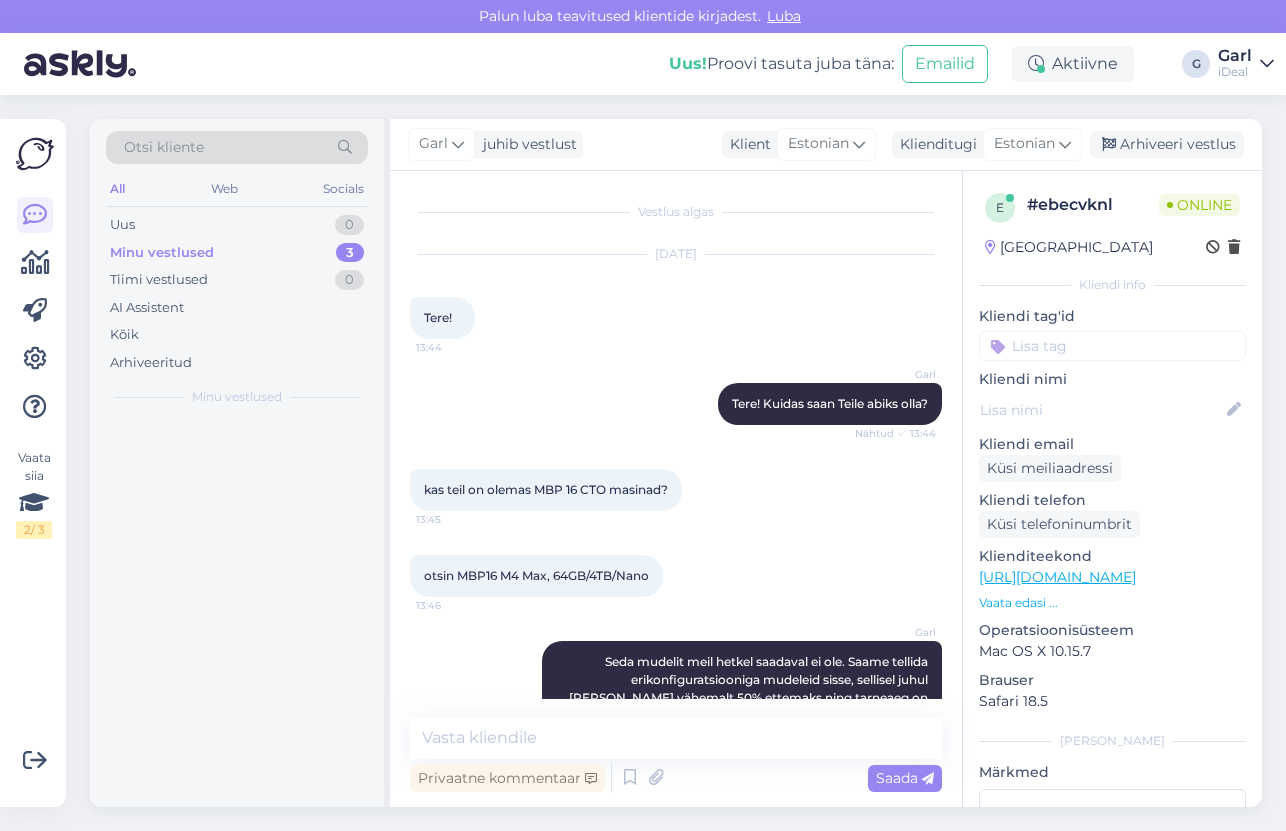 scroll, scrollTop: 168, scrollLeft: 0, axis: vertical 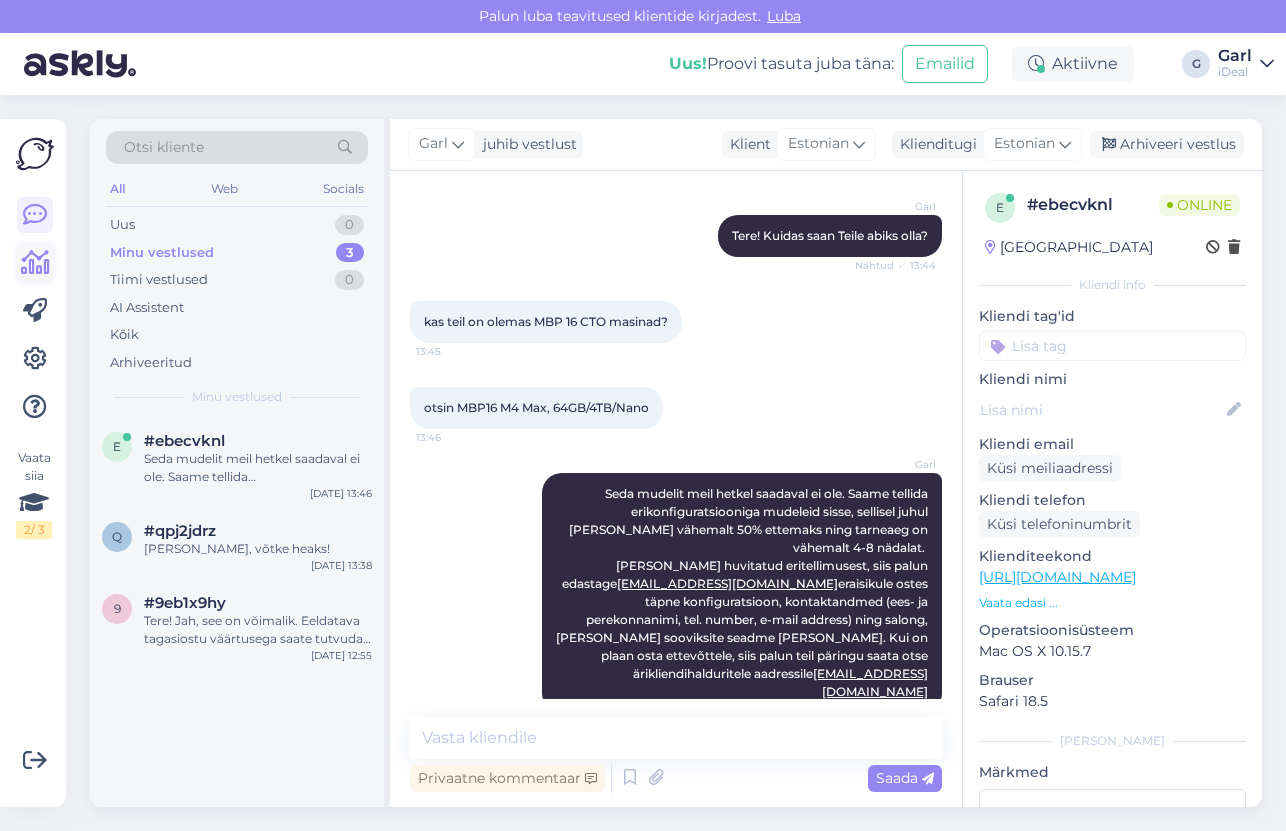 click at bounding box center [35, 263] 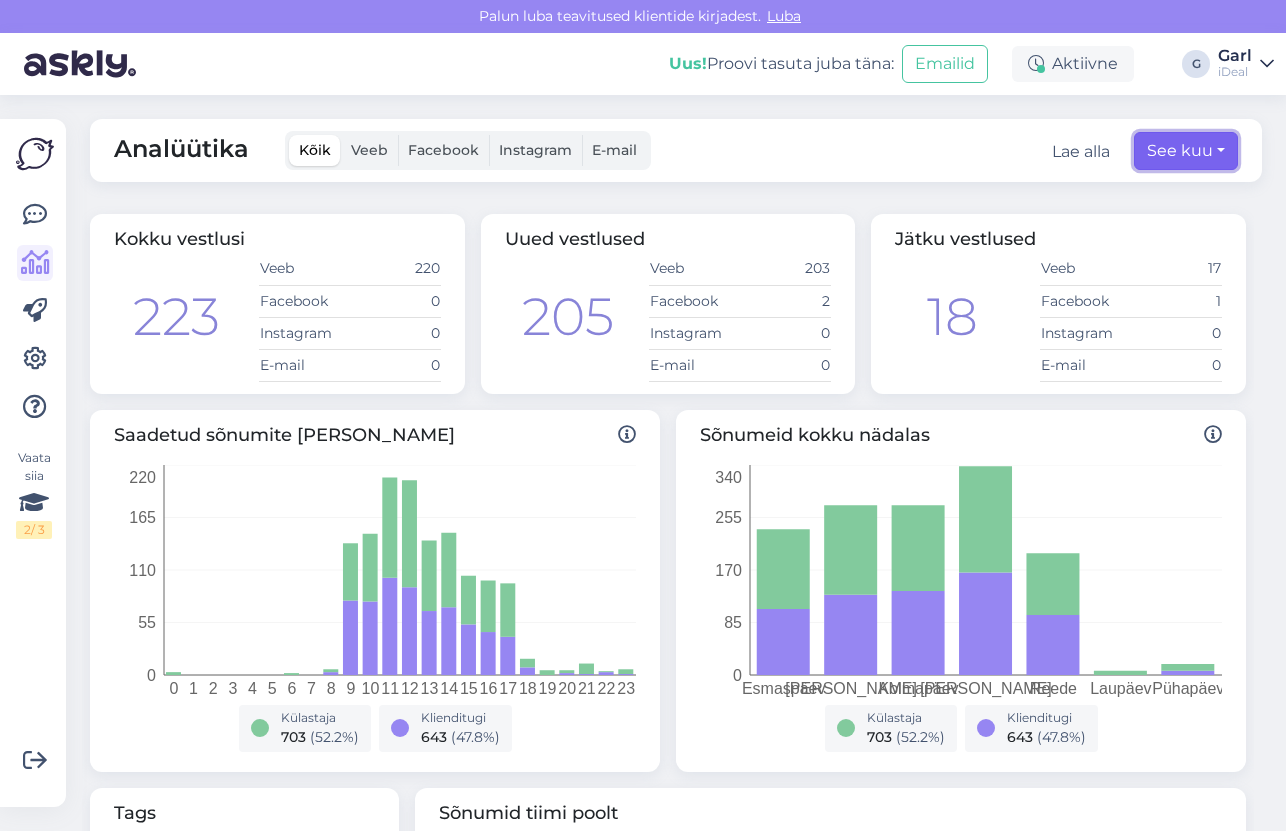 click on "See kuu" at bounding box center (1186, 151) 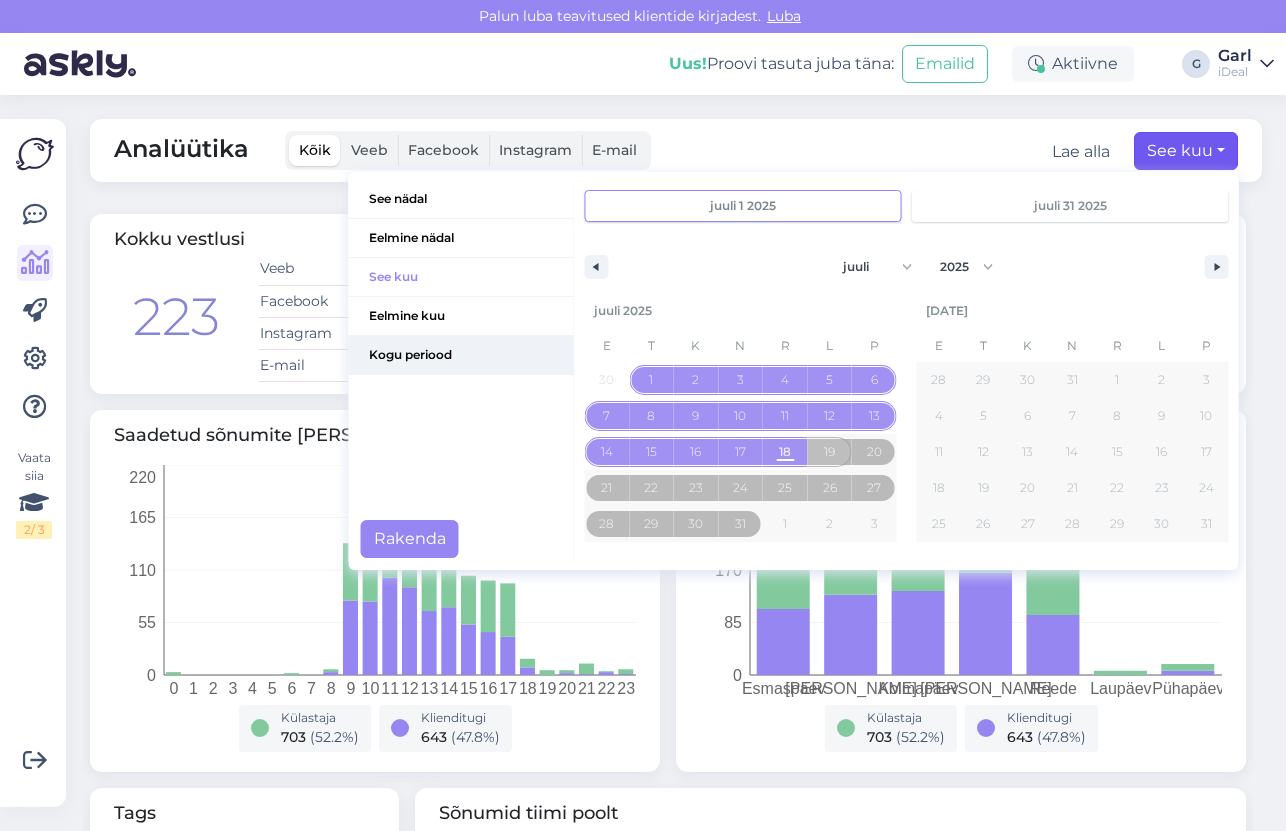 click on "Kogu periood" at bounding box center [461, 355] 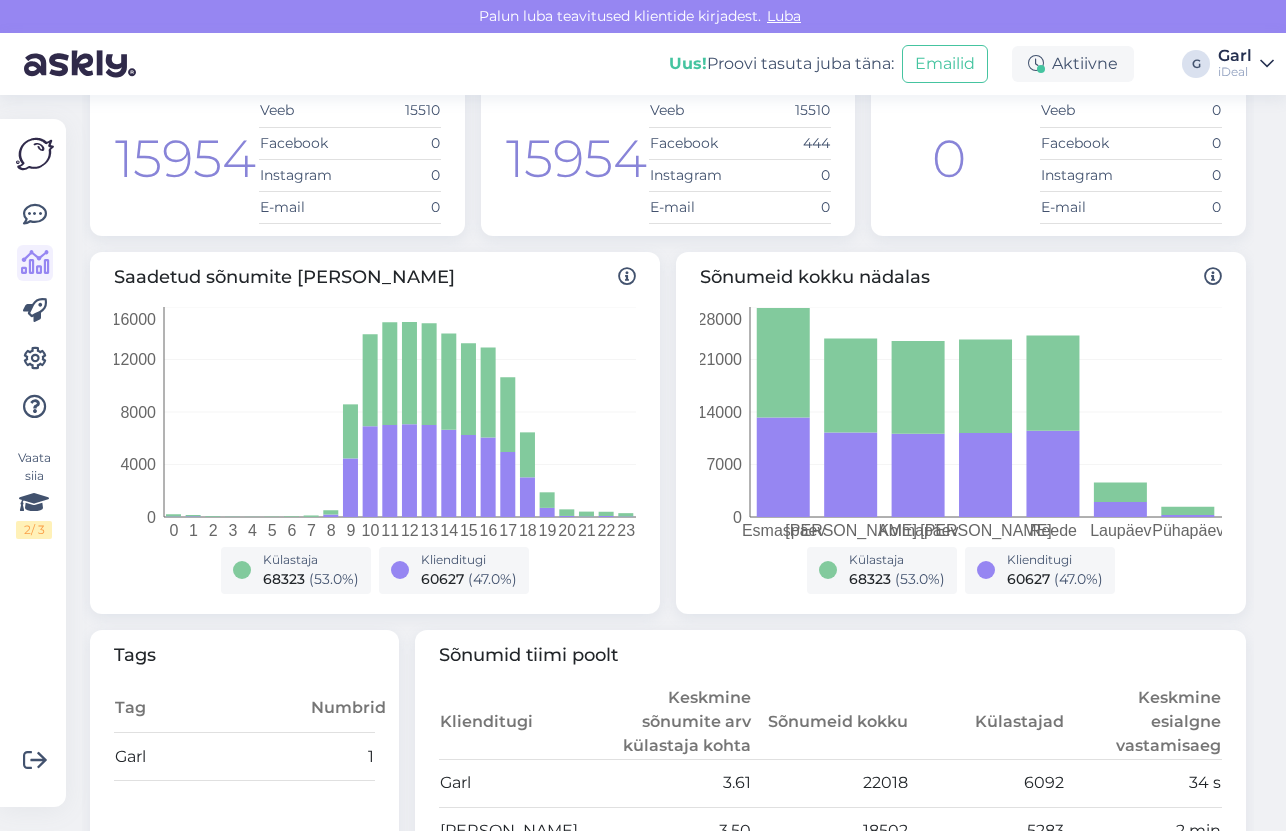 scroll, scrollTop: 0, scrollLeft: 0, axis: both 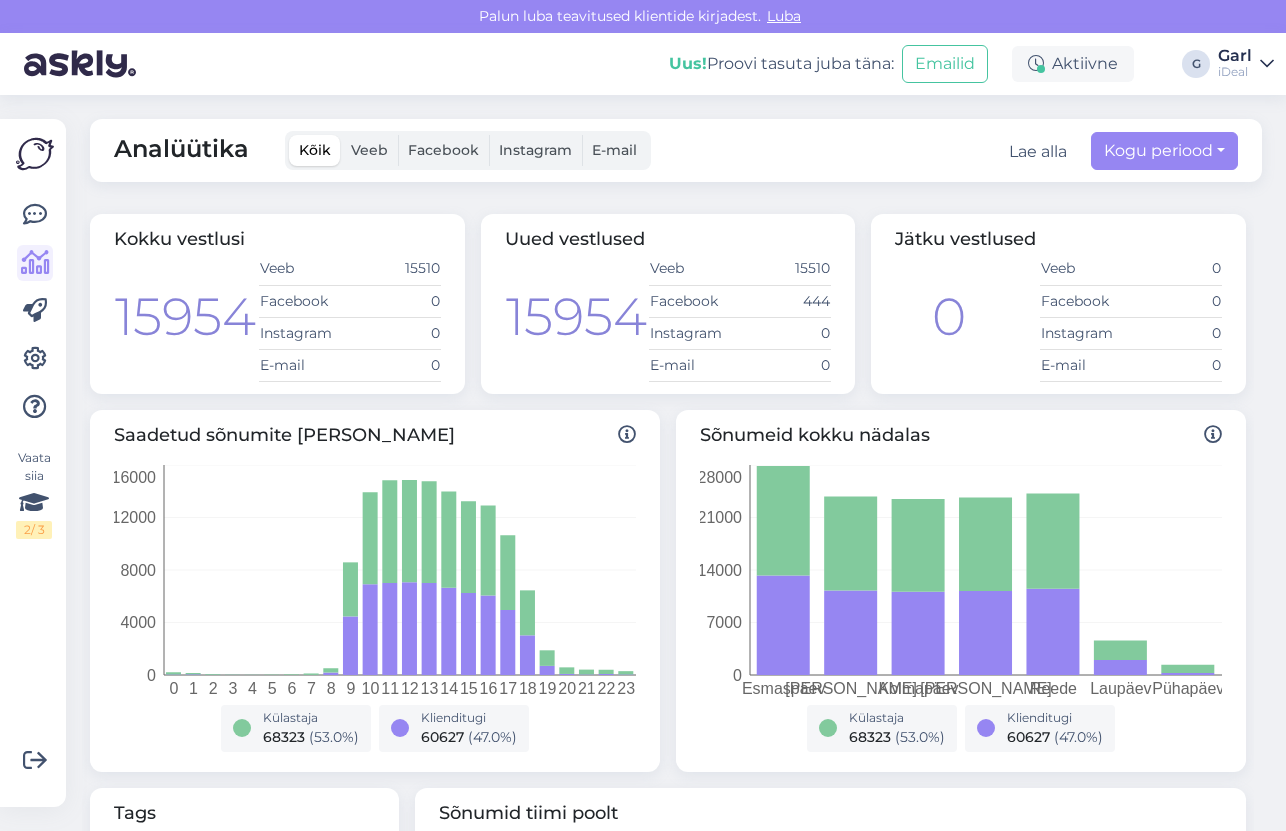 click on "iDeal" at bounding box center [1235, 72] 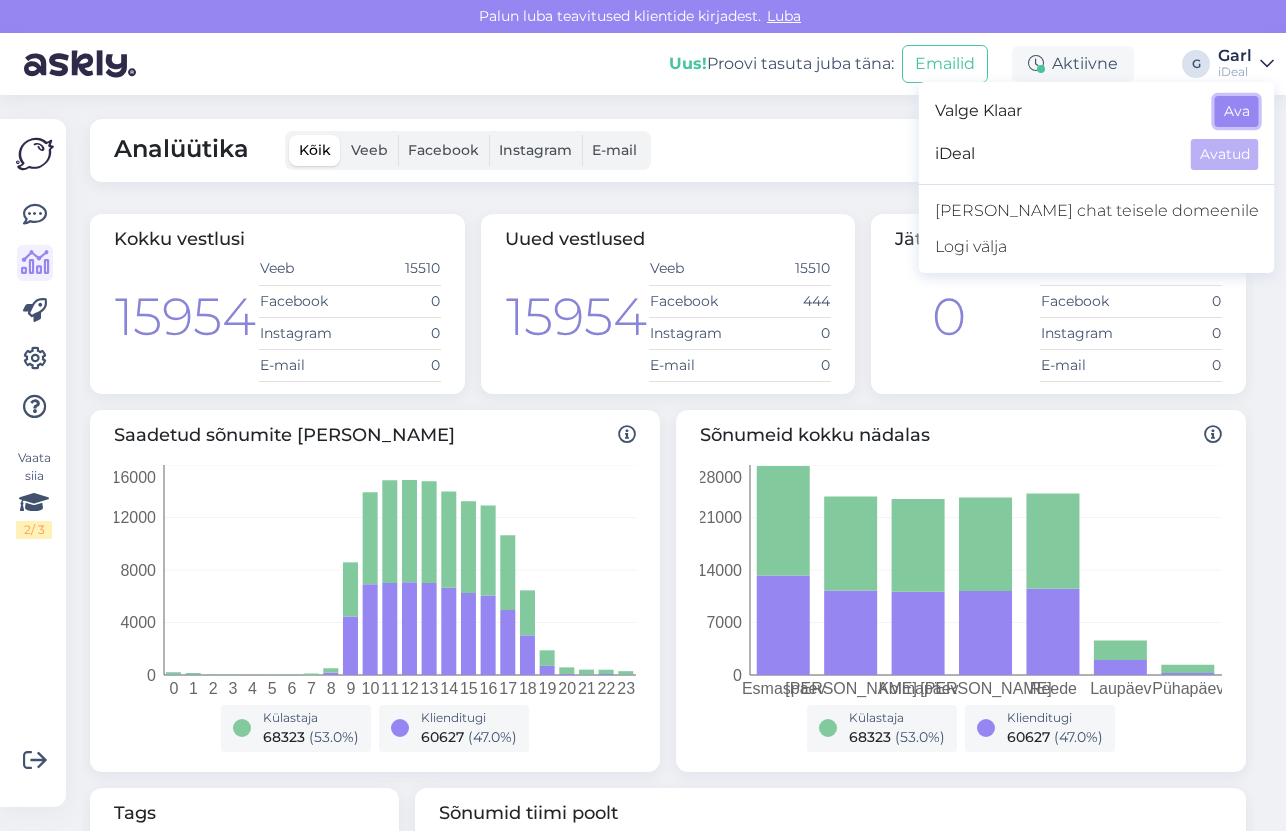 click on "Ava" at bounding box center [1237, 111] 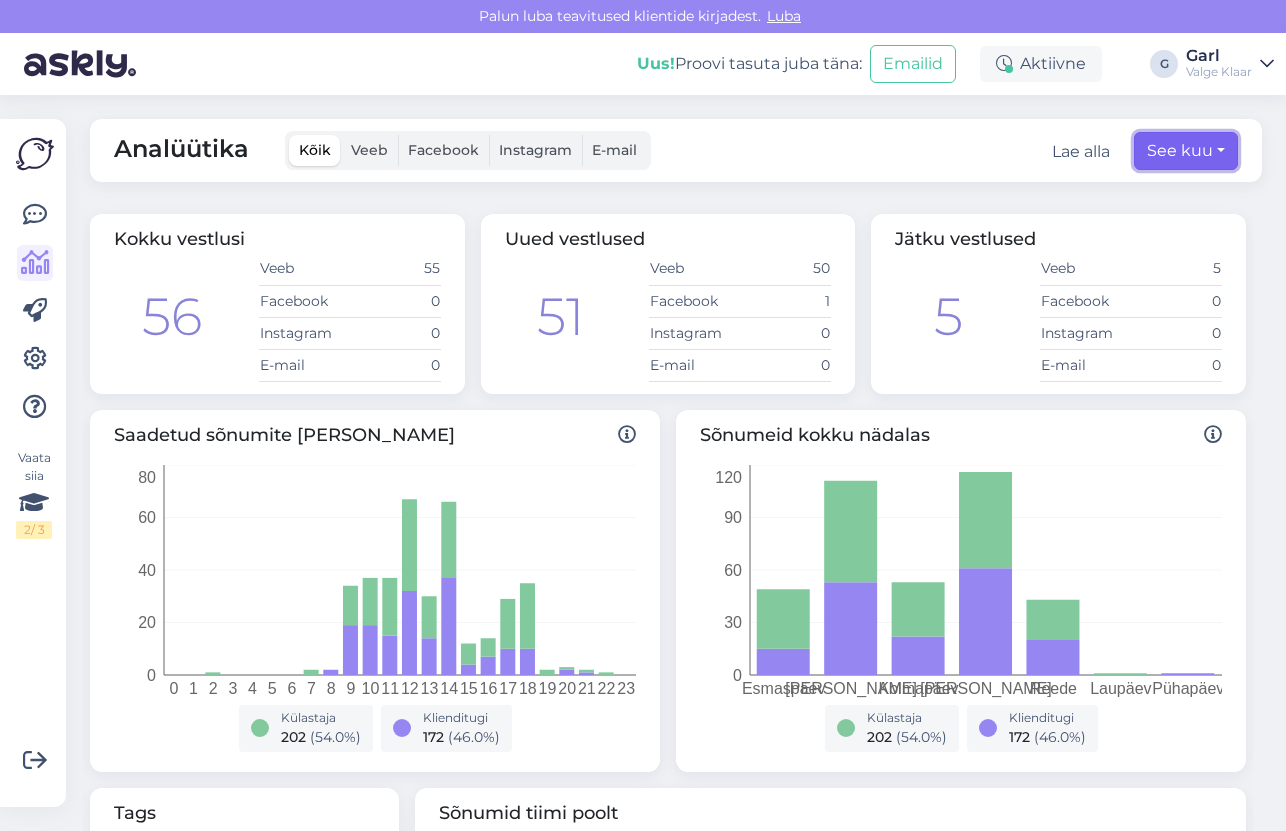 click on "See kuu" at bounding box center [1186, 151] 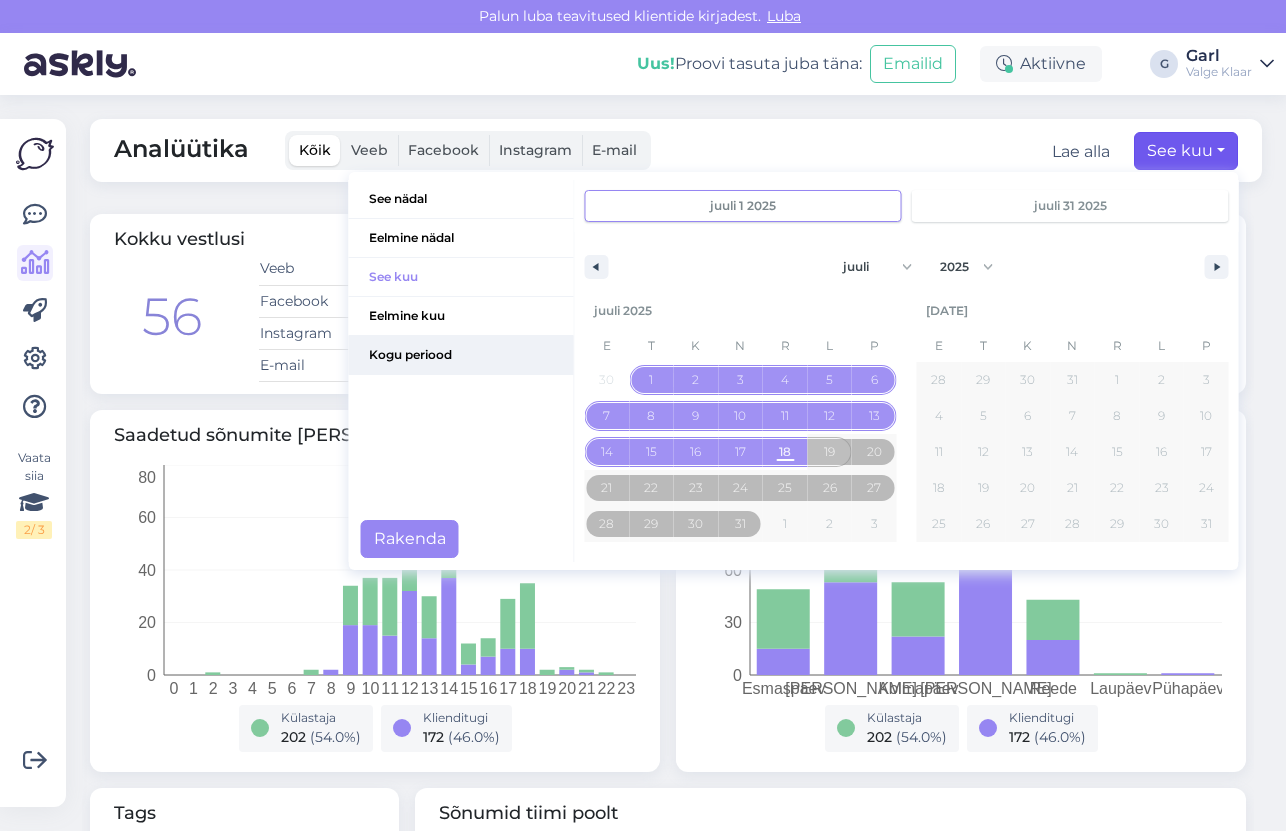 click on "Kogu periood" at bounding box center (461, 355) 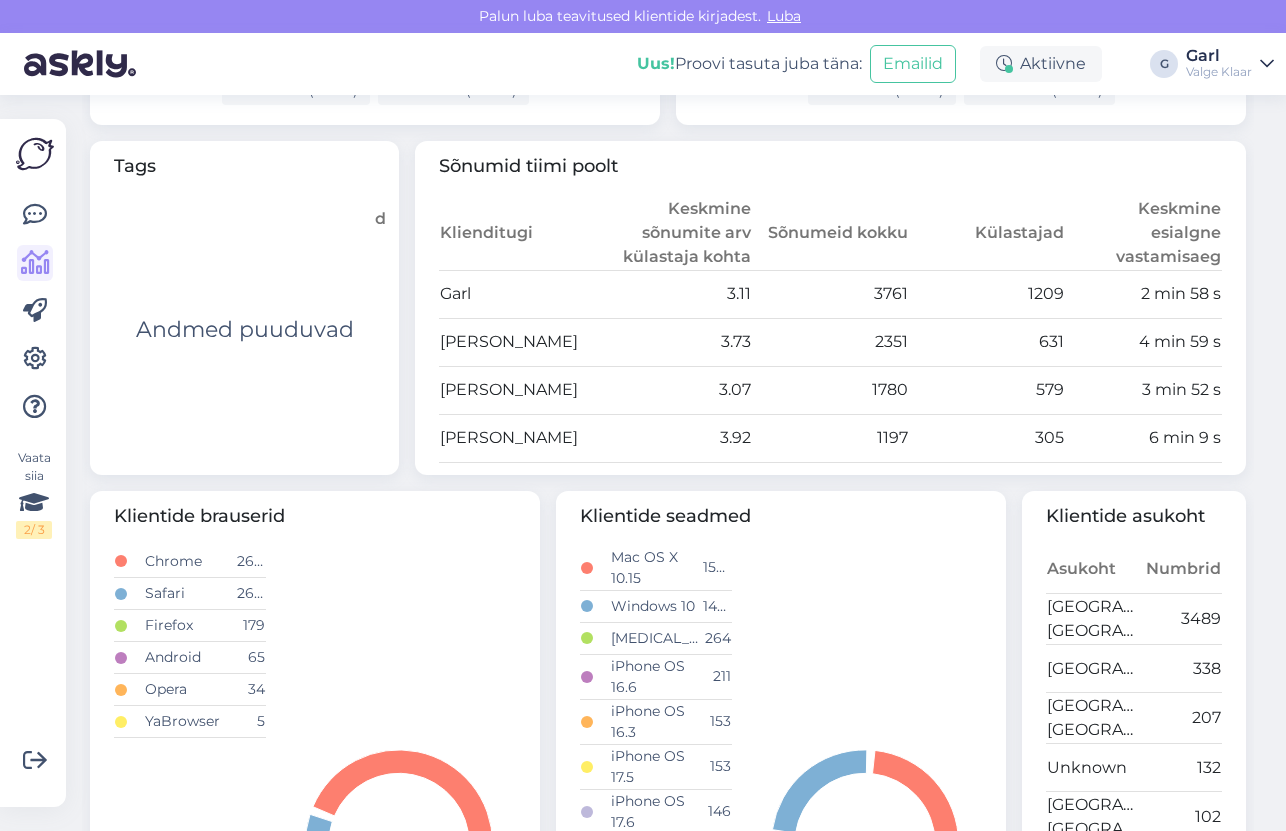 scroll, scrollTop: 645, scrollLeft: 0, axis: vertical 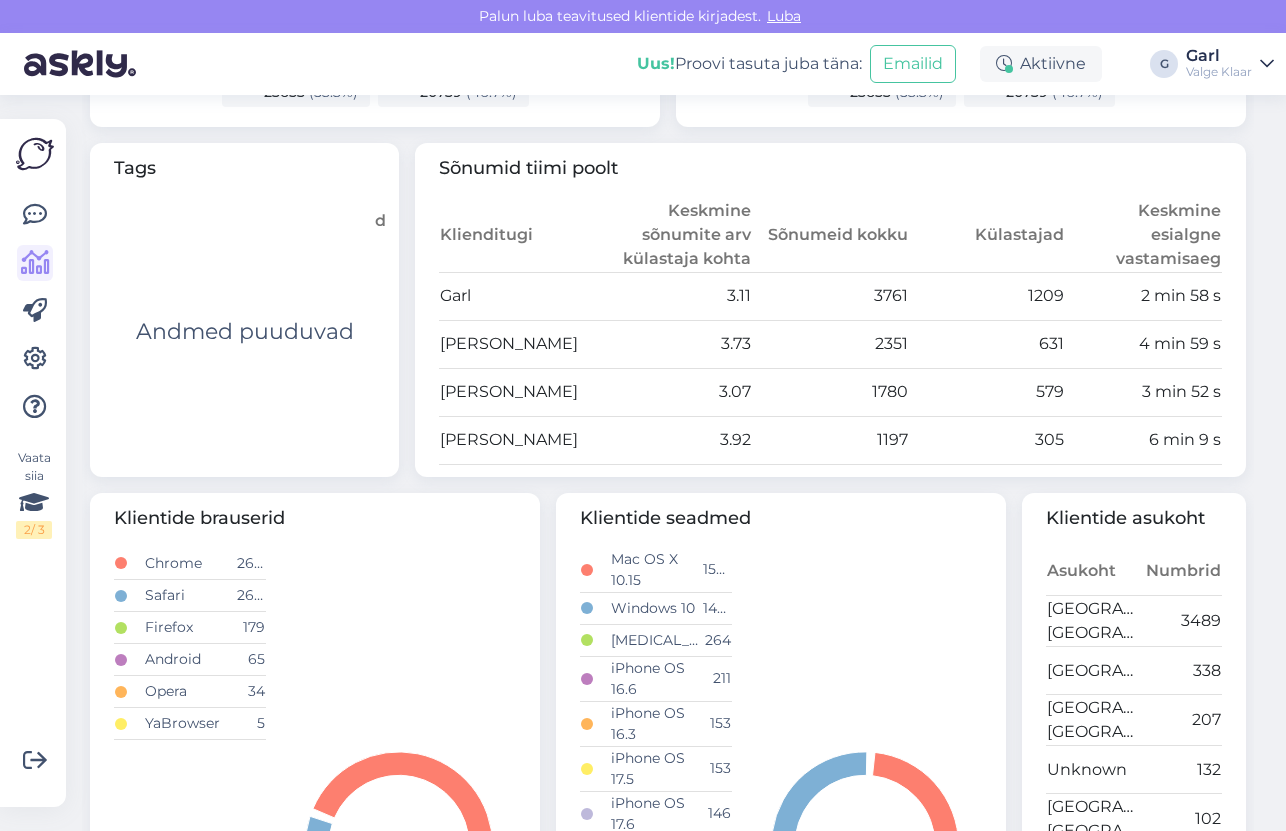 click on "Valge Klaar" at bounding box center [1219, 72] 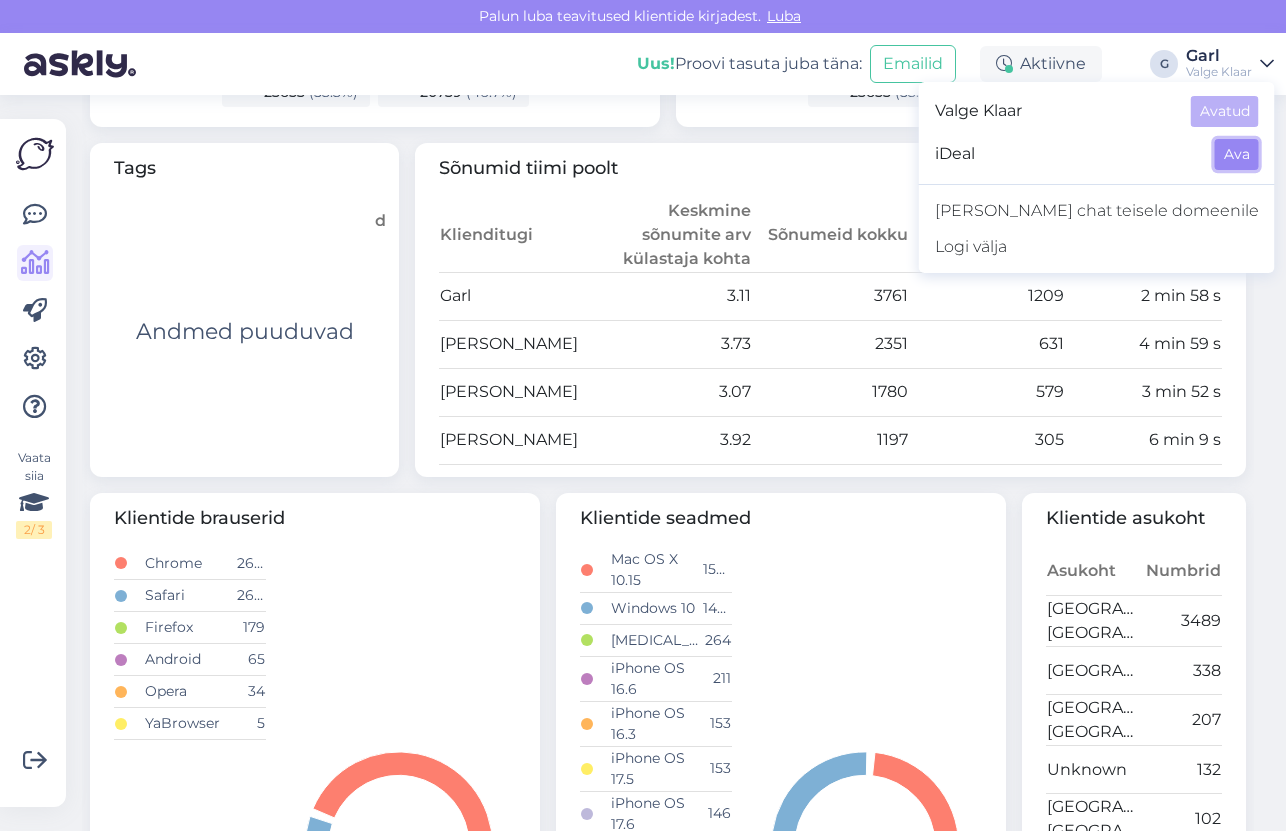 click on "Ava" at bounding box center (1237, 154) 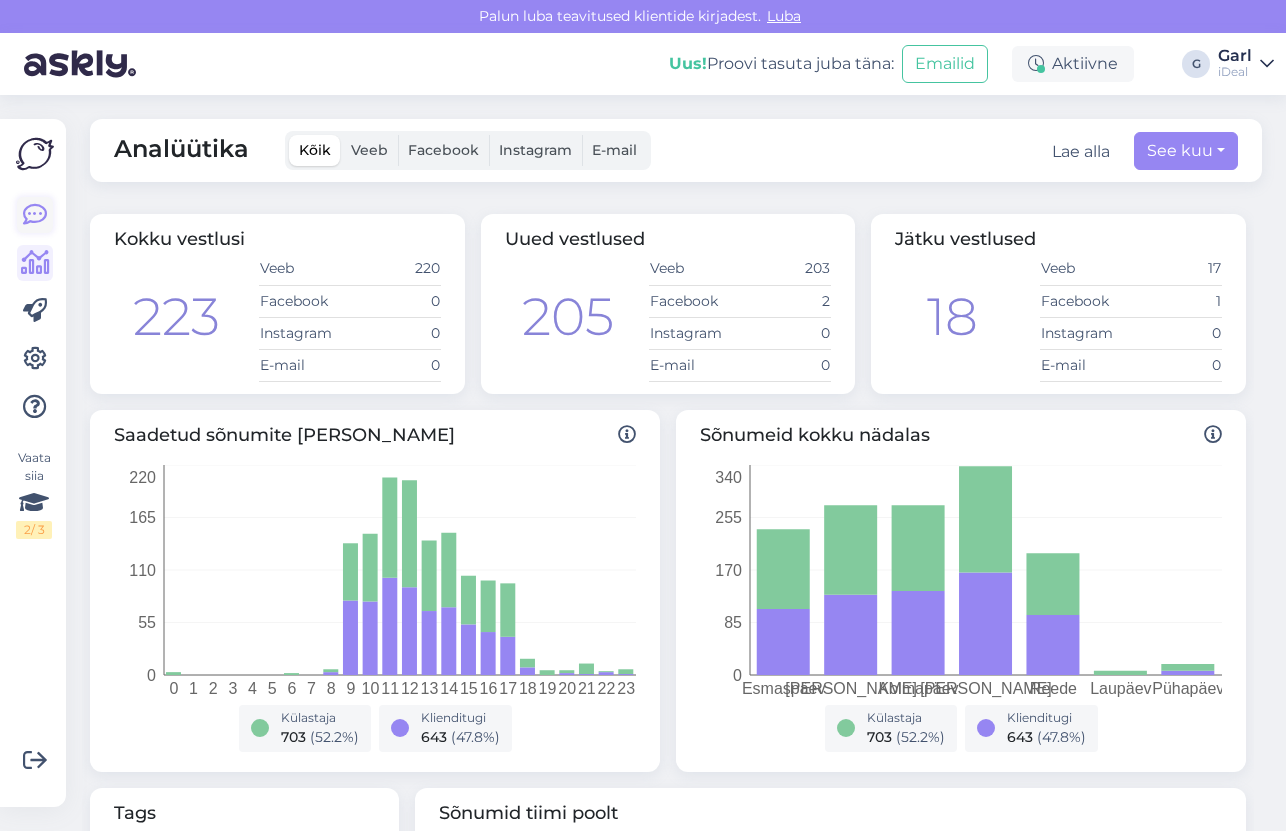 click at bounding box center [35, 215] 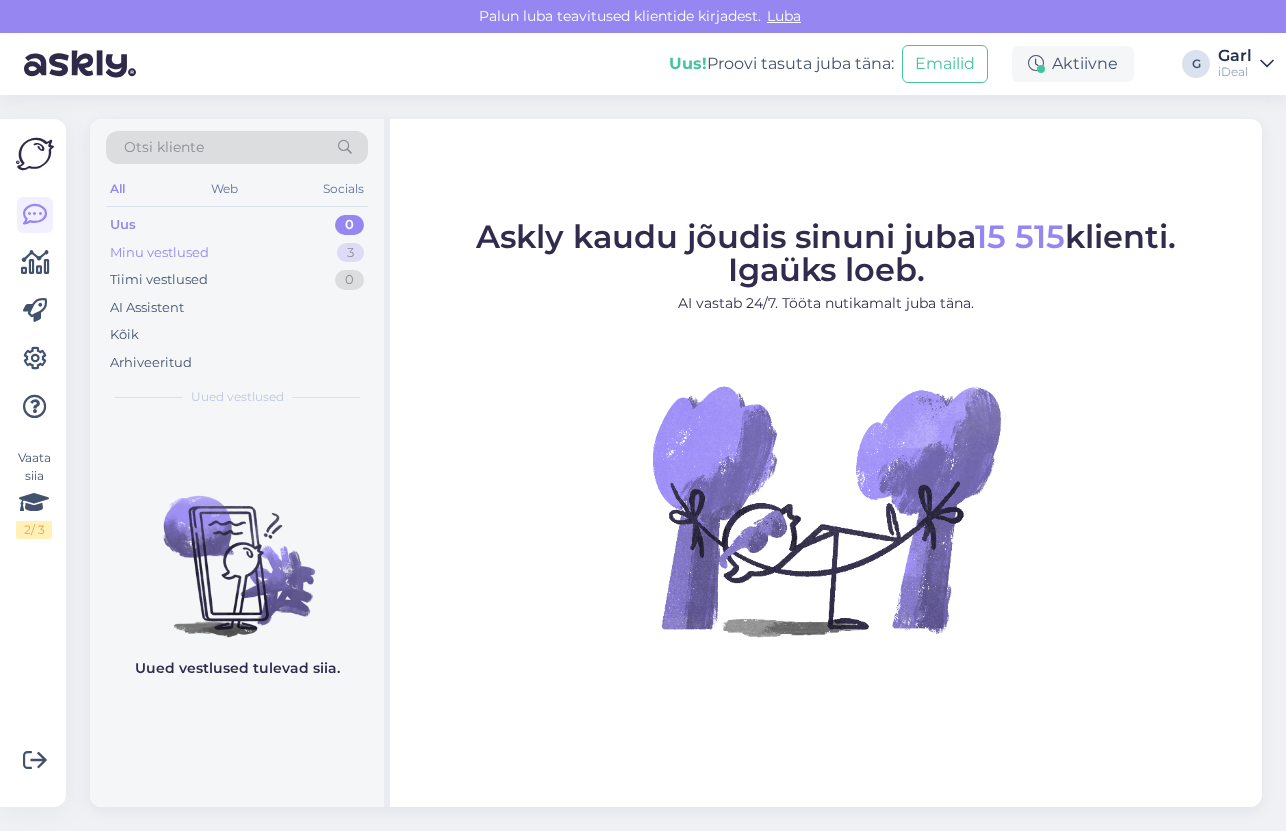 click on "Minu vestlused" at bounding box center (159, 253) 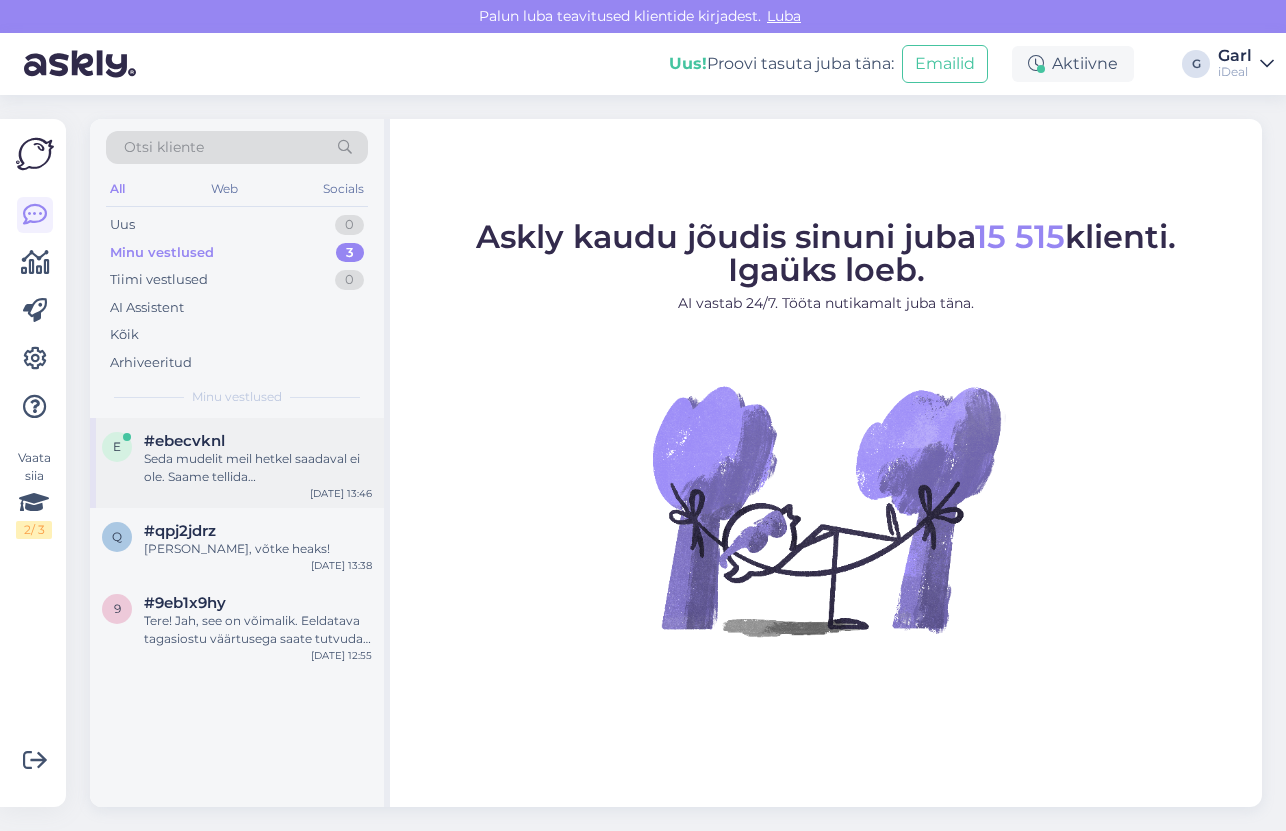 click on "#ebecvknl" at bounding box center (184, 441) 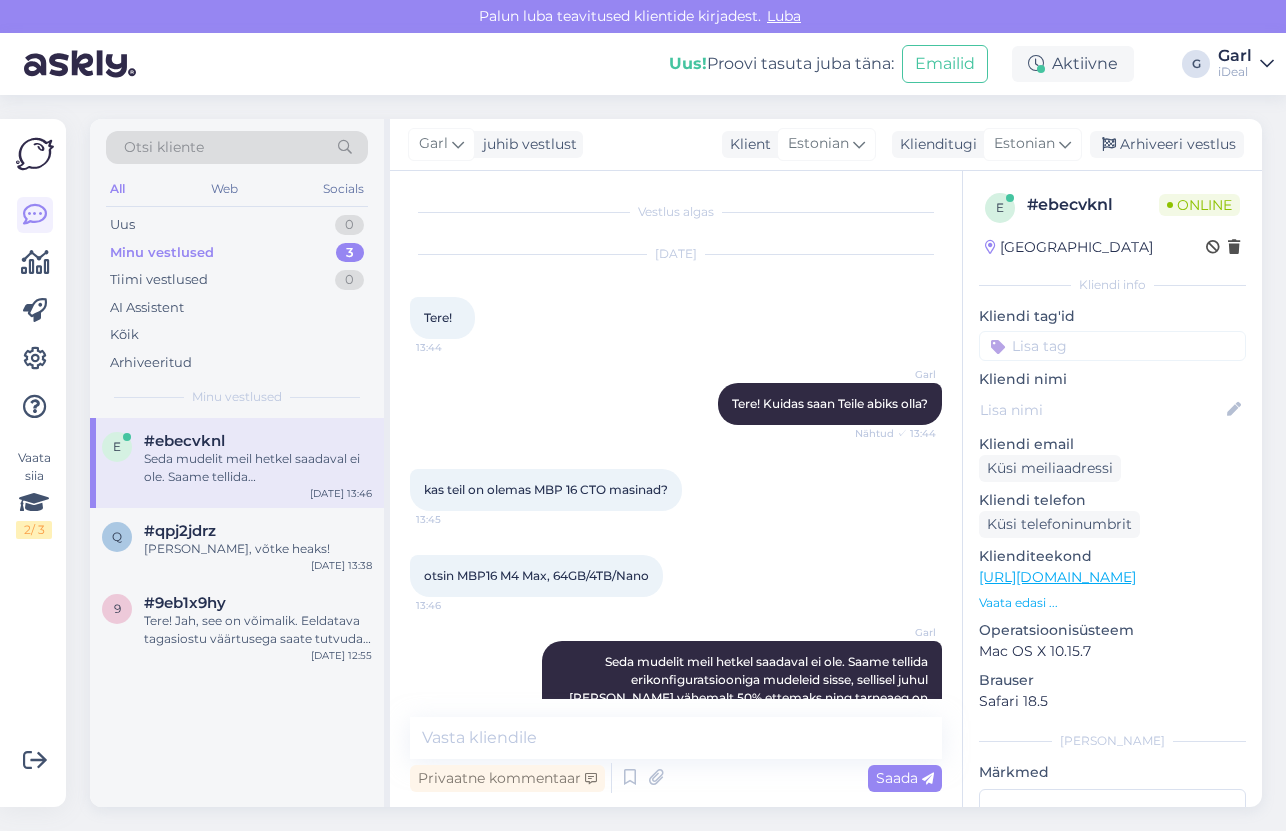 scroll, scrollTop: 168, scrollLeft: 0, axis: vertical 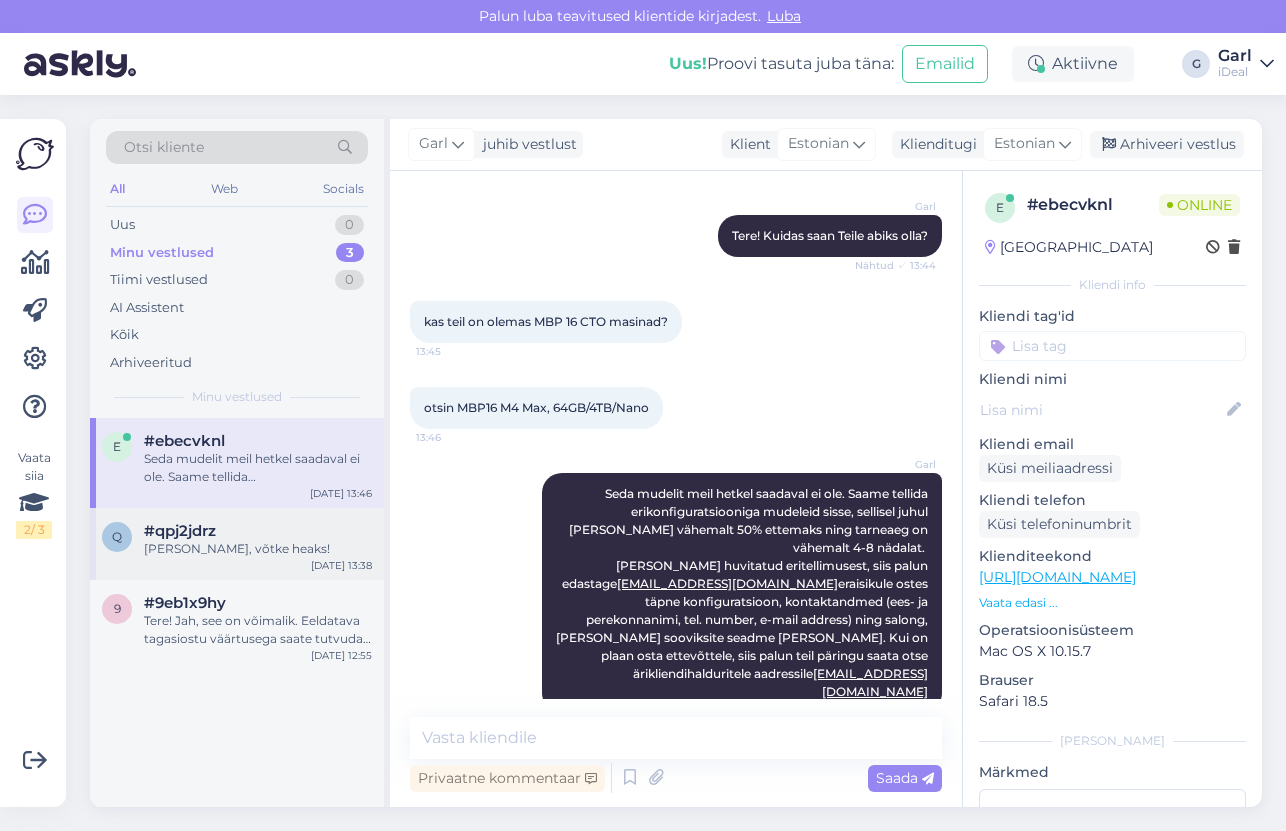 click on "q #qpj2jdrz Ikka, võtke heaks! [DATE] 13:38" at bounding box center [237, 544] 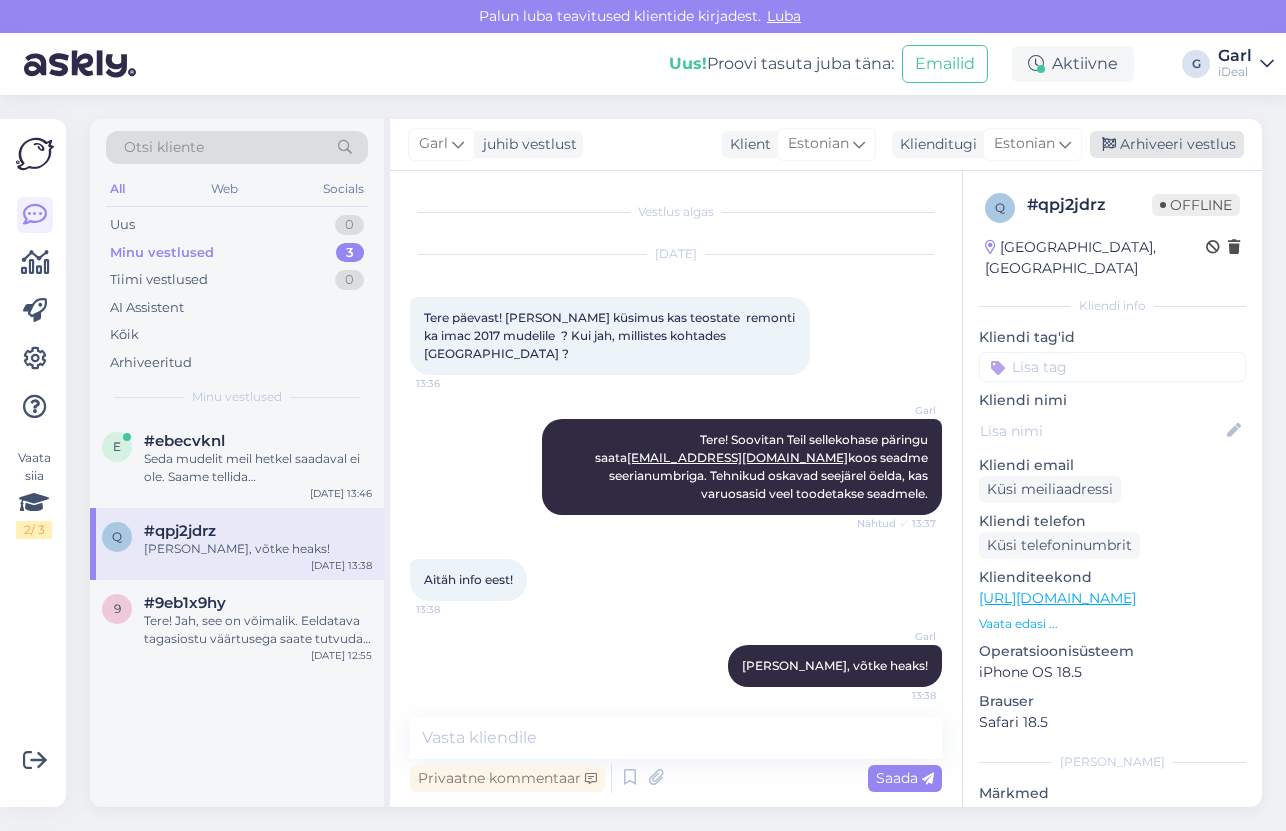click on "Arhiveeri vestlus" at bounding box center (1167, 144) 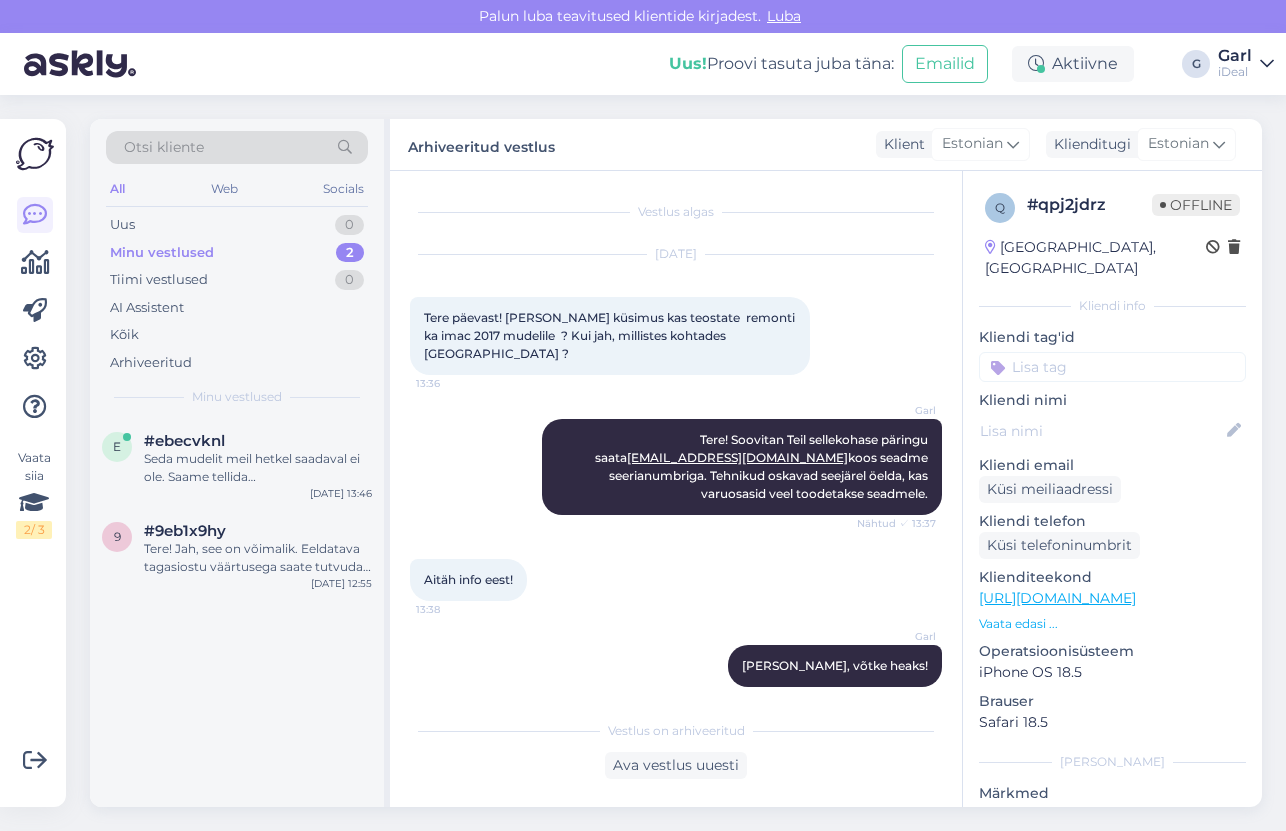 click on "e #ebecvknl Seda mudelit meil hetkel saadaval ei ole. Saame tellida erikonfiguratsiooniga mudeleid sisse, sellisel juhul [PERSON_NAME] vähemalt 50% ettemaks ning tarneaeg on vähemalt 4-8 nädalat.
[PERSON_NAME] huvitatud eritellimusest, siis palun edastage [EMAIL_ADDRESS][DOMAIN_NAME] eraisikule ostes täpne konfiguratsioon, kontaktandmed (ees- ja perekonnanimi, tel. number, e-mail address) ning salong, [PERSON_NAME] sooviksite seadme [PERSON_NAME]. Kui on plaan osta ettevõttele, siis palun teil päringu saata otse ärikliendihalduritele aadressile [EMAIL_ADDRESS][DOMAIN_NAME] [DATE] 13:46  9 #9eb1x9hy Tere! Jah, see on võimalik. Eeldatava tagasiostu väärtusega saate tutvuda siin: [URL][DOMAIN_NAME]  [DATE] 12:55" at bounding box center [237, 612] 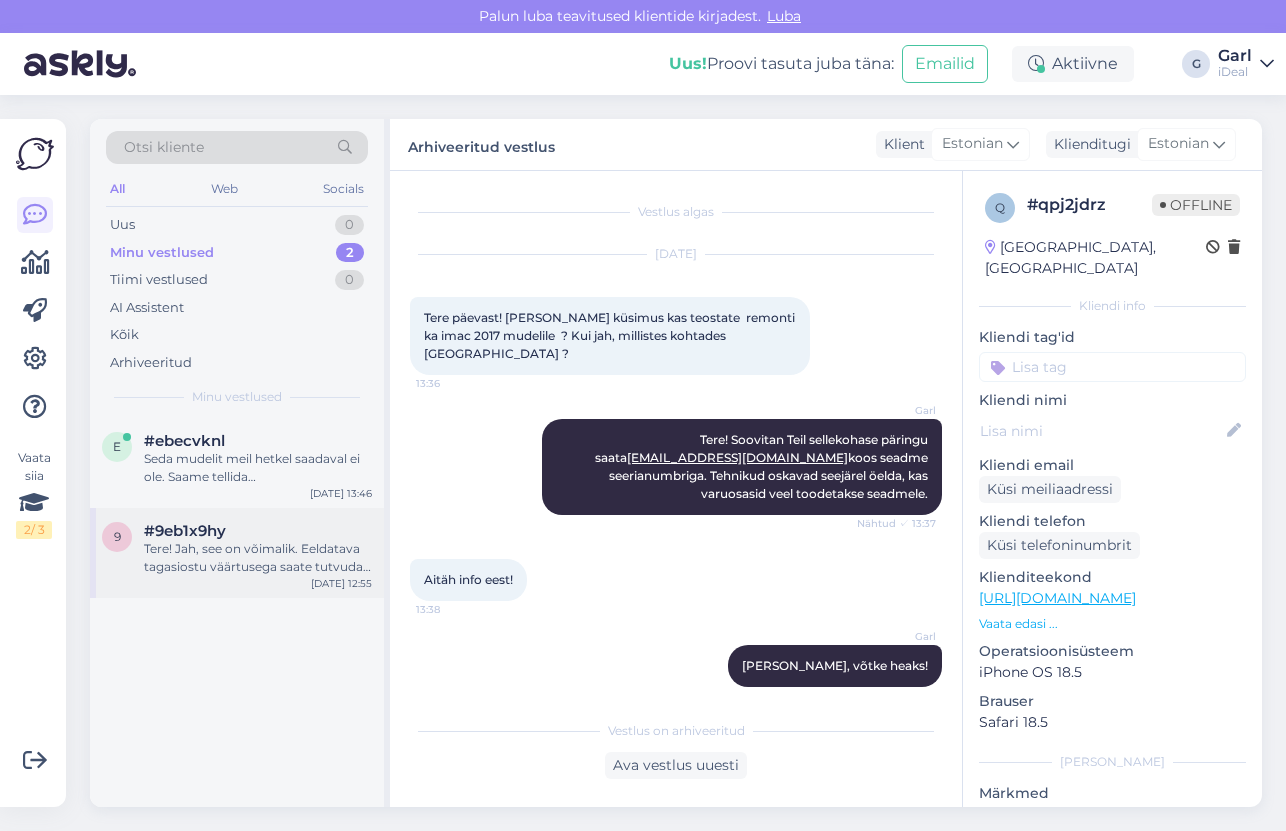 click on "Tere! Jah, see on võimalik. Eeldatava tagasiostu väärtusega saate tutvuda siin: [URL][DOMAIN_NAME]" at bounding box center (258, 558) 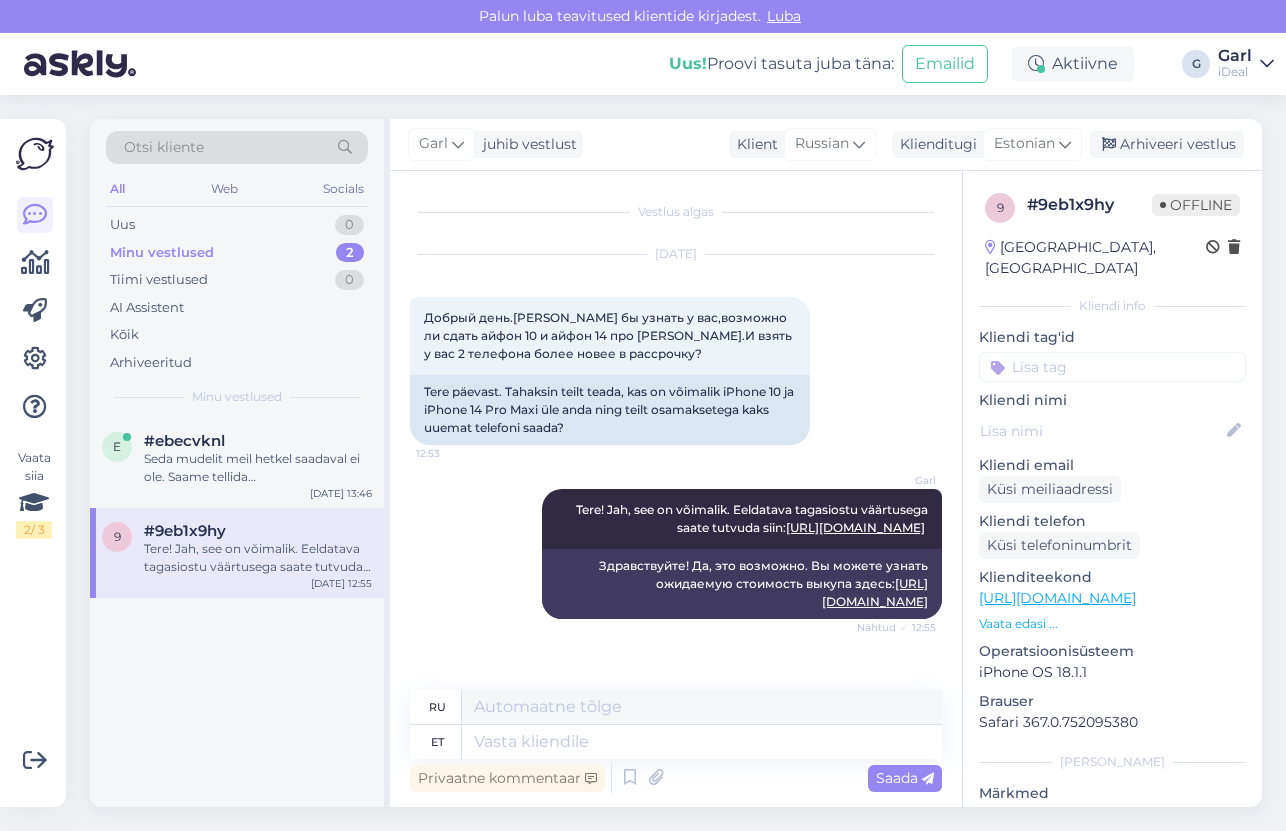 click on "Garl juhib vestlust Klient [DEMOGRAPHIC_DATA] Klienditugi Estonian Arhiveeri vestlus" at bounding box center (826, 145) 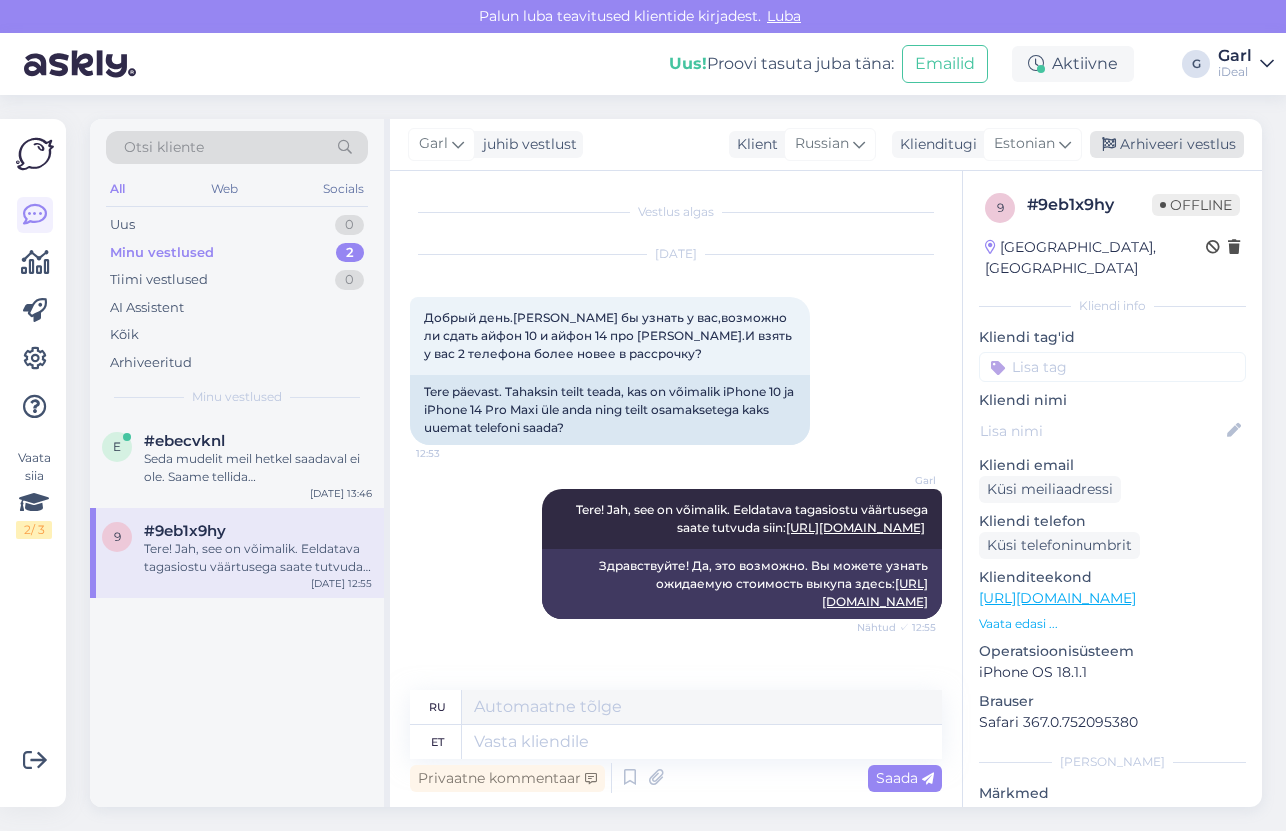 click on "Arhiveeri vestlus" at bounding box center [1167, 144] 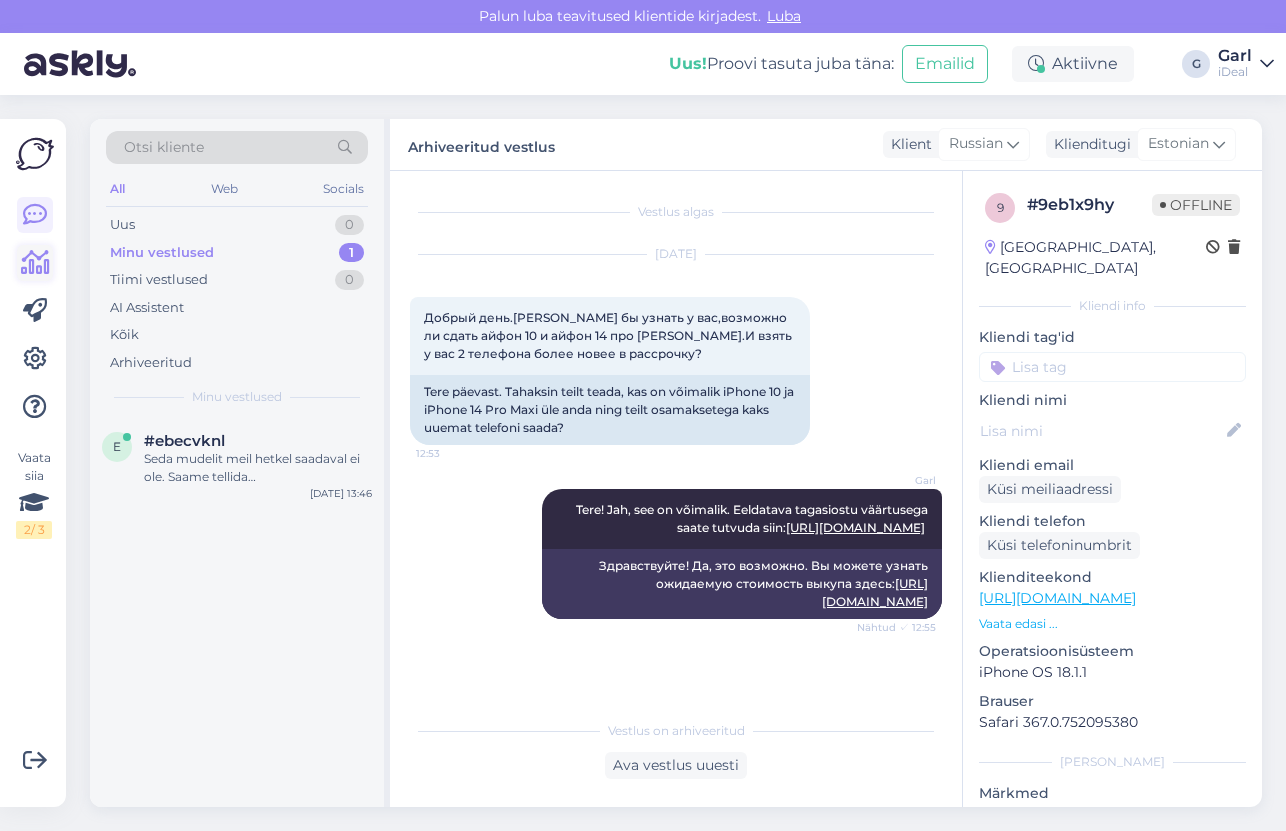 click at bounding box center [35, 263] 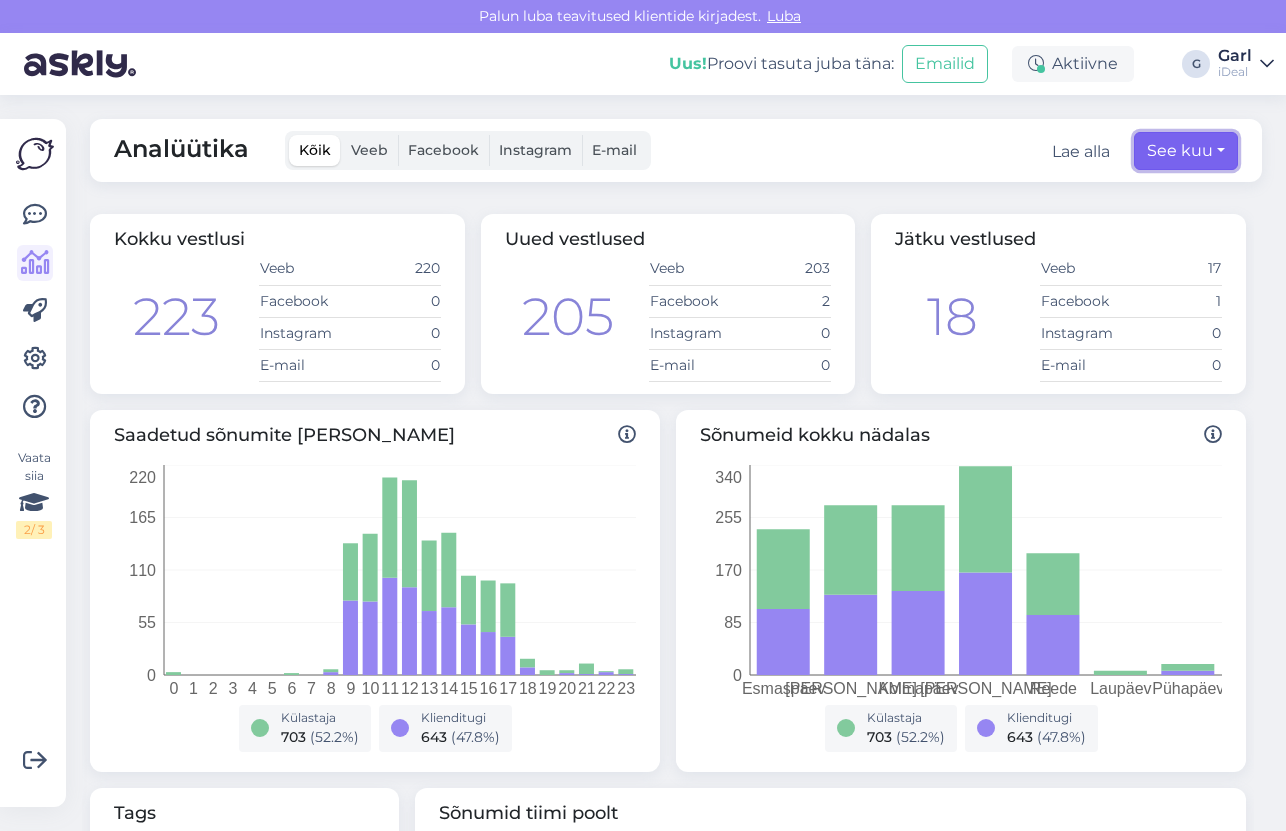 click on "See kuu" at bounding box center [1186, 151] 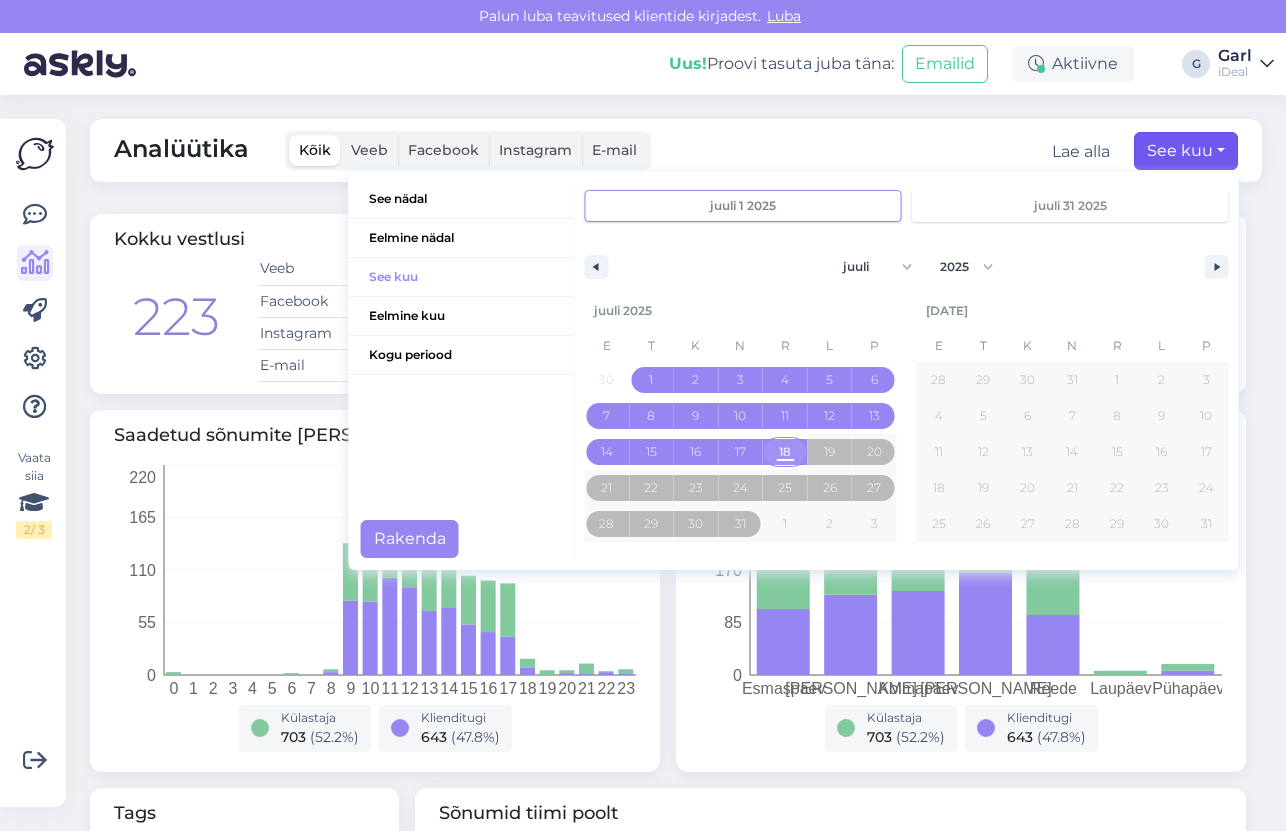 click on "18" at bounding box center (785, 452) 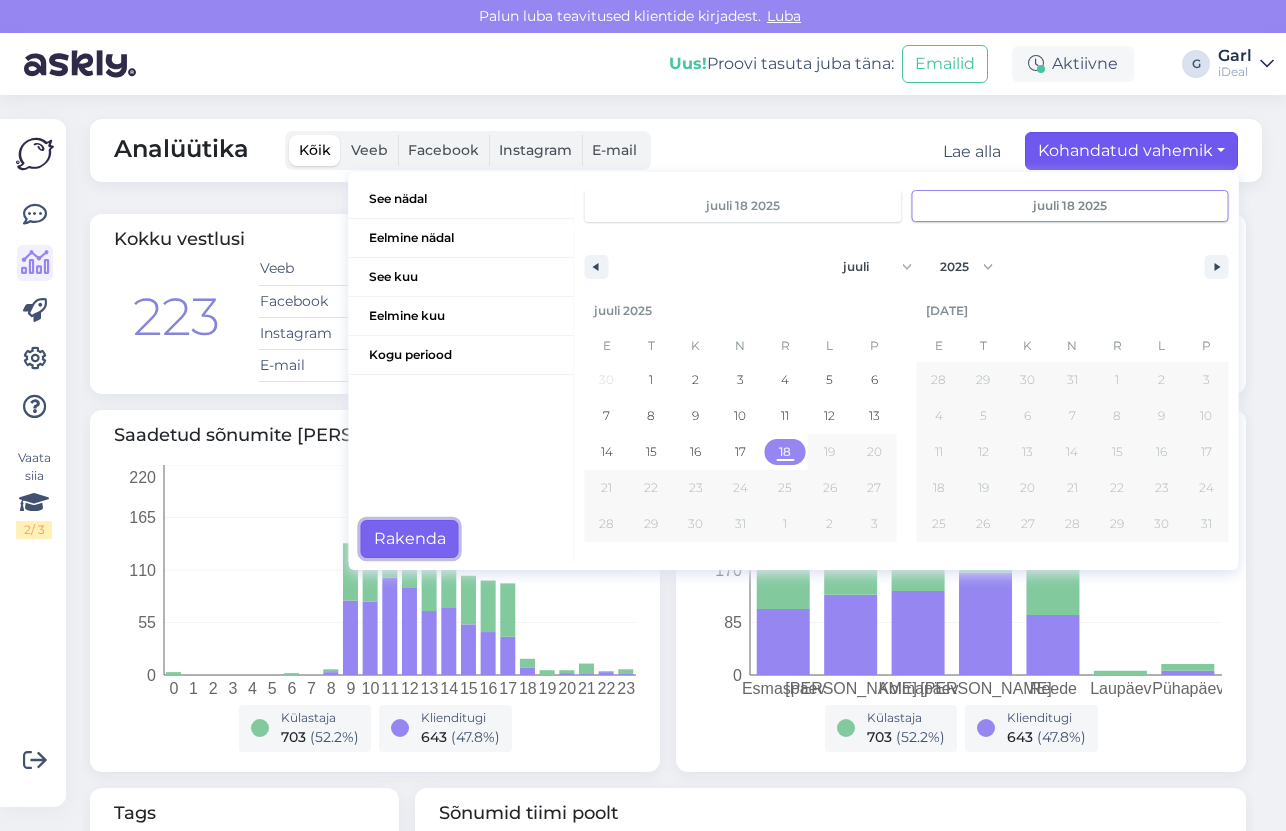 click on "Rakenda" at bounding box center (410, 539) 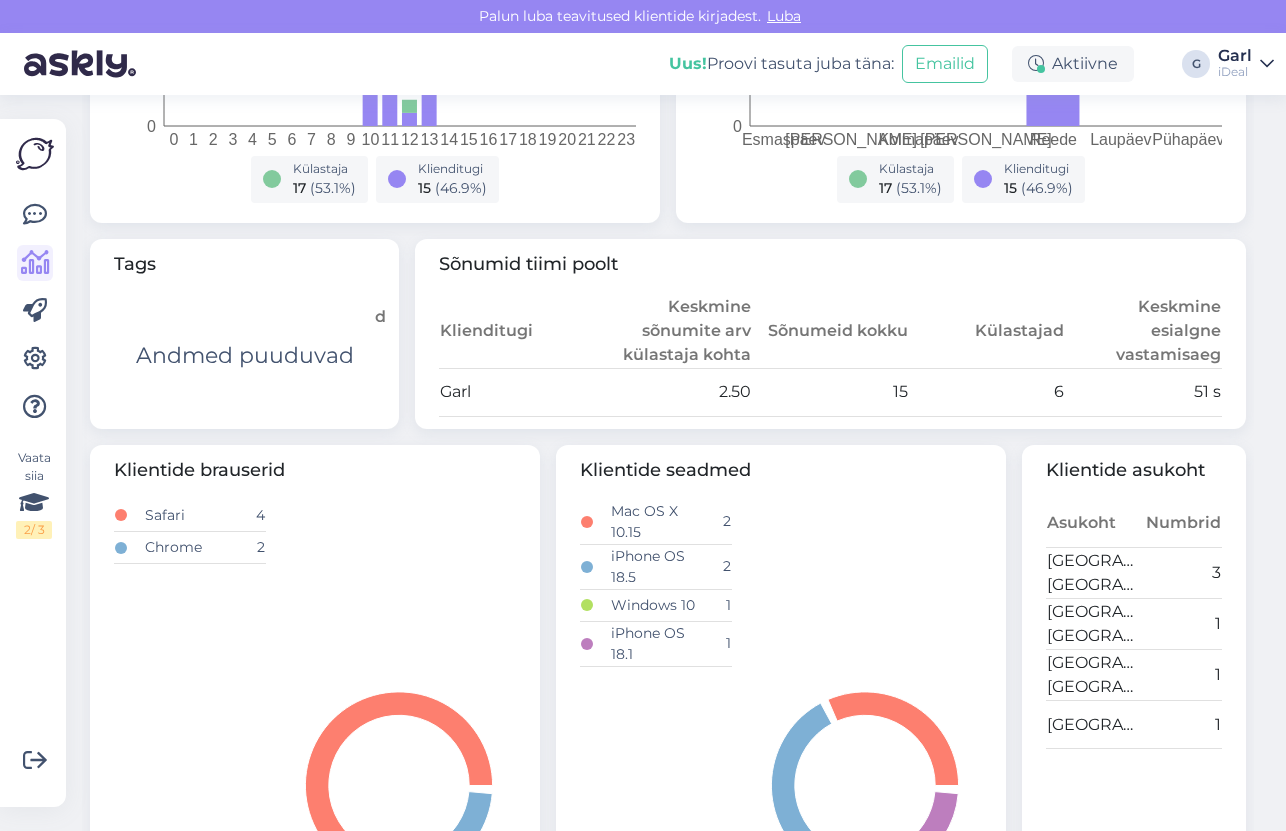 scroll, scrollTop: 0, scrollLeft: 0, axis: both 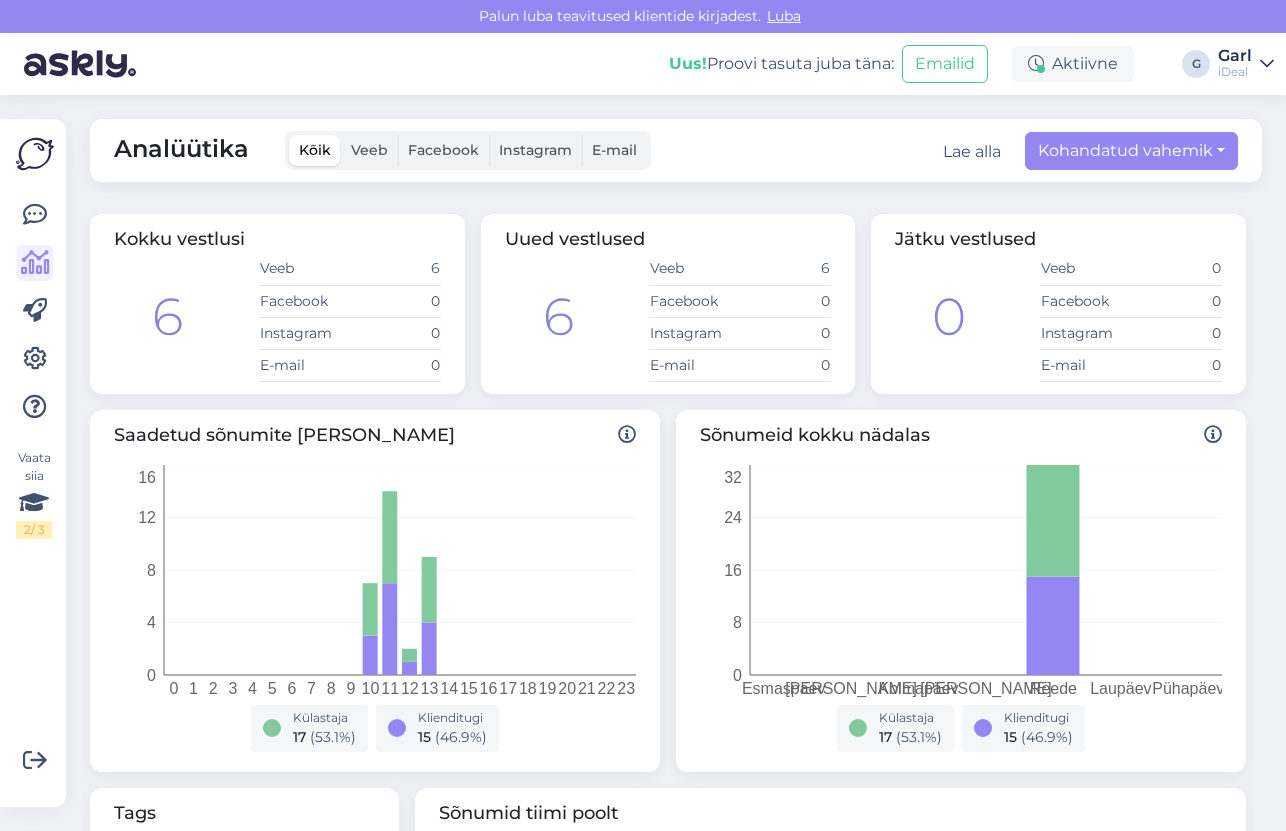 click on "iDeal" at bounding box center [1235, 72] 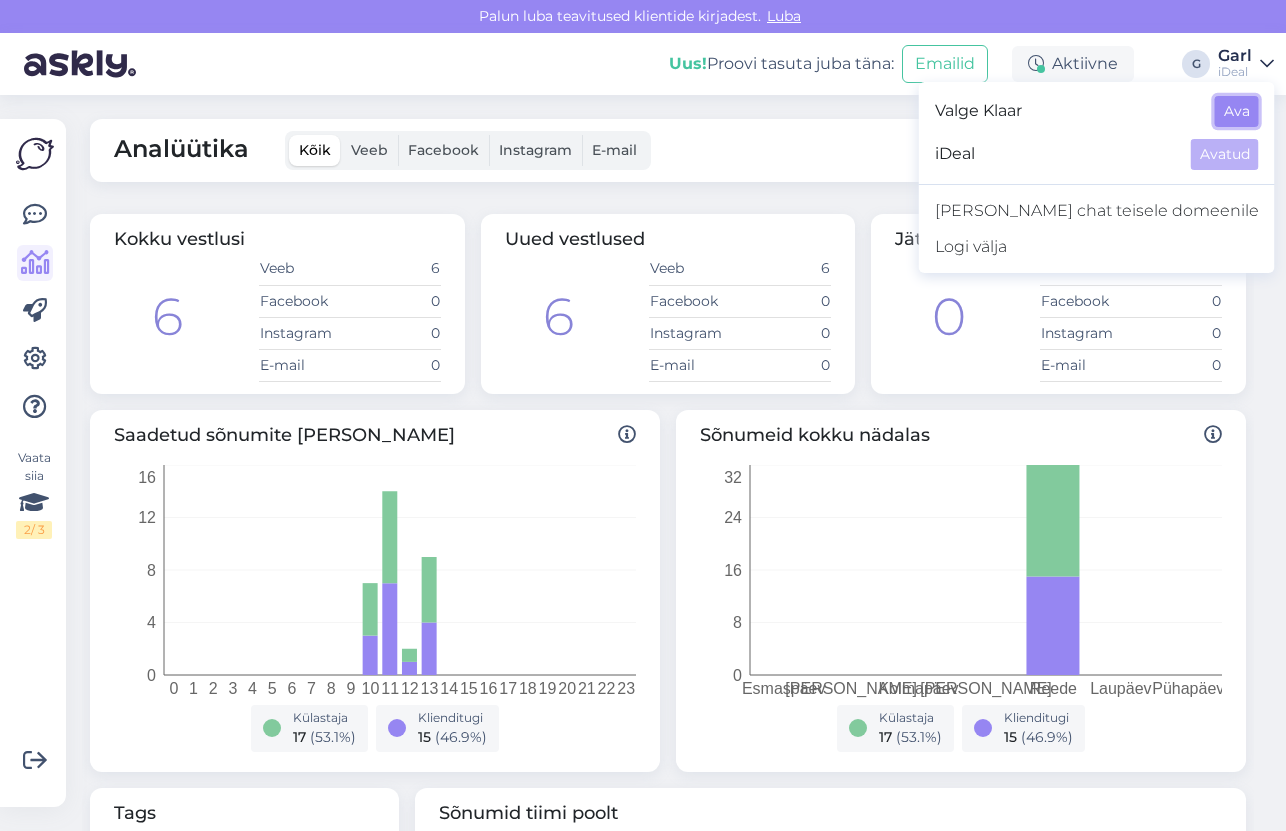 click on "Ava" at bounding box center [1237, 111] 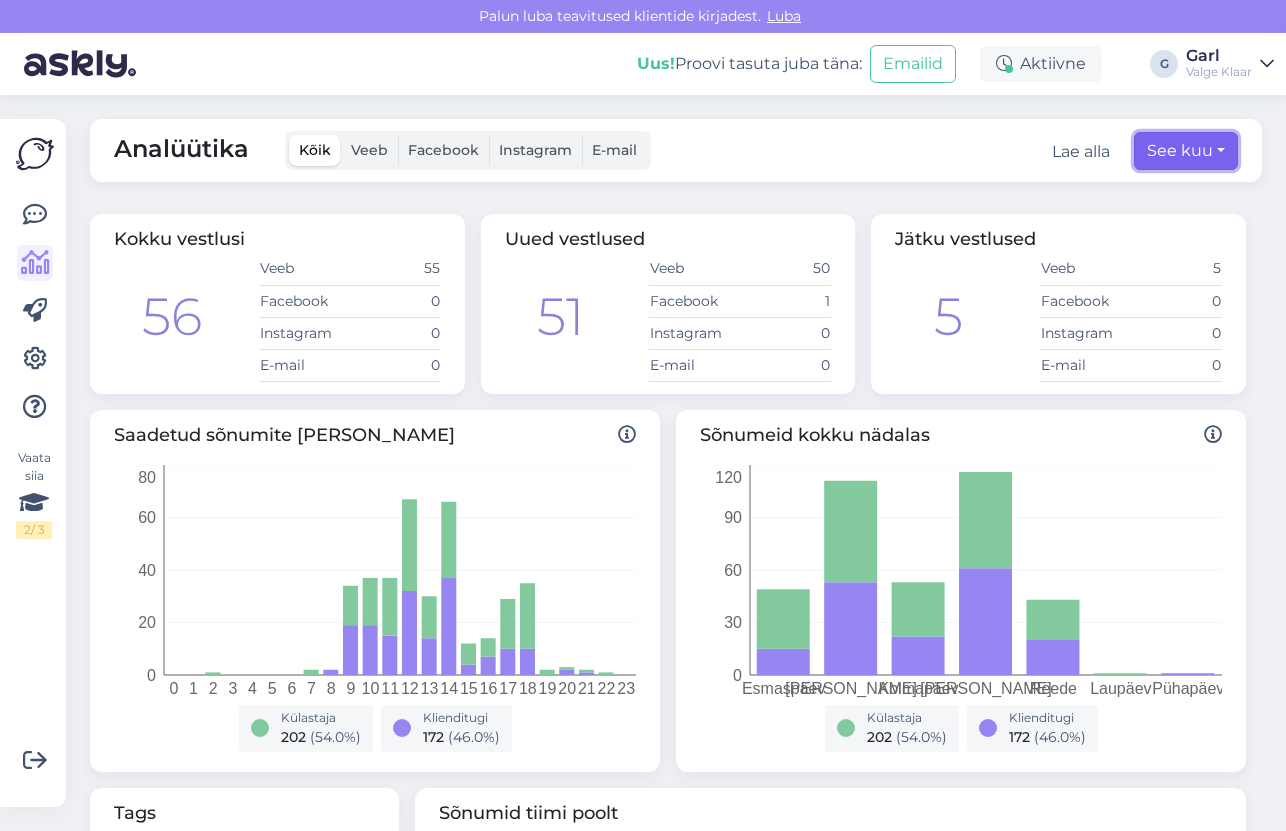 click on "See kuu" at bounding box center [1186, 151] 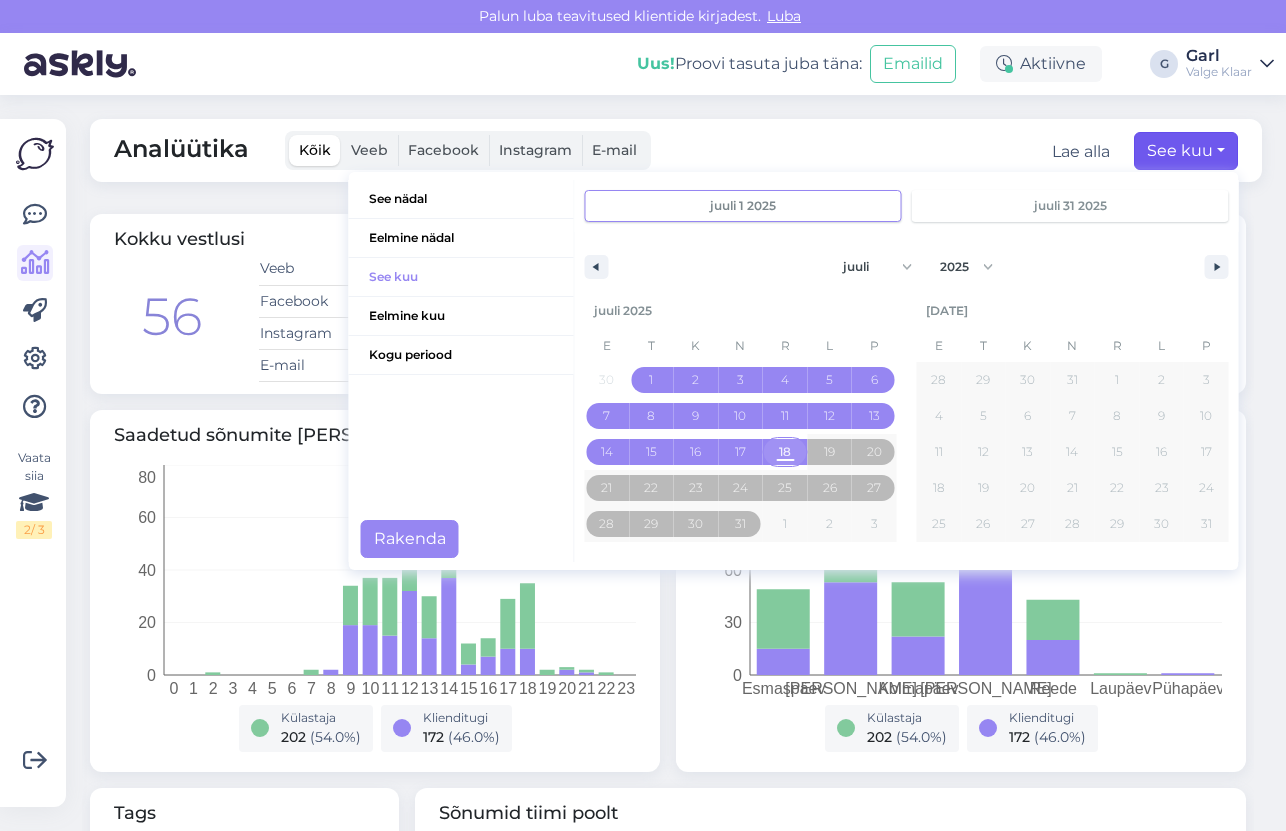 click on "18" at bounding box center [785, 452] 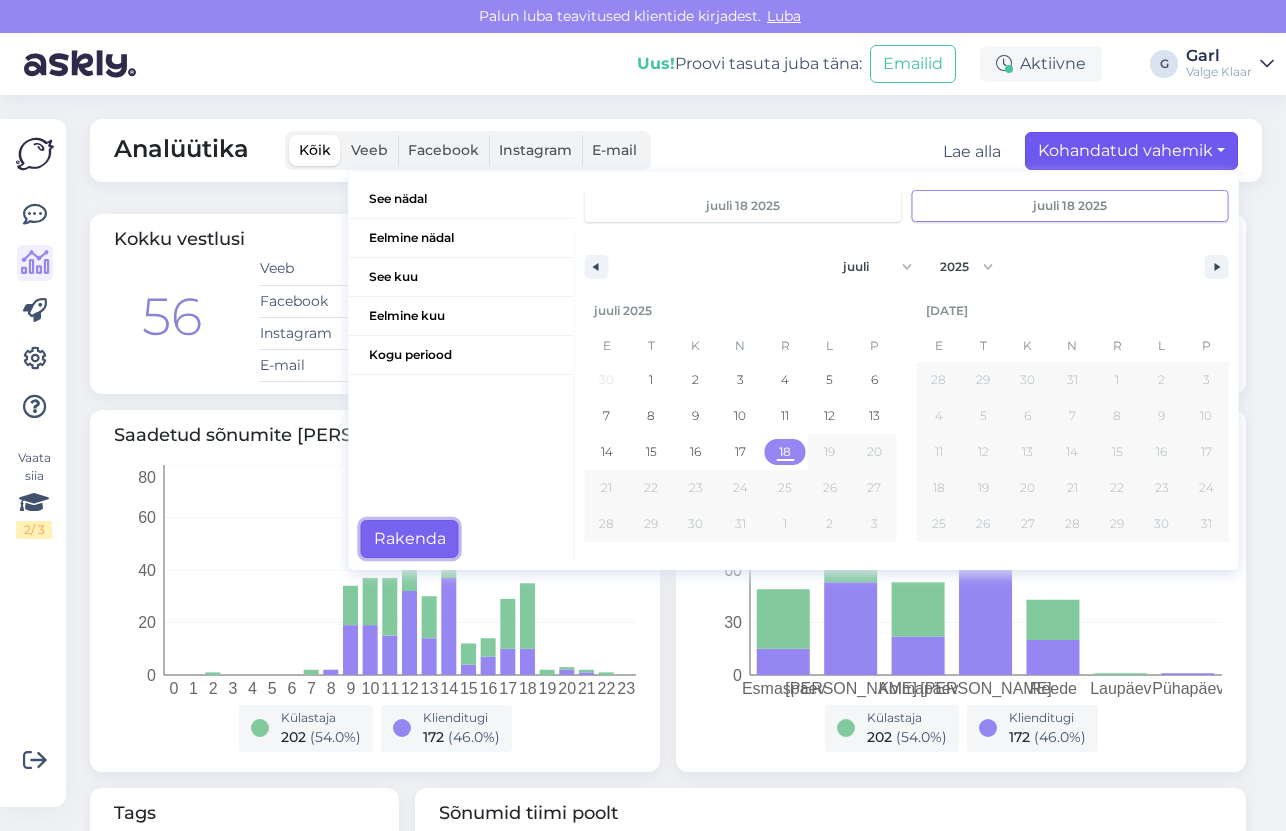 click on "Rakenda" at bounding box center [410, 539] 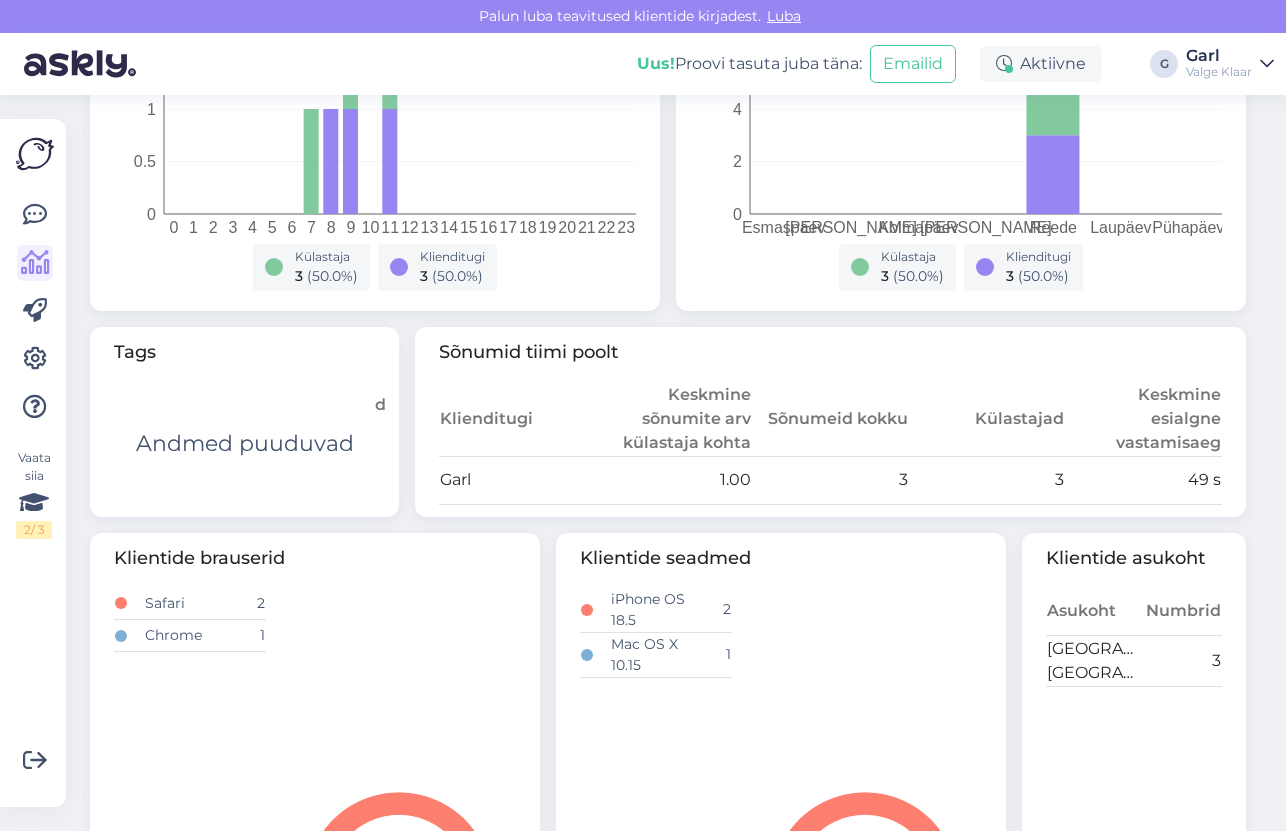 scroll, scrollTop: 318, scrollLeft: 0, axis: vertical 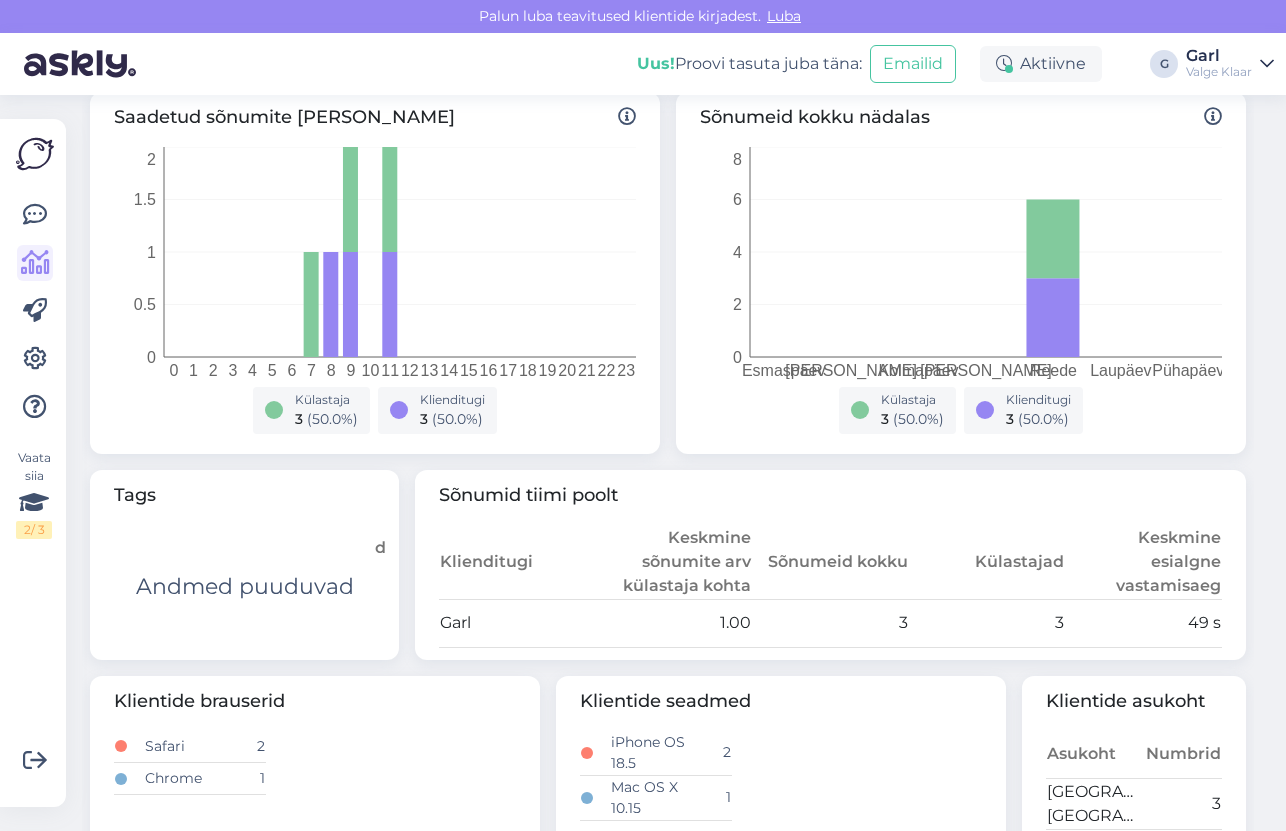click on "Garl" at bounding box center [1219, 56] 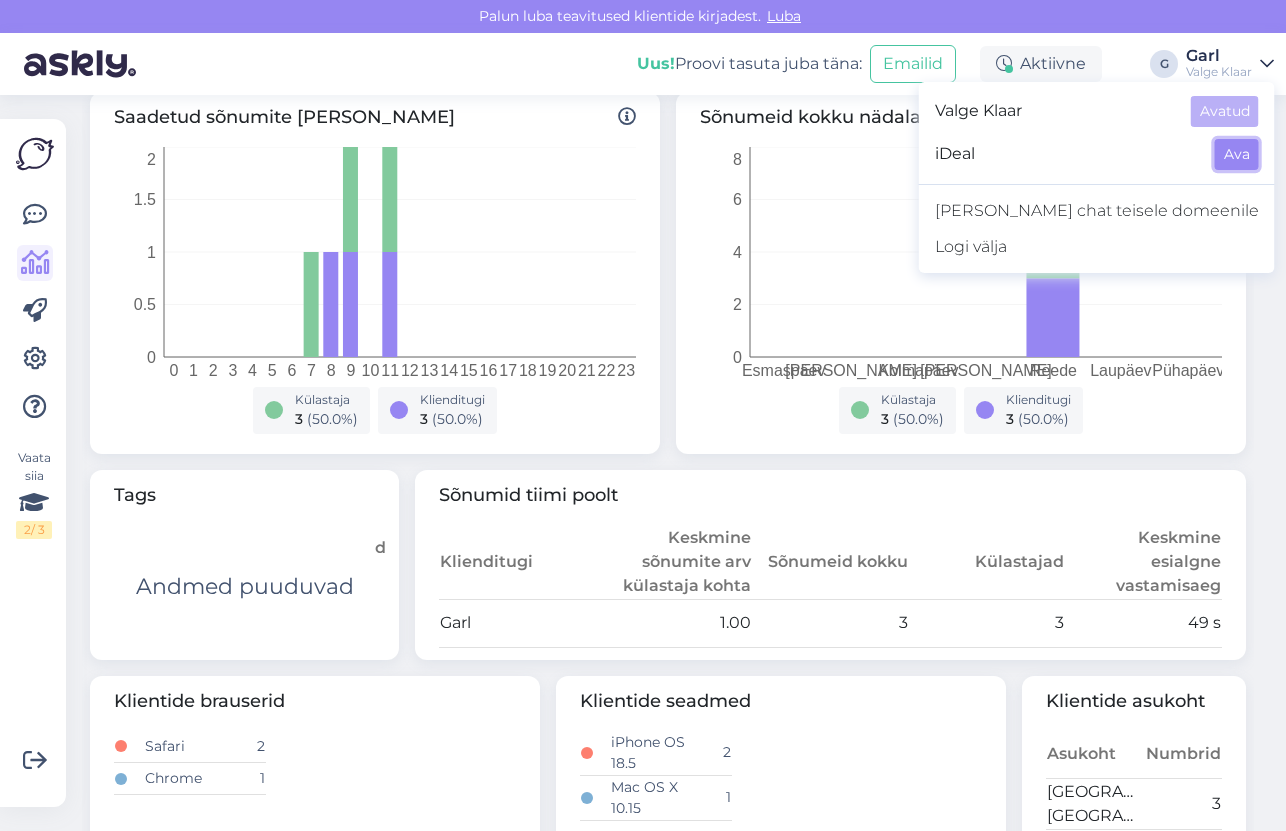 click on "Ava" at bounding box center (1237, 154) 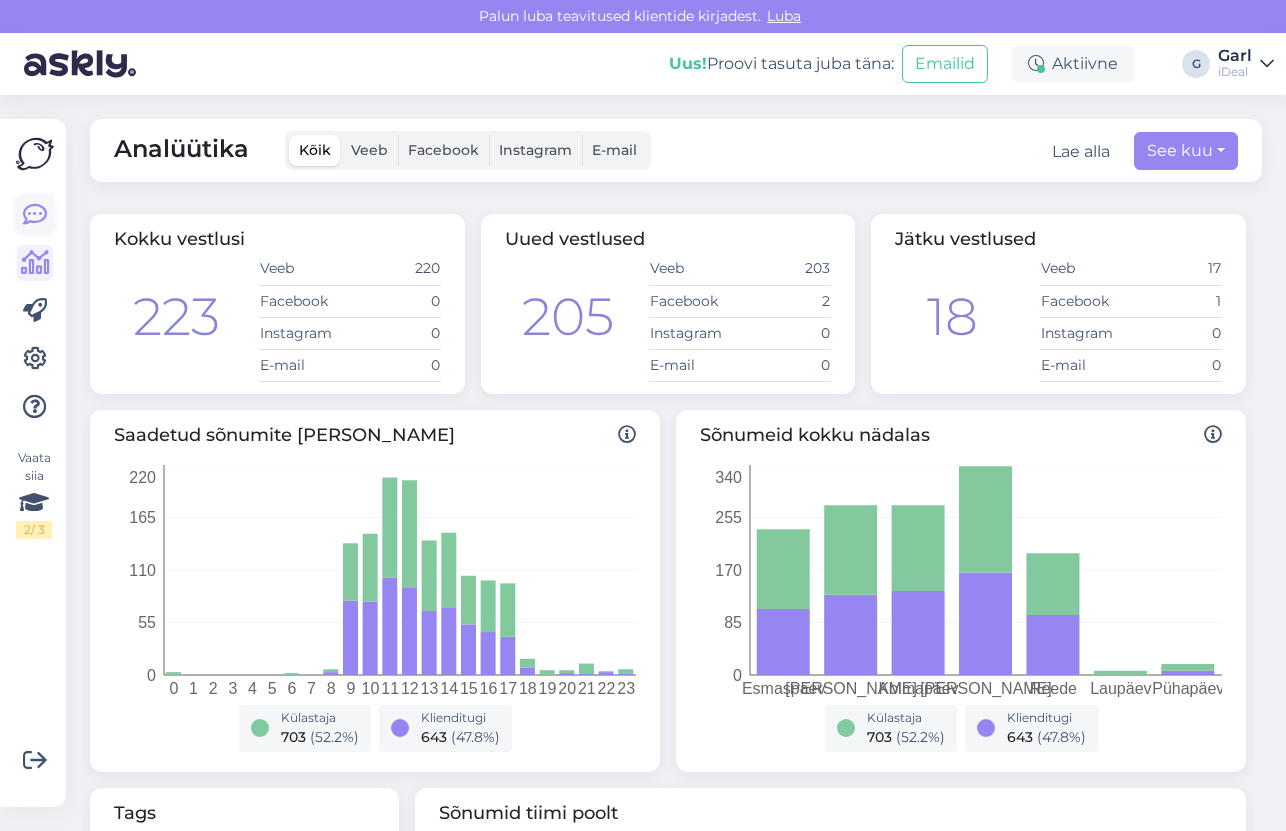 click at bounding box center (35, 215) 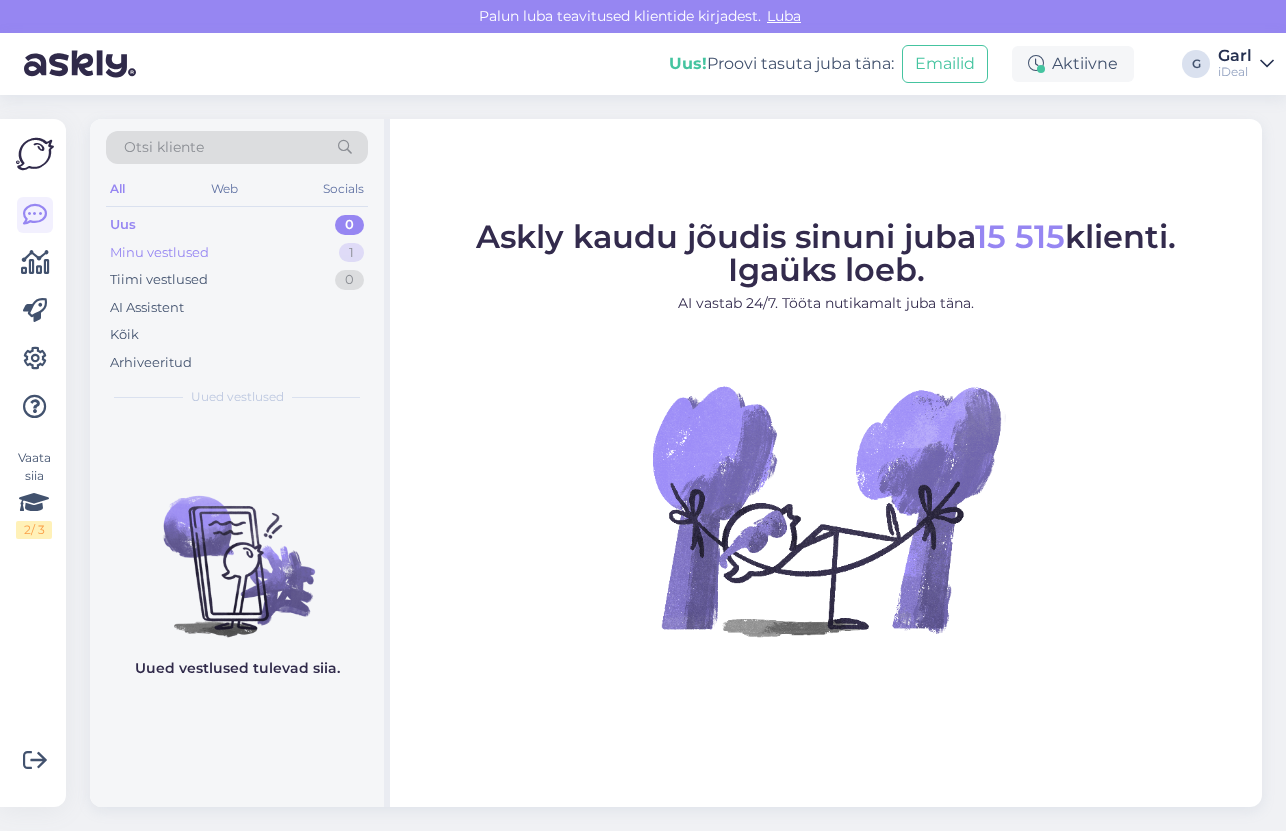 click on "Minu vestlused 1" at bounding box center (237, 253) 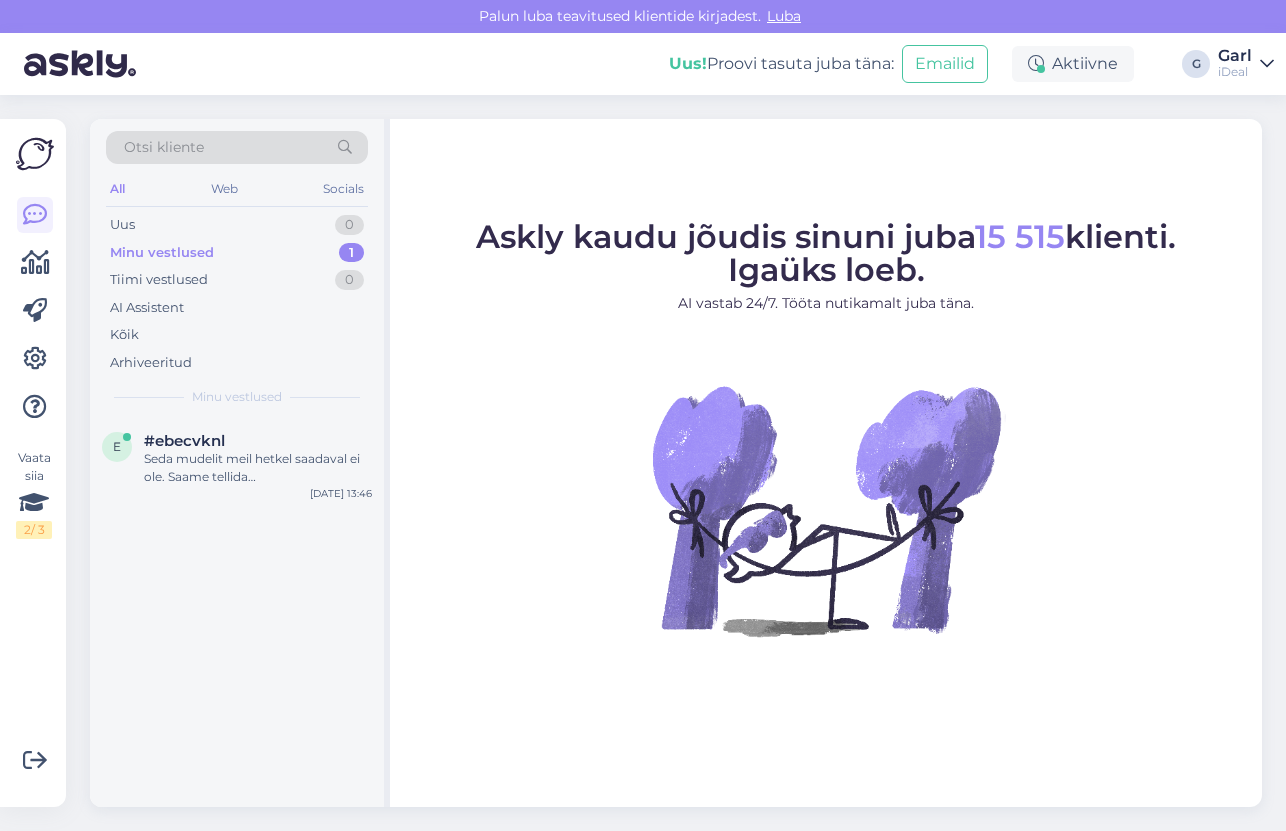 click on "Minu vestlused" at bounding box center (237, 397) 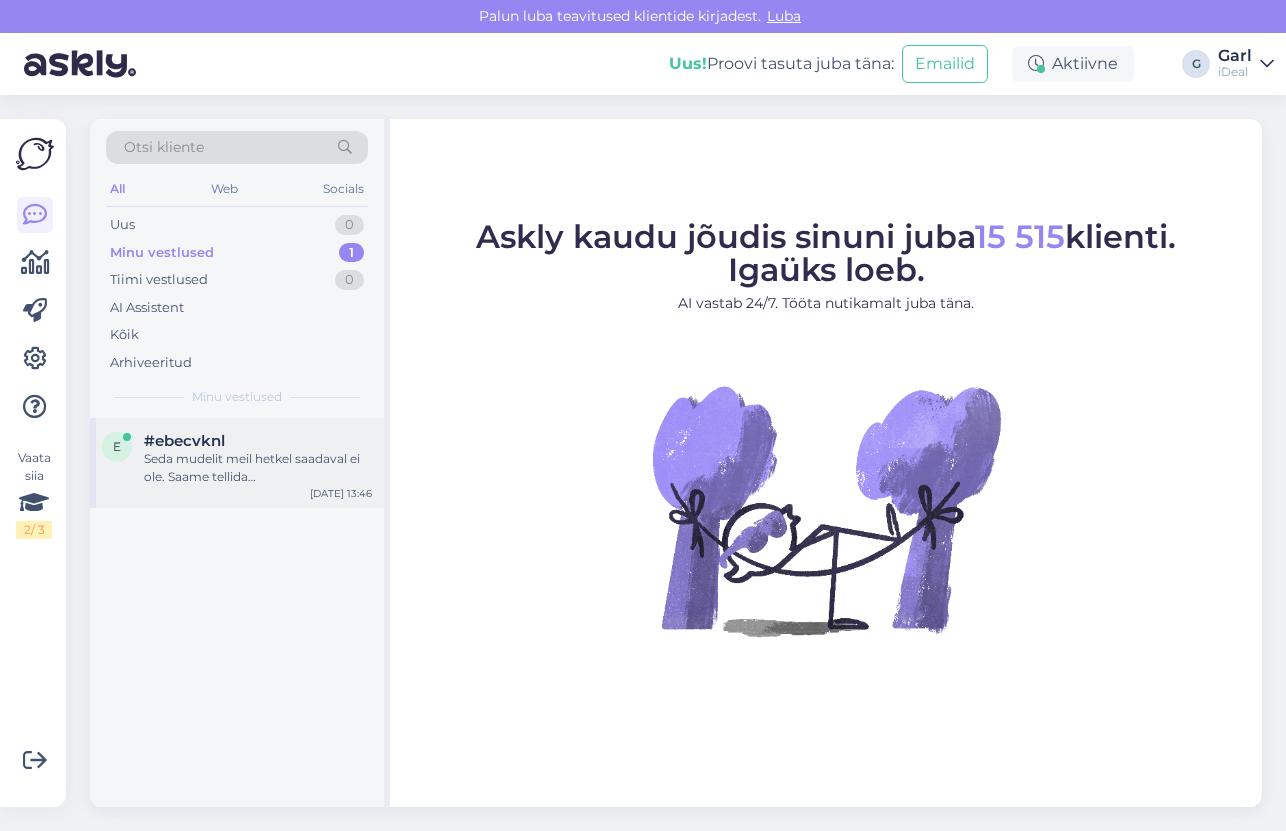 click on "Seda mudelit meil hetkel saadaval ei ole. Saame tellida erikonfiguratsiooniga mudeleid sisse, sellisel juhul [PERSON_NAME] vähemalt 50% ettemaks ning tarneaeg on vähemalt 4-8 nädalat.
[PERSON_NAME] huvitatud eritellimusest, siis palun edastage [EMAIL_ADDRESS][DOMAIN_NAME] eraisikule ostes täpne konfiguratsioon, kontaktandmed (ees- ja perekonnanimi, tel. number, e-mail address) ning salong, [PERSON_NAME] sooviksite seadme [PERSON_NAME]. Kui on plaan osta ettevõttele, siis palun teil päringu saata otse ärikliendihalduritele aadressile [EMAIL_ADDRESS][DOMAIN_NAME]" at bounding box center (258, 468) 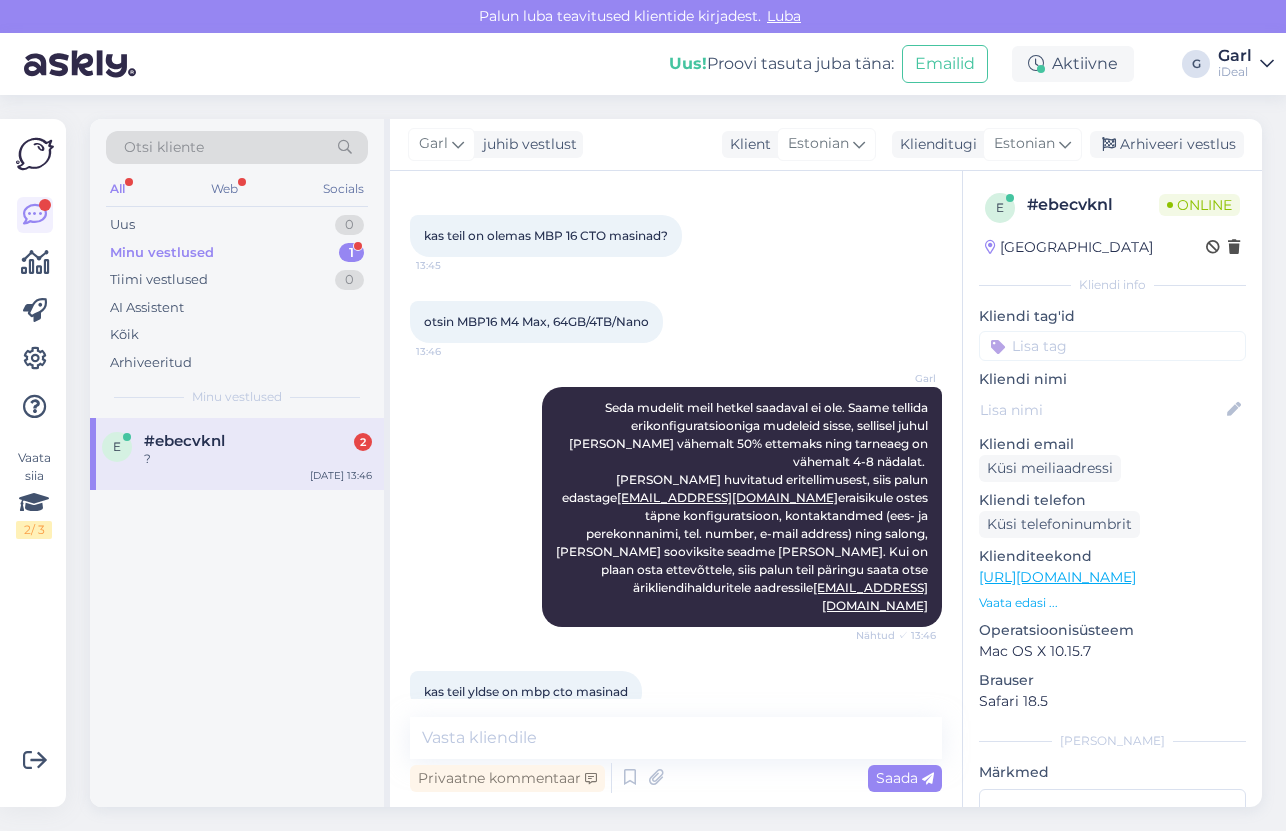 scroll, scrollTop: 340, scrollLeft: 0, axis: vertical 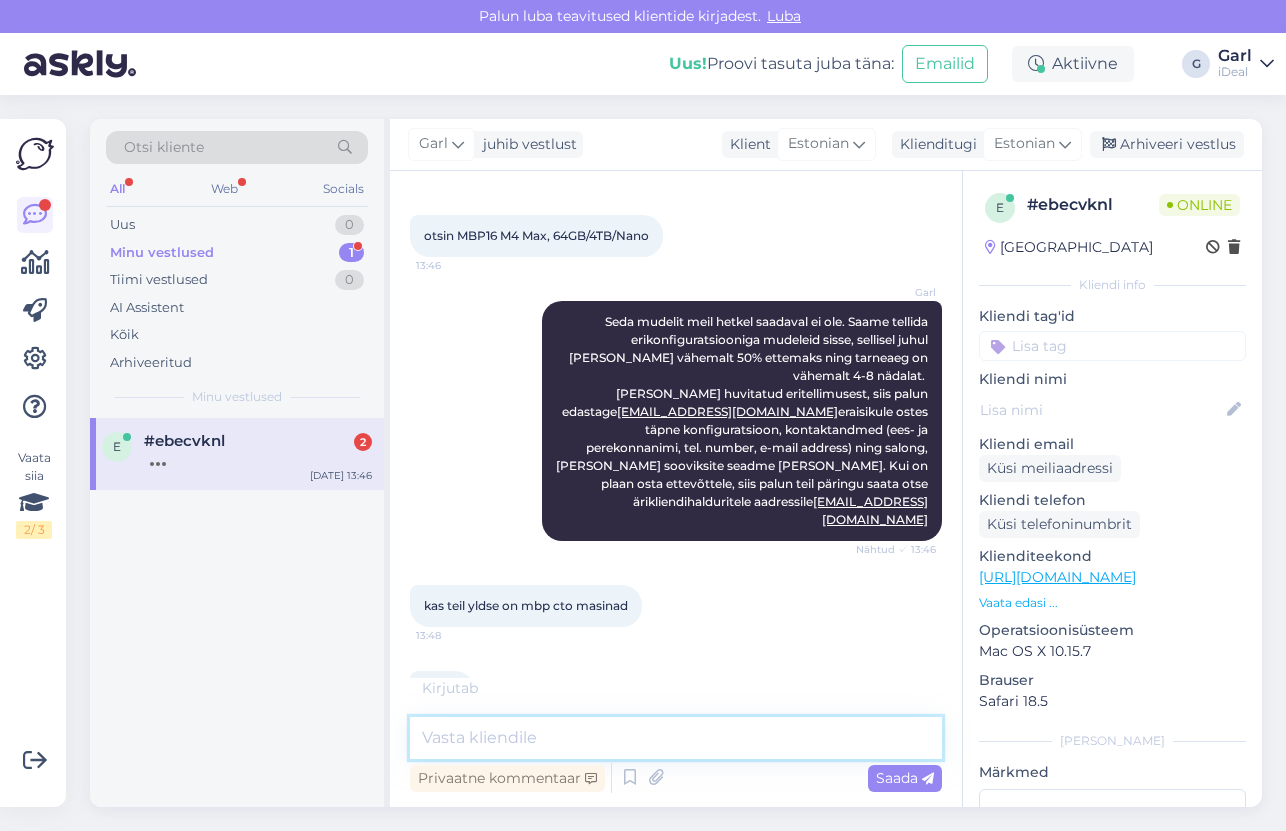 click at bounding box center (676, 738) 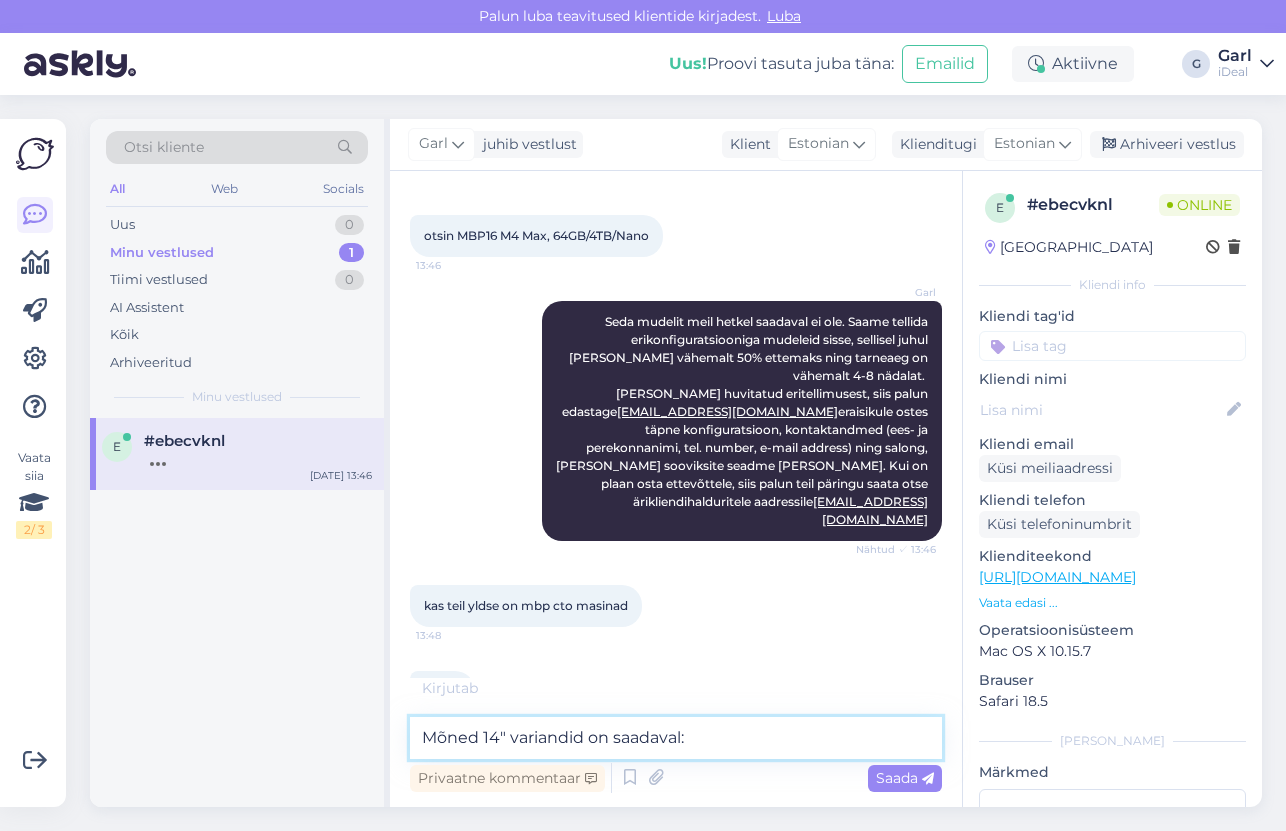 paste on "[URL][DOMAIN_NAME]" 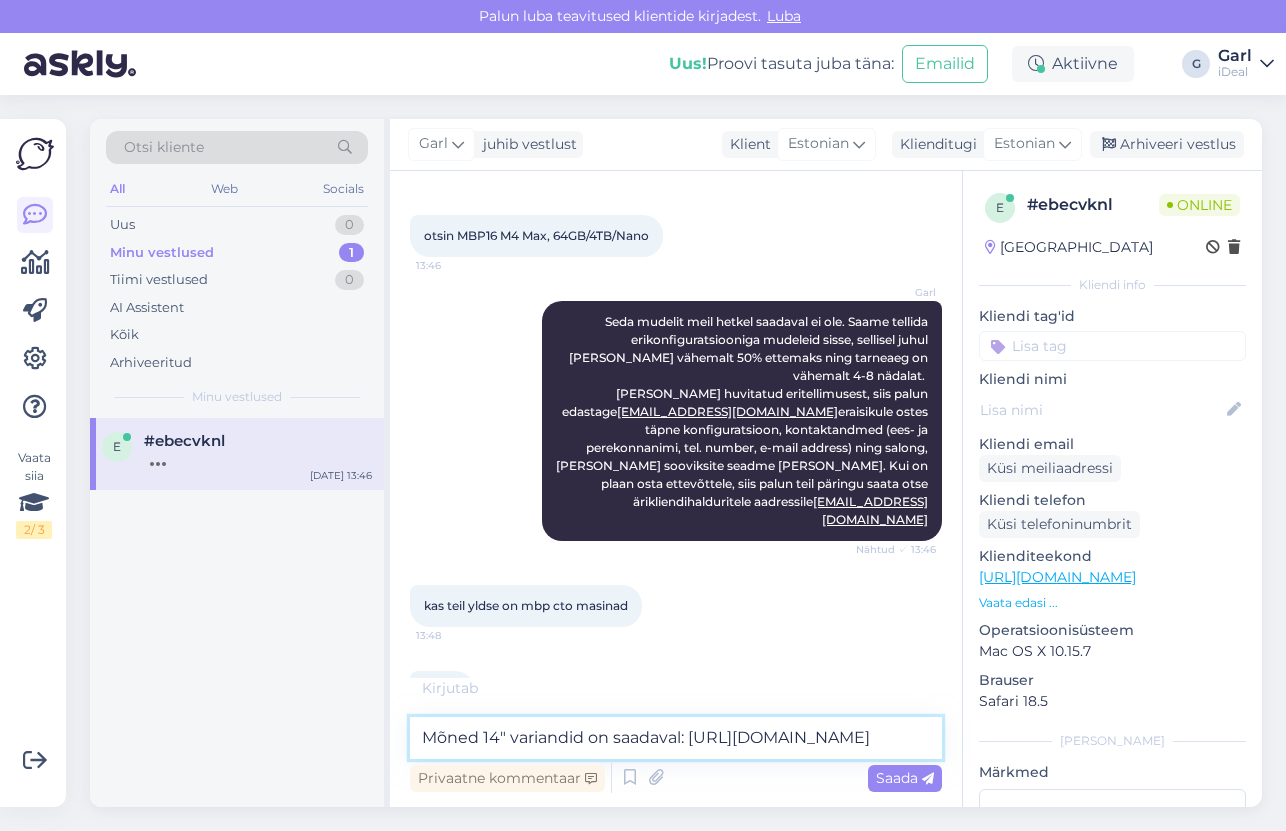 type on "Mõned 14" variandid on saadaval: [URL][DOMAIN_NAME]" 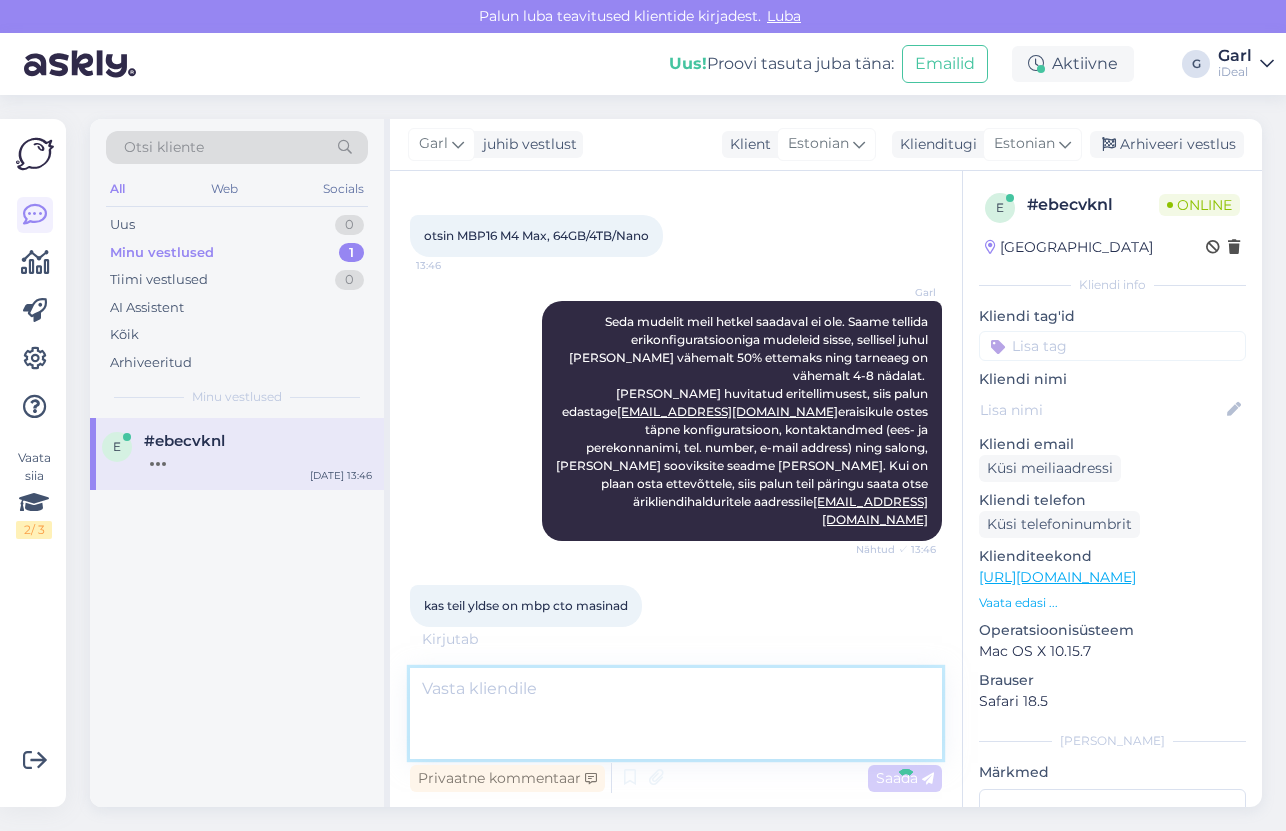 scroll, scrollTop: 462, scrollLeft: 0, axis: vertical 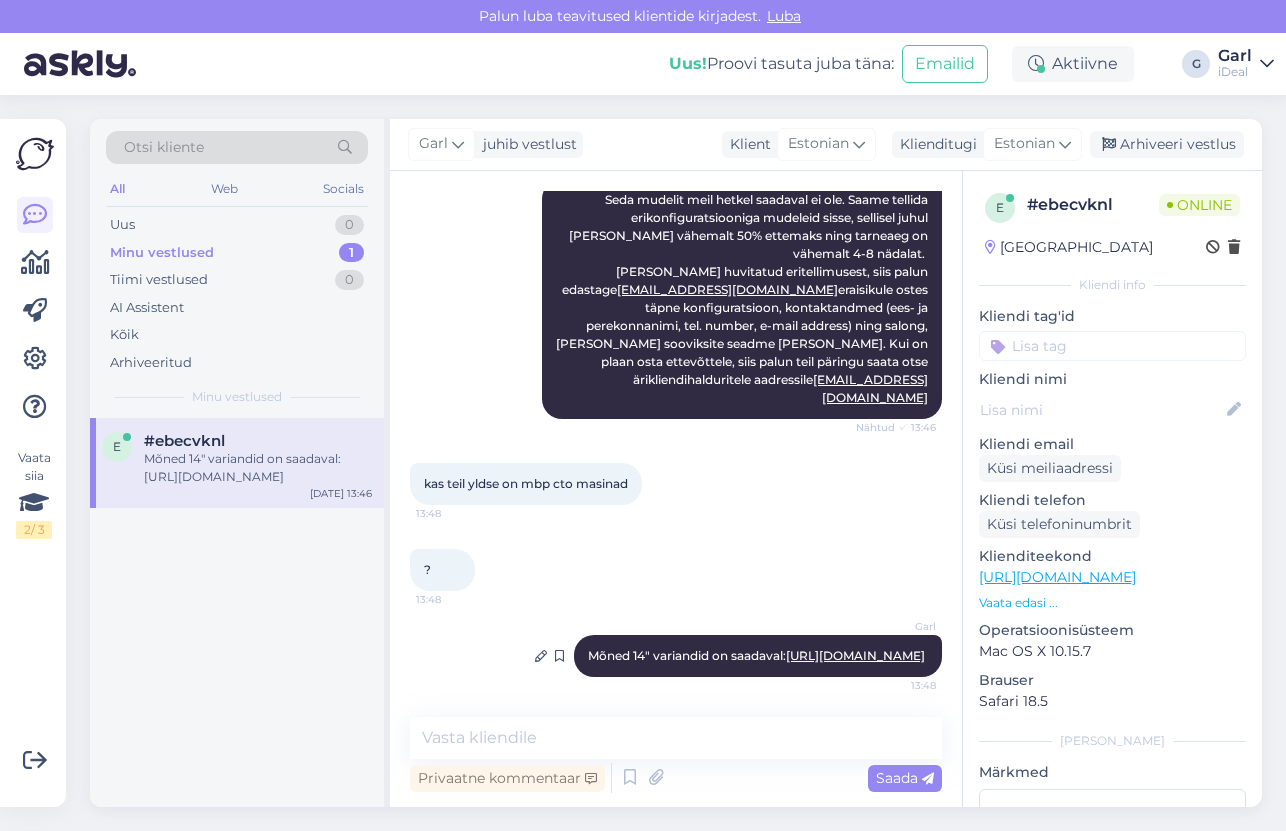 click on "[URL][DOMAIN_NAME]" at bounding box center (855, 655) 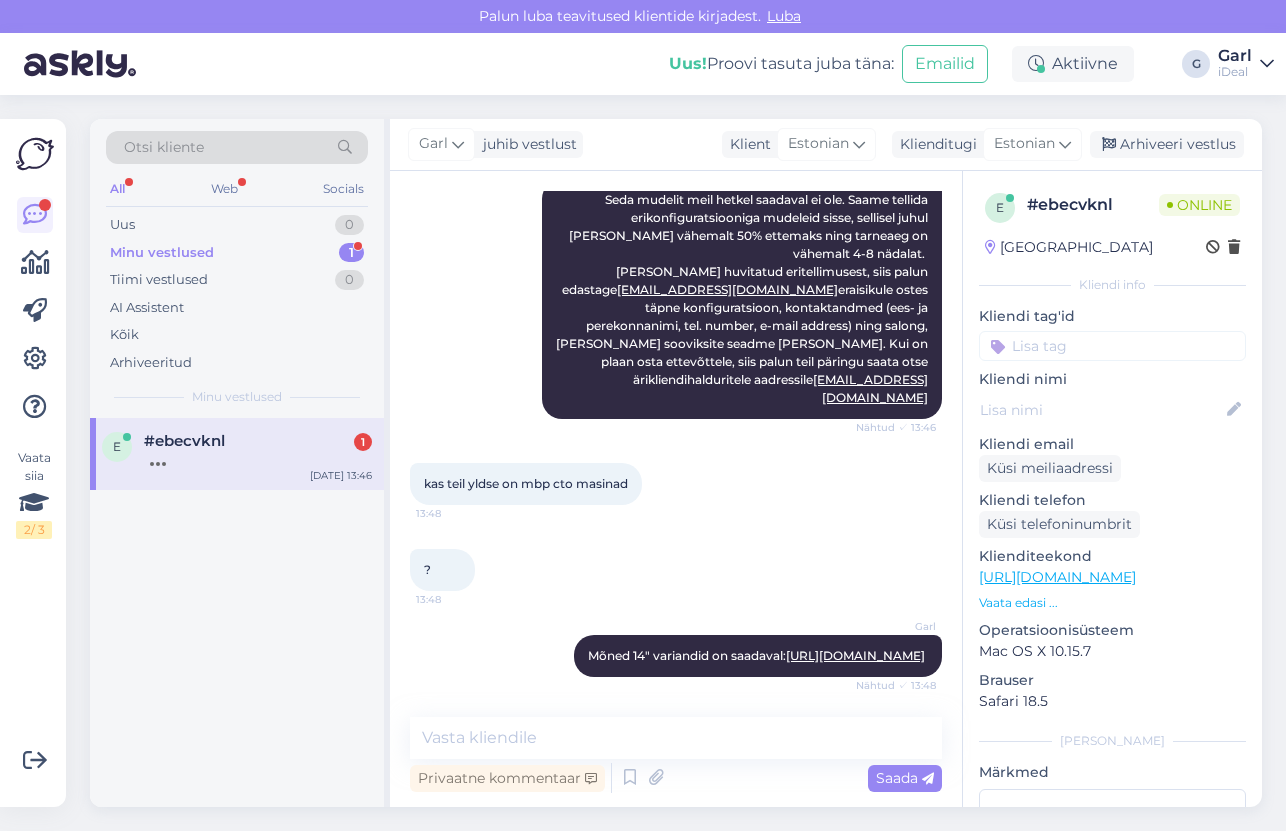 scroll, scrollTop: 588, scrollLeft: 0, axis: vertical 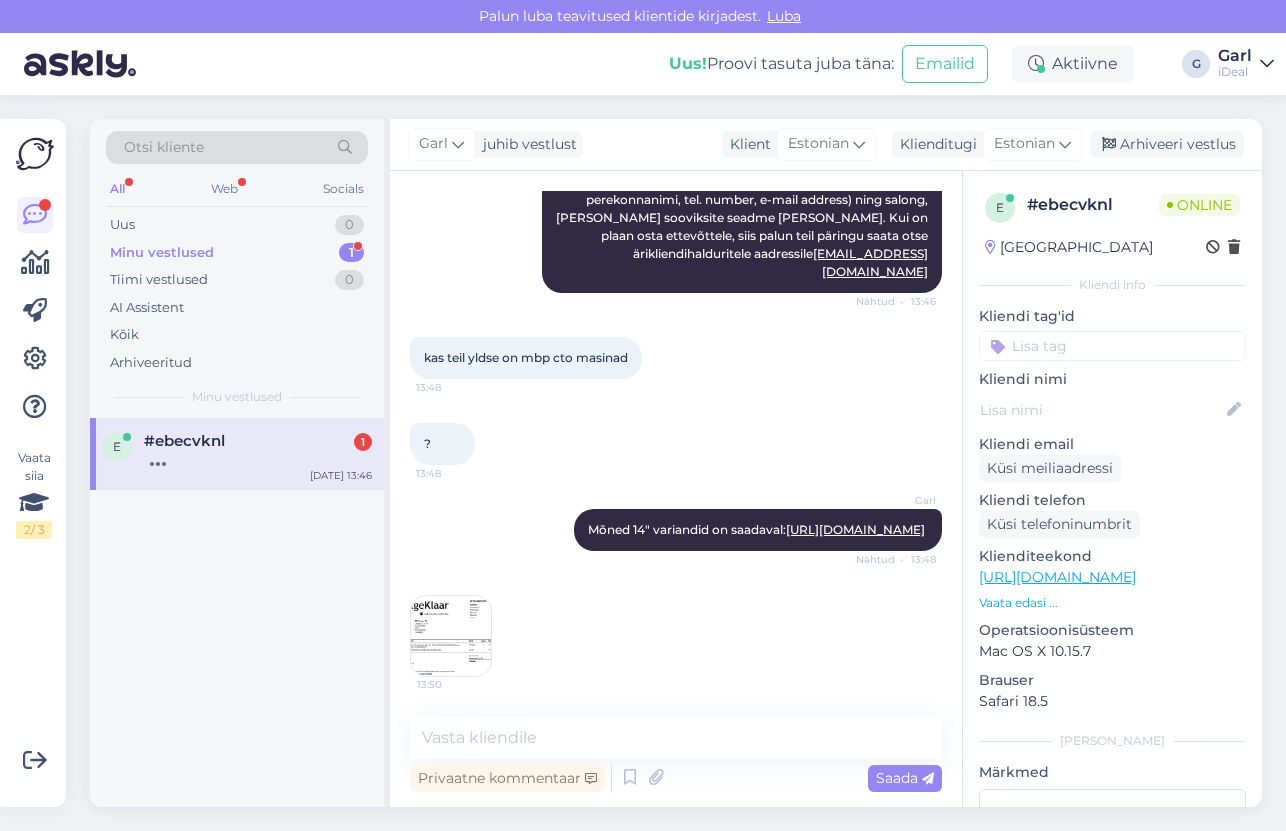 click at bounding box center (451, 636) 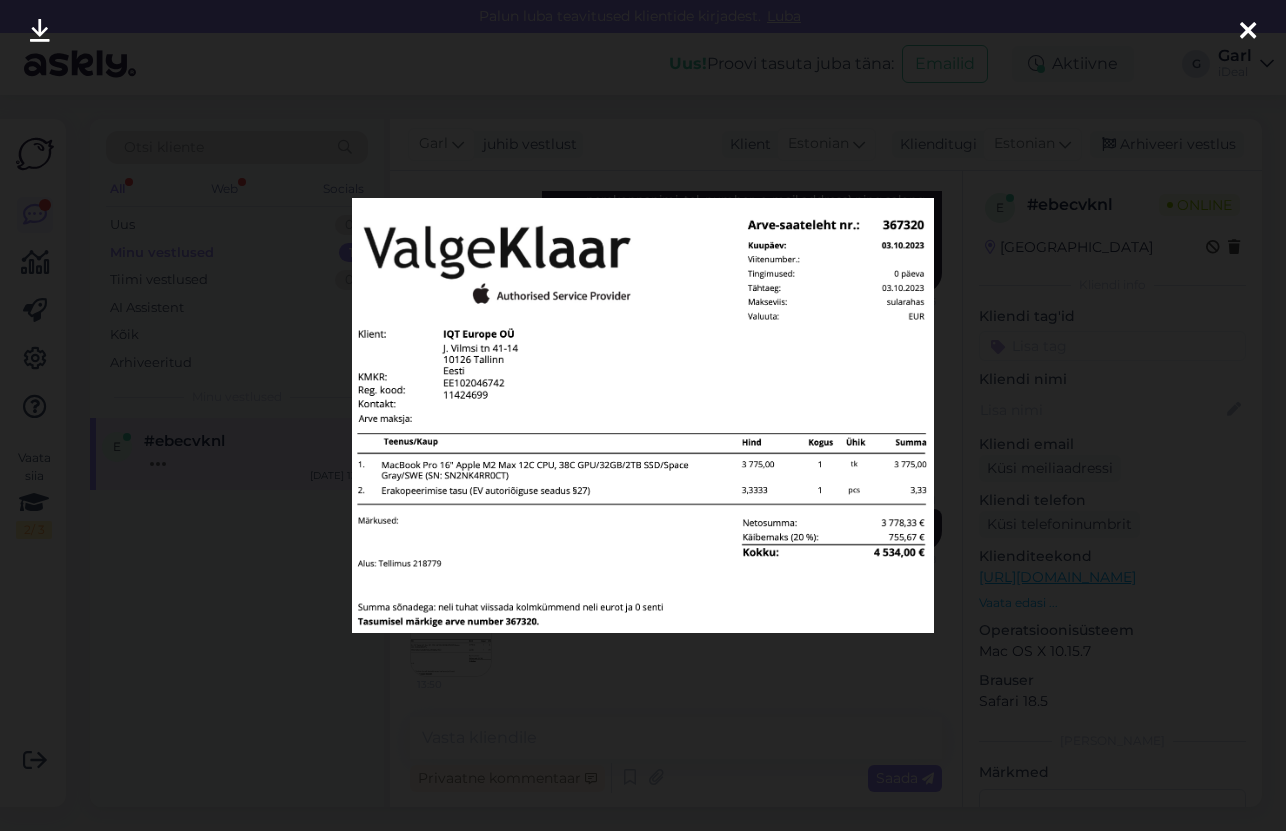 scroll, scrollTop: 674, scrollLeft: 0, axis: vertical 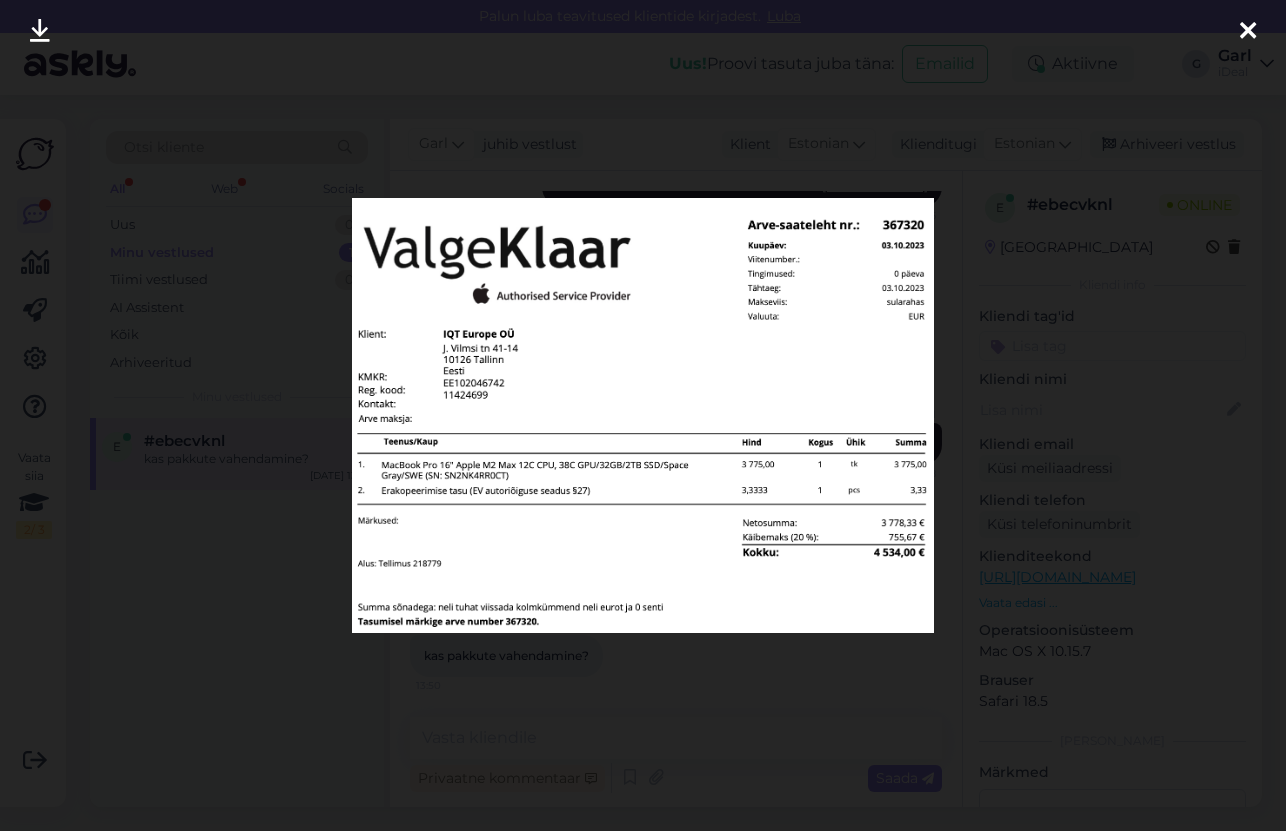 click at bounding box center (643, 415) 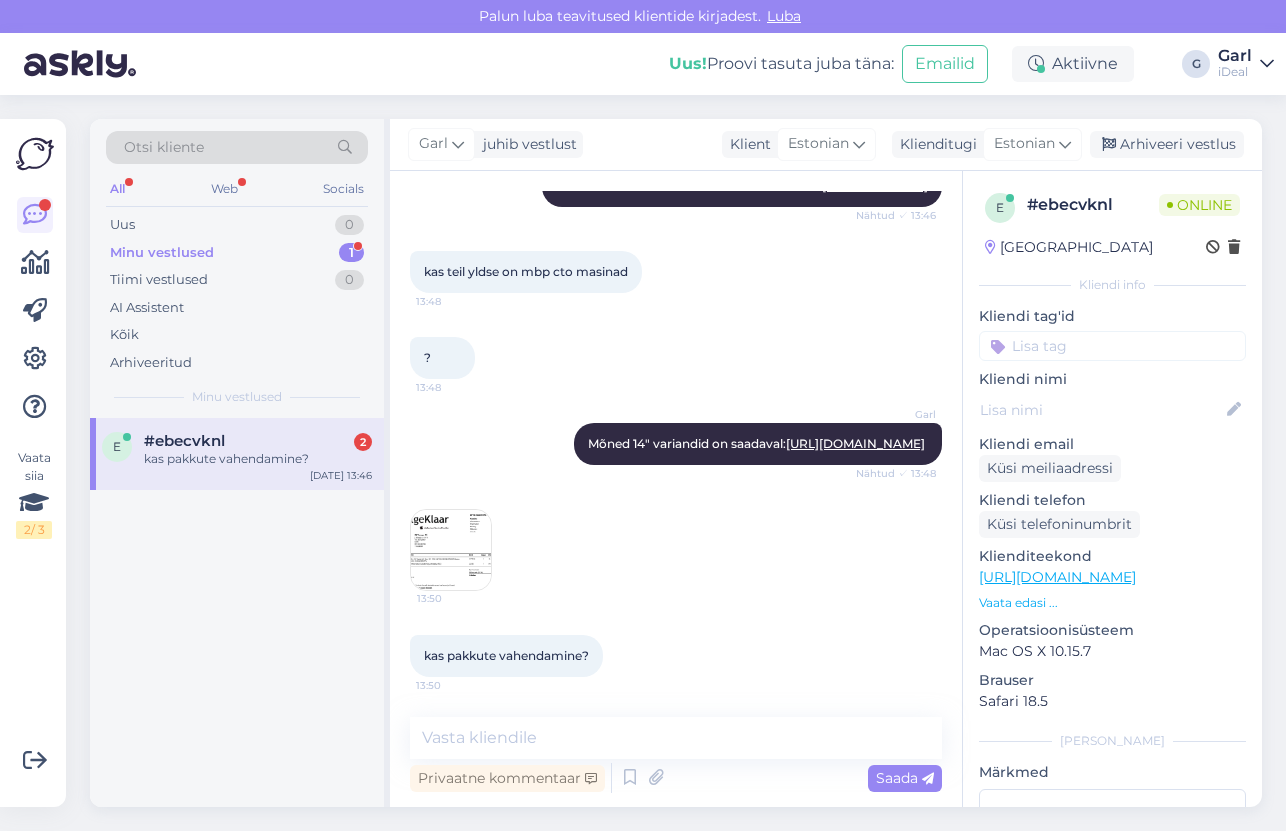 click at bounding box center [451, 550] 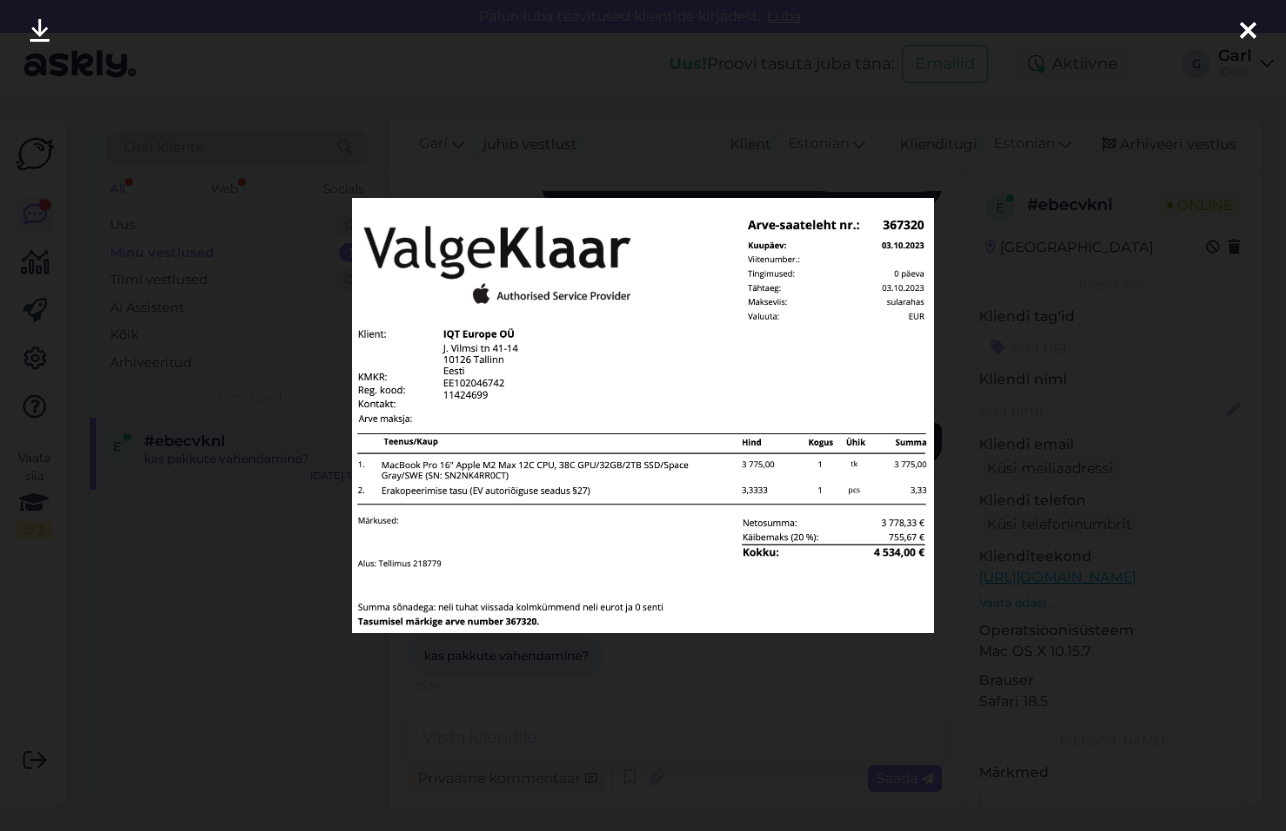 click at bounding box center (643, 415) 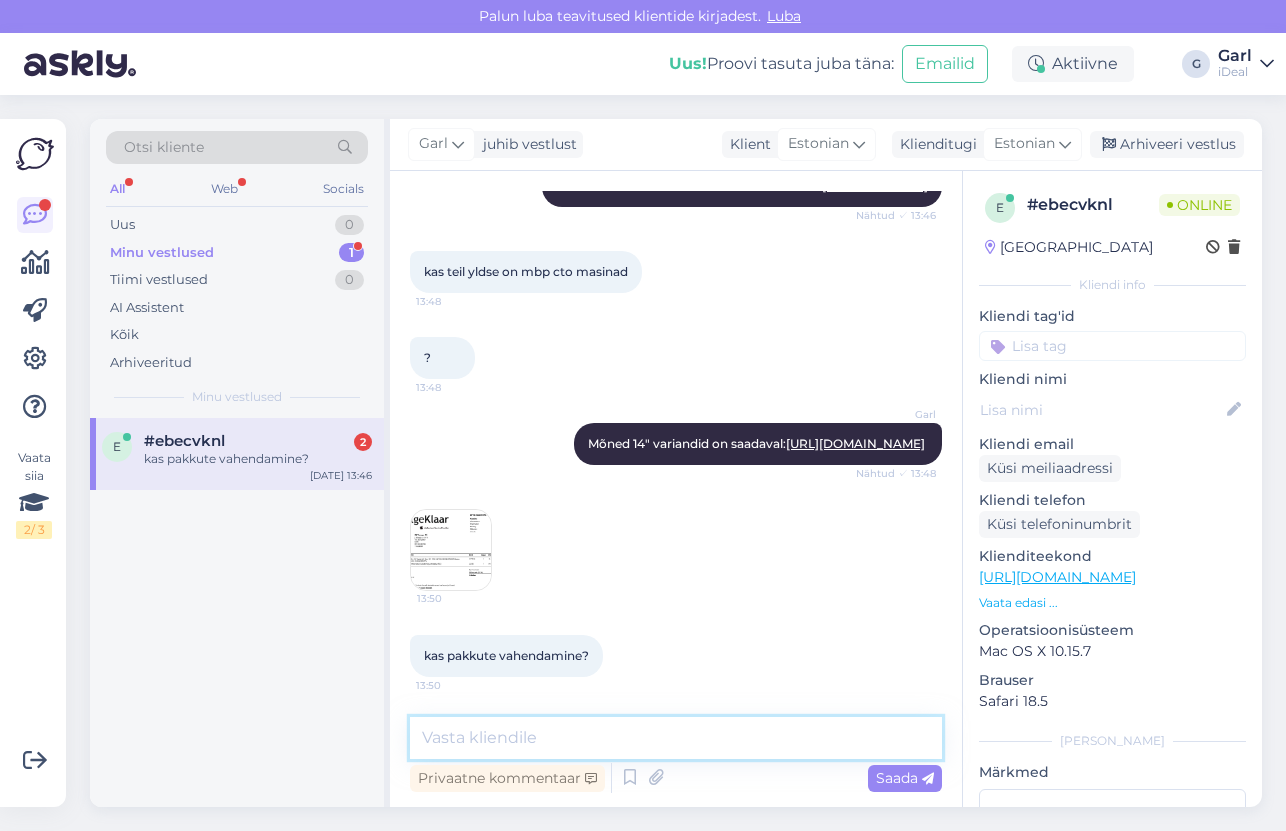 click at bounding box center (676, 738) 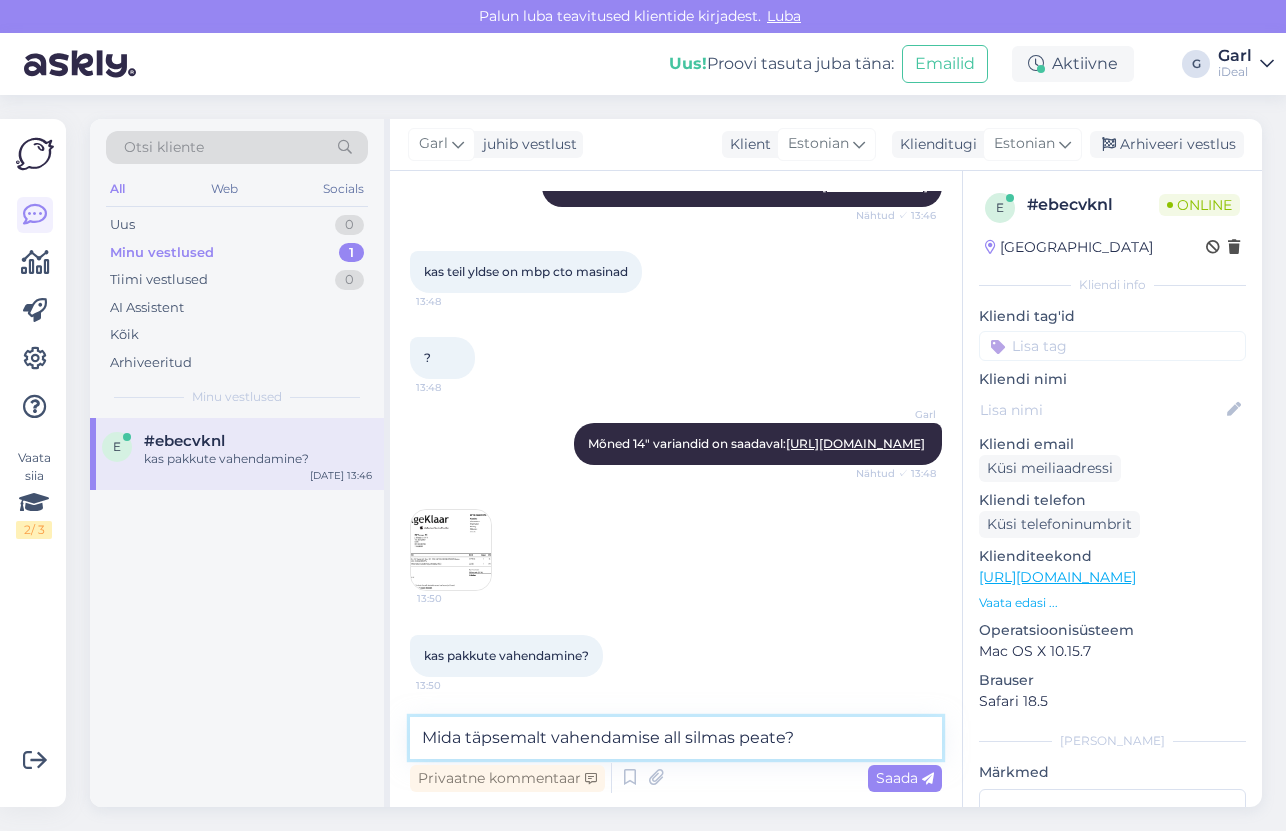 type on "Mida täpsemalt vahendamise all silmas peate?" 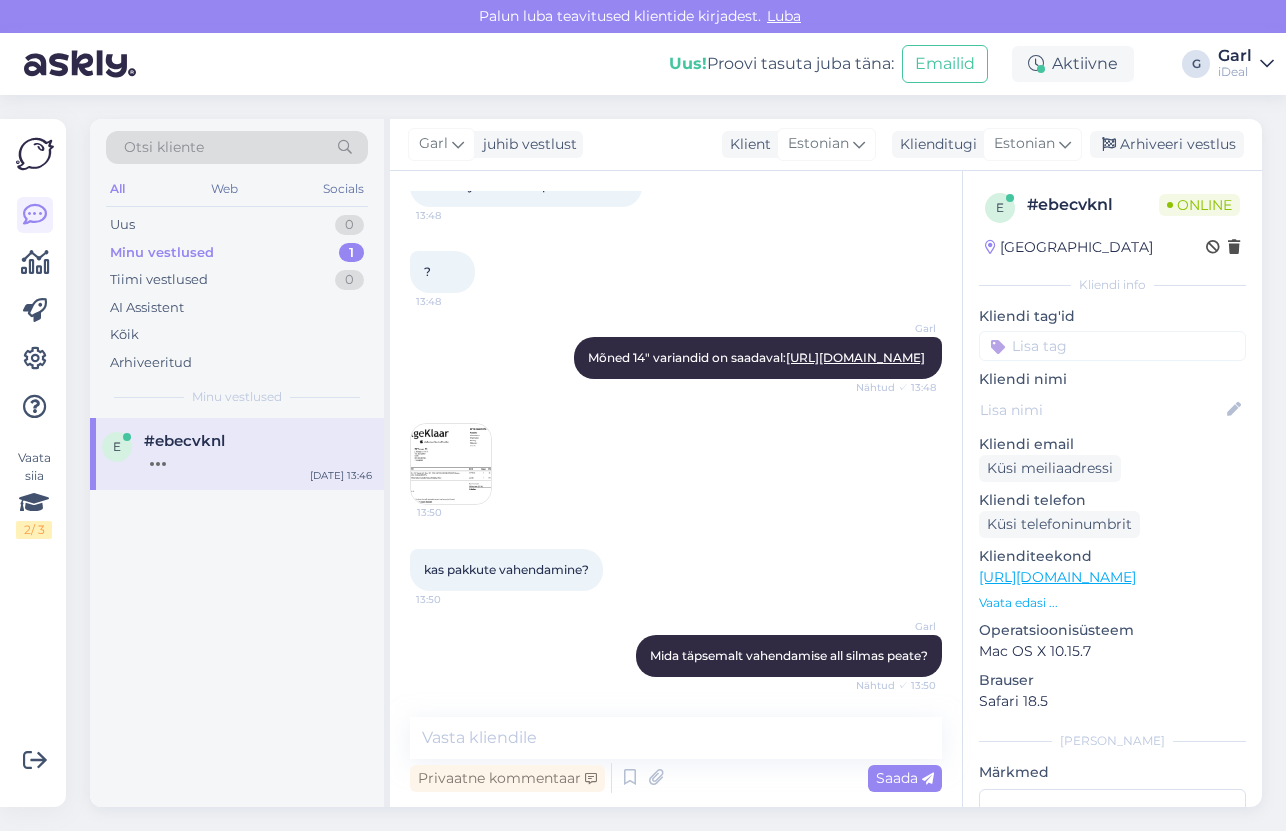 scroll, scrollTop: 846, scrollLeft: 0, axis: vertical 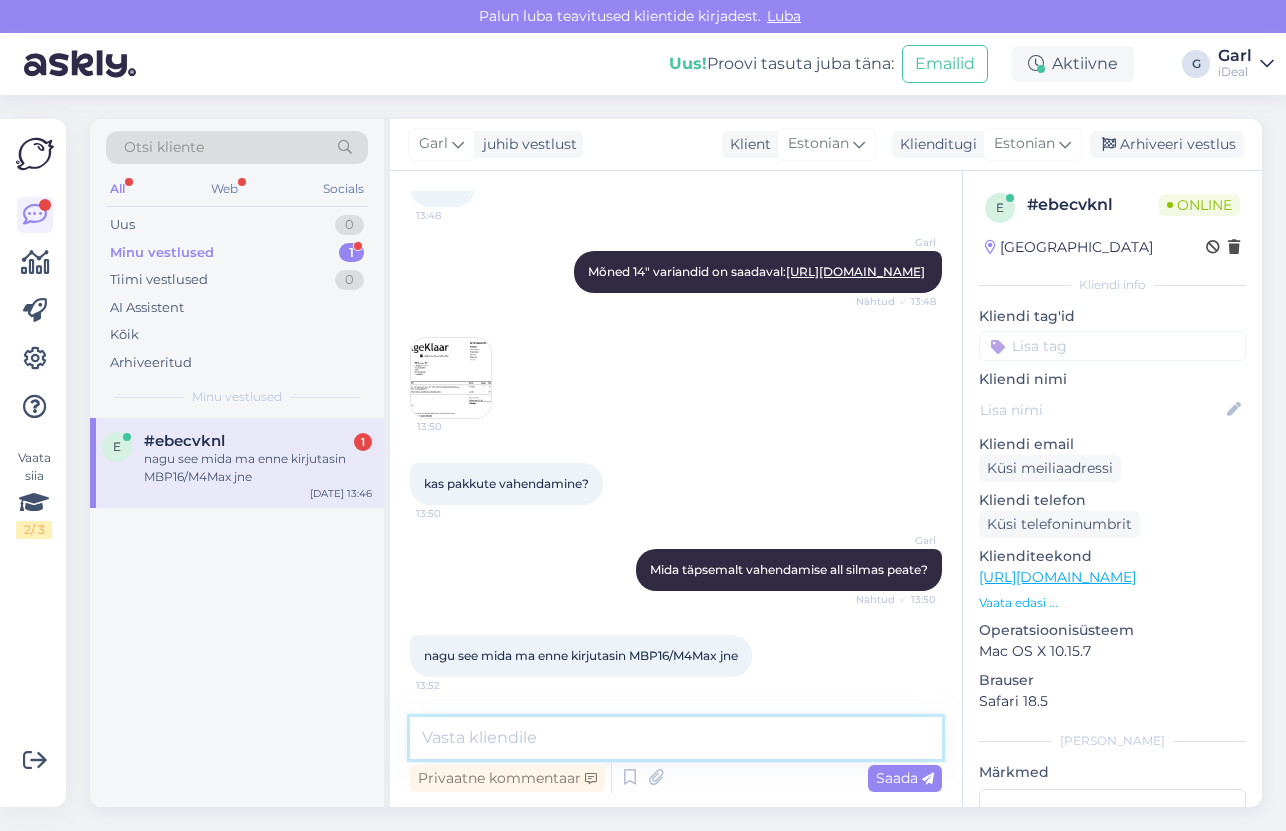 click at bounding box center (676, 738) 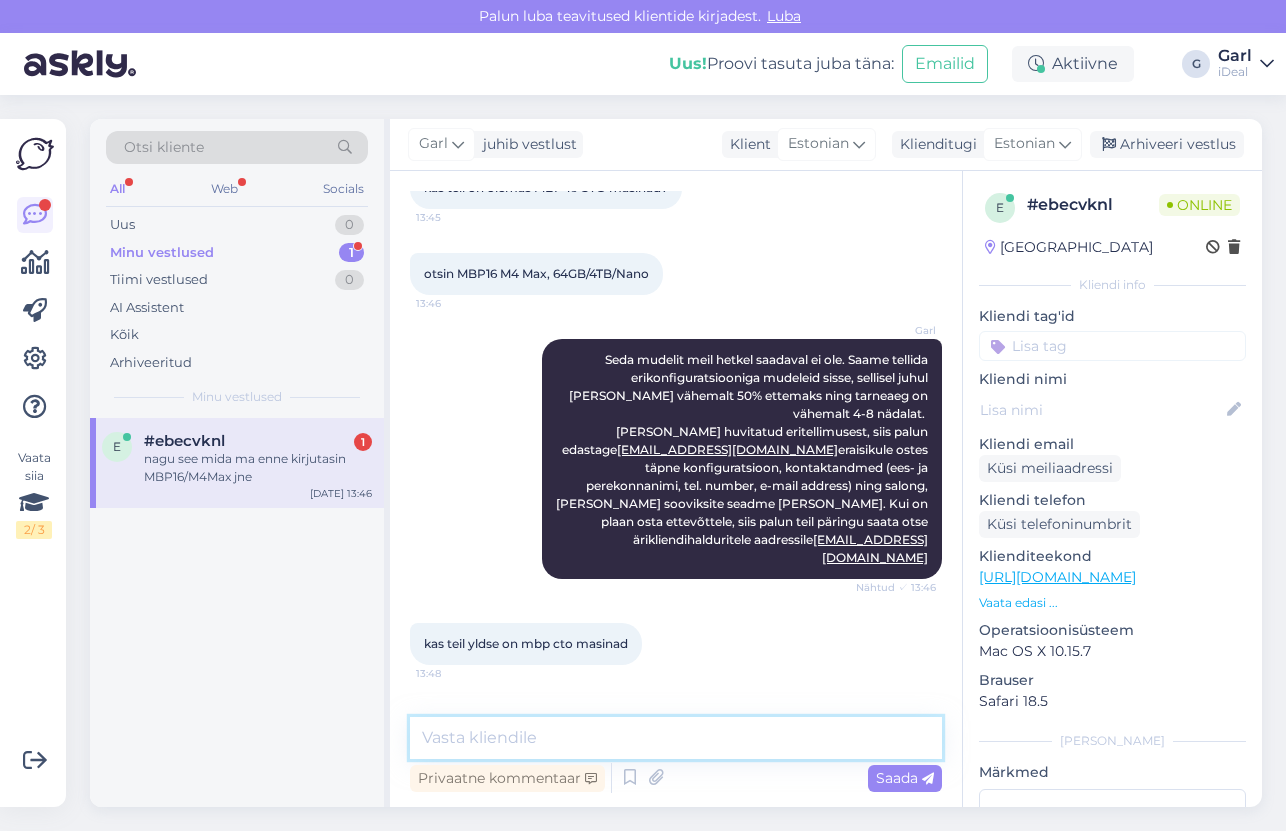 scroll, scrollTop: 846, scrollLeft: 0, axis: vertical 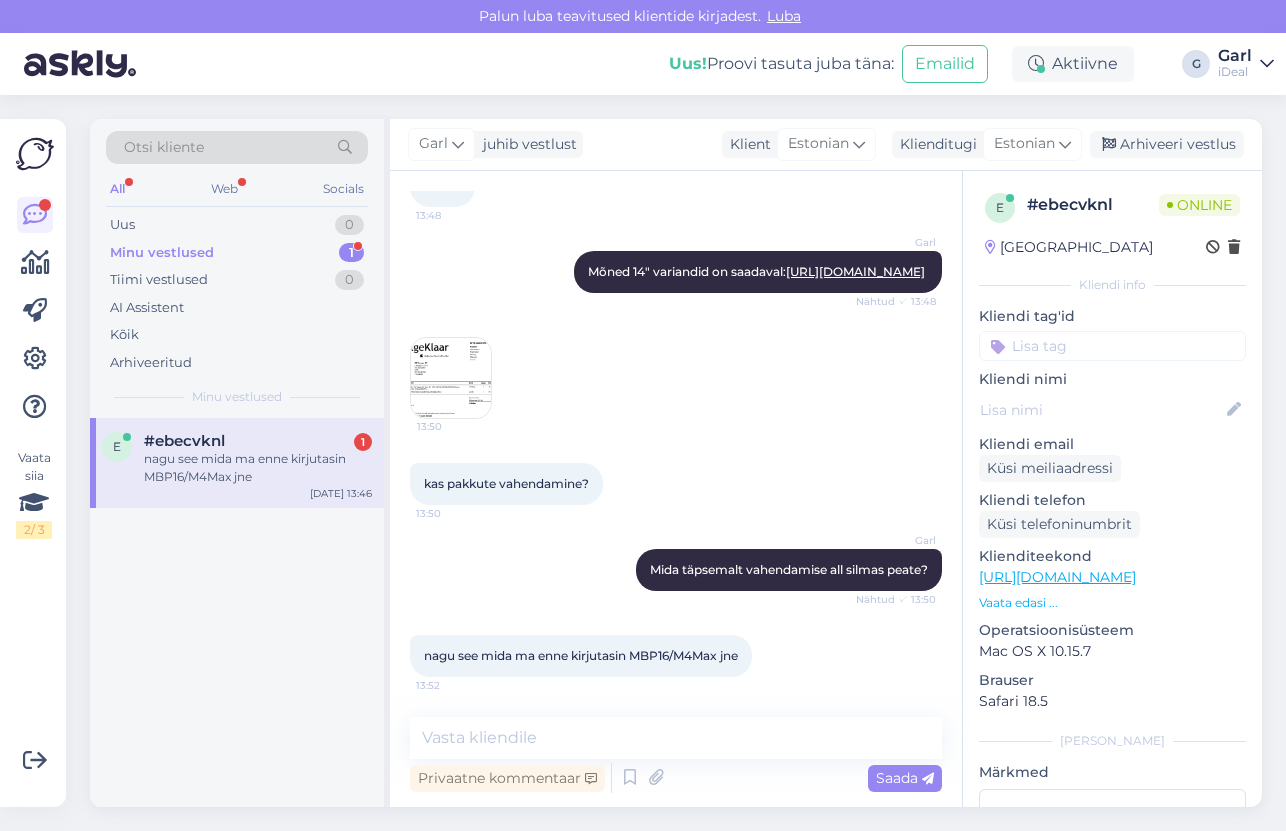 click at bounding box center (451, 378) 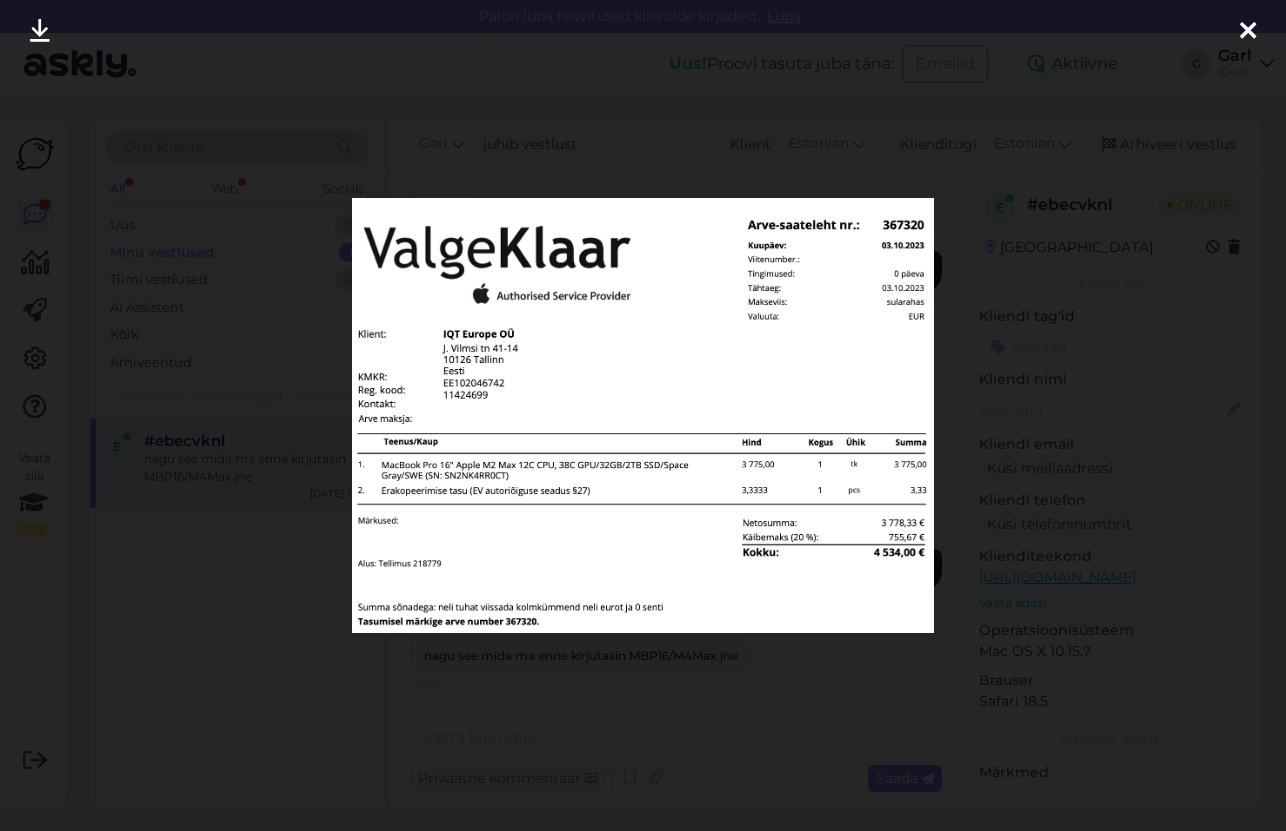 click at bounding box center (643, 415) 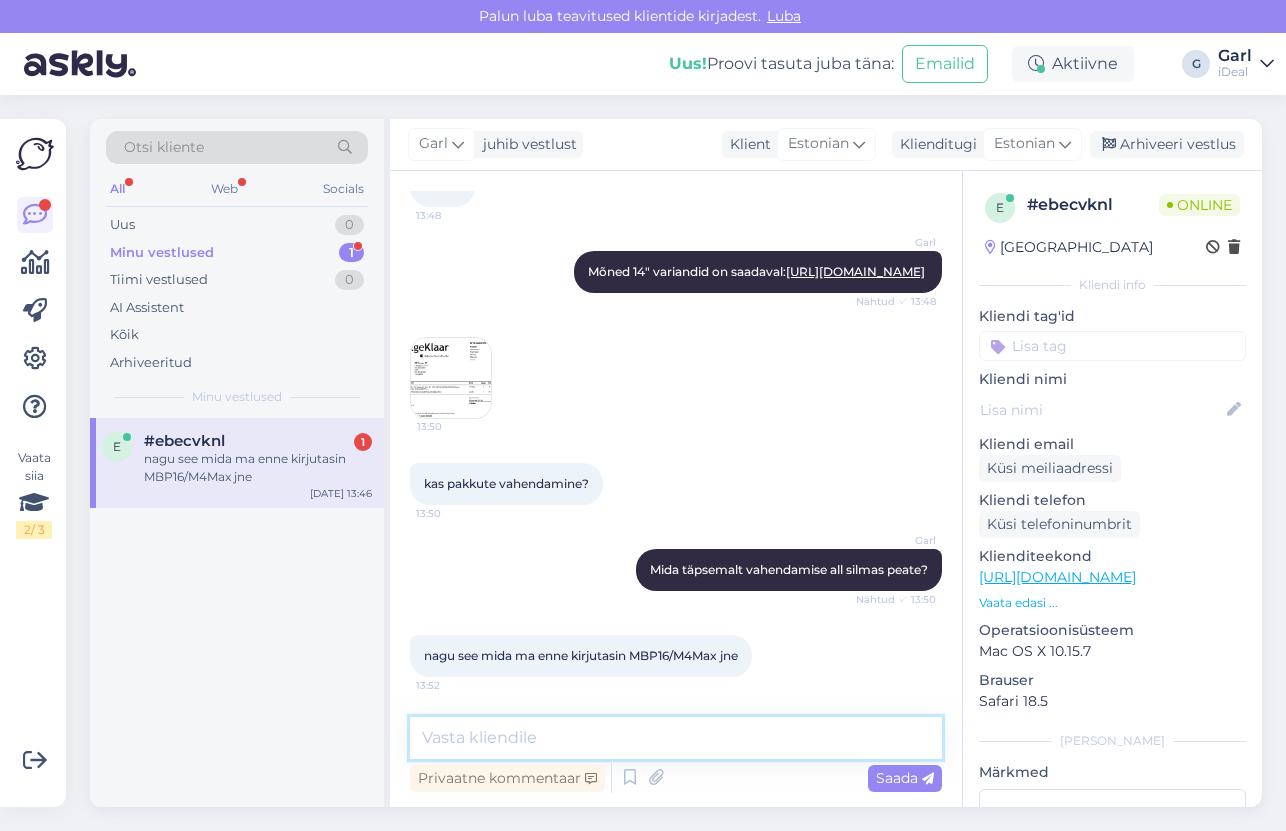 click at bounding box center [676, 738] 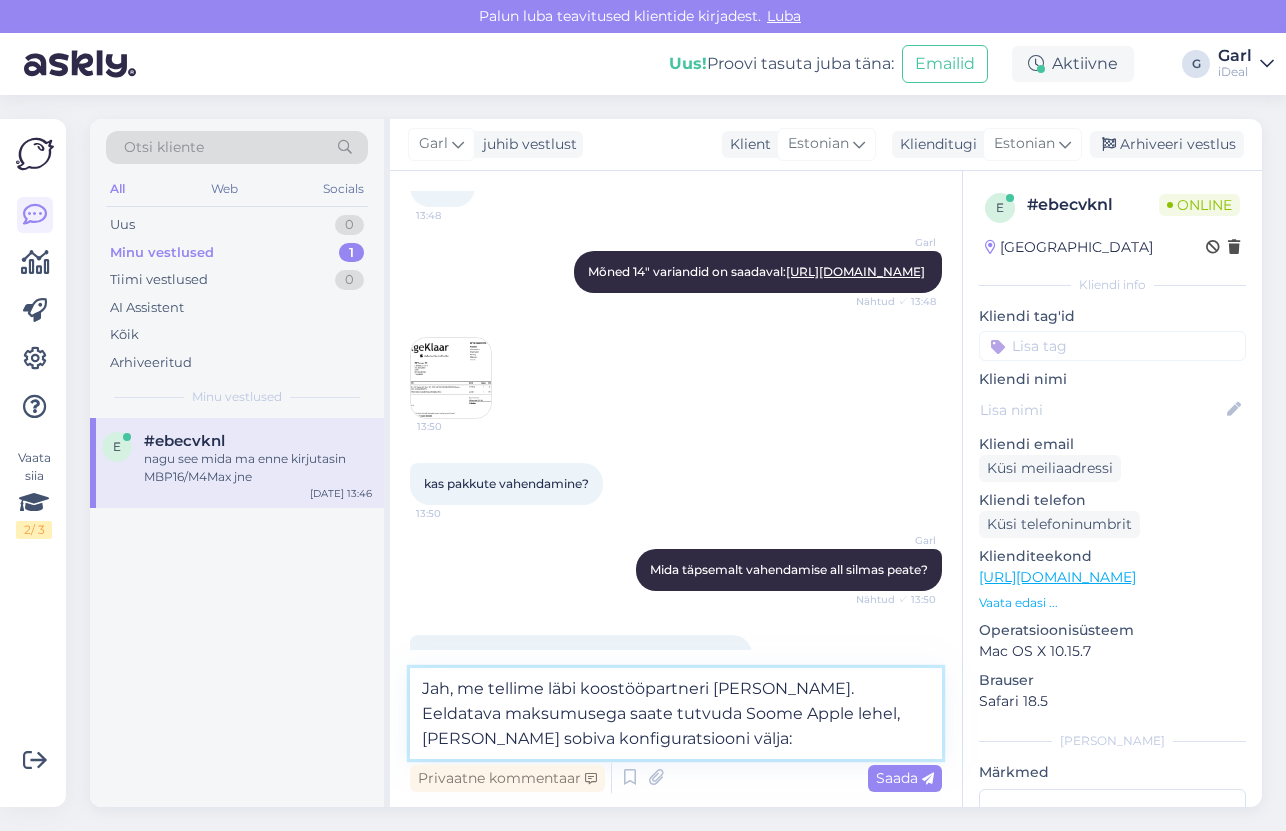 paste on "[URL][DOMAIN_NAME][PERSON_NAME]" 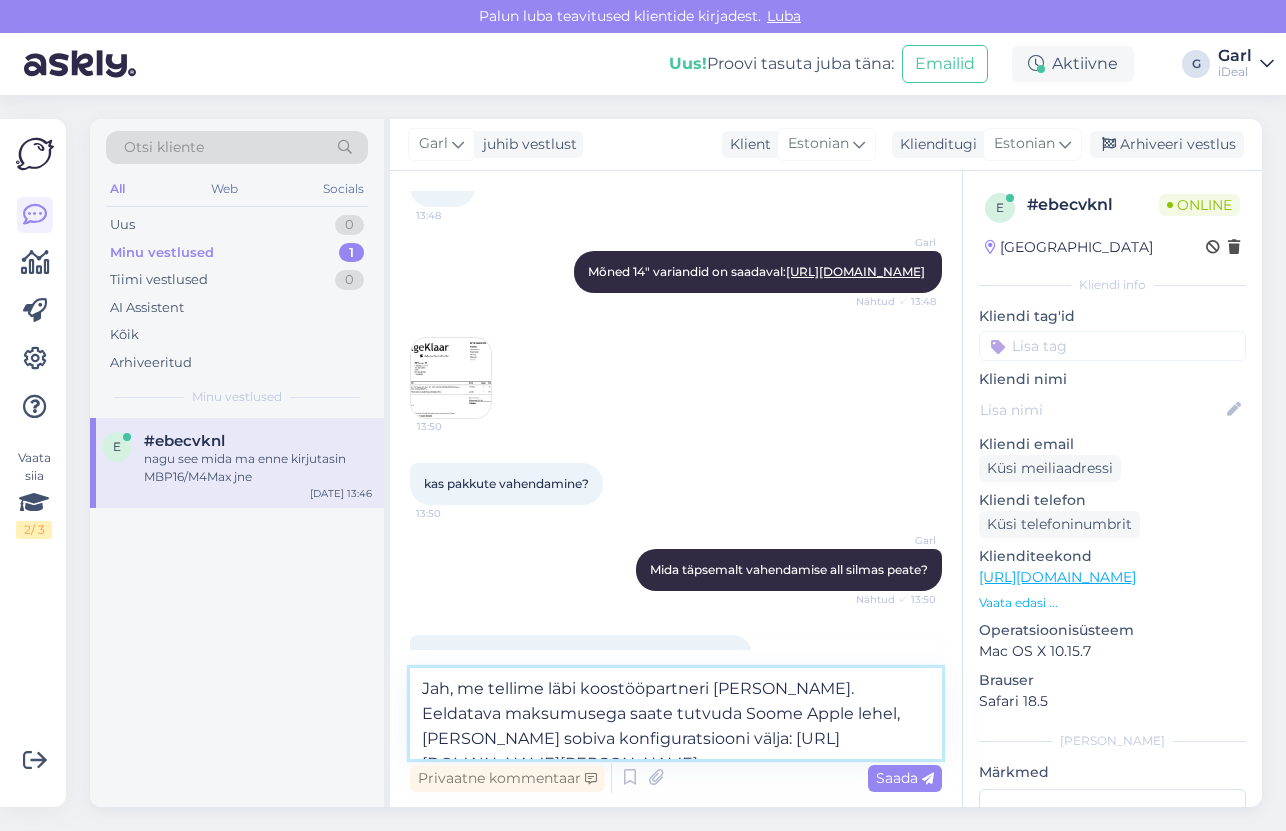scroll, scrollTop: 25, scrollLeft: 0, axis: vertical 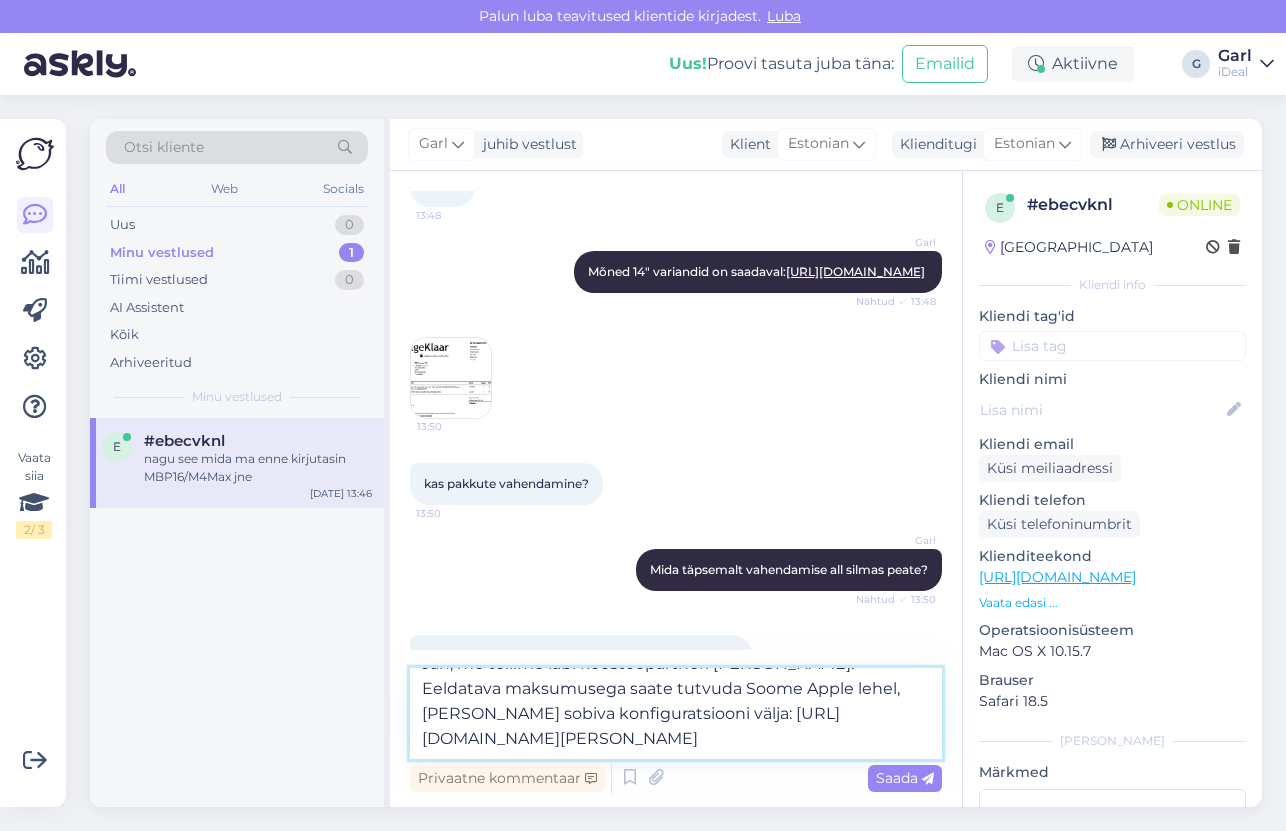 type on "Jah, me tellime läbi koostööpartneri [PERSON_NAME]. Eeldatava maksumusega saate tutvuda Soome Apple lehel, [PERSON_NAME] sobiva konfiguratsiooni välja: [URL][DOMAIN_NAME][PERSON_NAME]" 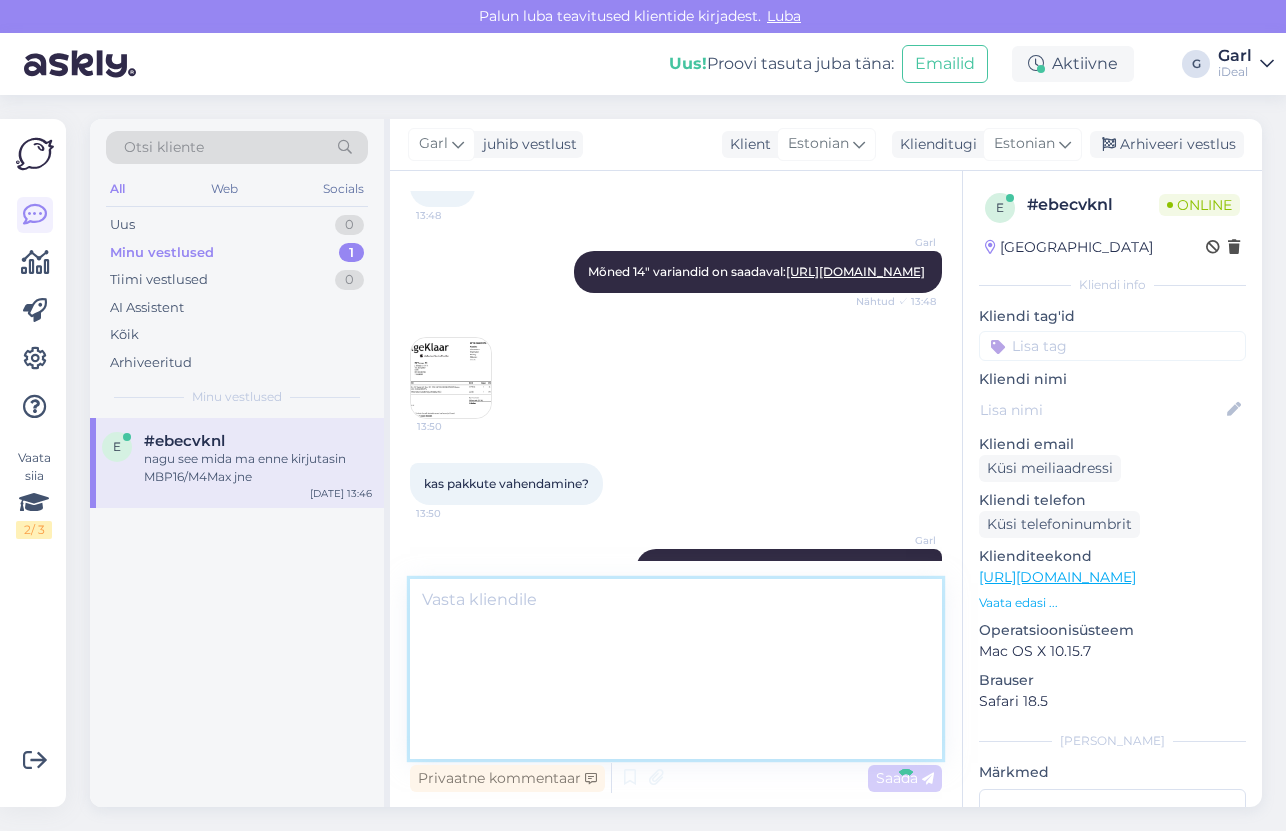 scroll, scrollTop: 1058, scrollLeft: 0, axis: vertical 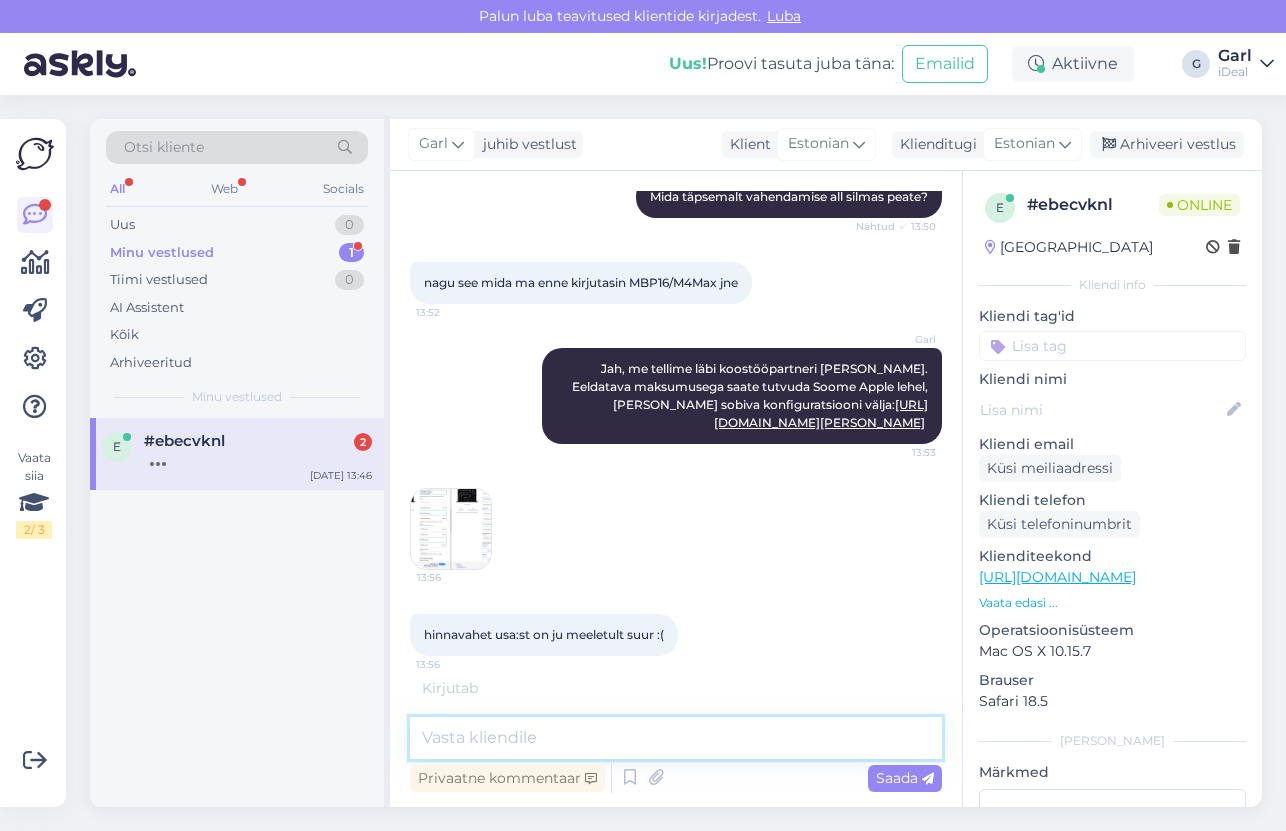 click at bounding box center [676, 738] 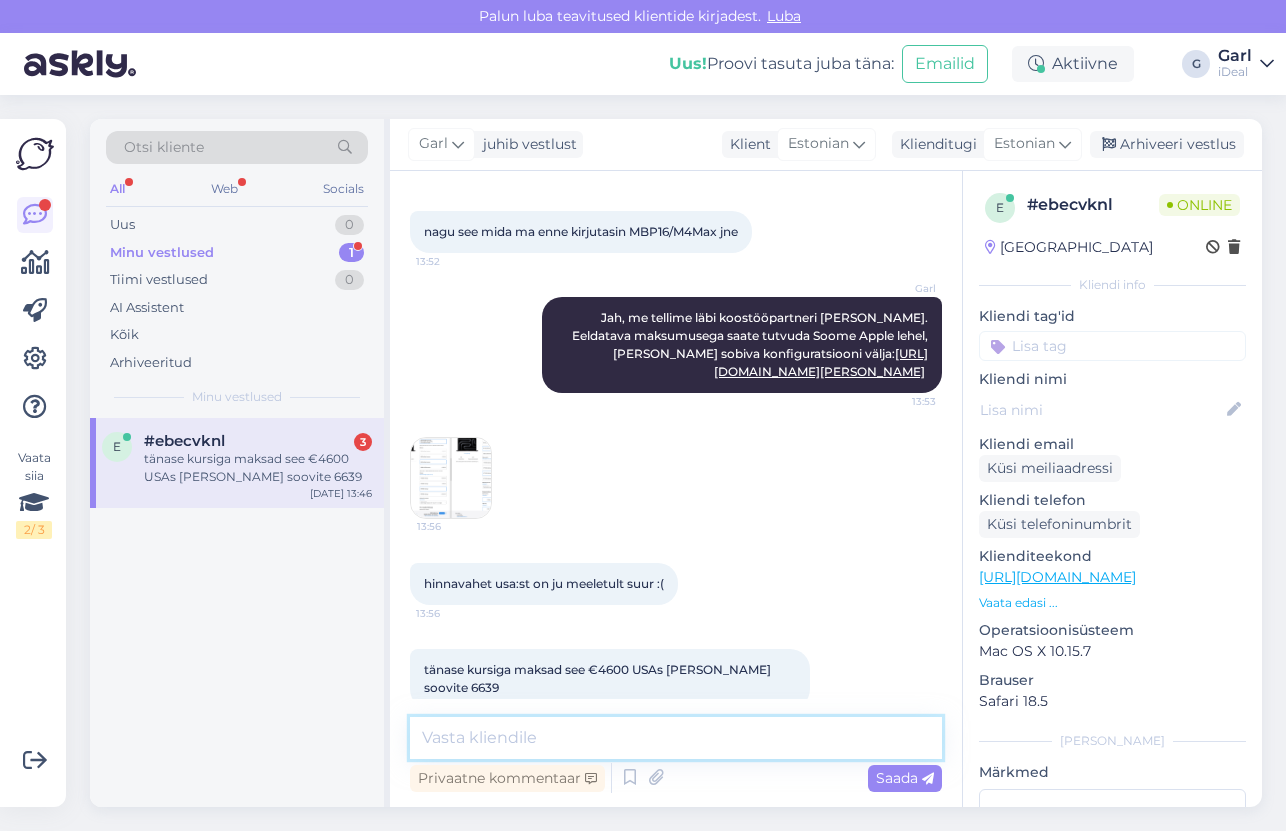 scroll, scrollTop: 1356, scrollLeft: 0, axis: vertical 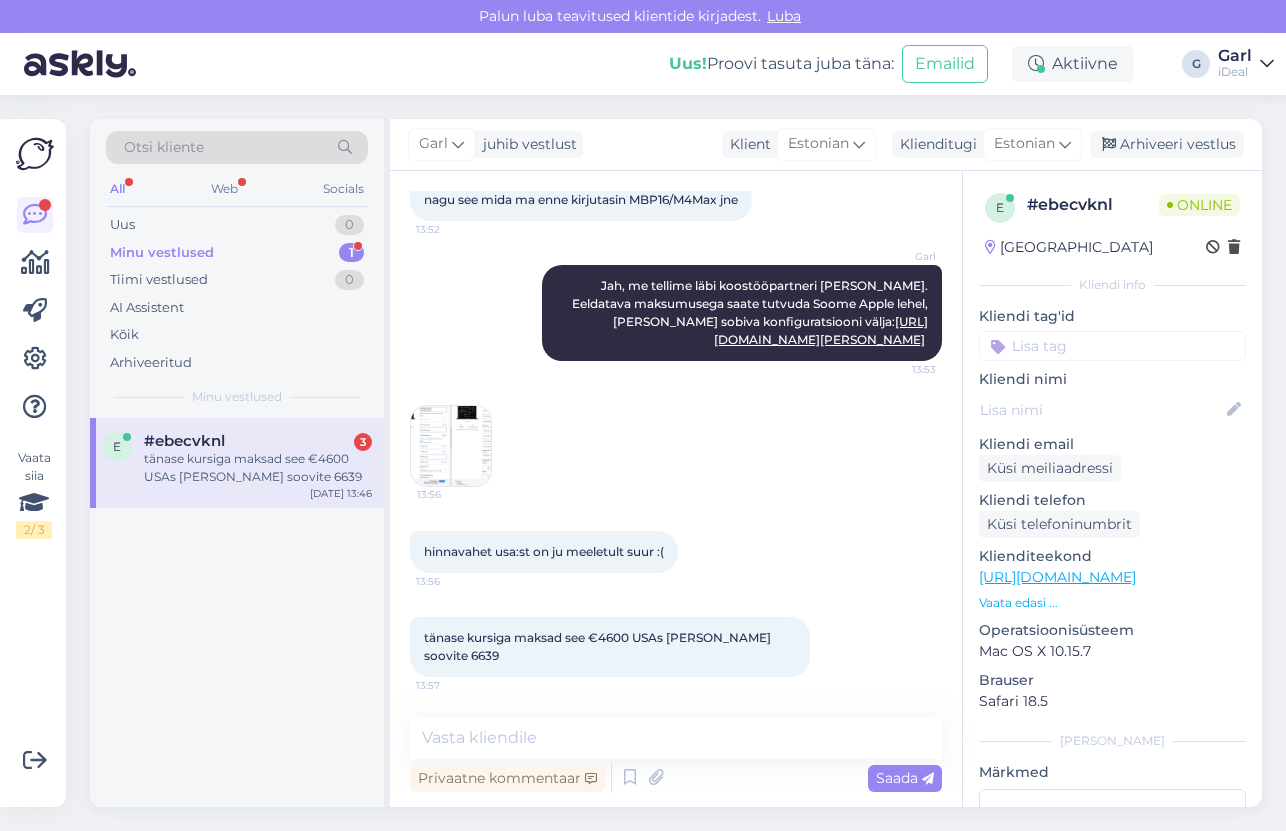 click on "e #ebecvknl 3 tänase kursiga maksad see €4600 USAs [PERSON_NAME] soovite 6639 [DATE] 13:46" at bounding box center [237, 612] 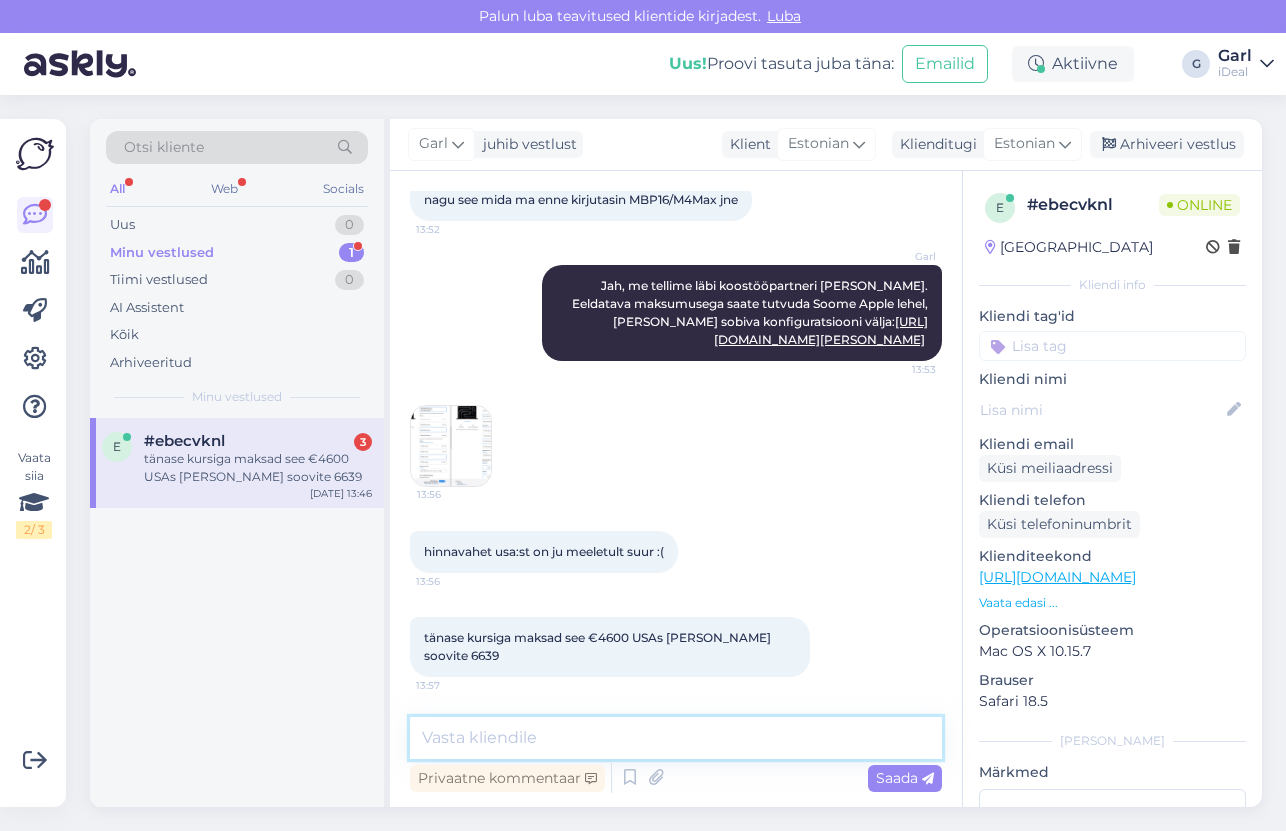 click at bounding box center [676, 738] 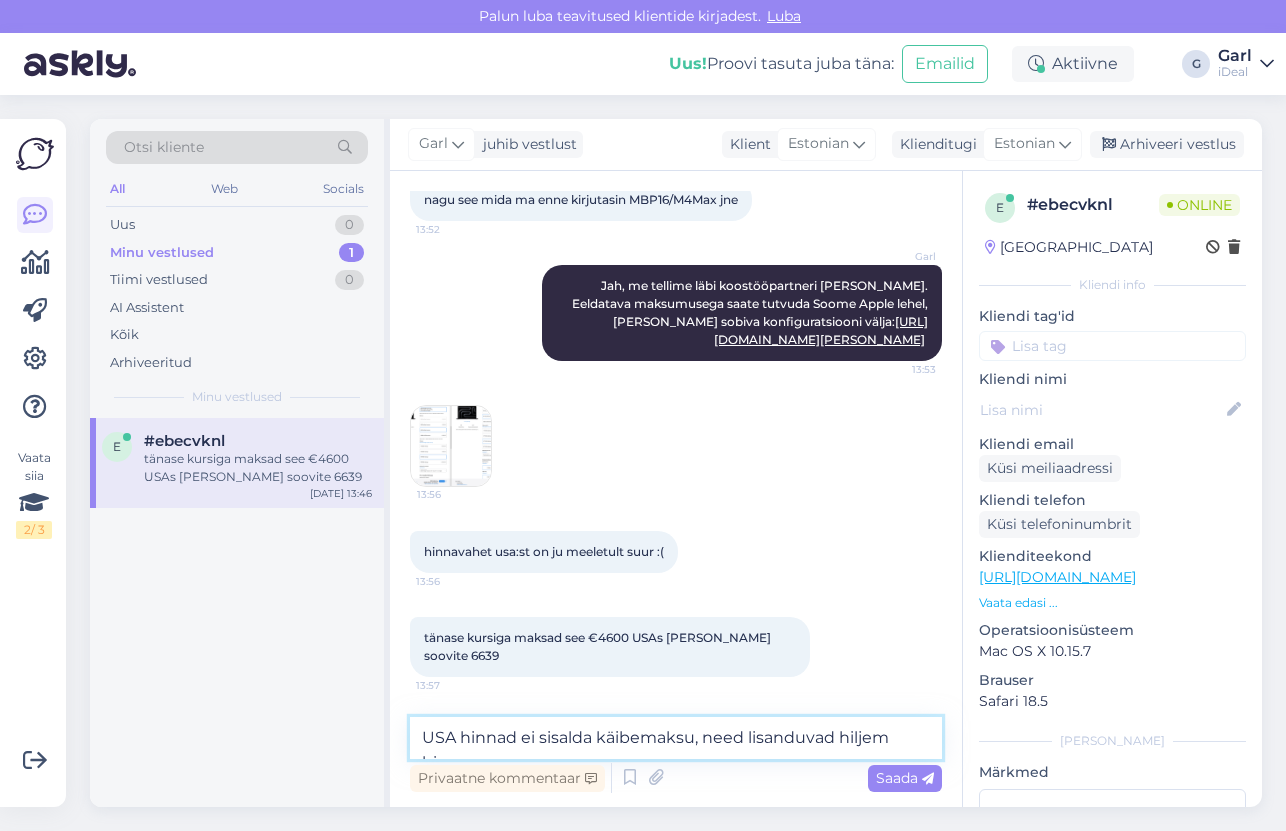 scroll, scrollTop: 1377, scrollLeft: 0, axis: vertical 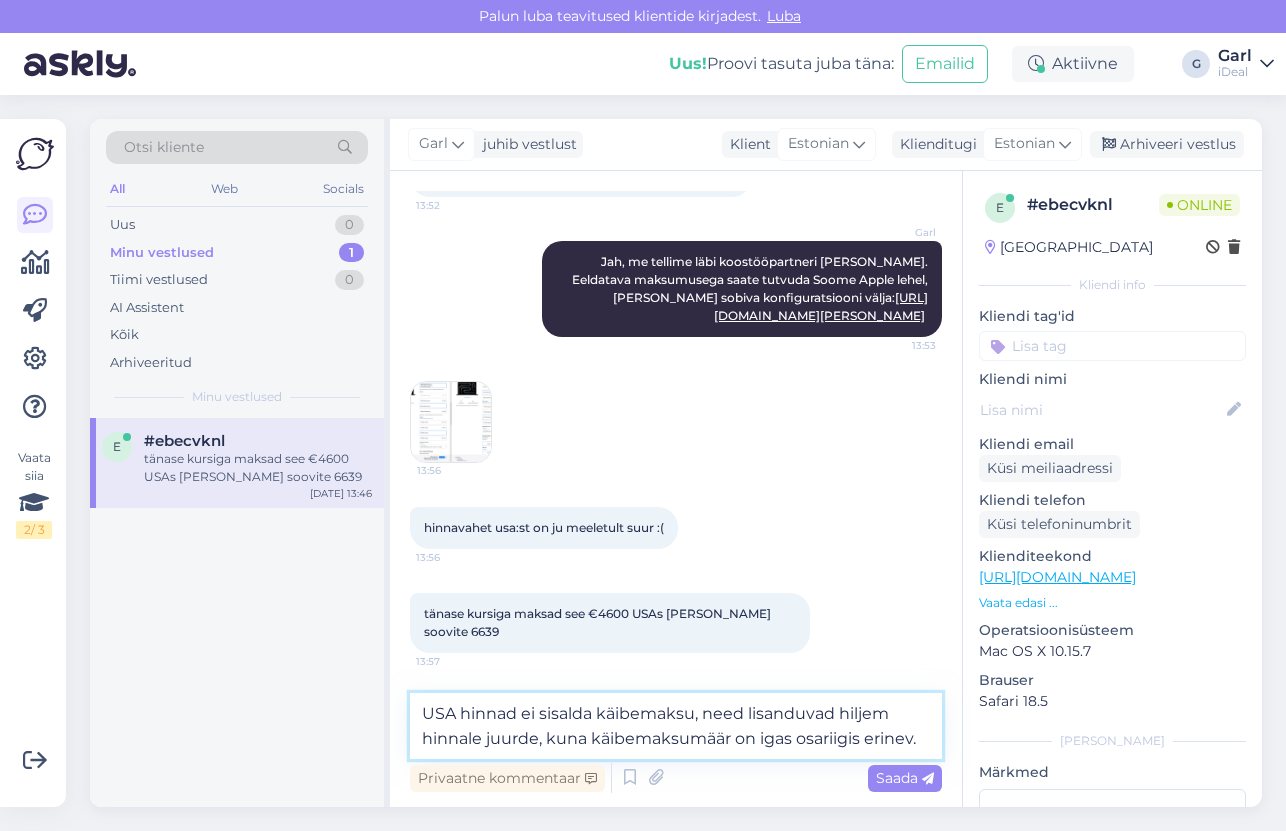 type on "USA hinnad ei sisalda käibemaksu, need lisanduvad hiljem hinnale juurde, kuna käibemaksumäär on igas osariigis erinev." 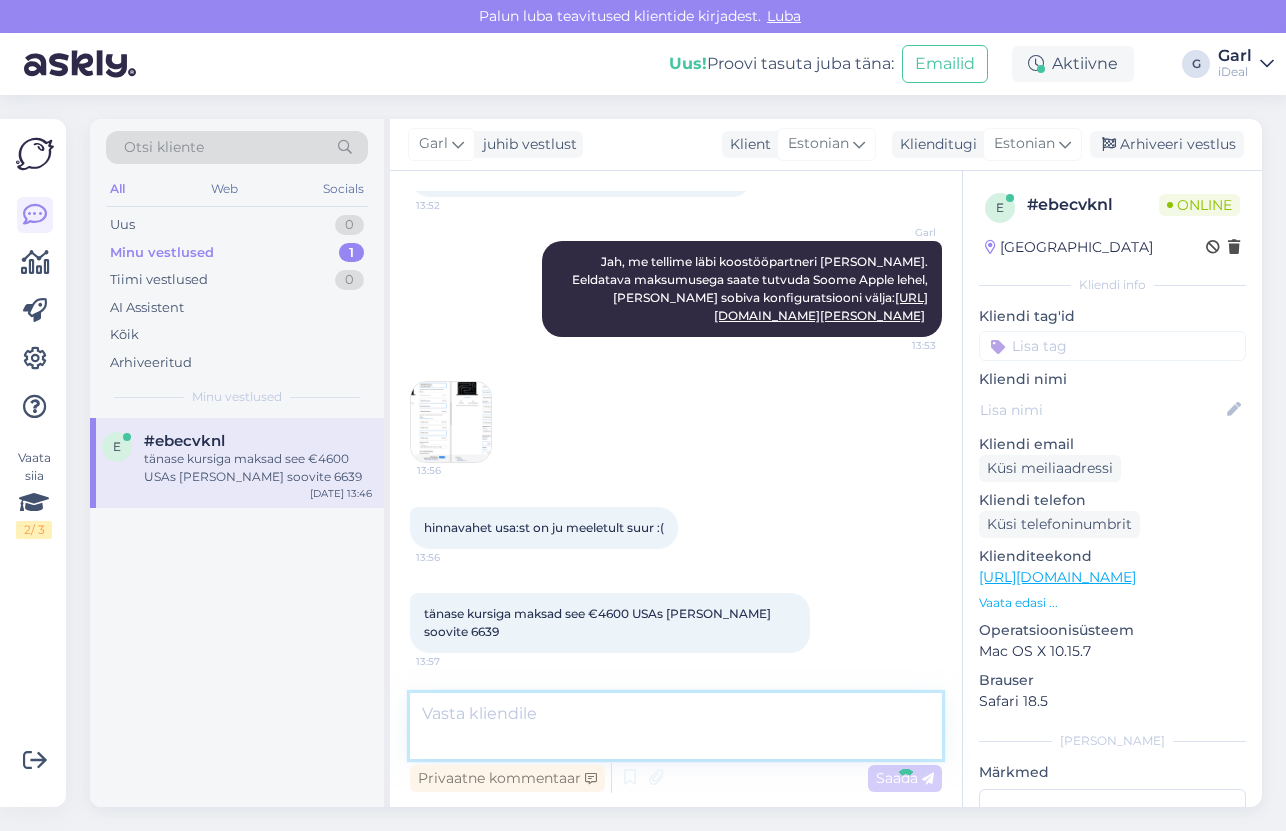 scroll, scrollTop: 1478, scrollLeft: 0, axis: vertical 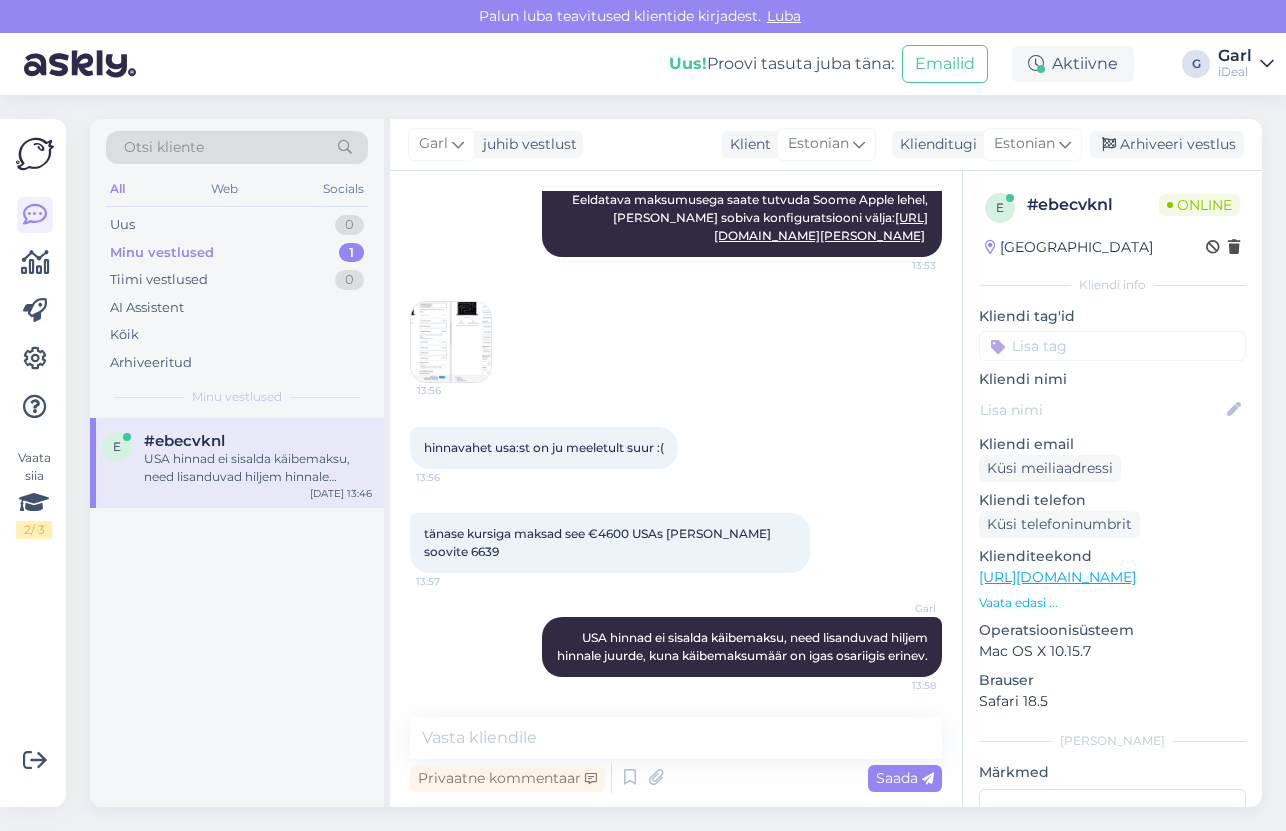 click at bounding box center (451, 342) 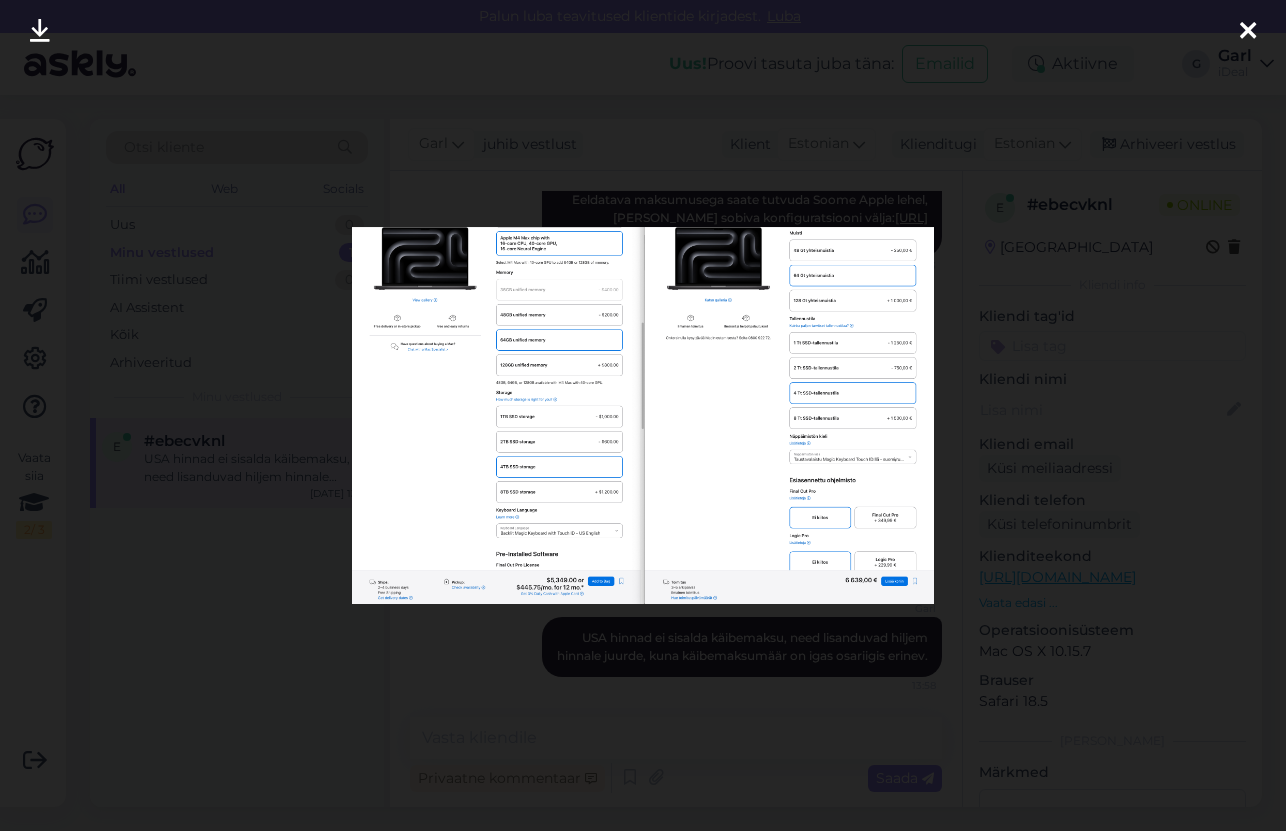 click at bounding box center [643, 415] 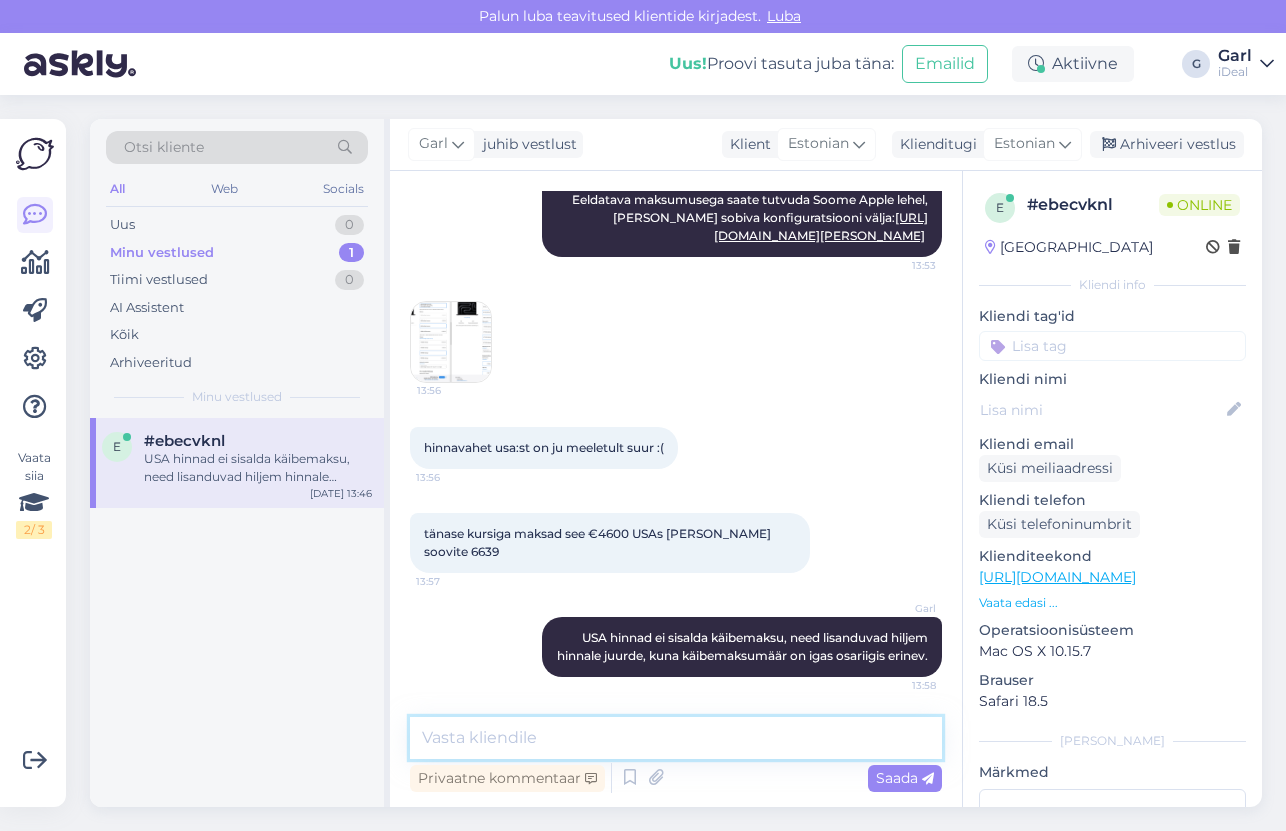 click at bounding box center [676, 738] 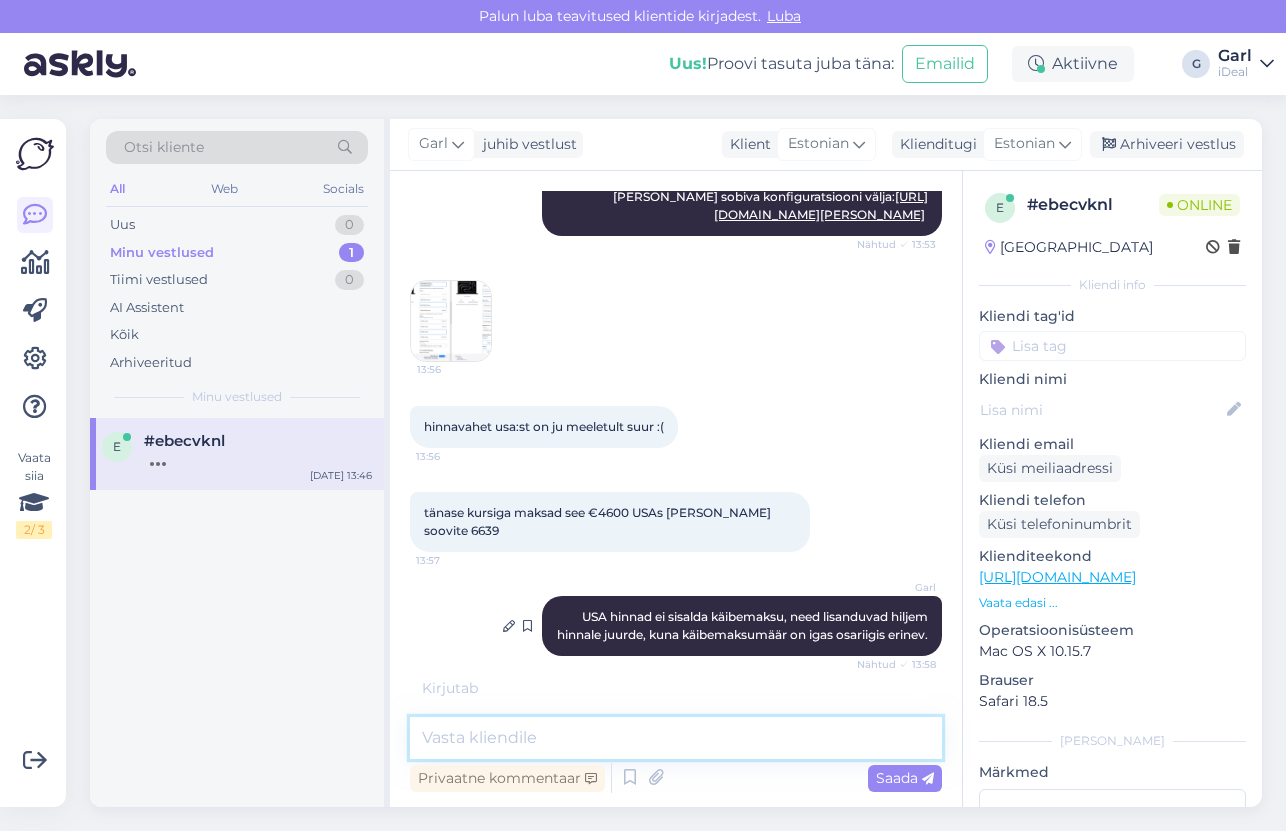 scroll, scrollTop: 1478, scrollLeft: 0, axis: vertical 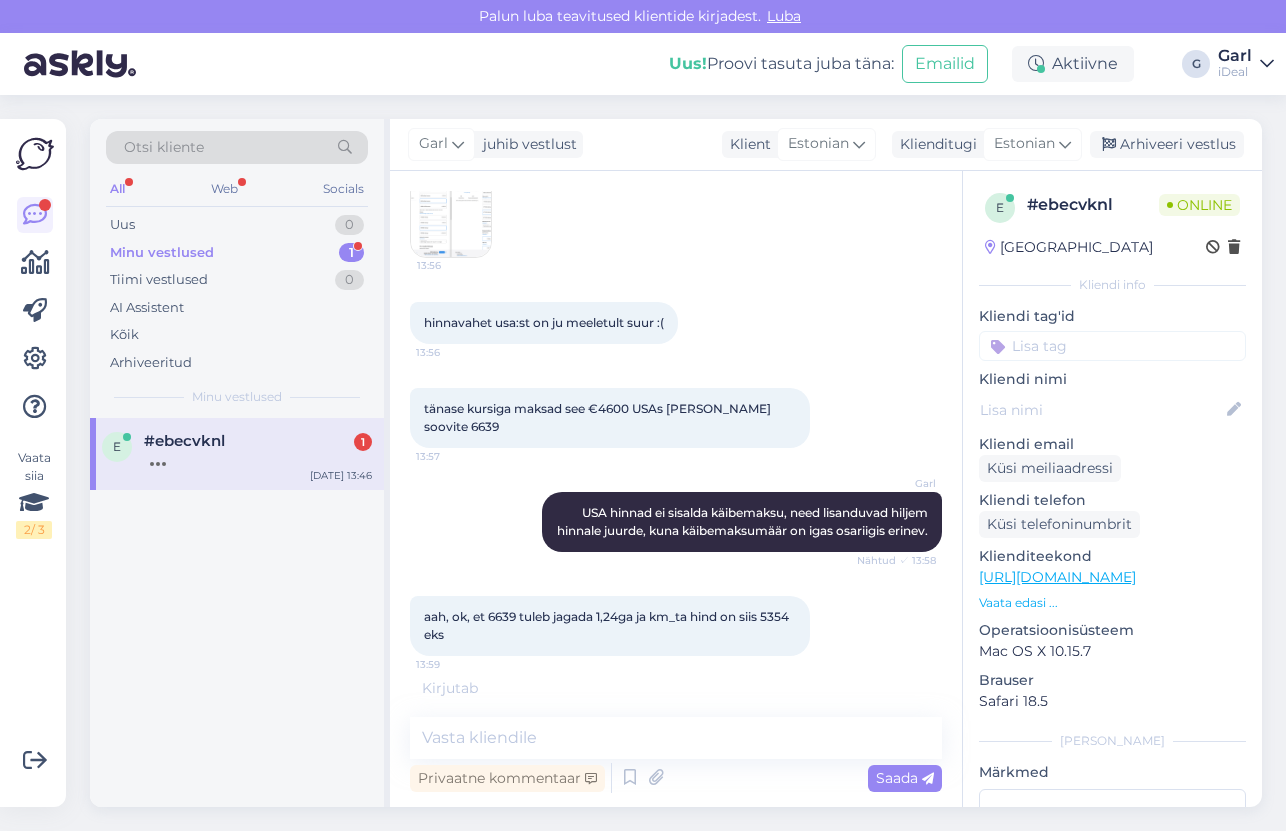 click on "e #ebecvknl [DATE] 13:46" at bounding box center (237, 612) 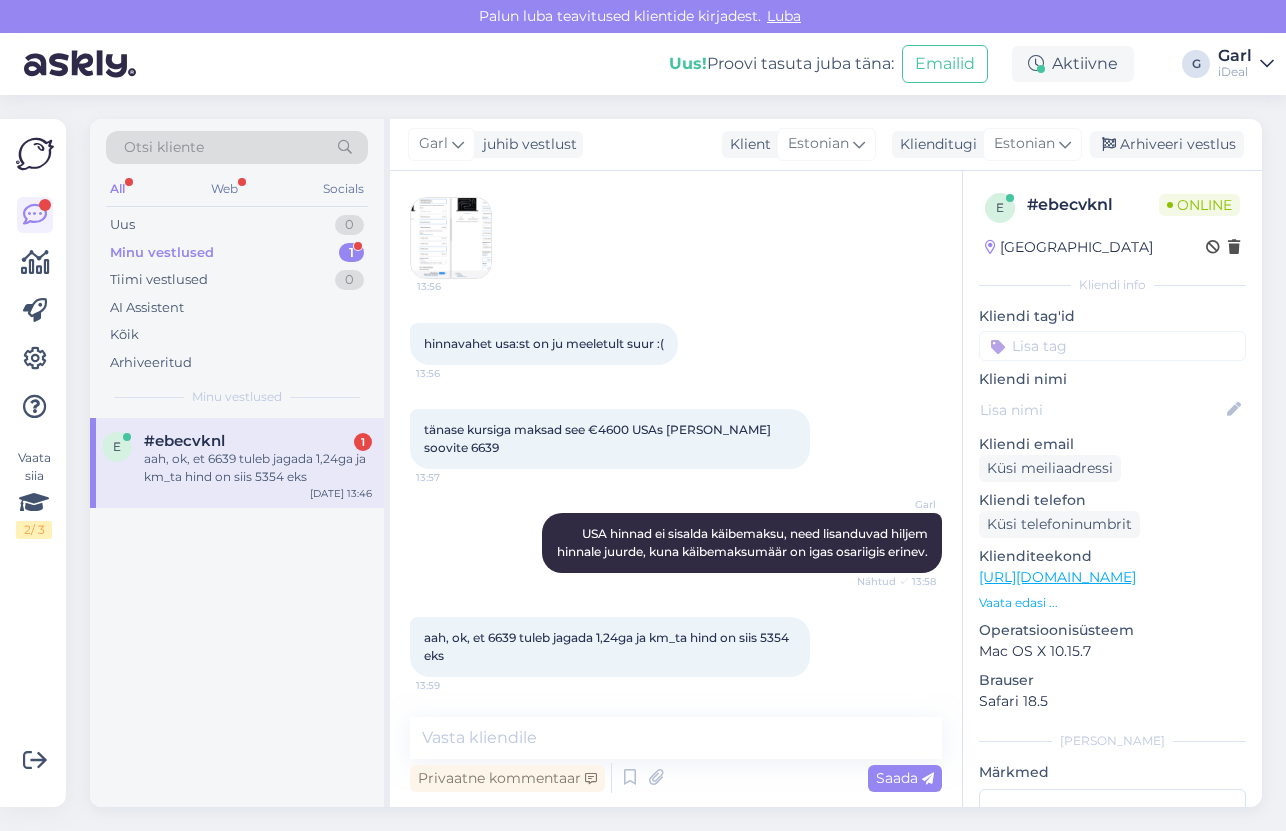 click at bounding box center (451, 238) 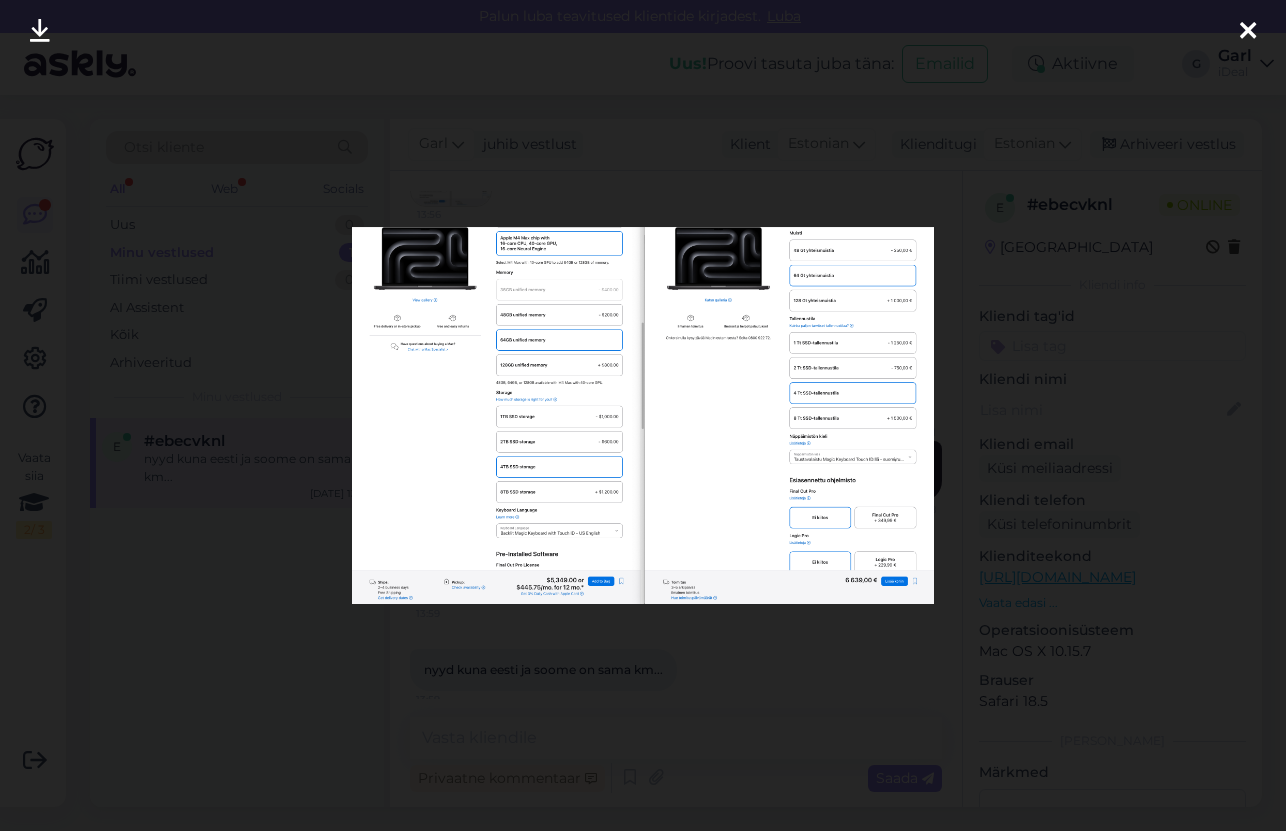 scroll, scrollTop: 1668, scrollLeft: 0, axis: vertical 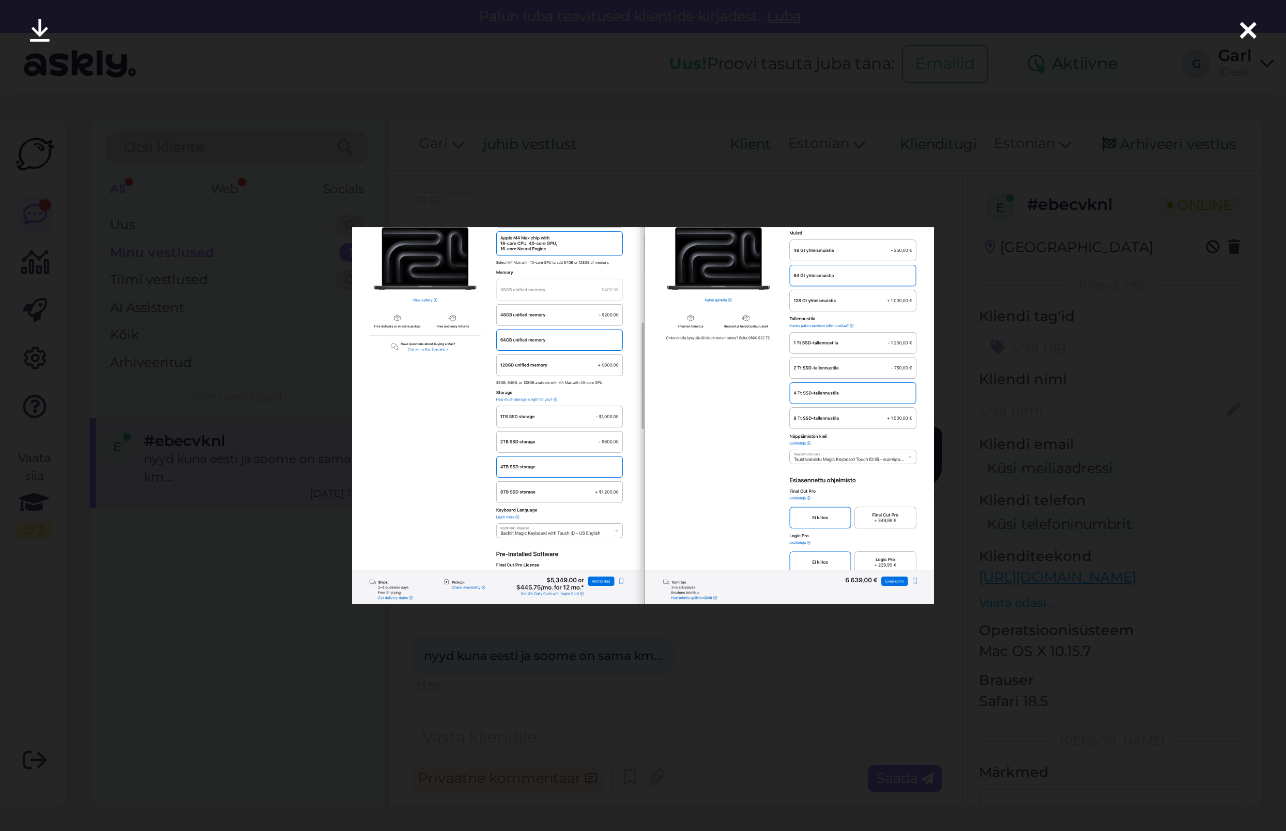click at bounding box center [643, 415] 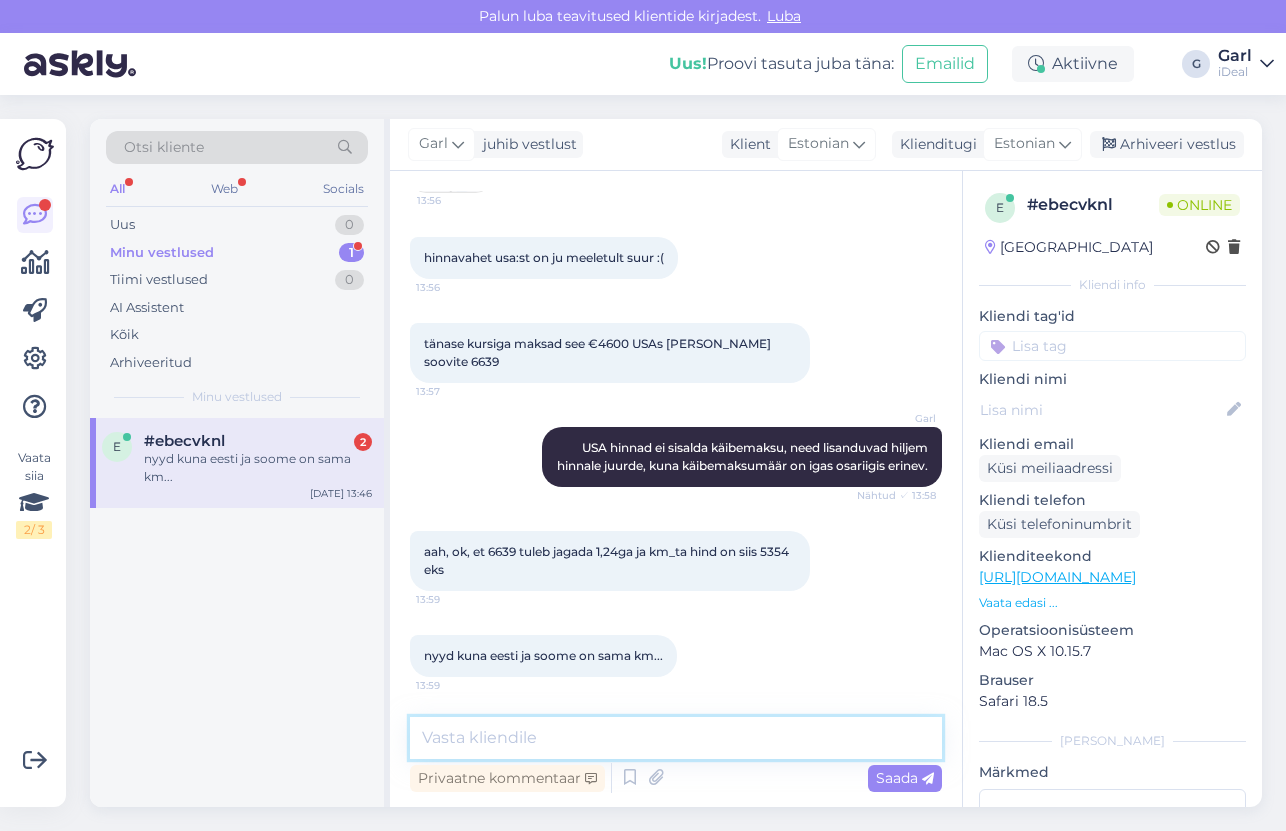 click at bounding box center [676, 738] 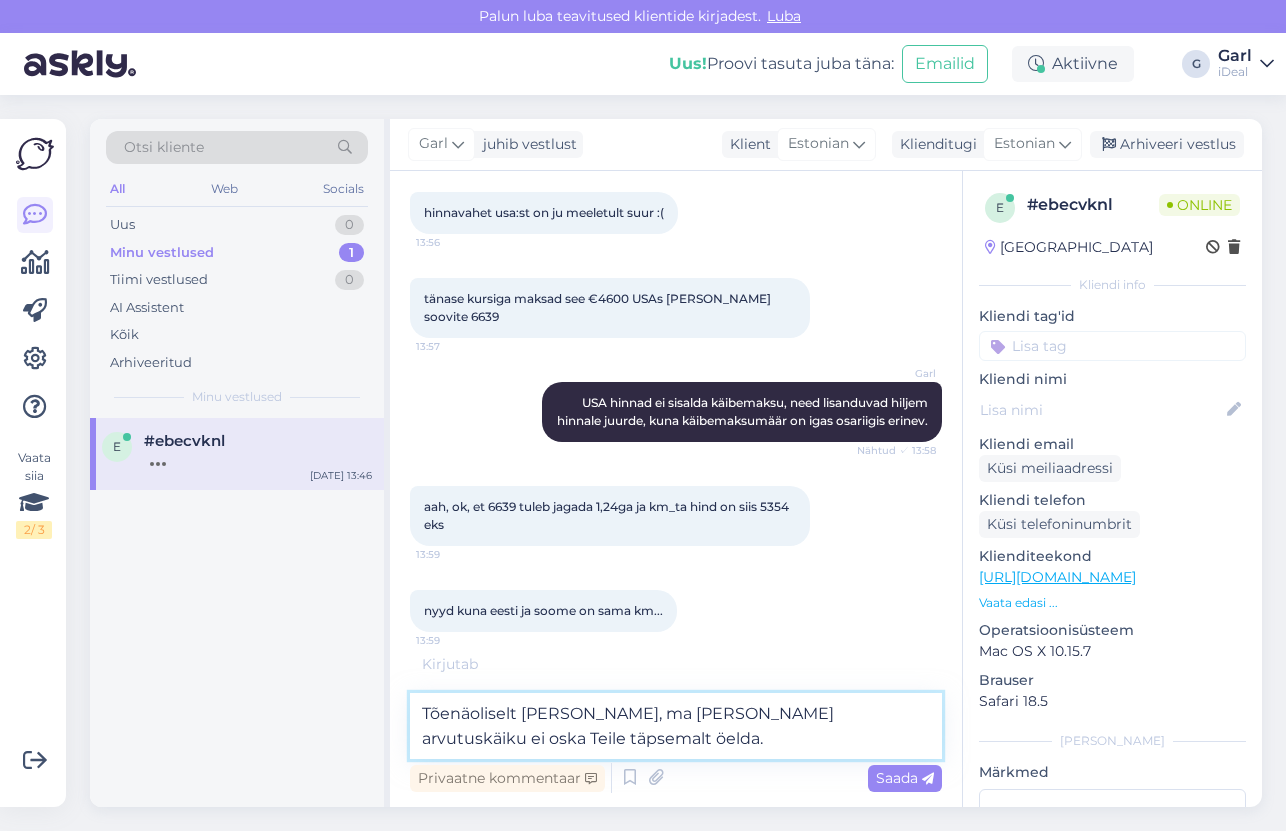 type on "Tõenäoliselt [PERSON_NAME], ma [PERSON_NAME] arvutuskäiku ei oska Teile täpsemalt öelda." 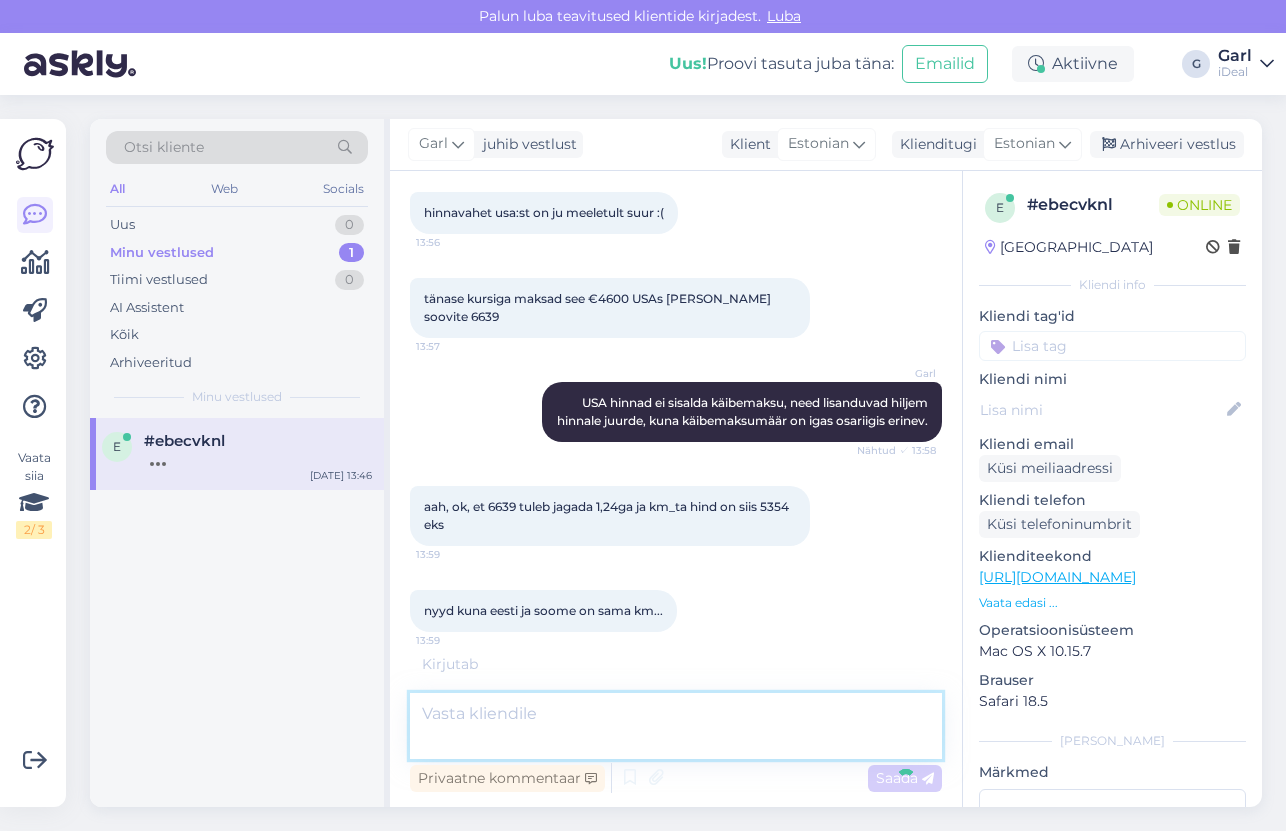 scroll, scrollTop: 1772, scrollLeft: 0, axis: vertical 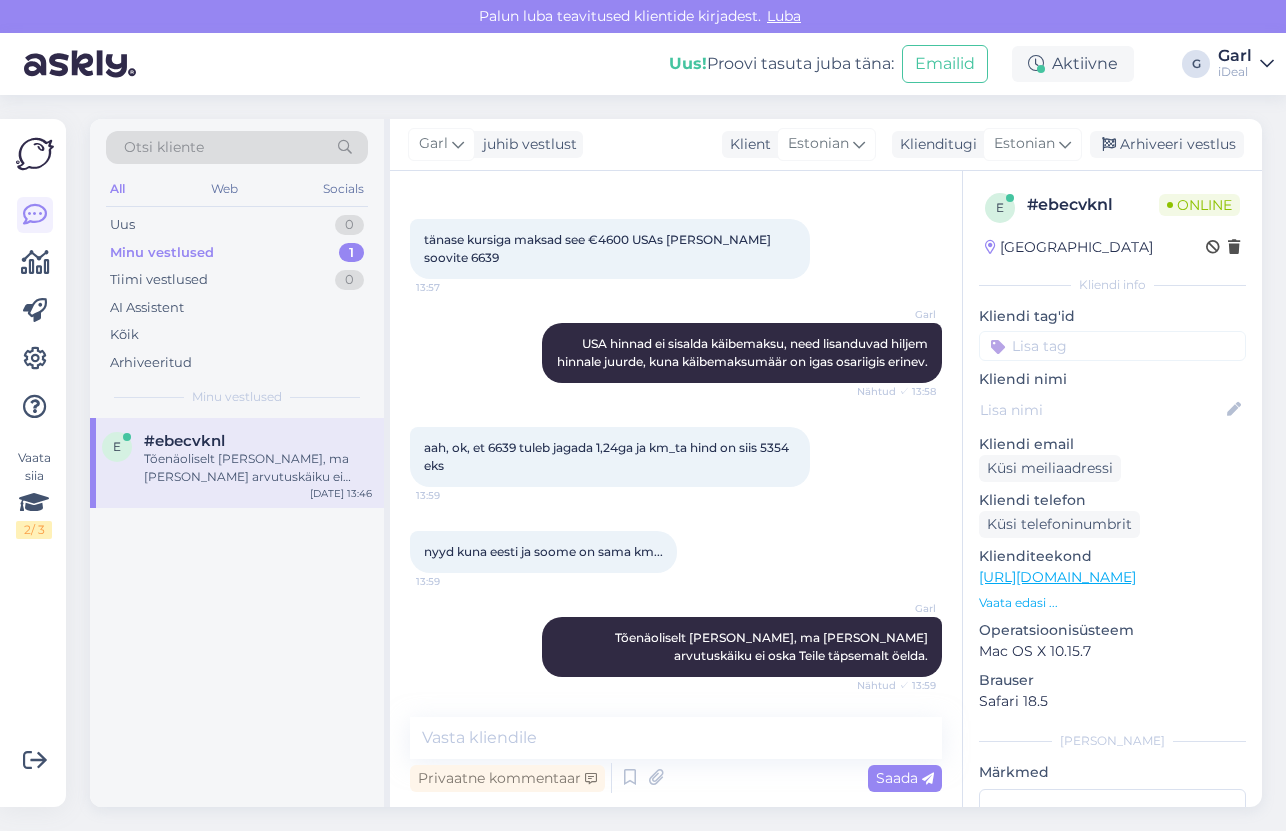 click on "Minu vestlused 1" at bounding box center (237, 253) 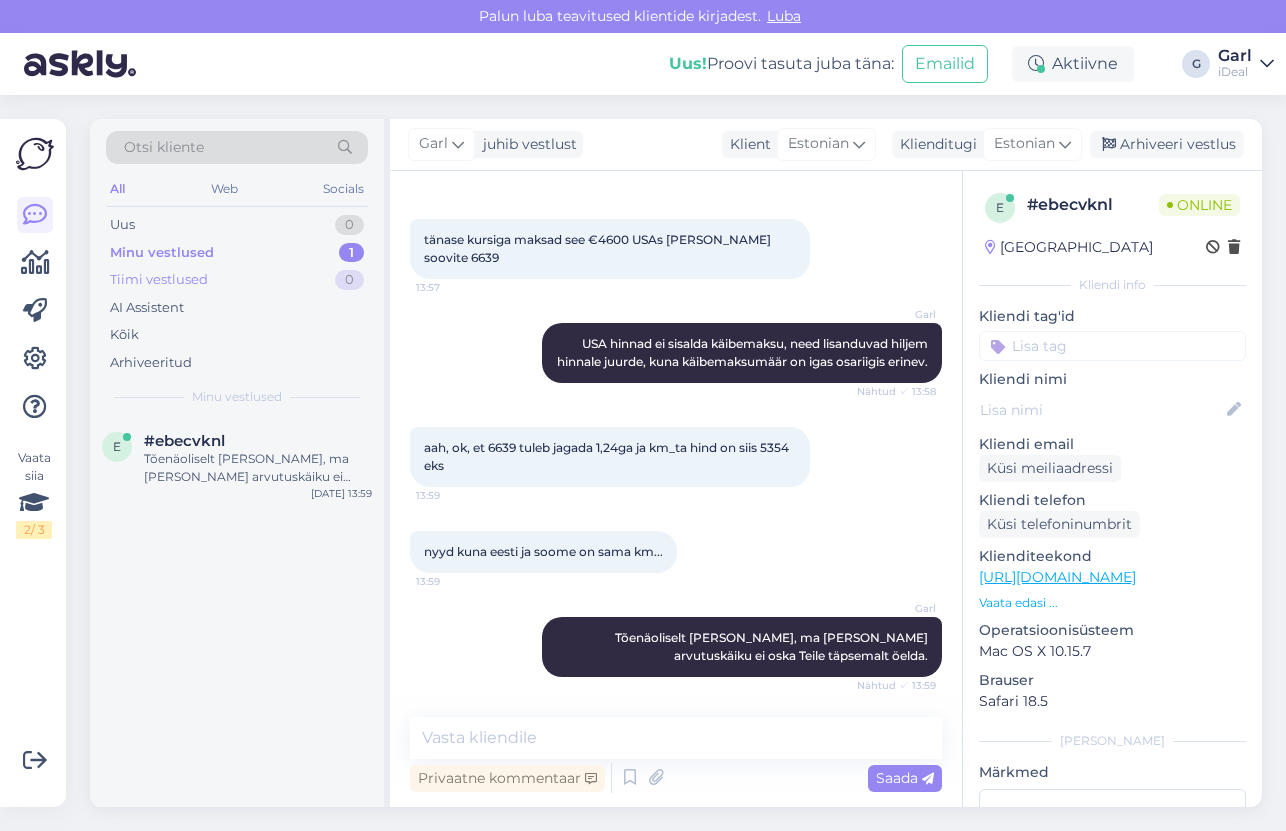 click on "Tiimi vestlused 0" at bounding box center (237, 280) 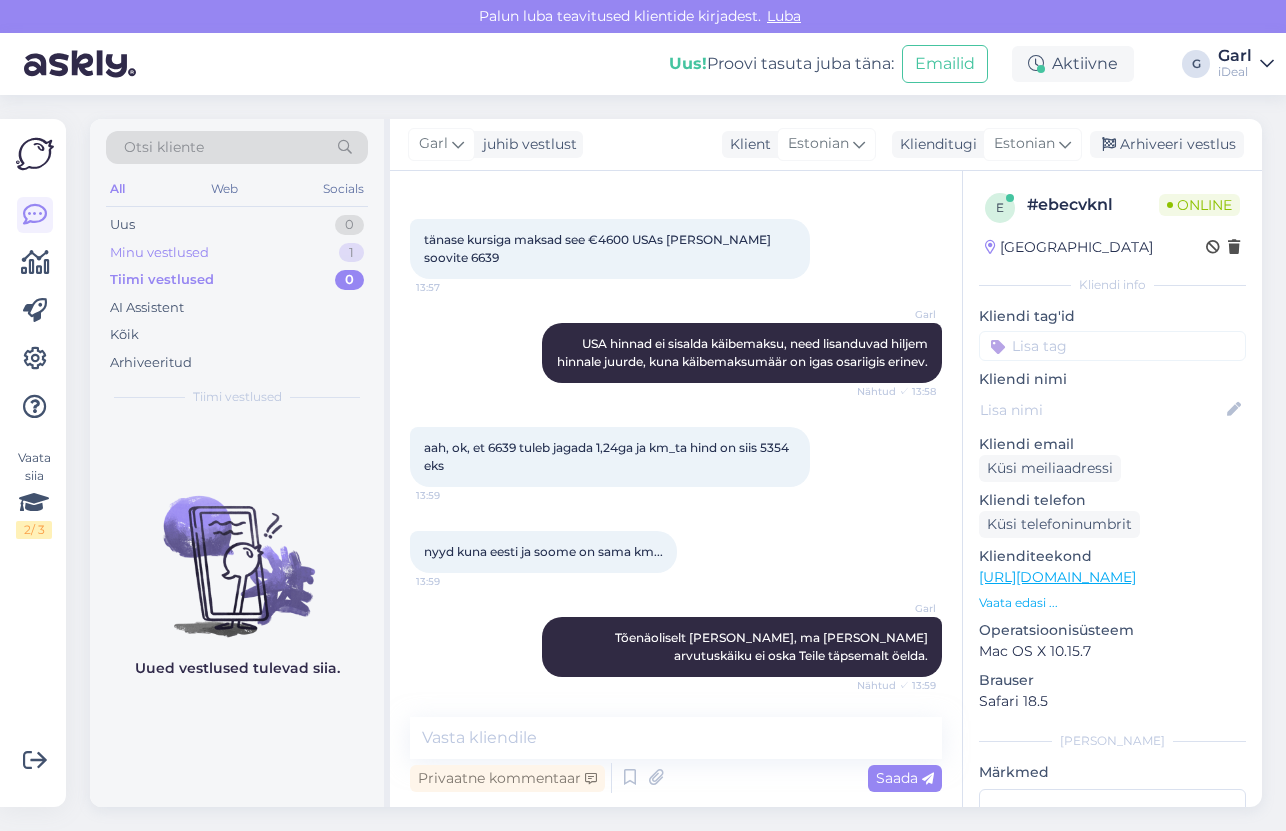 click on "Minu vestlused 1" at bounding box center [237, 253] 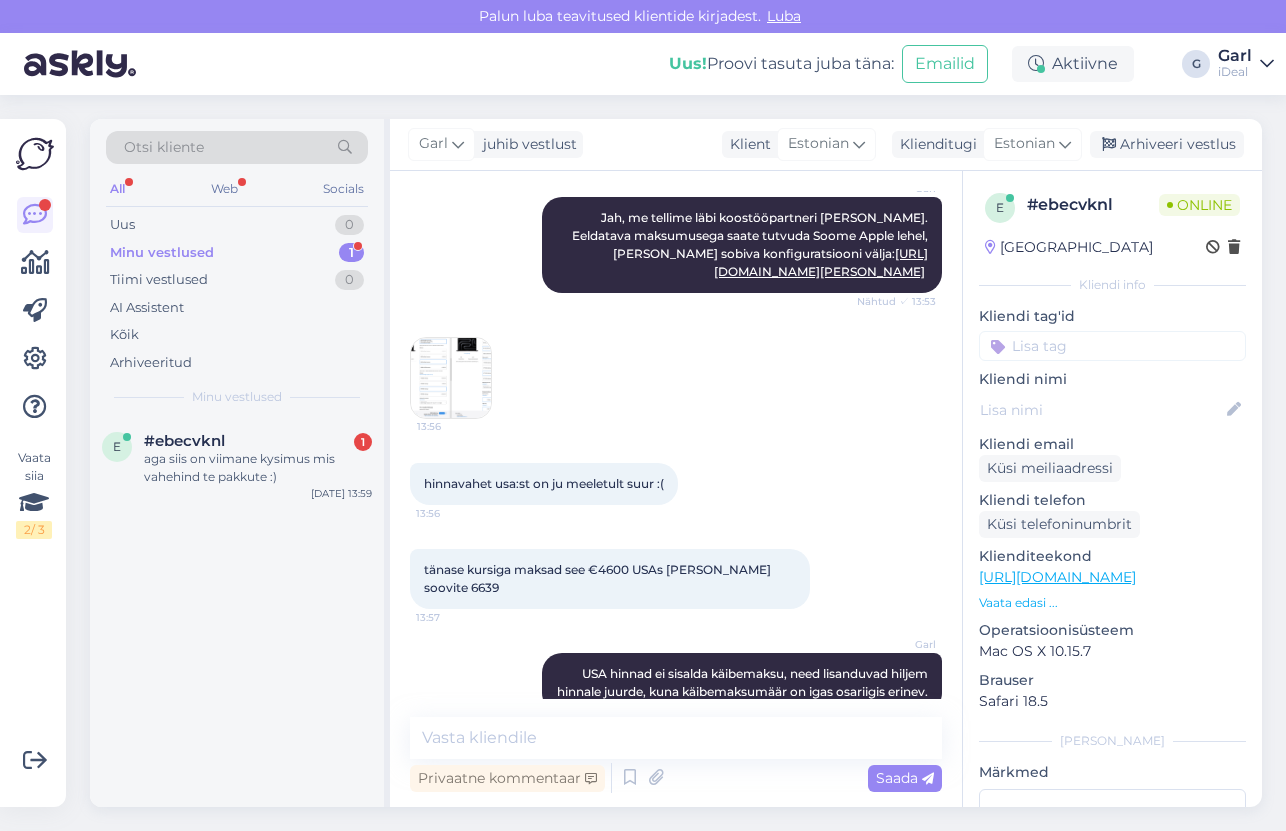 scroll, scrollTop: 1351, scrollLeft: 0, axis: vertical 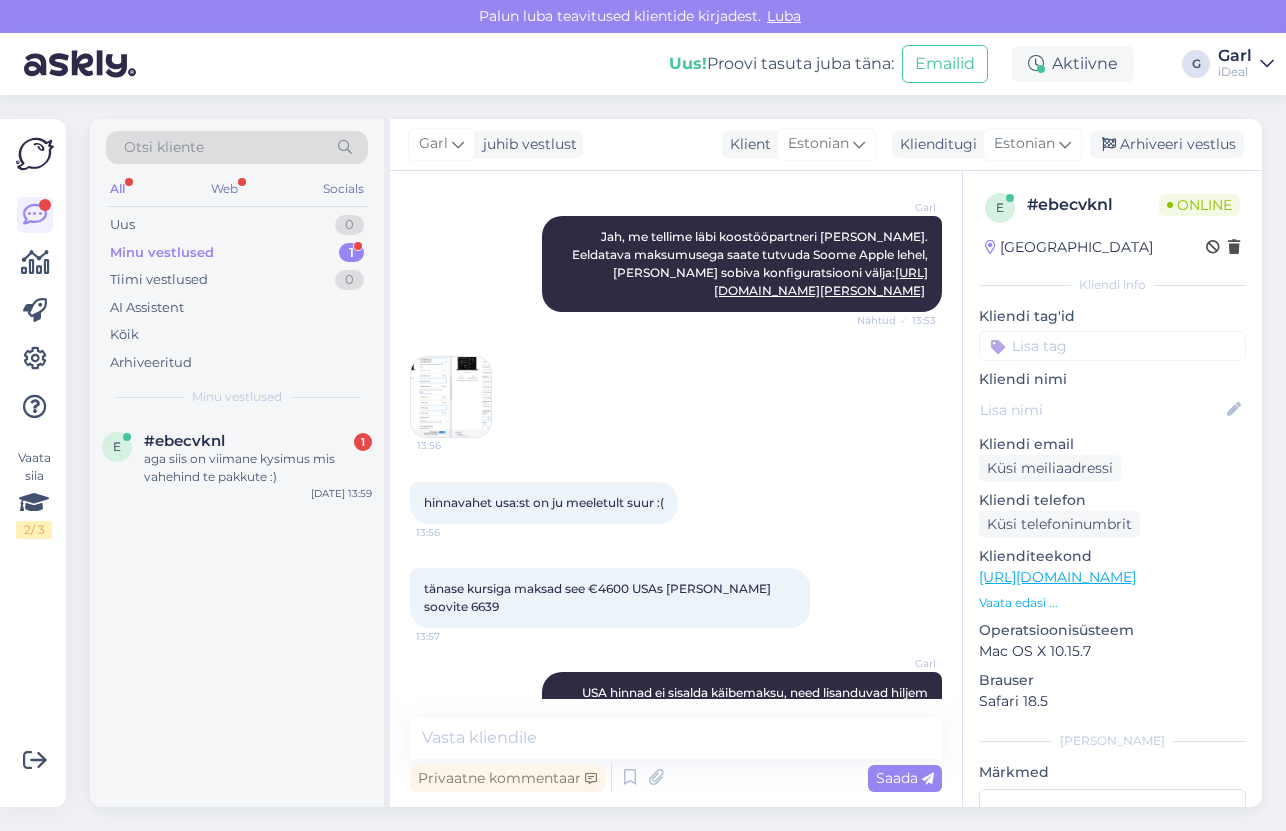 click at bounding box center (451, 397) 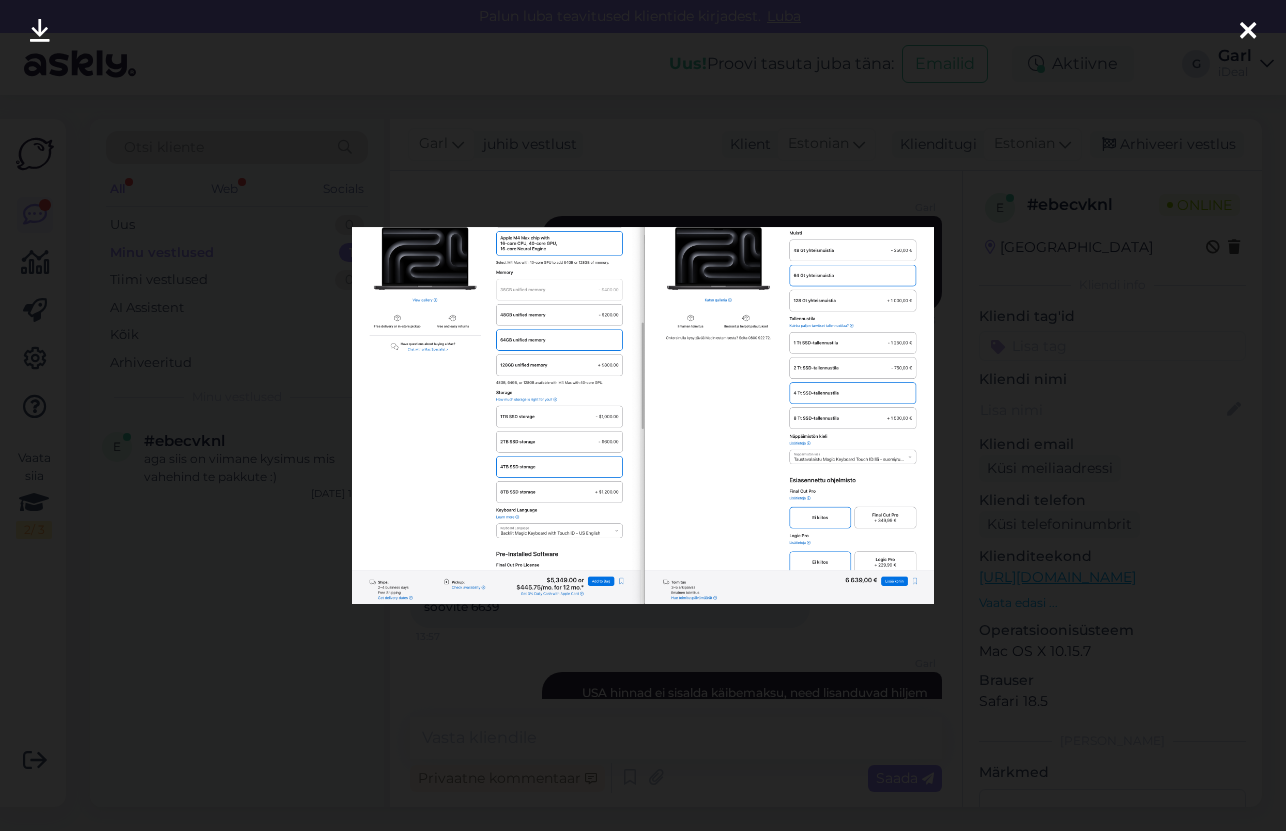 click at bounding box center (643, 415) 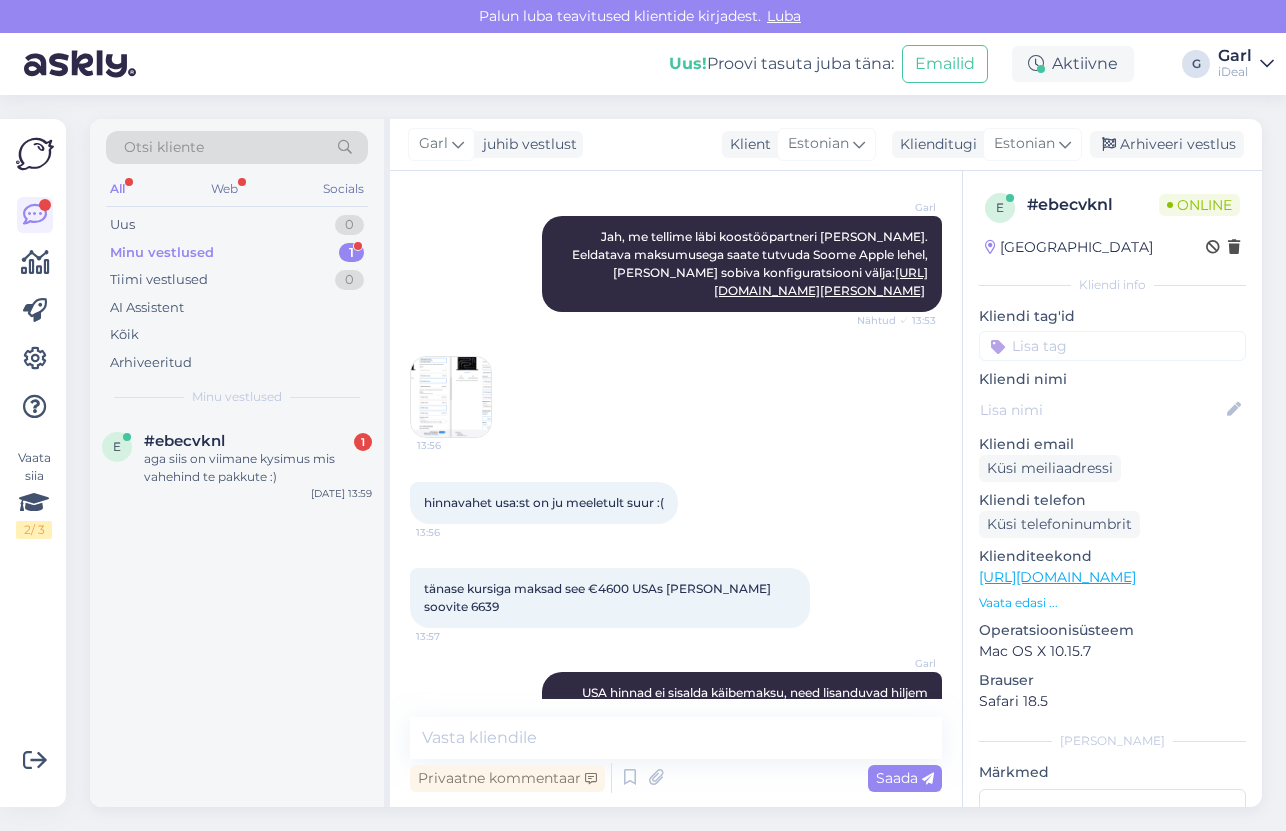 scroll, scrollTop: 1858, scrollLeft: 0, axis: vertical 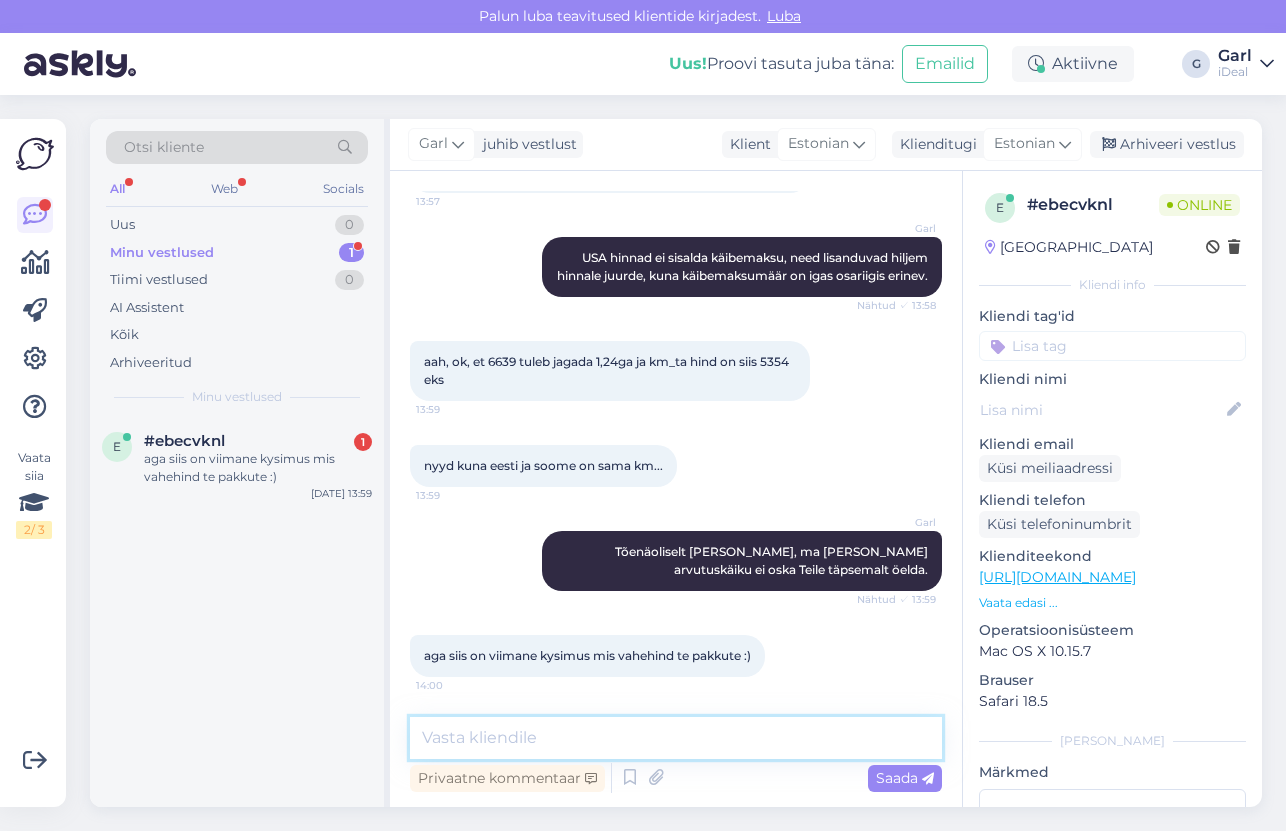 click at bounding box center [676, 738] 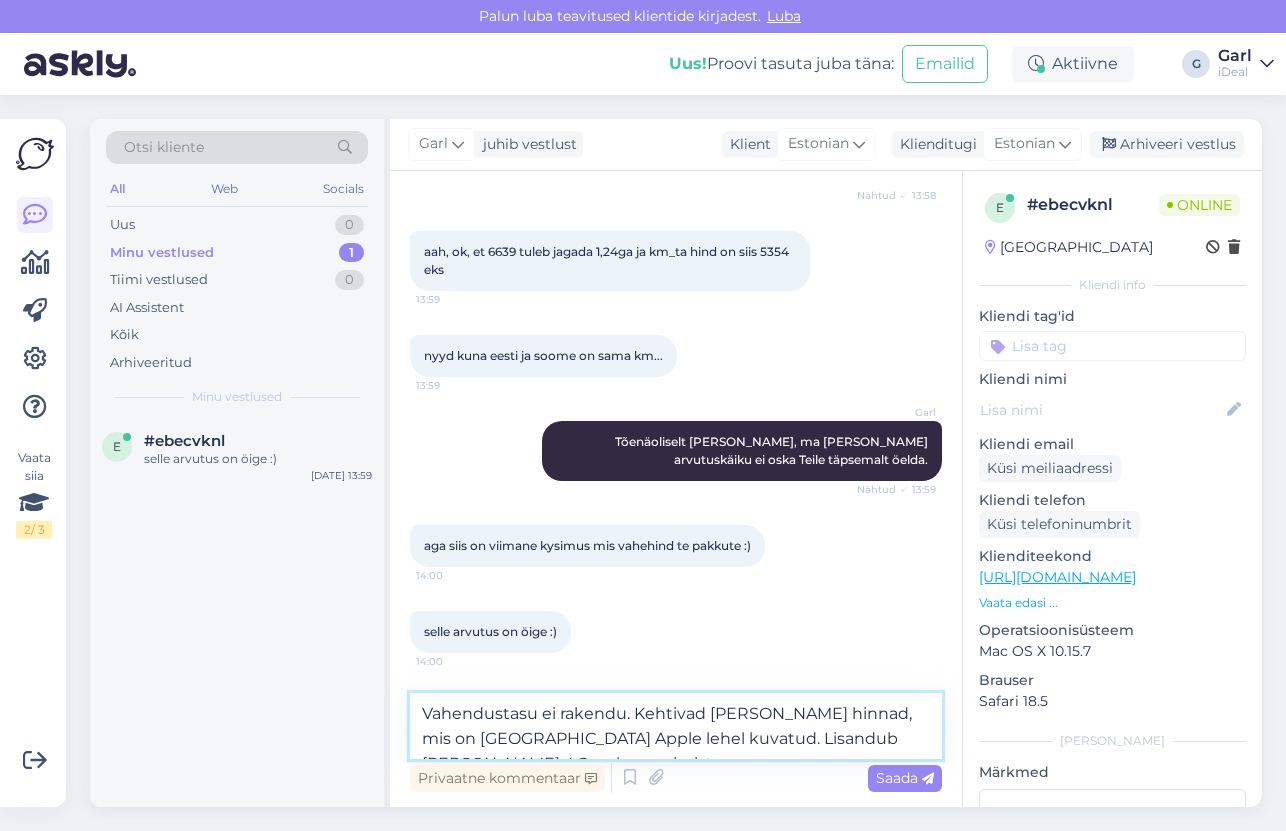 scroll, scrollTop: 1989, scrollLeft: 0, axis: vertical 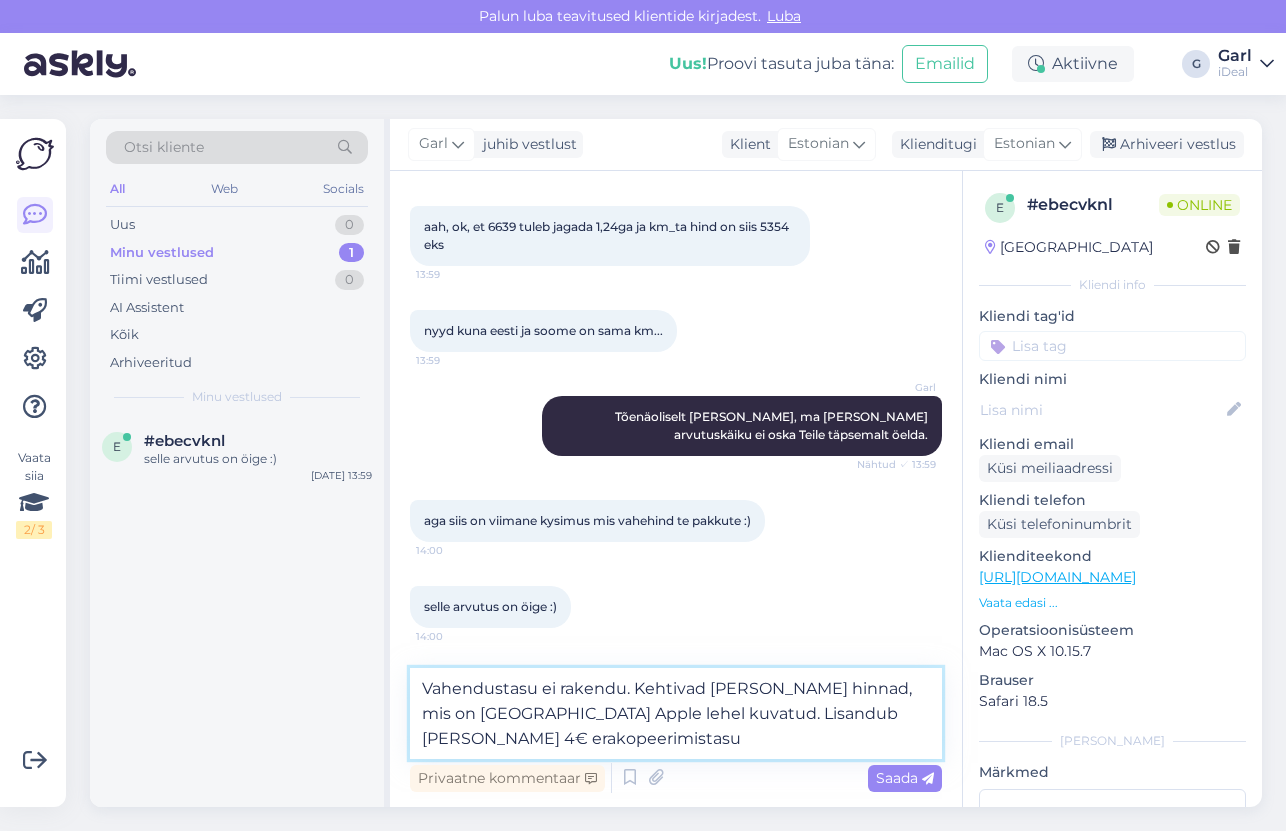 click on "Vahendustasu ei rakendu. Kehtivad [PERSON_NAME] hinnad, mis on [GEOGRAPHIC_DATA] Apple lehel kuvatud. Lisandub [PERSON_NAME] 4€ erakopeerimistasu" at bounding box center (676, 713) 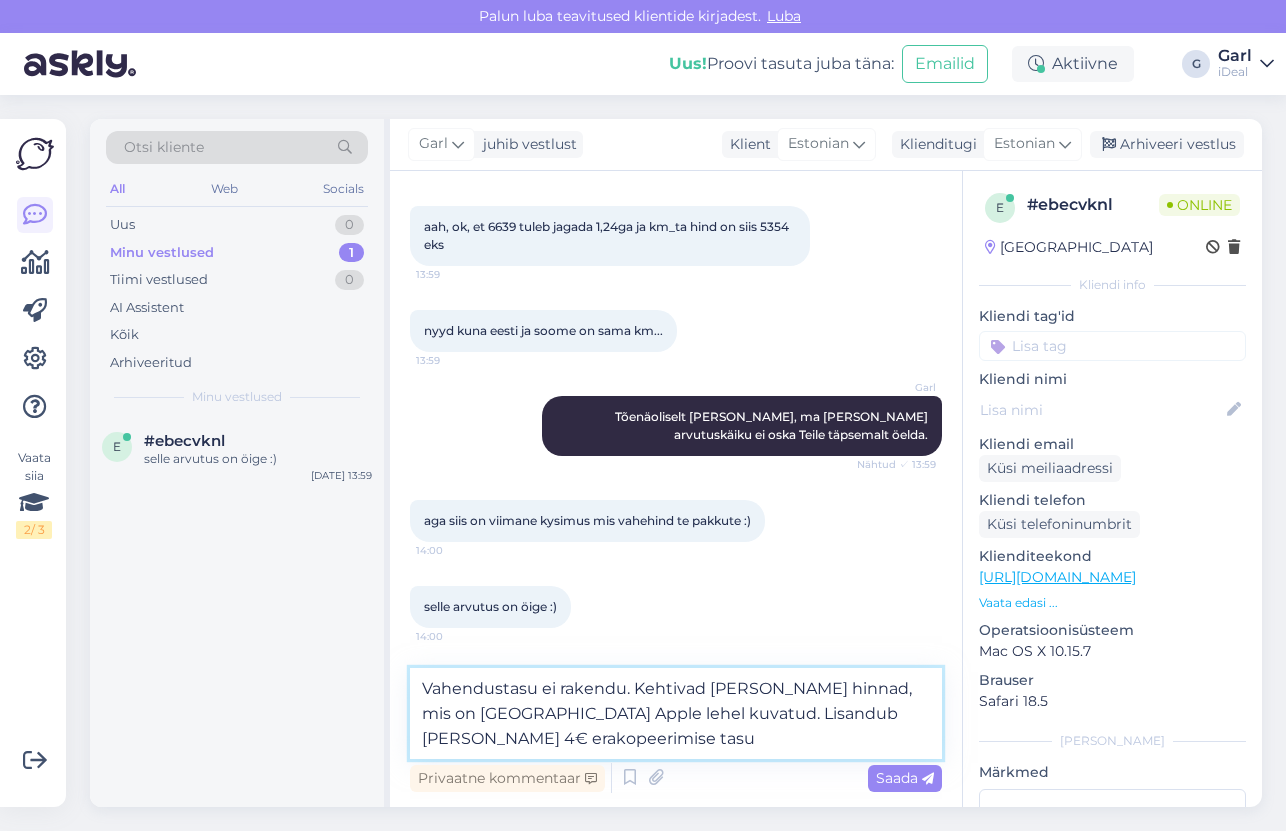 click on "Vahendustasu ei rakendu. Kehtivad [PERSON_NAME] hinnad, mis on [GEOGRAPHIC_DATA] Apple lehel kuvatud. Lisandub [PERSON_NAME] 4€ erakopeerimise tasu" at bounding box center [676, 713] 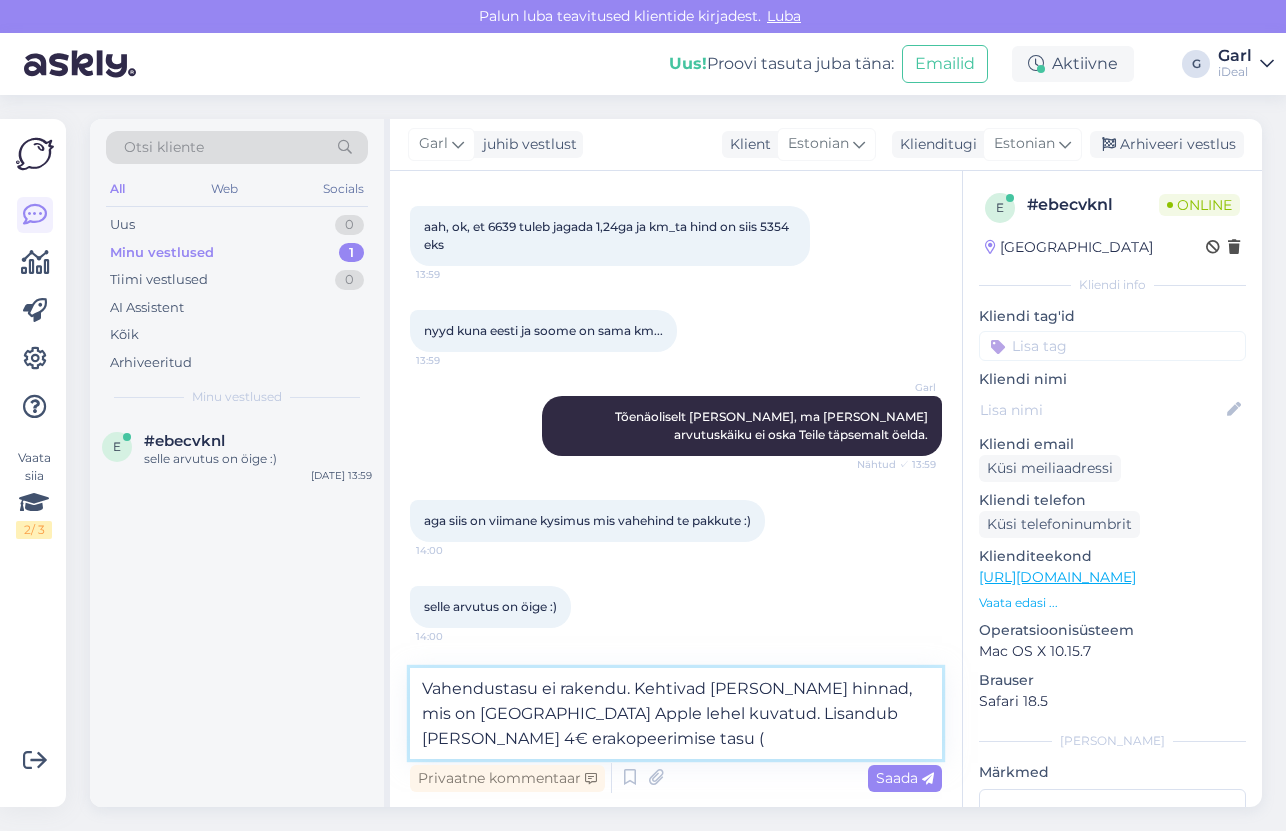 paste on "[URL][DOMAIN_NAME]" 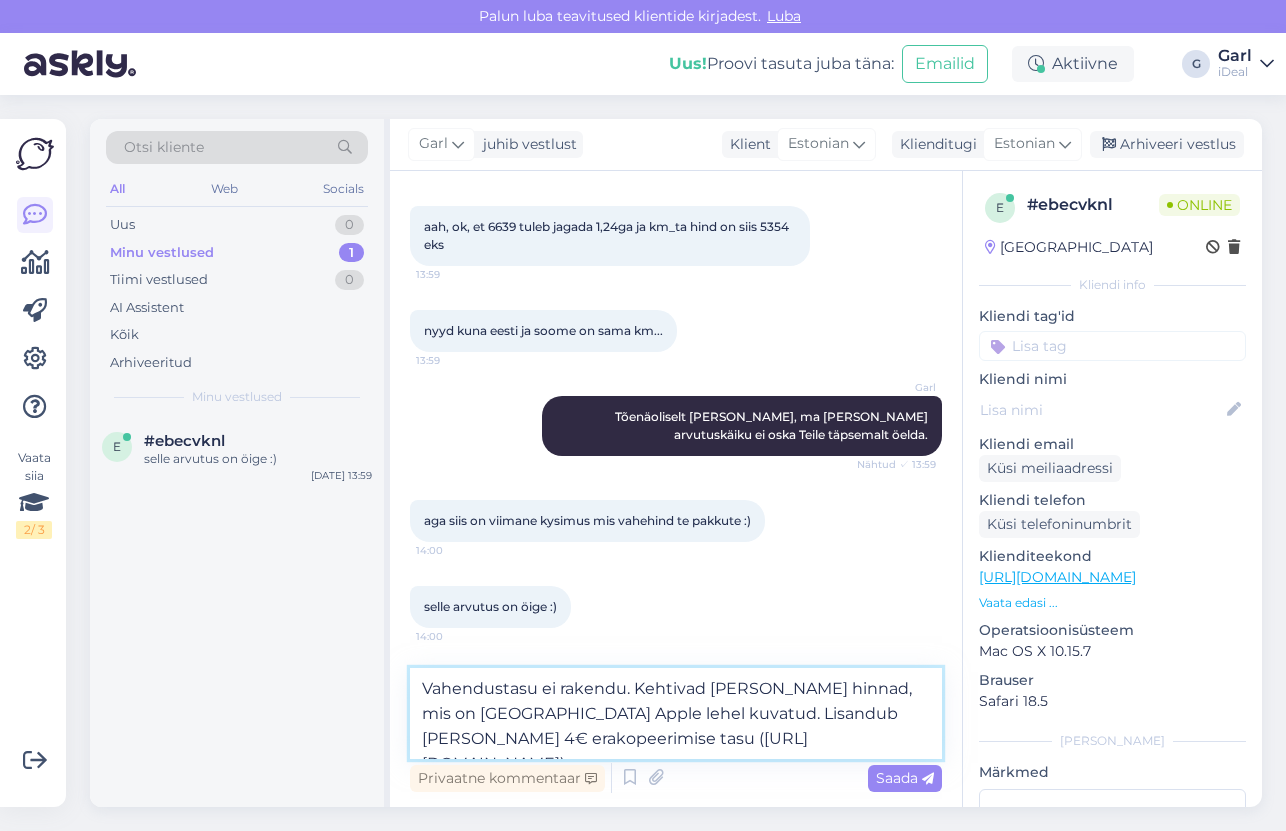 type on "Vahendustasu ei rakendu. Kehtivad [PERSON_NAME] hinnad, mis on [GEOGRAPHIC_DATA] Apple lehel kuvatud. Lisandub [PERSON_NAME] 4€ erakopeerimise tasu ([URL][DOMAIN_NAME])" 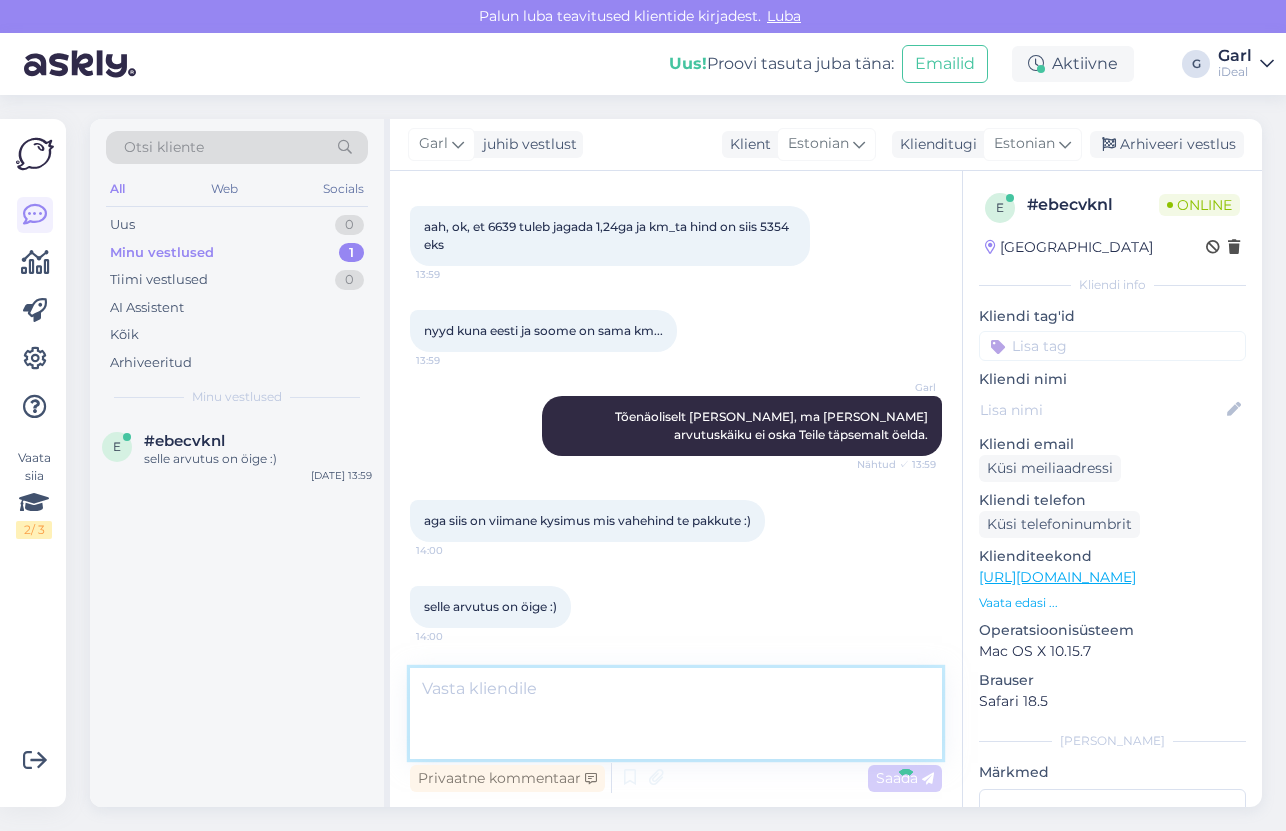 scroll, scrollTop: 2084, scrollLeft: 0, axis: vertical 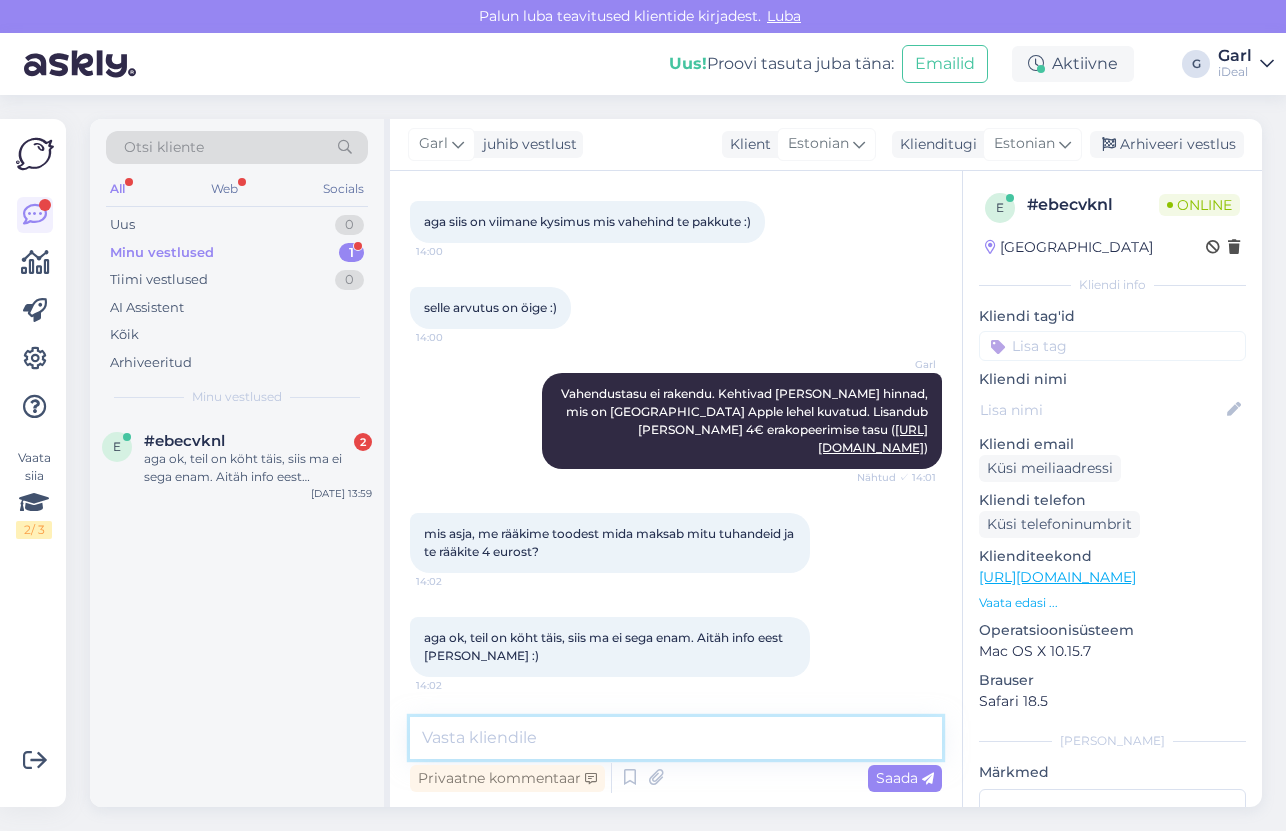 click at bounding box center (676, 738) 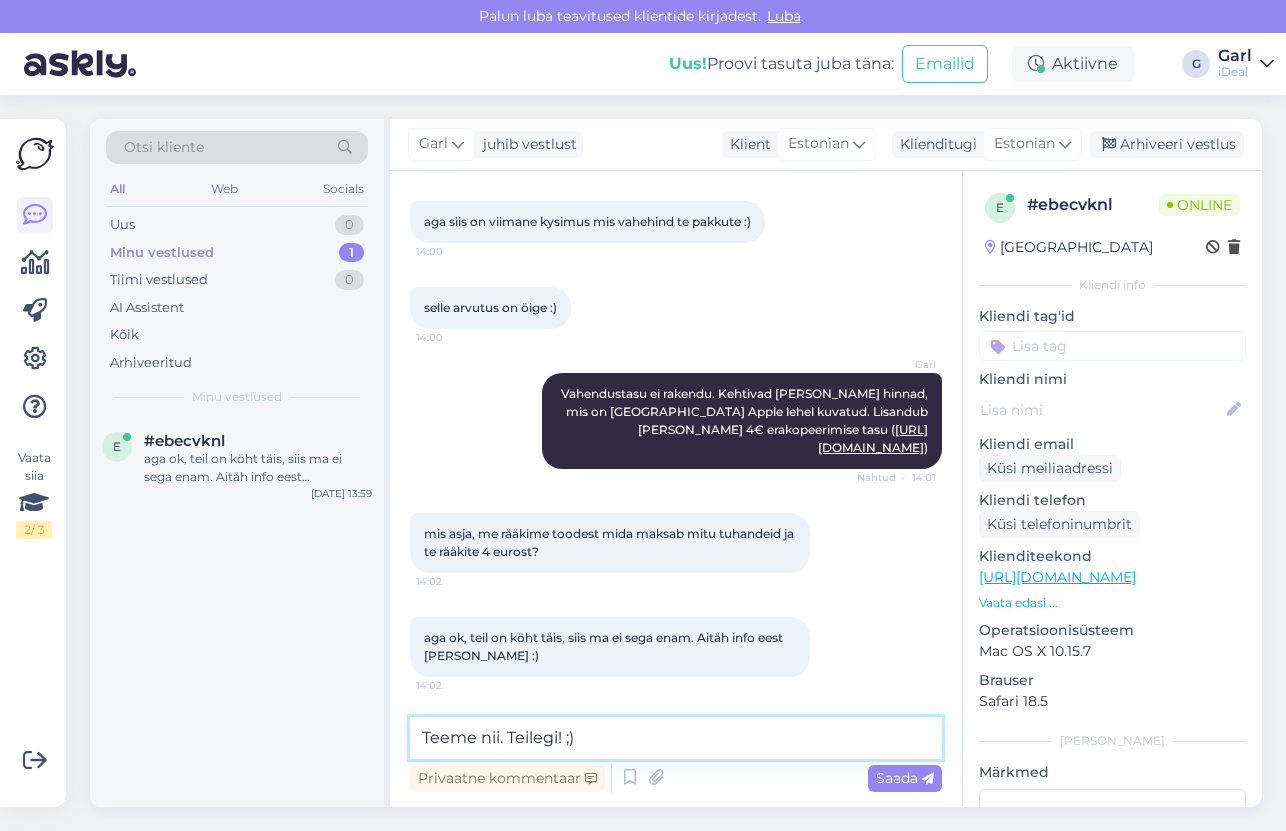 type on "Teeme nii. Teilegi! ;)" 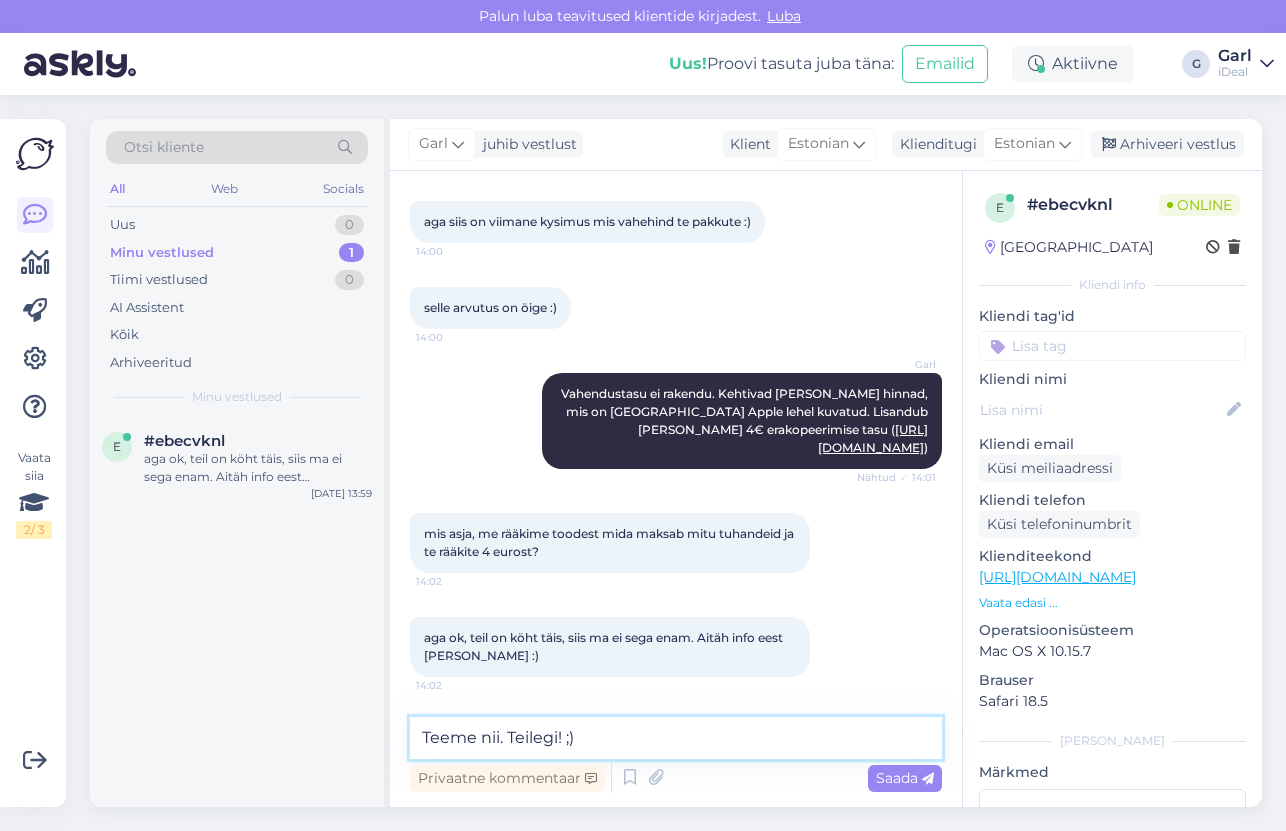 type 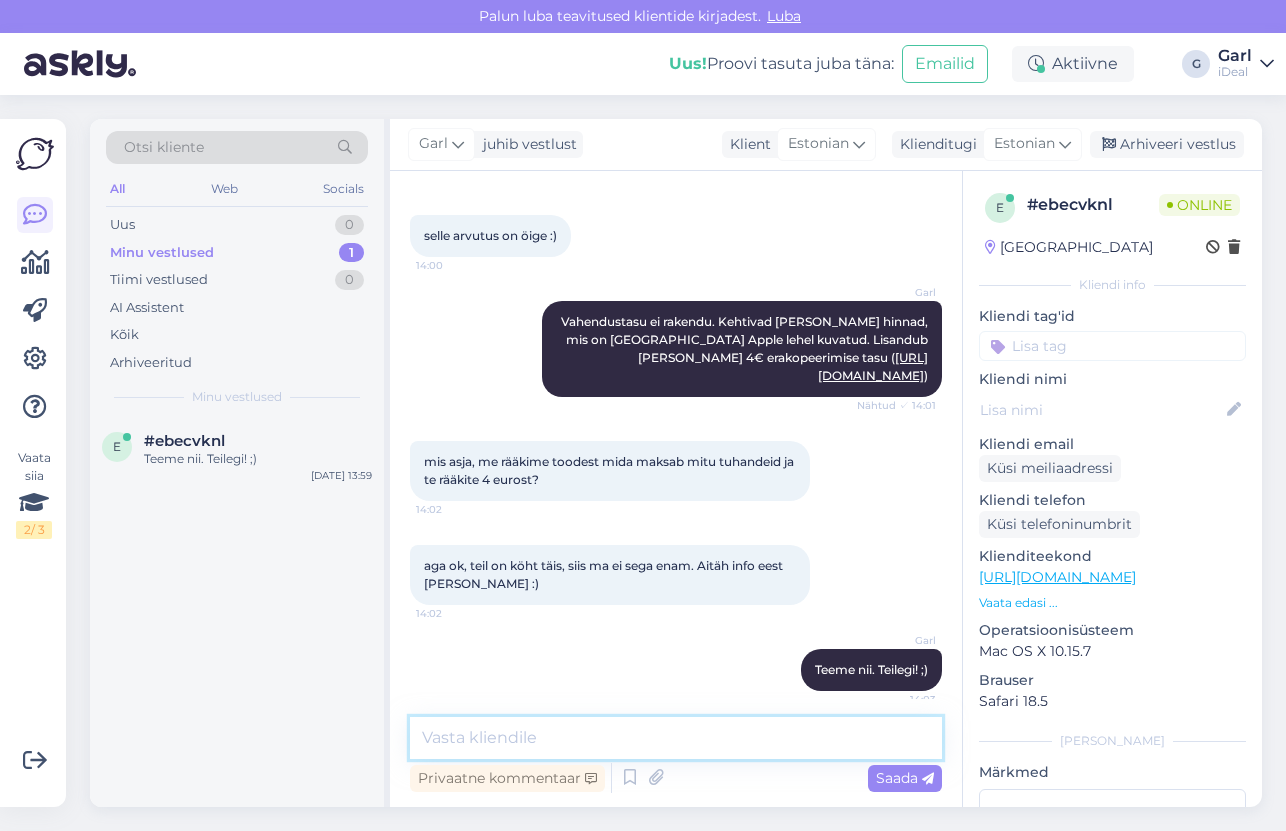 scroll, scrollTop: 2378, scrollLeft: 0, axis: vertical 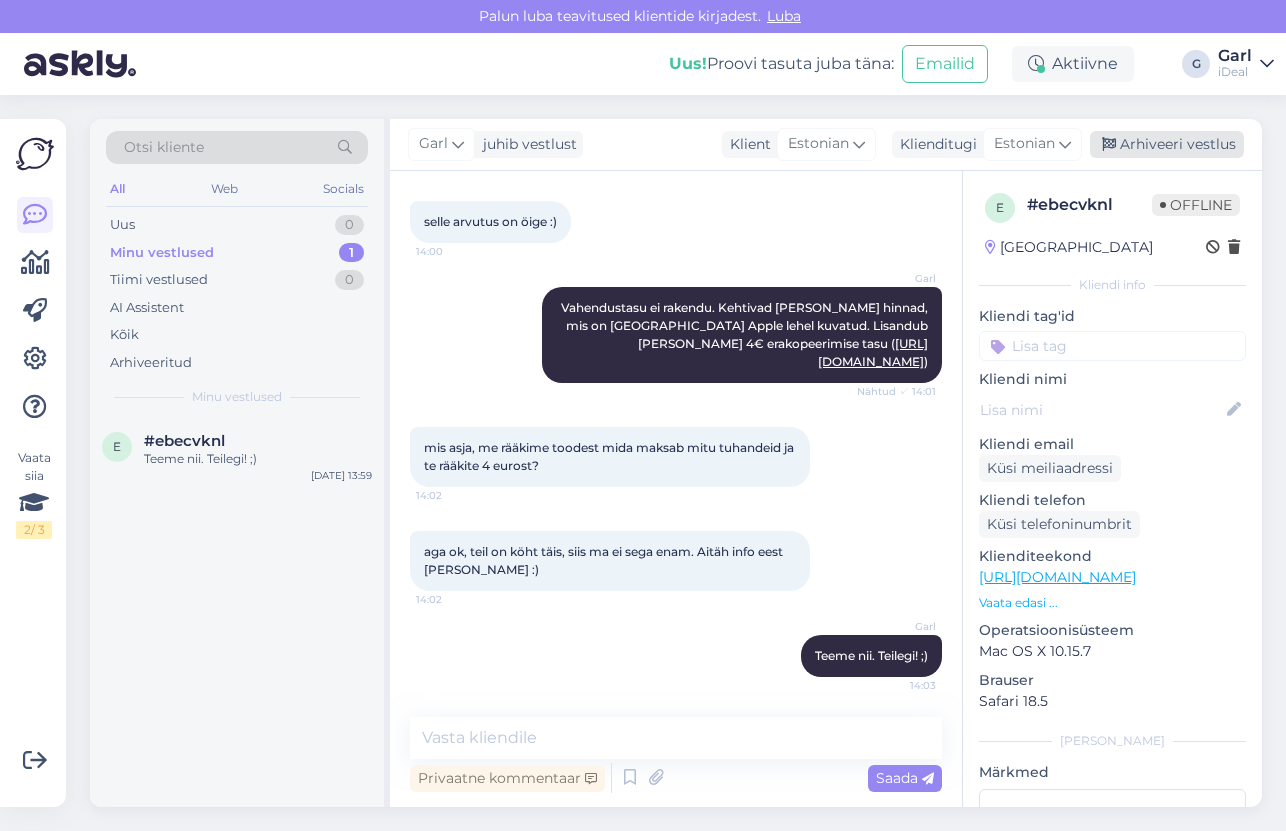 click on "Arhiveeri vestlus" at bounding box center (1167, 144) 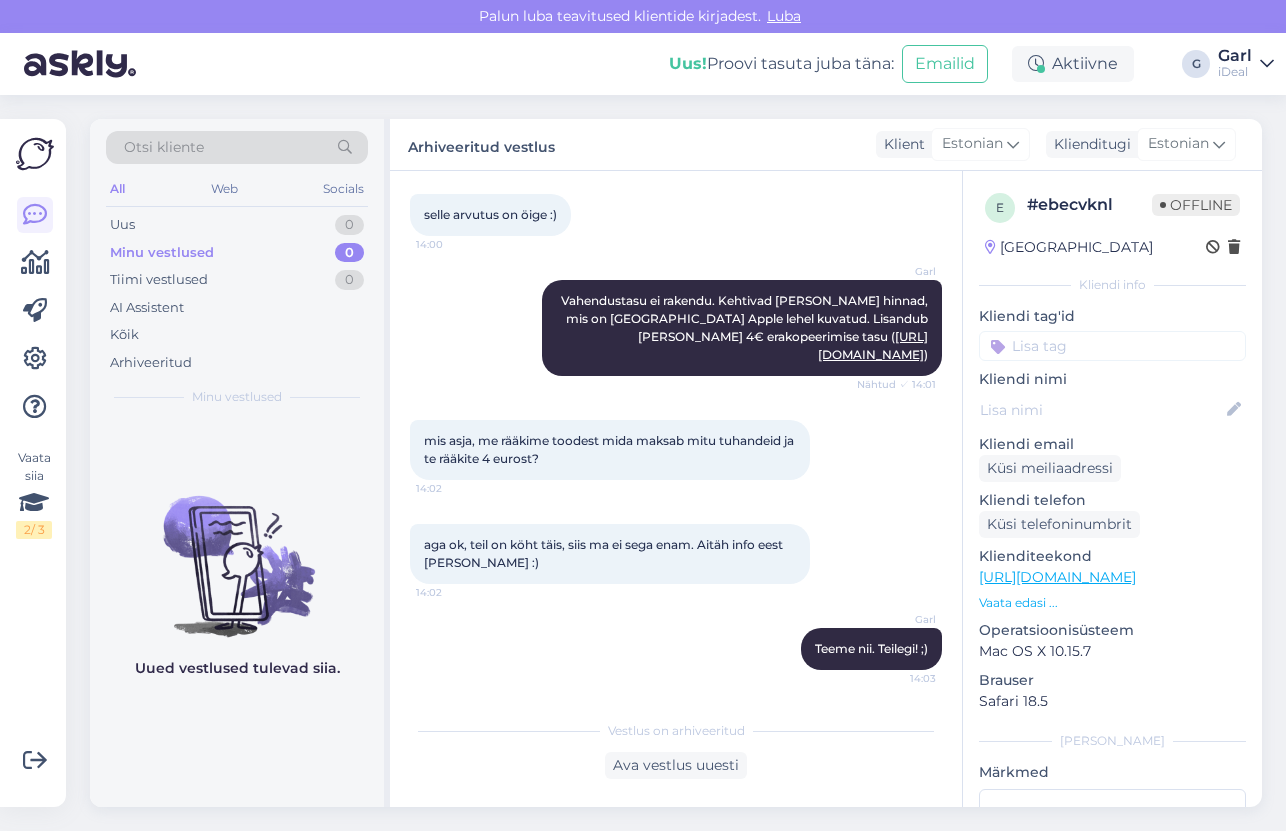click on "iDeal" at bounding box center [1235, 72] 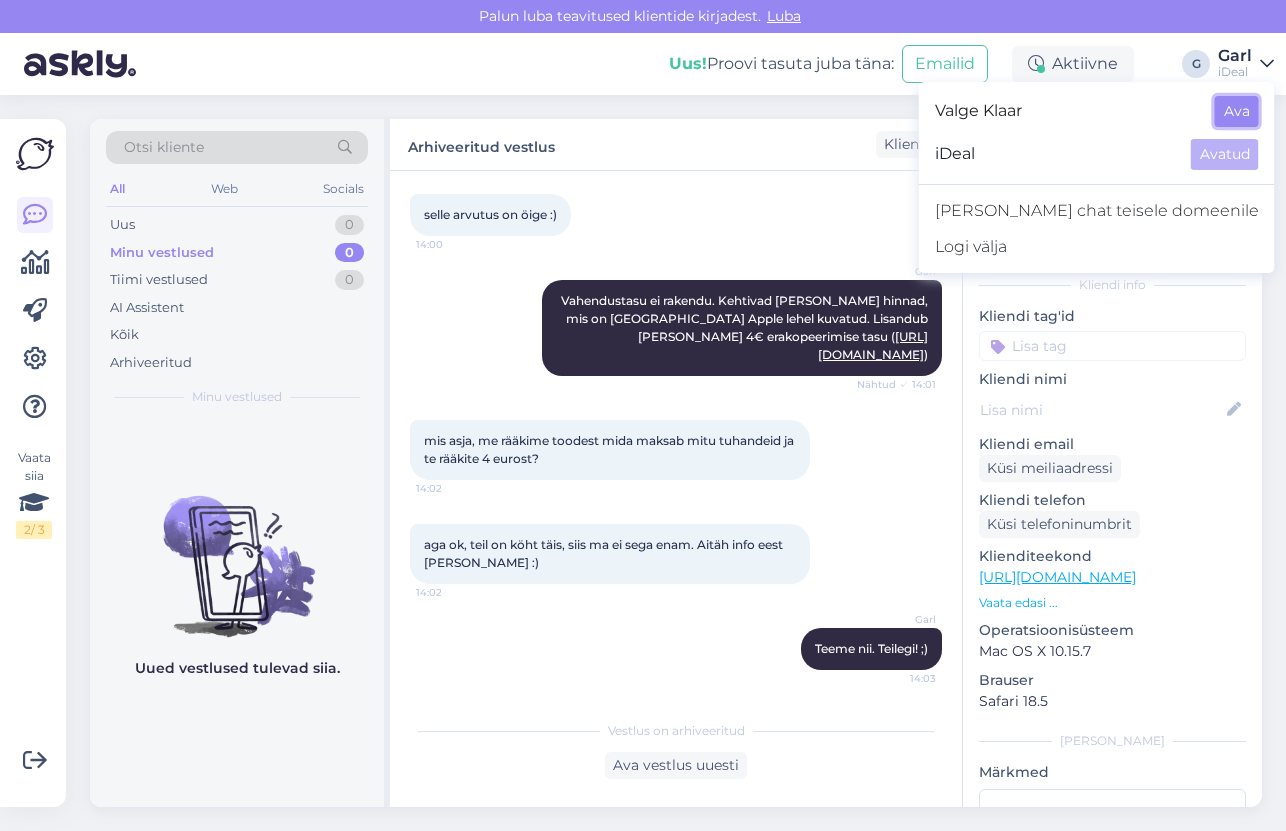 click on "Ava" at bounding box center (1237, 111) 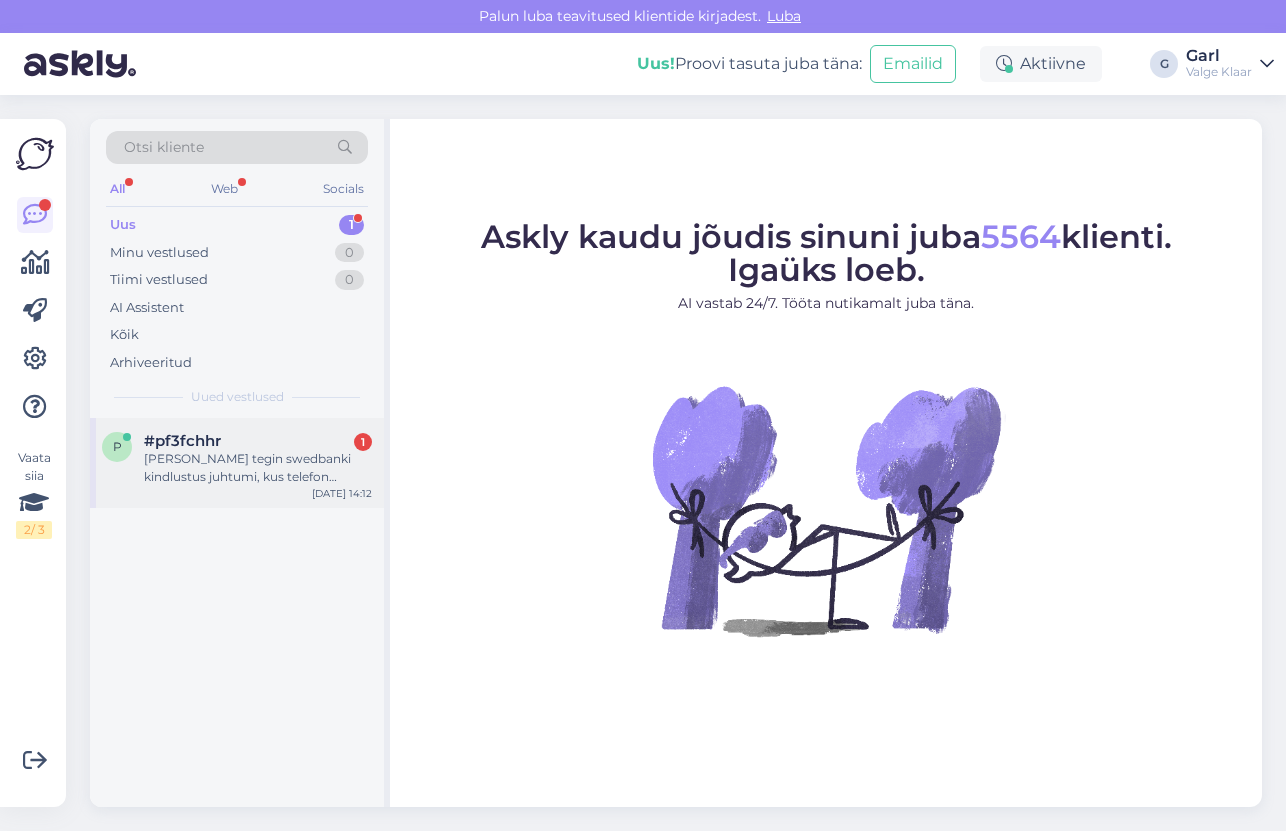 click on "p #pf3fchhr 1 Tere tegin swedbanki kindlustus juhtumi, kus telefon iPhone 13 kukkus murutraktori terade [PERSON_NAME] [PERSON_NAME], pank pole veel otsust teinud aga [PERSON_NAME] osas paluti teiega ühendust [PERSON_NAME] [DATE] 14:12" at bounding box center (237, 463) 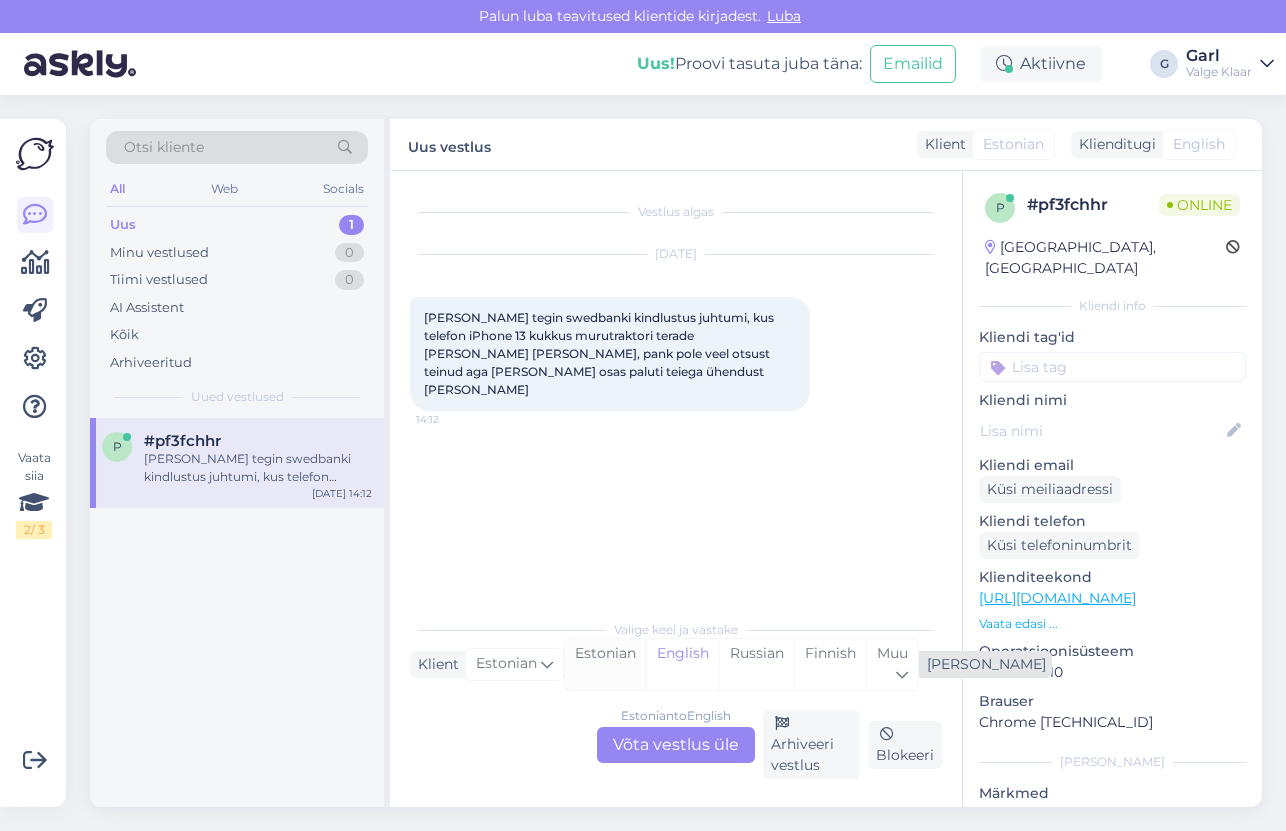 click on "Estonian" at bounding box center [605, 664] 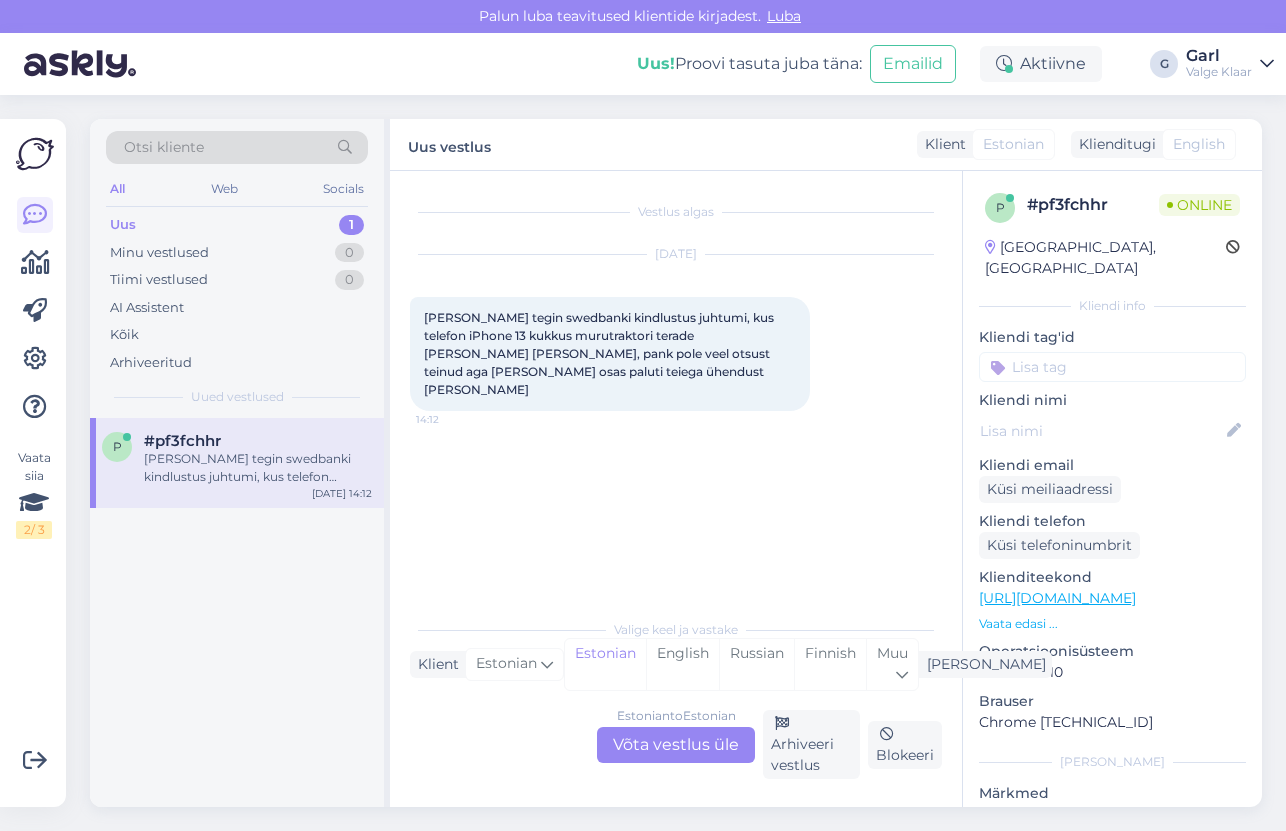 click on "Estonian  to  Estonian Võta vestlus üle" at bounding box center [676, 745] 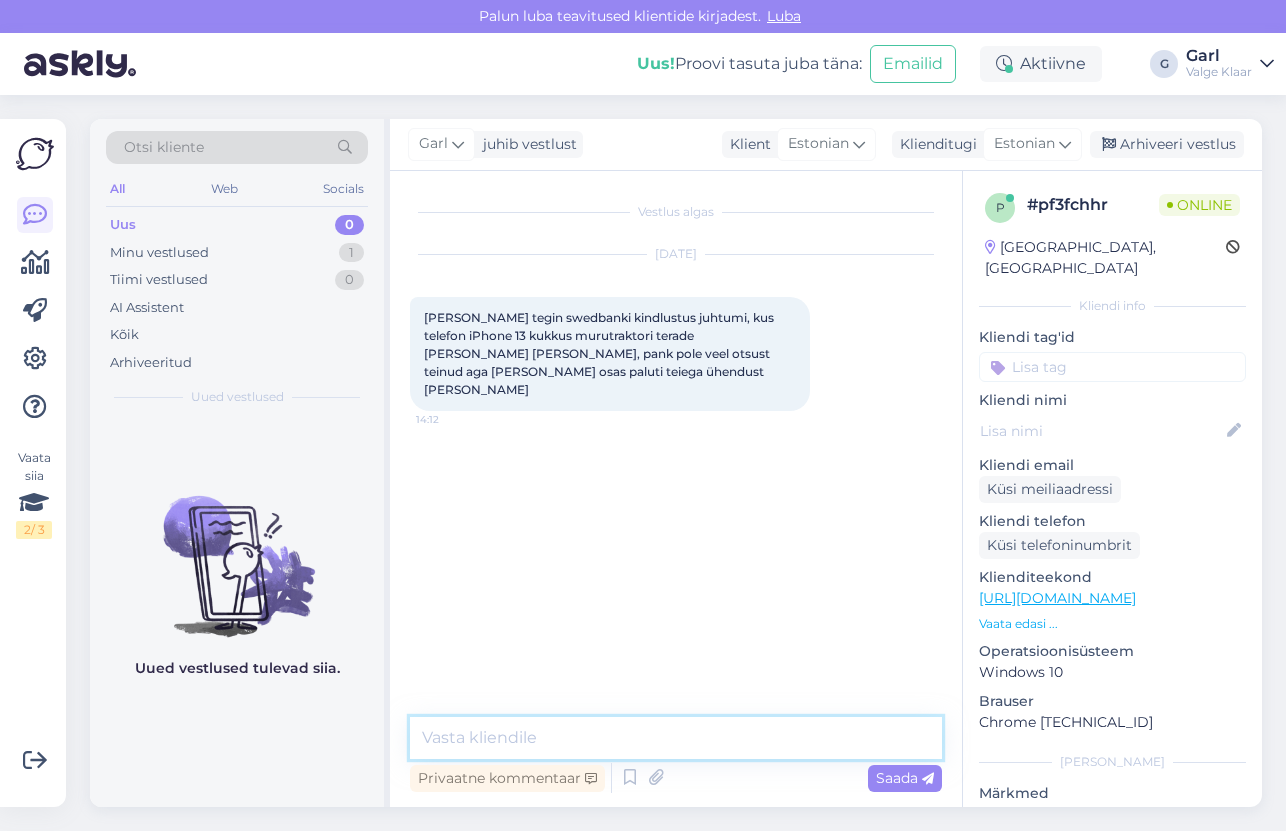 click at bounding box center [676, 738] 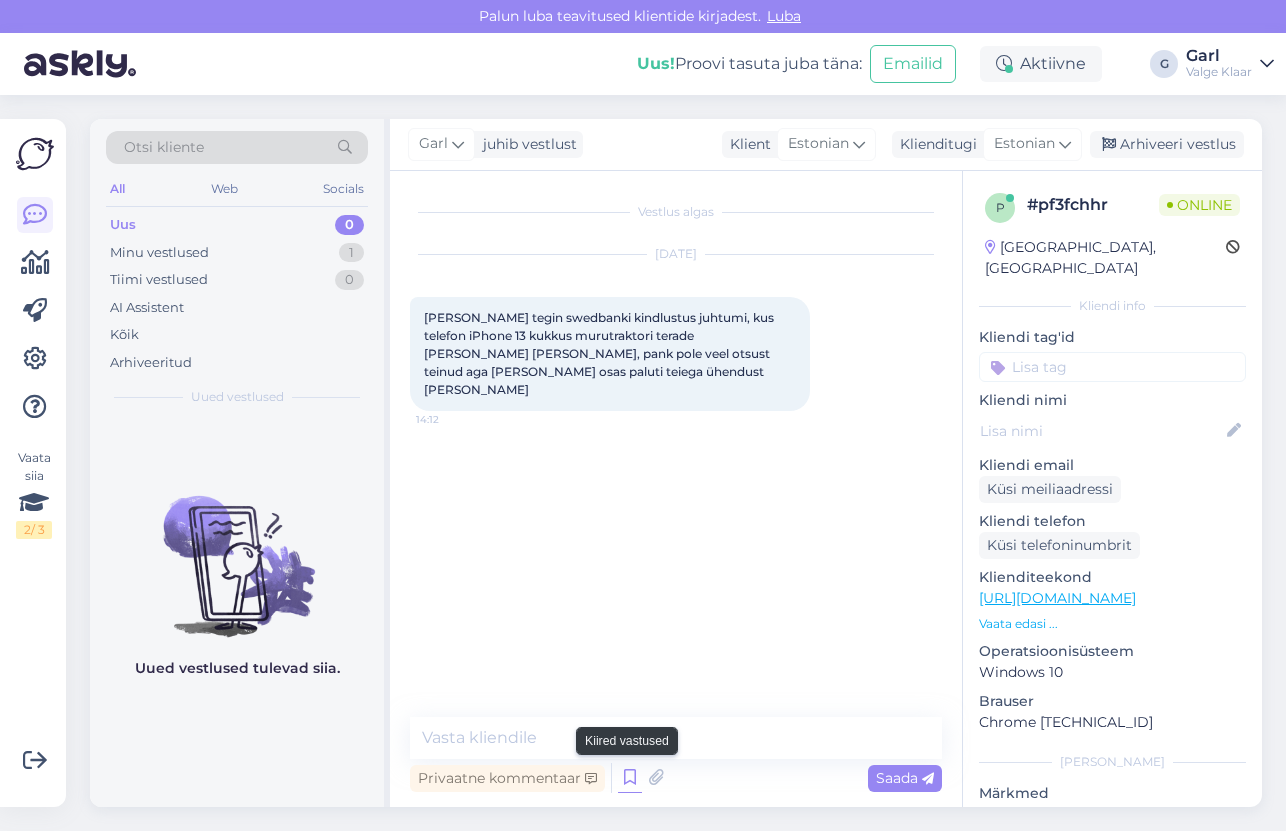 click at bounding box center [630, 778] 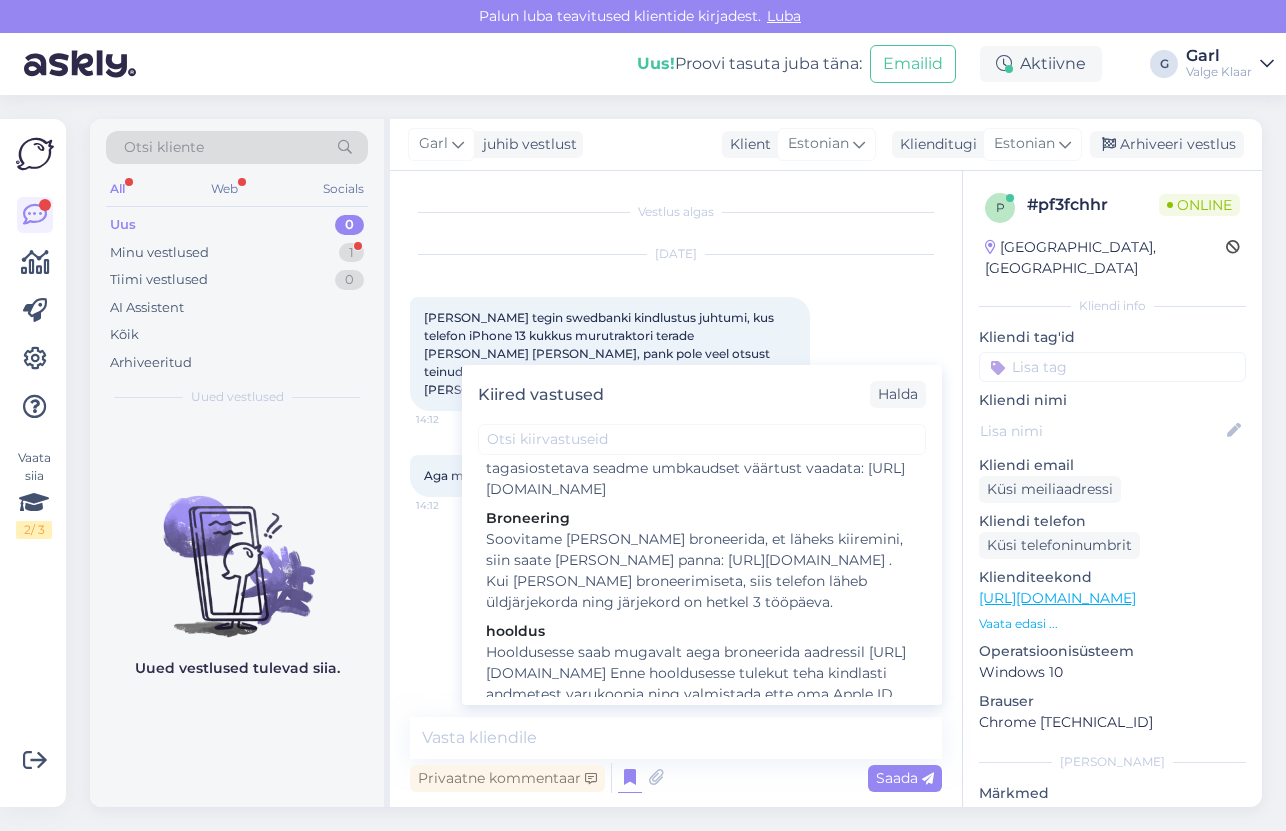 scroll, scrollTop: 2743, scrollLeft: 0, axis: vertical 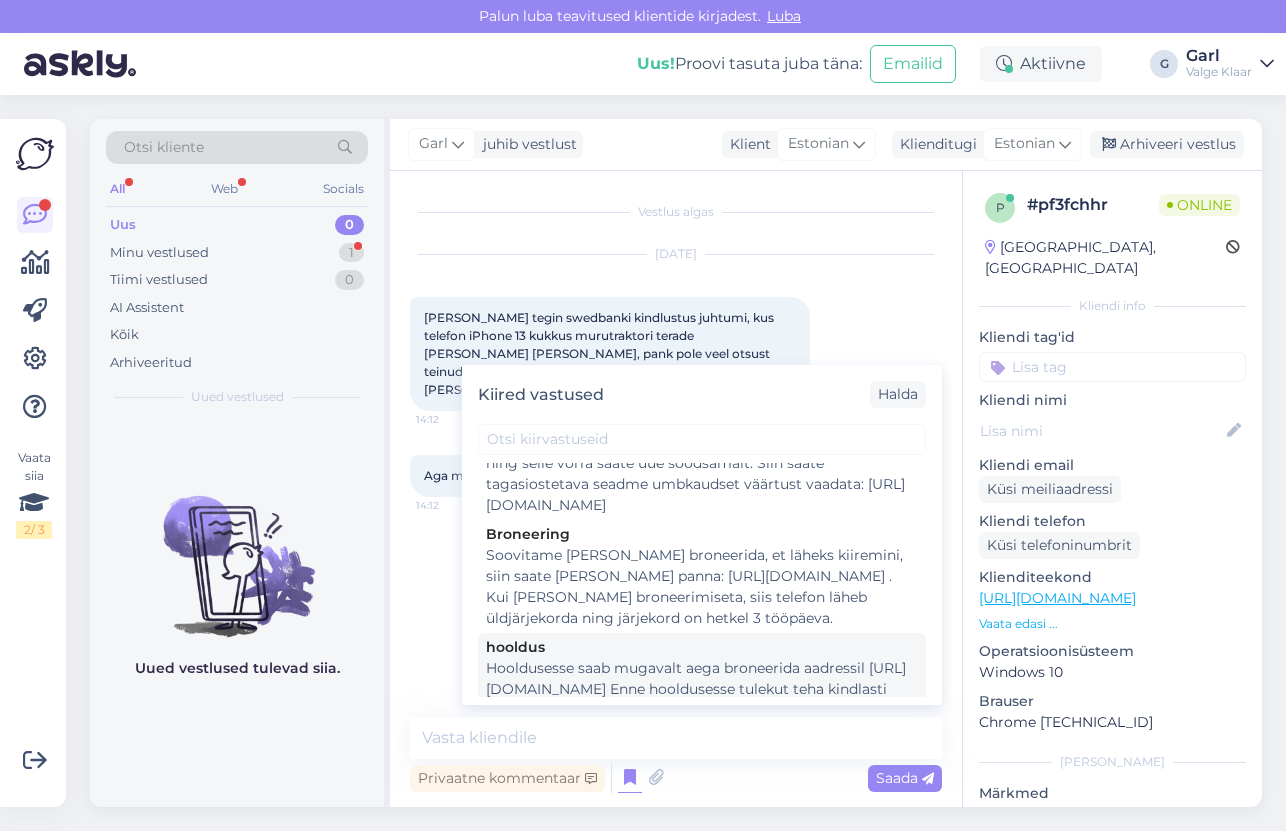 click on "Hooldusesse saab mugavalt aega broneerida aadressil [URL][DOMAIN_NAME]
Enne hooldusesse tulekut teha kindlasti andmetest varukoopia ning valmistada ette oma Apple ID parool, et saaks kohapeal välja lülitada Find My funktsioon, mis on vajalik et saaksime seadmele diagnostika teostada.
Lisaks soovitame tutvuda eelmainitud lingil olevate “Korduma kippuvate küsimustega.”" at bounding box center (702, 731) 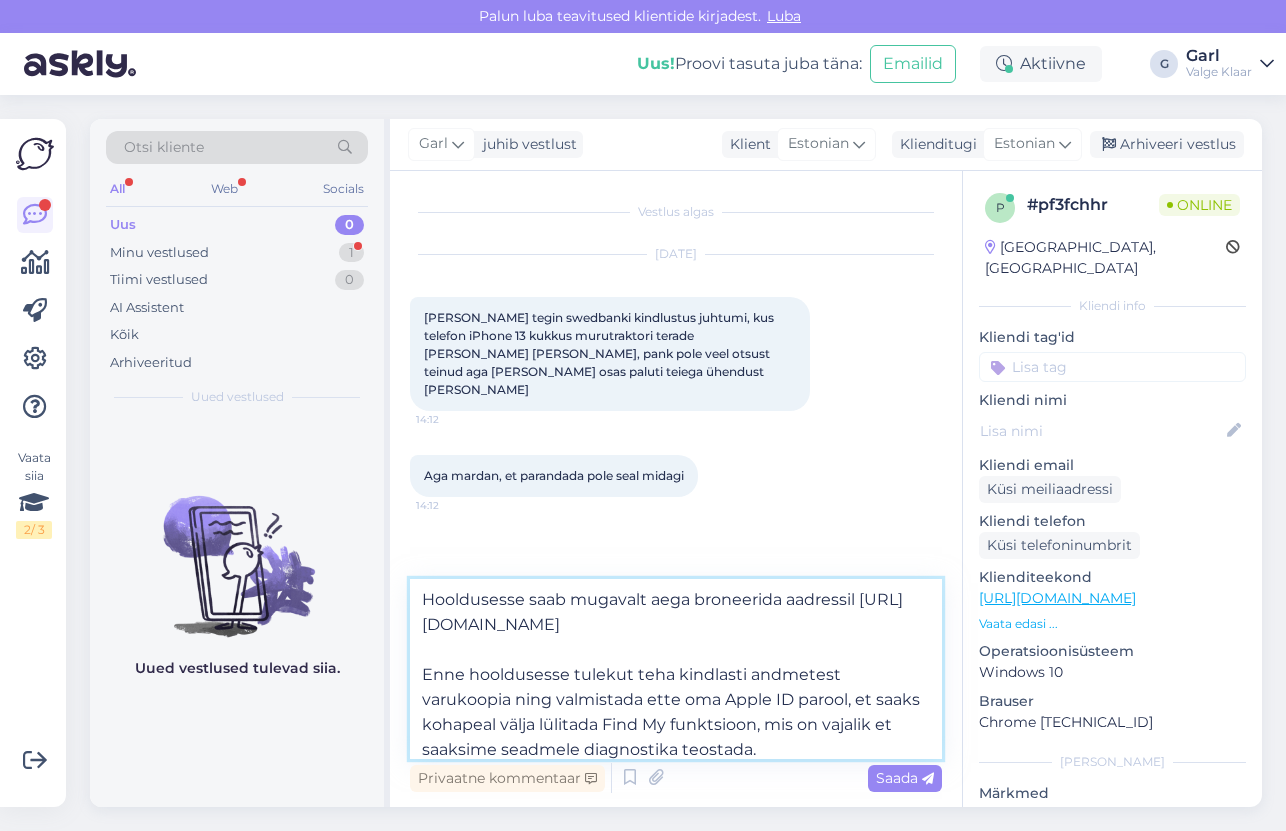 click on "Hooldusesse saab mugavalt aega broneerida aadressil [URL][DOMAIN_NAME]
Enne hooldusesse tulekut teha kindlasti andmetest varukoopia ning valmistada ette oma Apple ID parool, et saaks kohapeal välja lülitada Find My funktsioon, mis on vajalik et saaksime seadmele diagnostika teostada.
Lisaks soovitame tutvuda eelmainitud lingil olevate “Korduma kippuvate küsimustega.”" at bounding box center (676, 669) 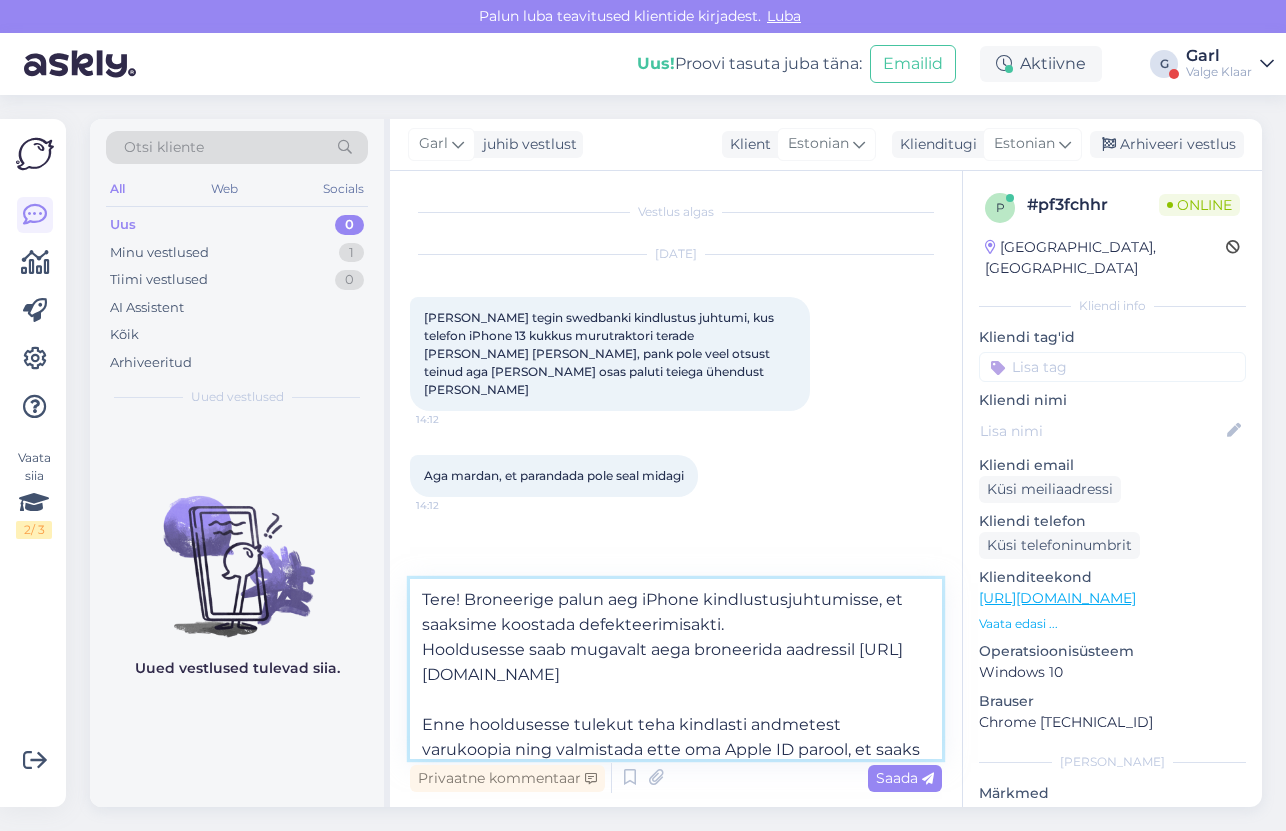 type on "Tere! Broneerige palun aeg iPhone kindlustusjuhtumisse, et saaksime koostada defekteerimisakti.
Hooldusesse saab mugavalt aega broneerida aadressil [URL][DOMAIN_NAME]
Enne hooldusesse tulekut teha kindlasti andmetest varukoopia ning valmistada ette oma Apple ID parool, et saaks kohapeal välja lülitada Find My funktsioon, mis on vajalik et saaksime seadmele diagnostika teostada.
Lisaks soovitame tutvuda eelmainitud lingil olevate “Korduma kippuvate küsimustega.”" 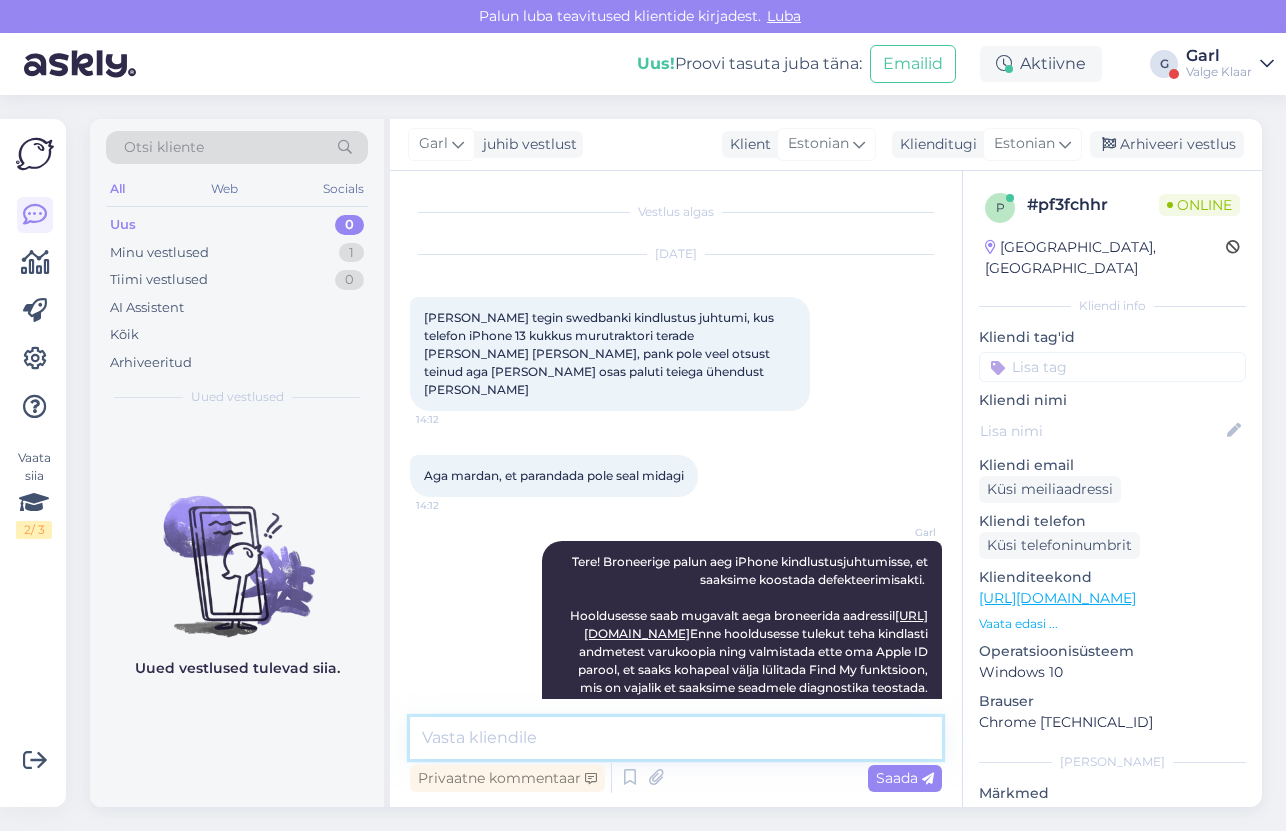 scroll, scrollTop: 104, scrollLeft: 0, axis: vertical 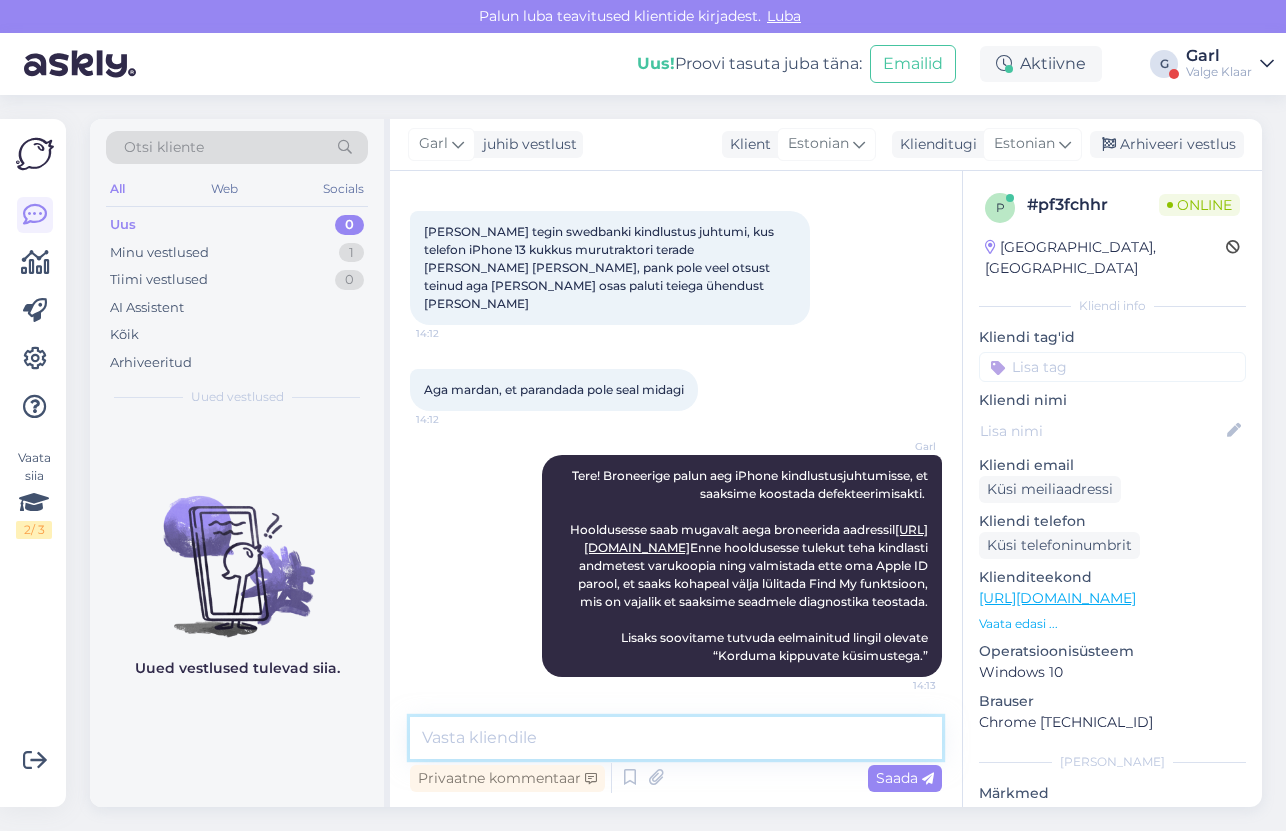 type 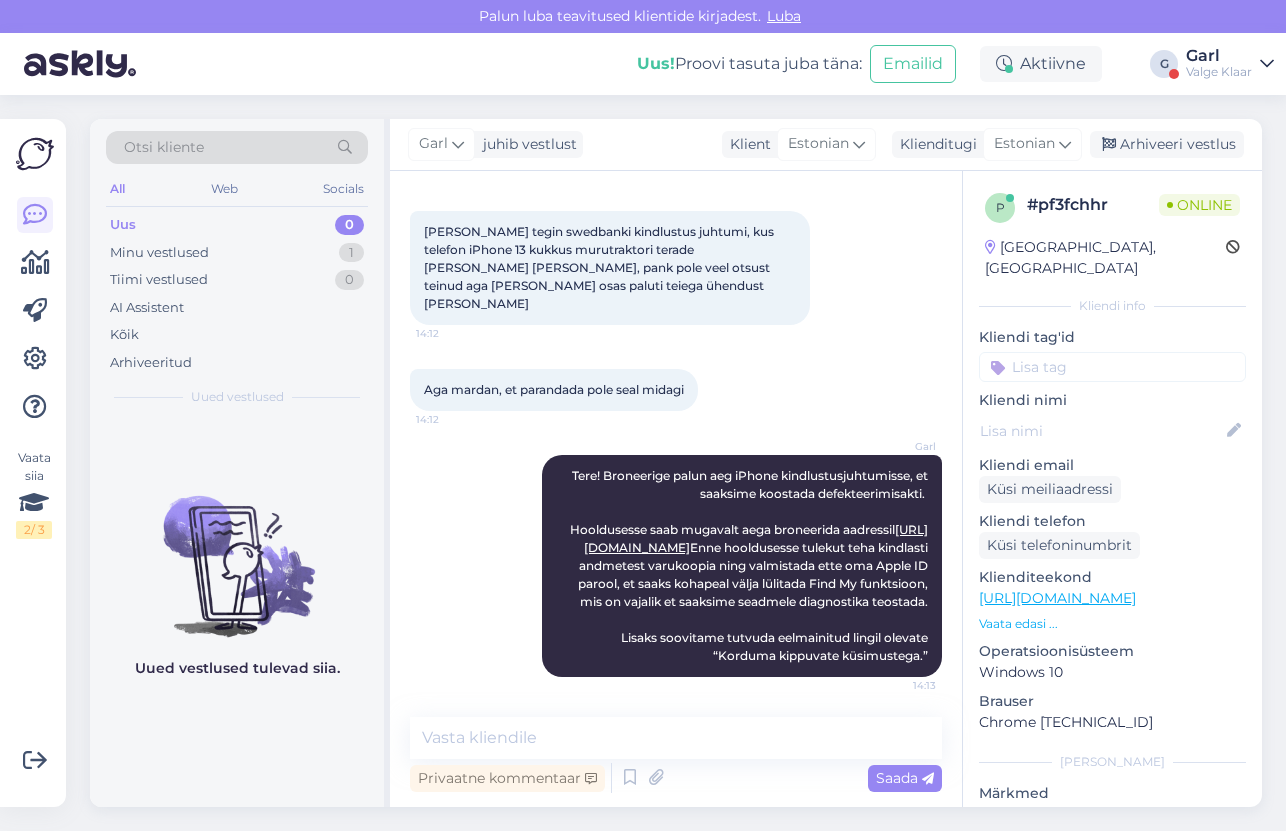 click on "Valge Klaar" at bounding box center [1219, 72] 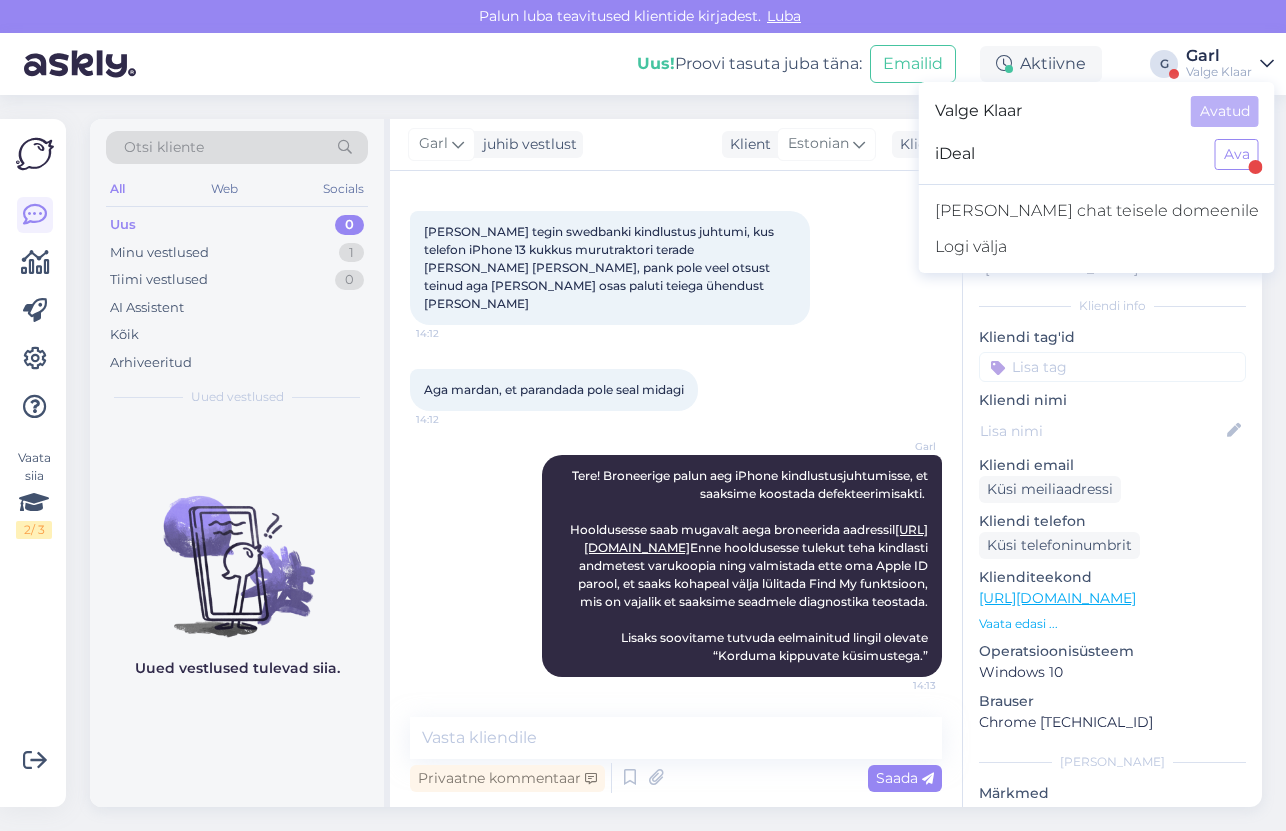 click on "iDeal Ava" at bounding box center [1097, 154] 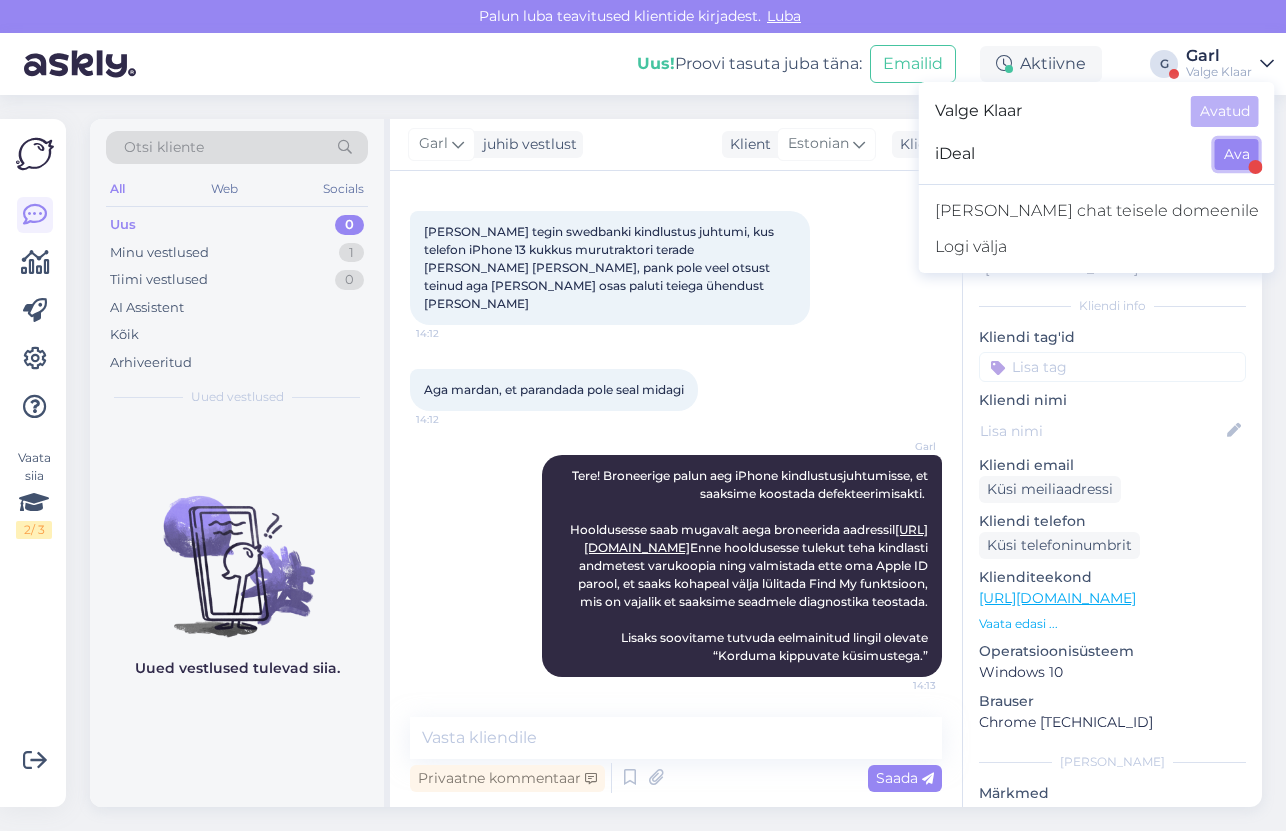 click on "Ava" at bounding box center (1237, 154) 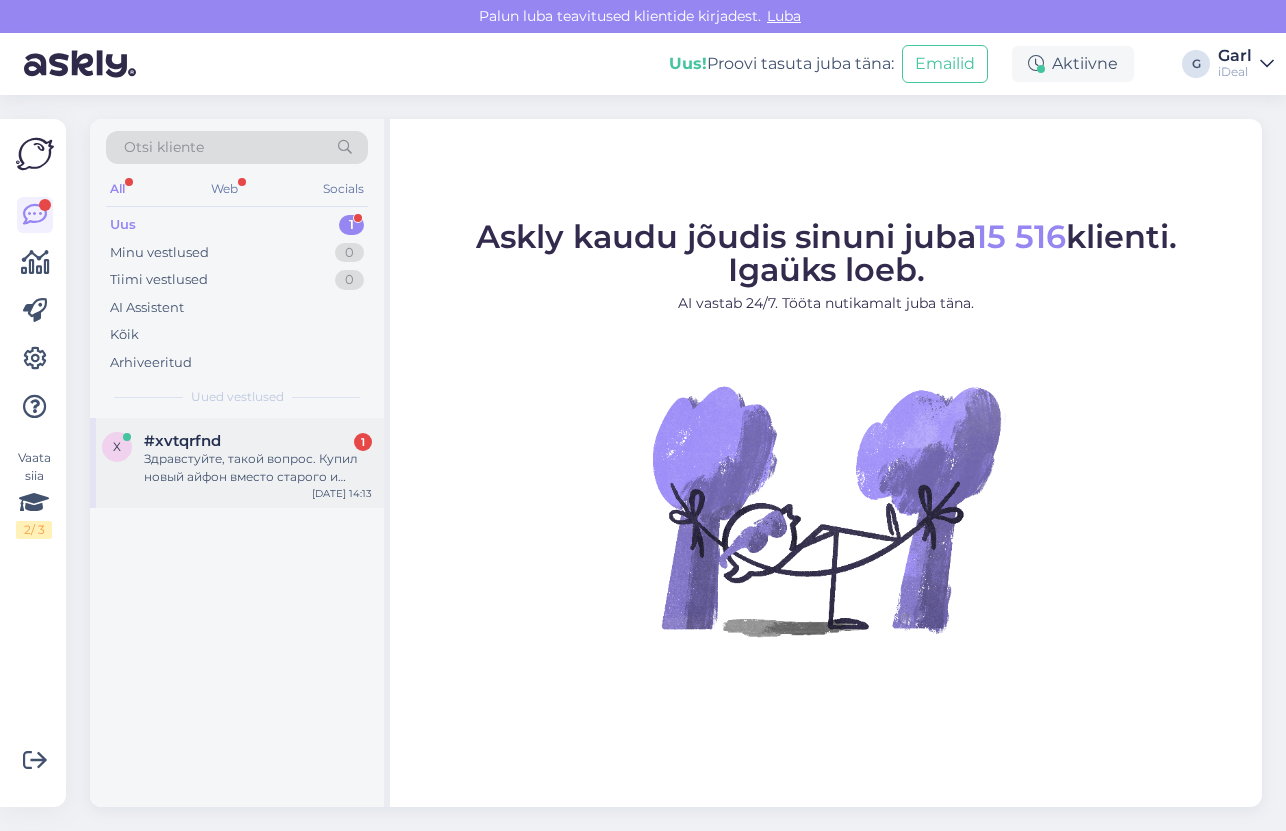 click on "#xvtqrfnd 1" at bounding box center [258, 441] 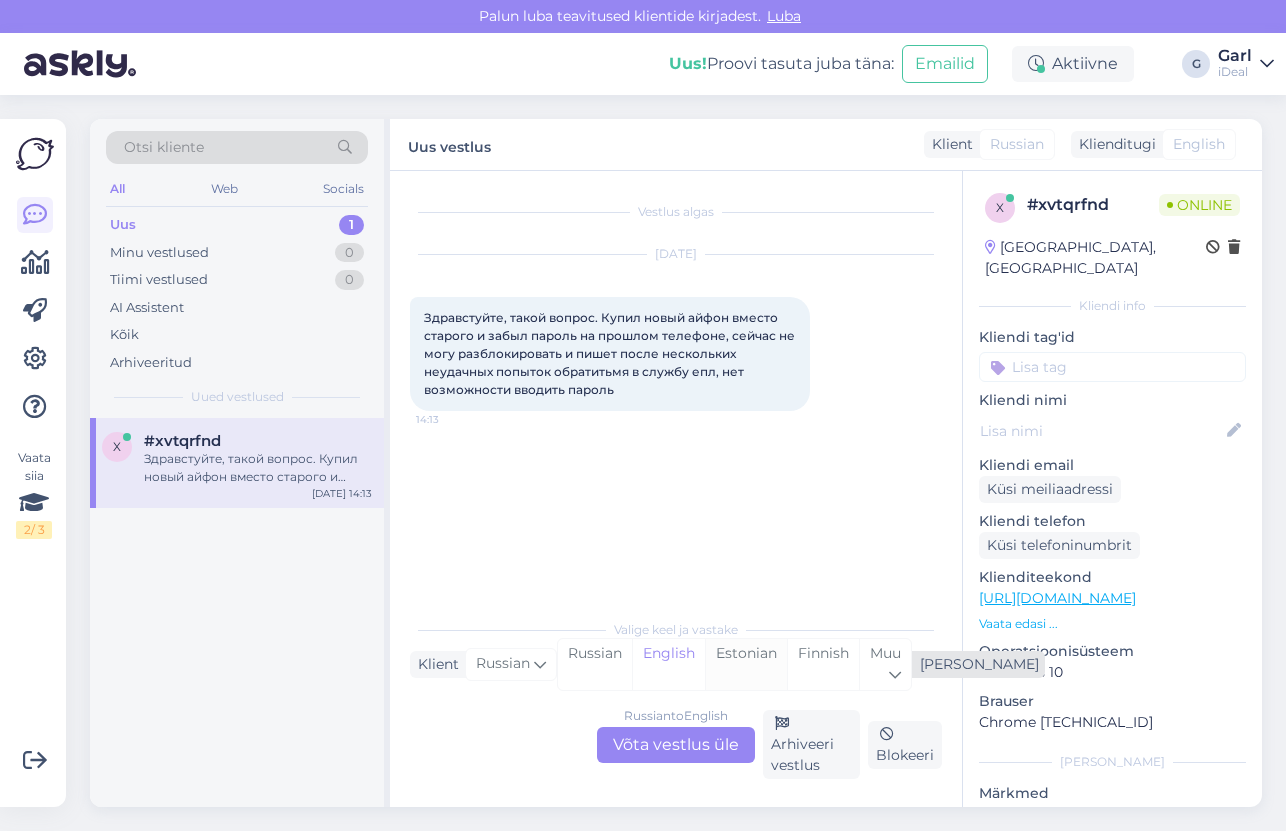 click on "Estonian" at bounding box center [746, 664] 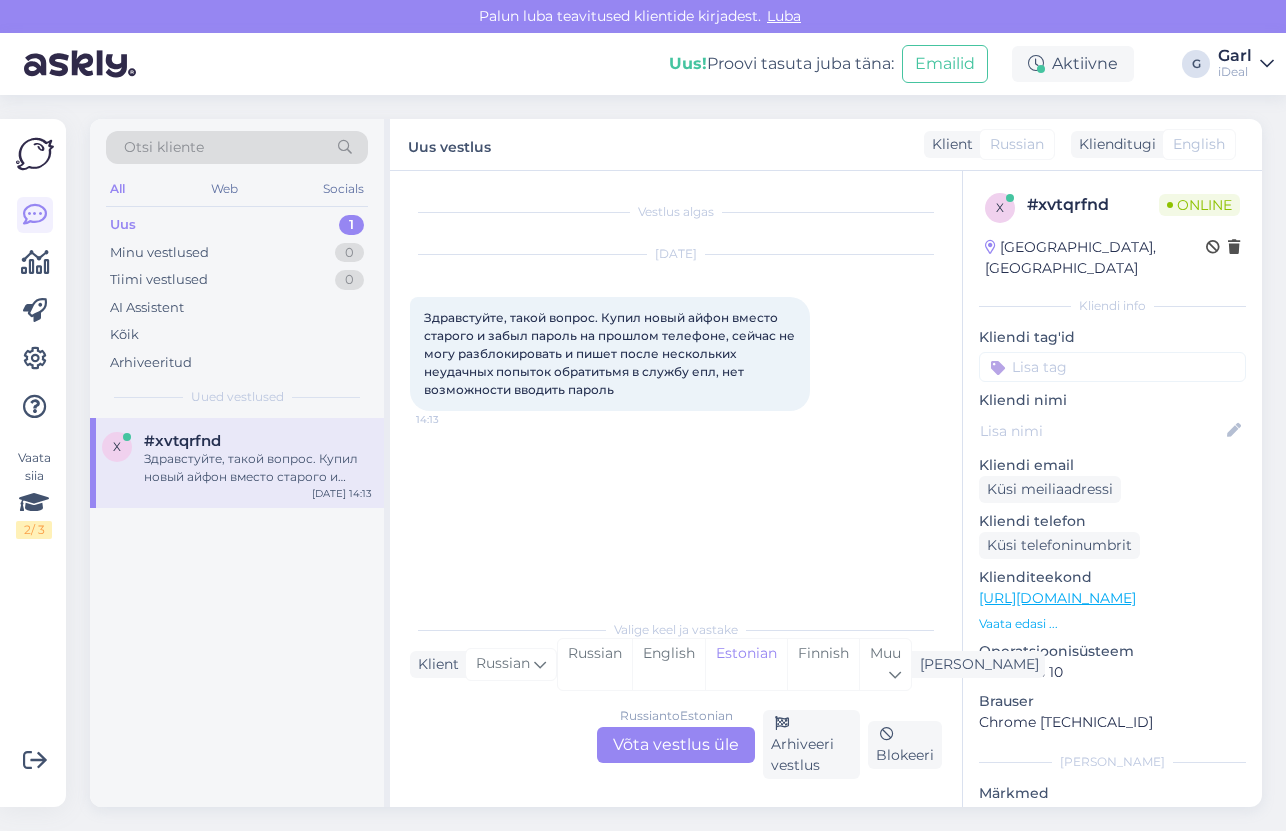 click on "Russian  to  Estonian Võta vestlus üle" at bounding box center [676, 745] 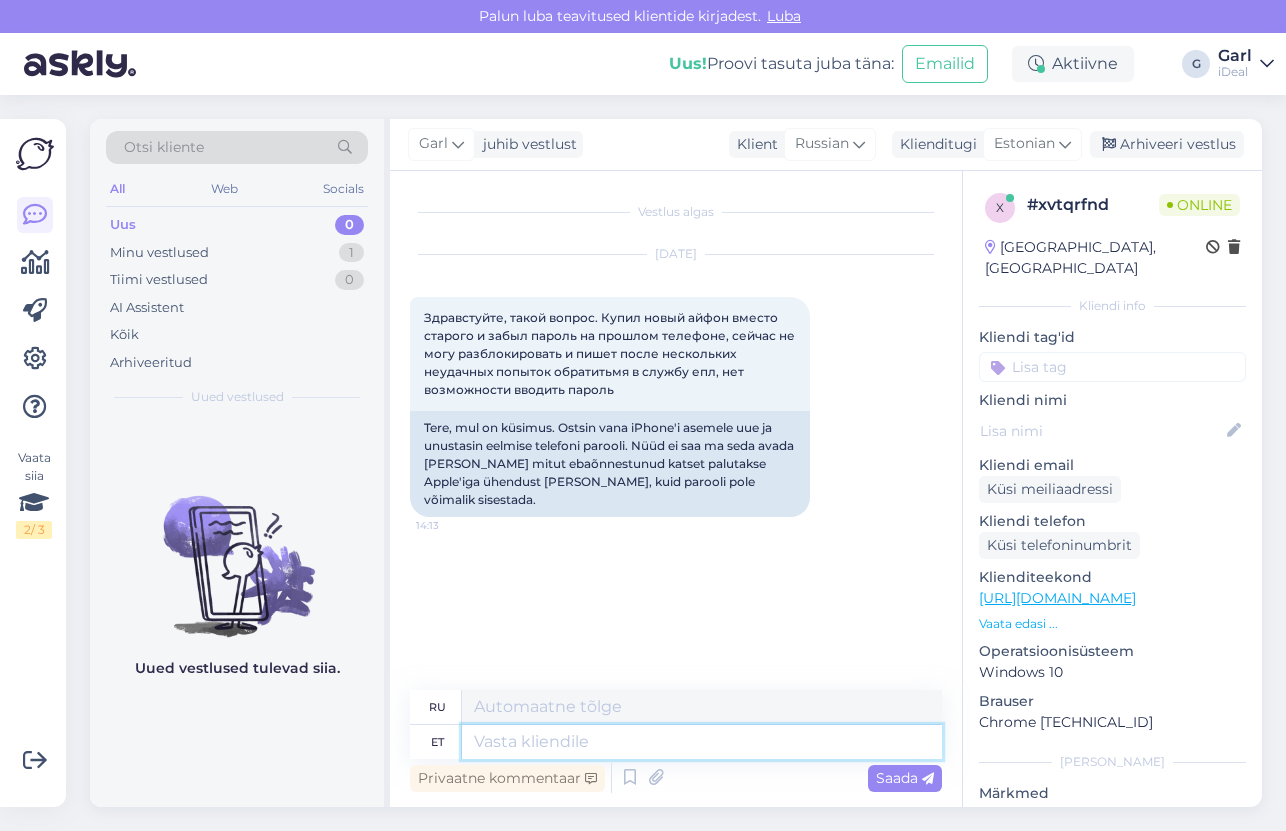 click at bounding box center [702, 742] 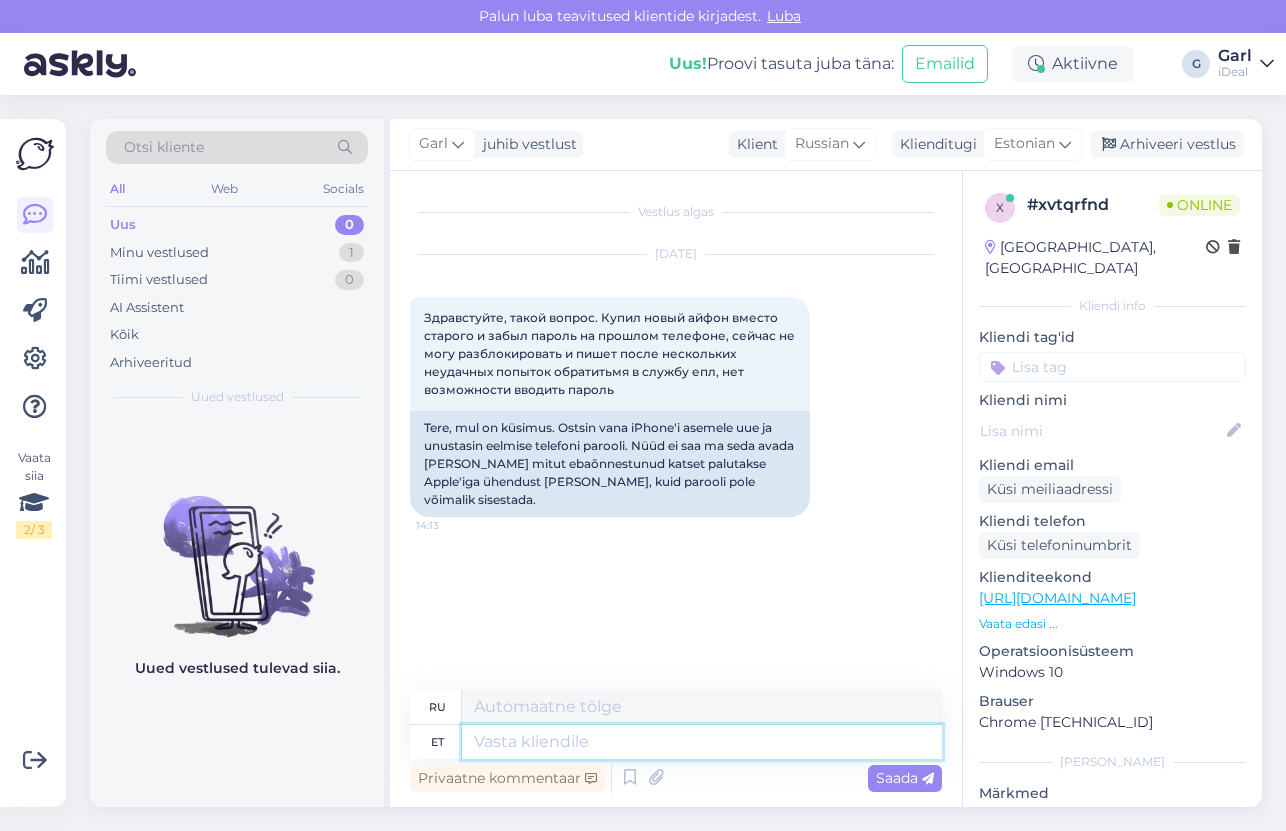 click at bounding box center (702, 742) 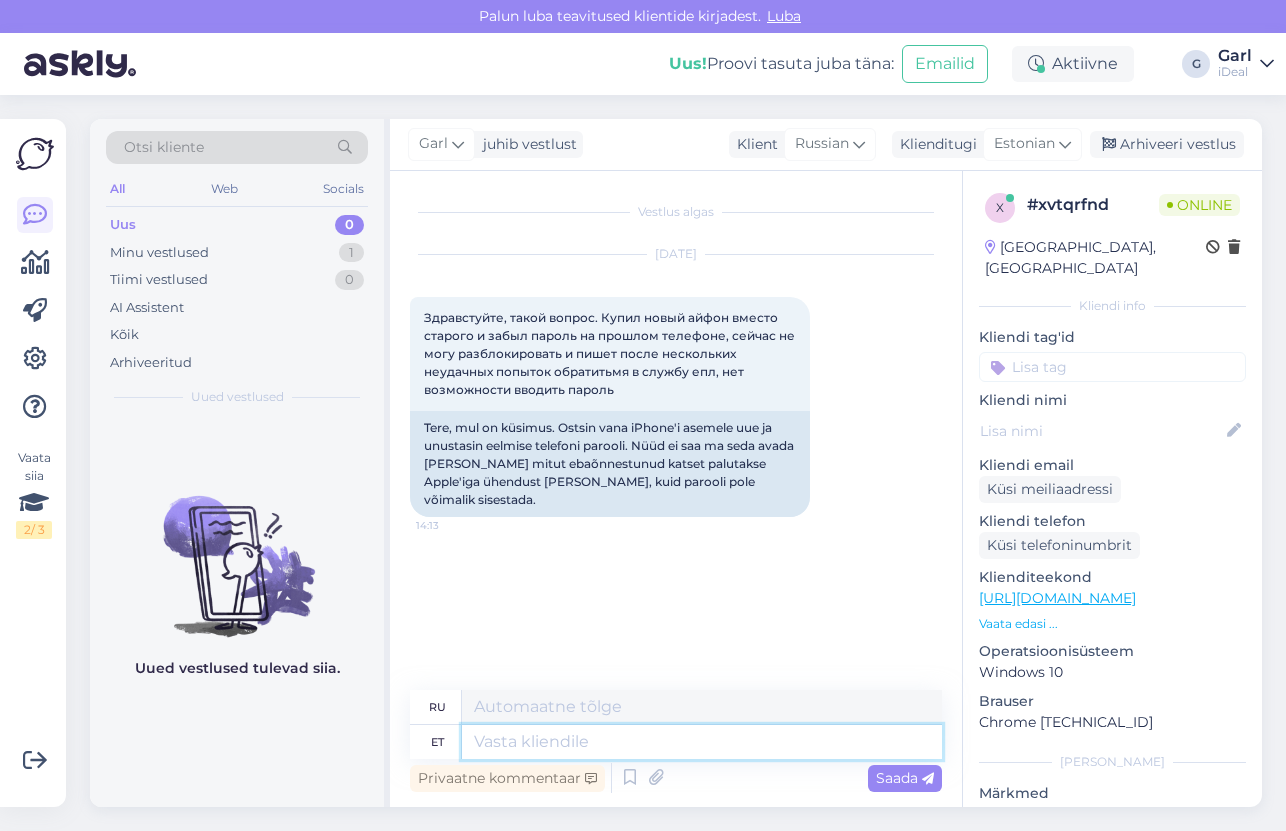 click at bounding box center [702, 742] 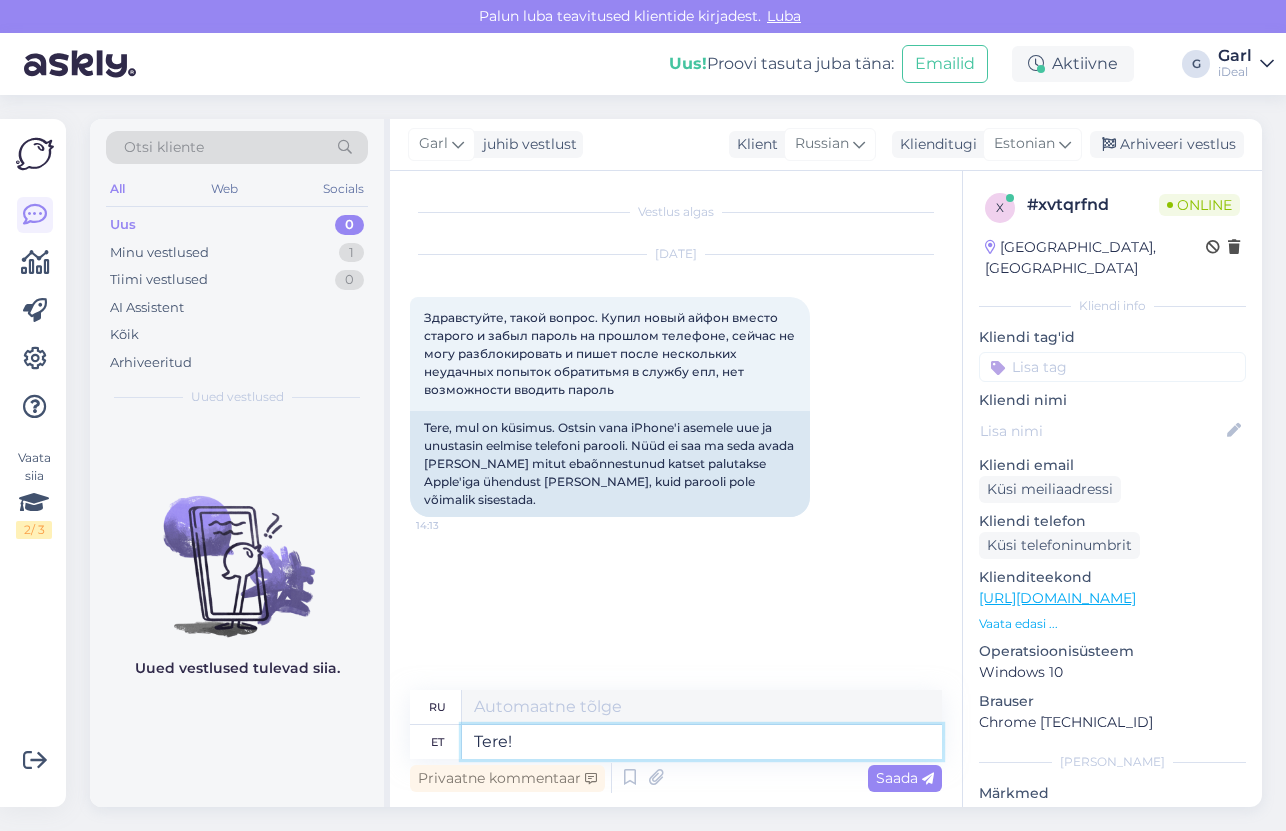 type on "Tere!" 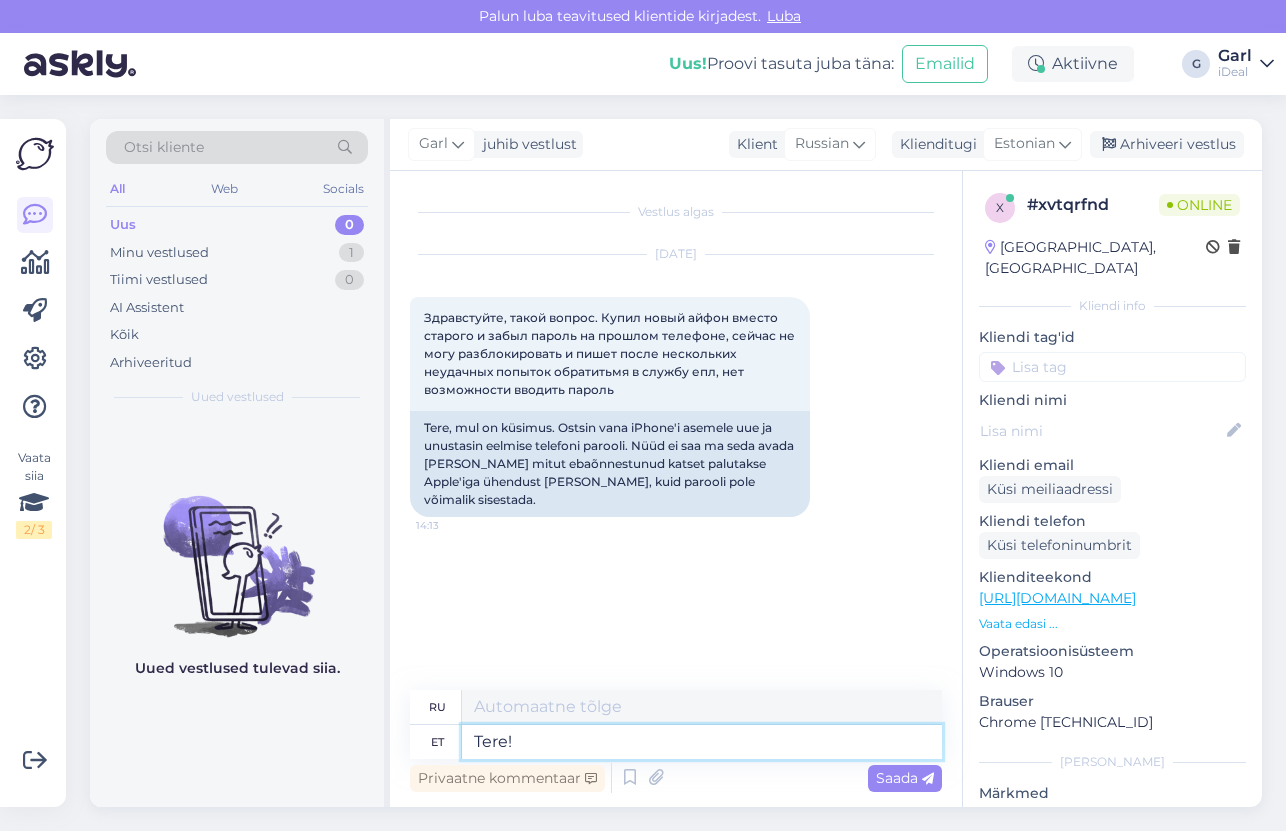 type on "Привет!" 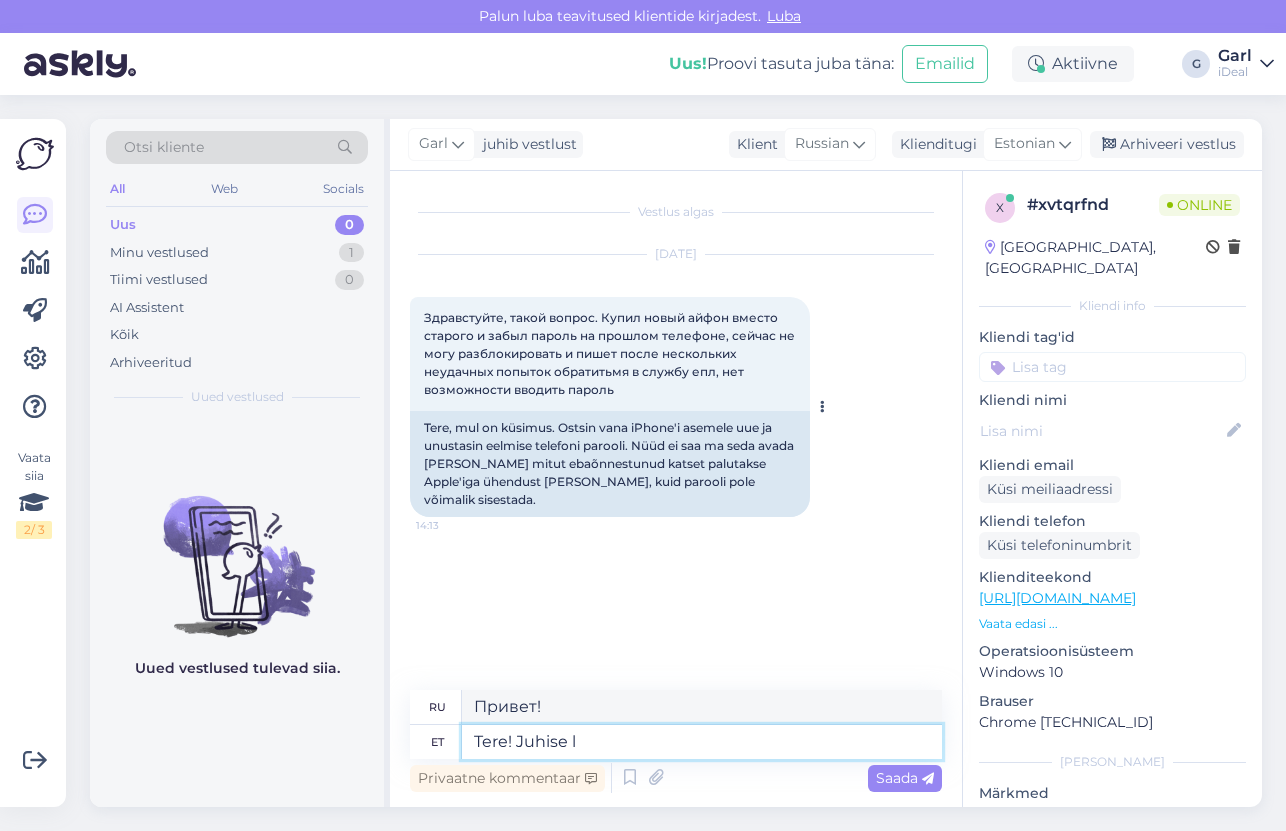 type on "Tere! Juhise la" 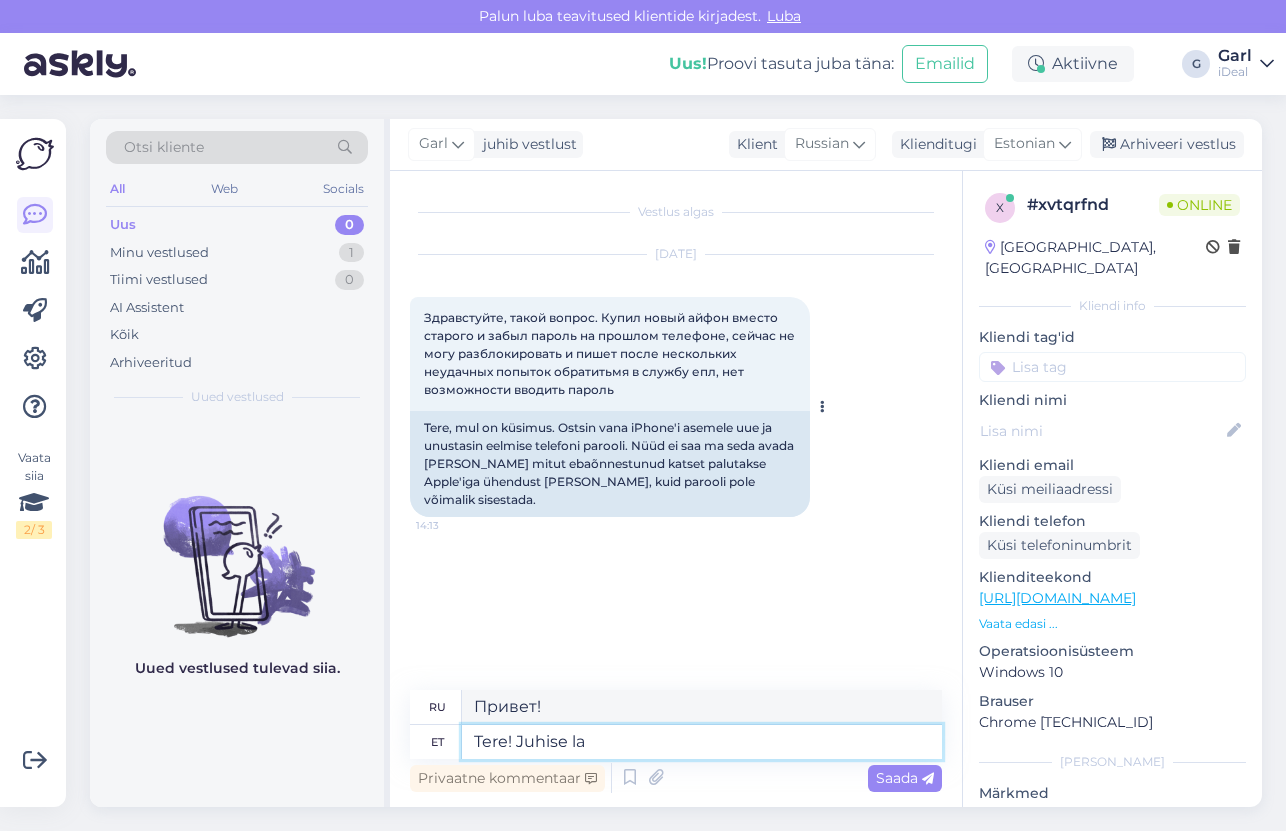 type on "Привет! Инструкция" 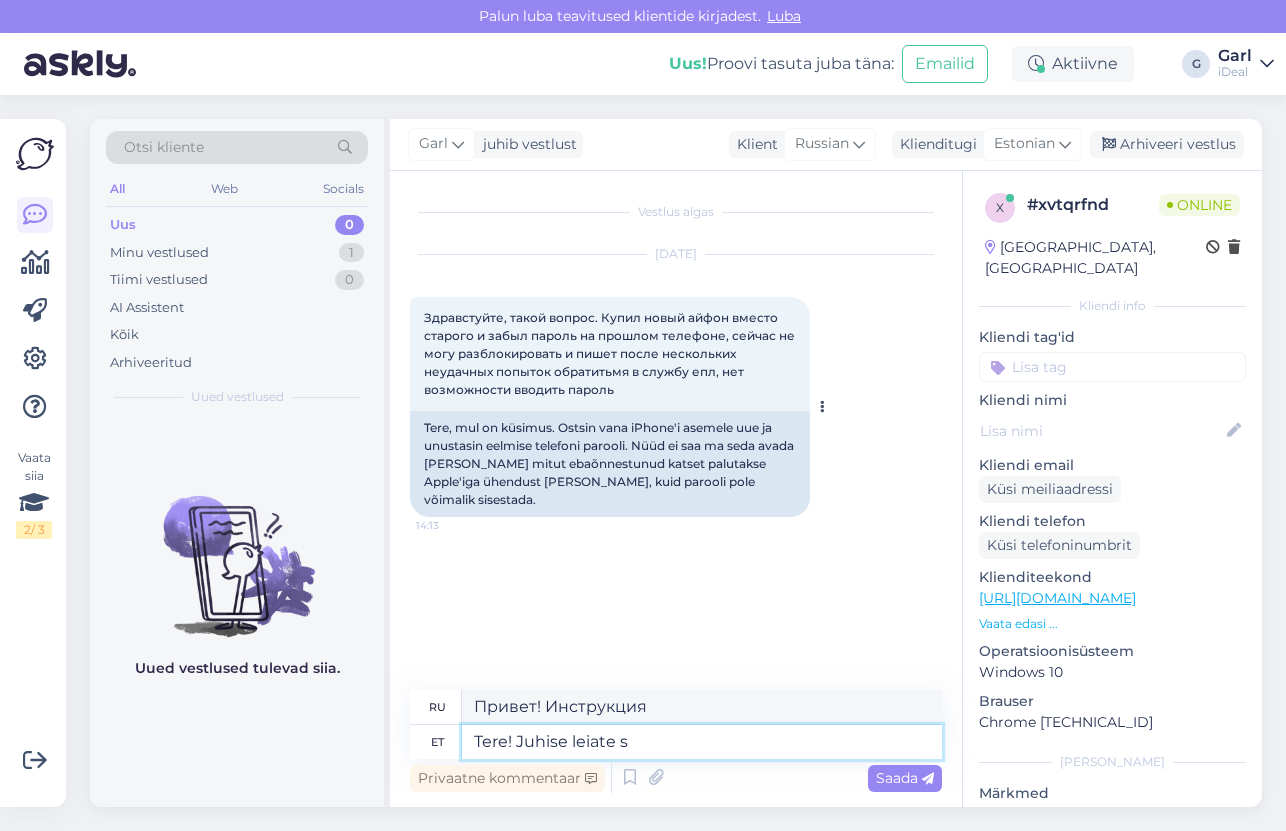 type on "Tere! Juhise leiate si" 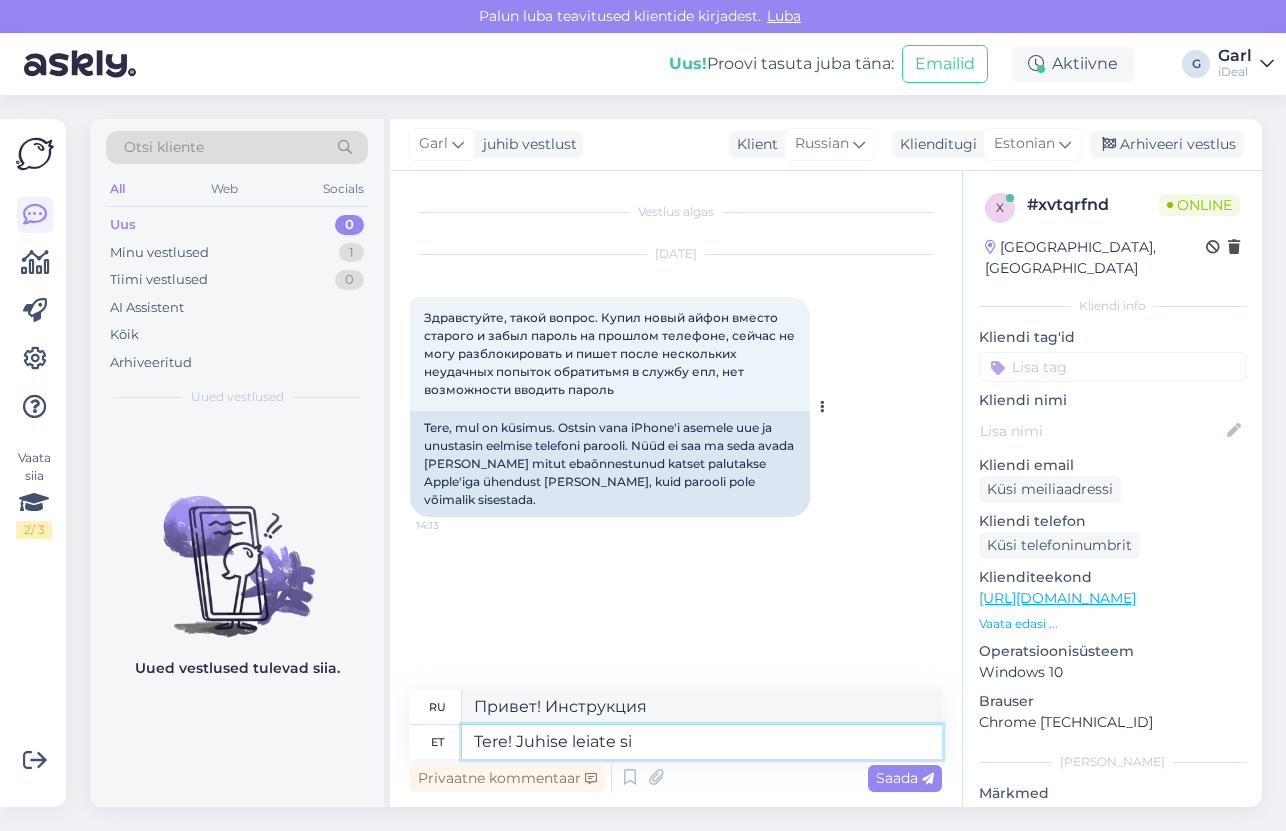 type on "Здравствуйте! Инструкции можно найти здесь." 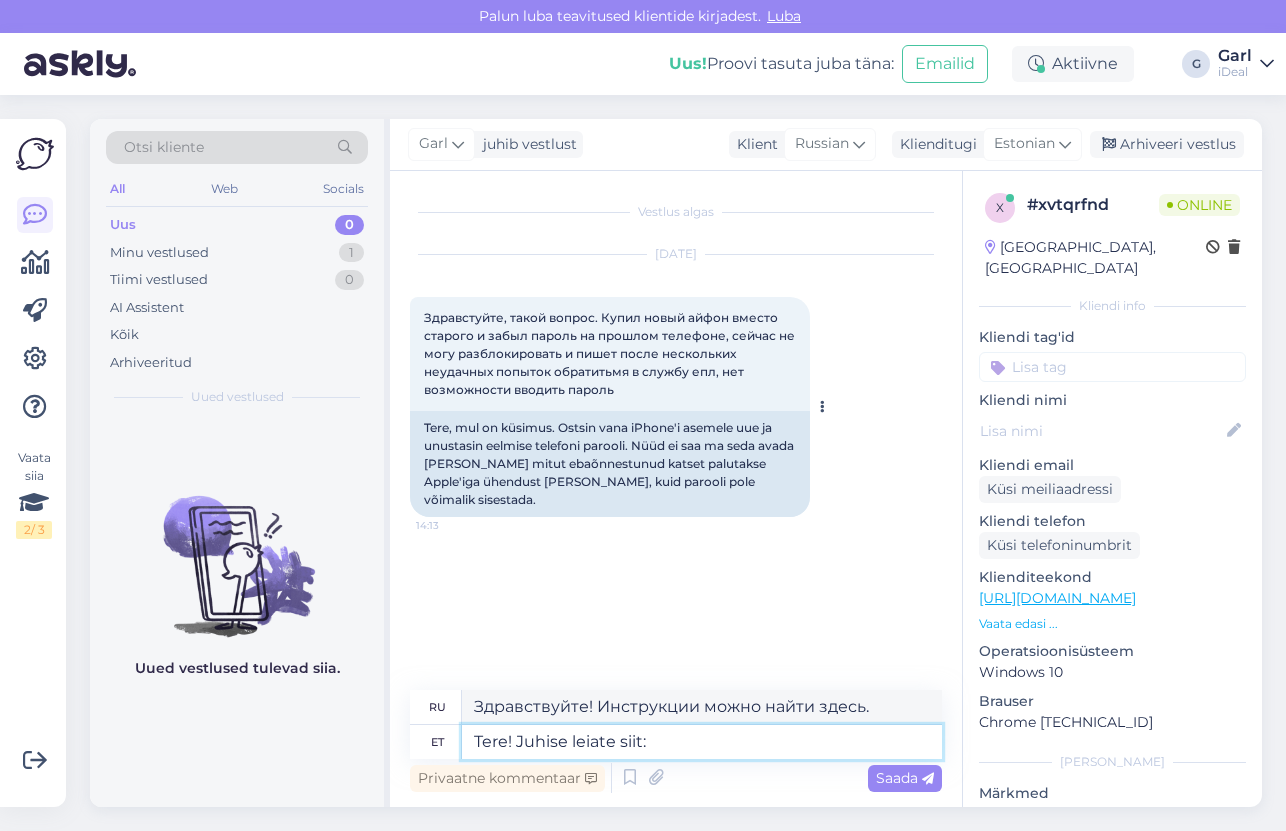 paste on "[URL][DOMAIN_NAME]" 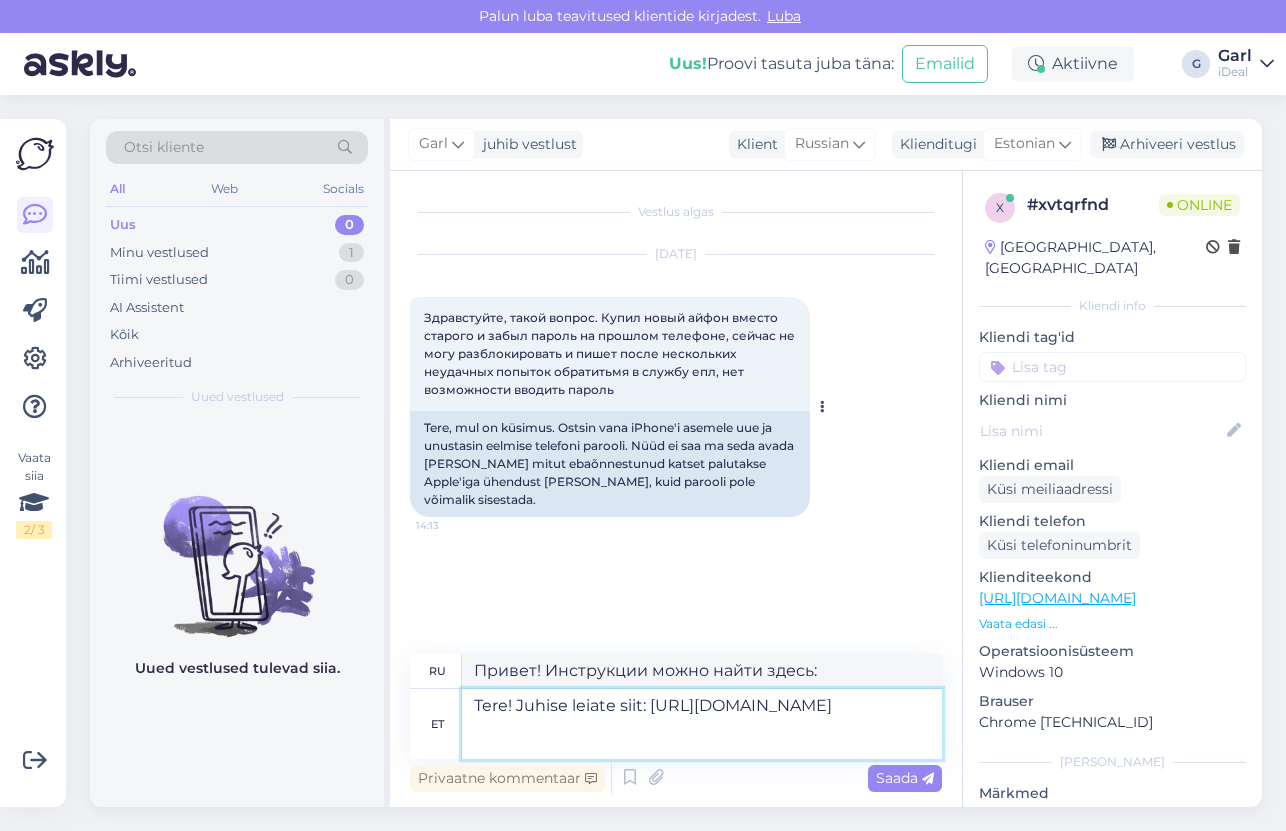 type on "Привет! Инструкции можно найти здесь: [URL][DOMAIN_NAME]" 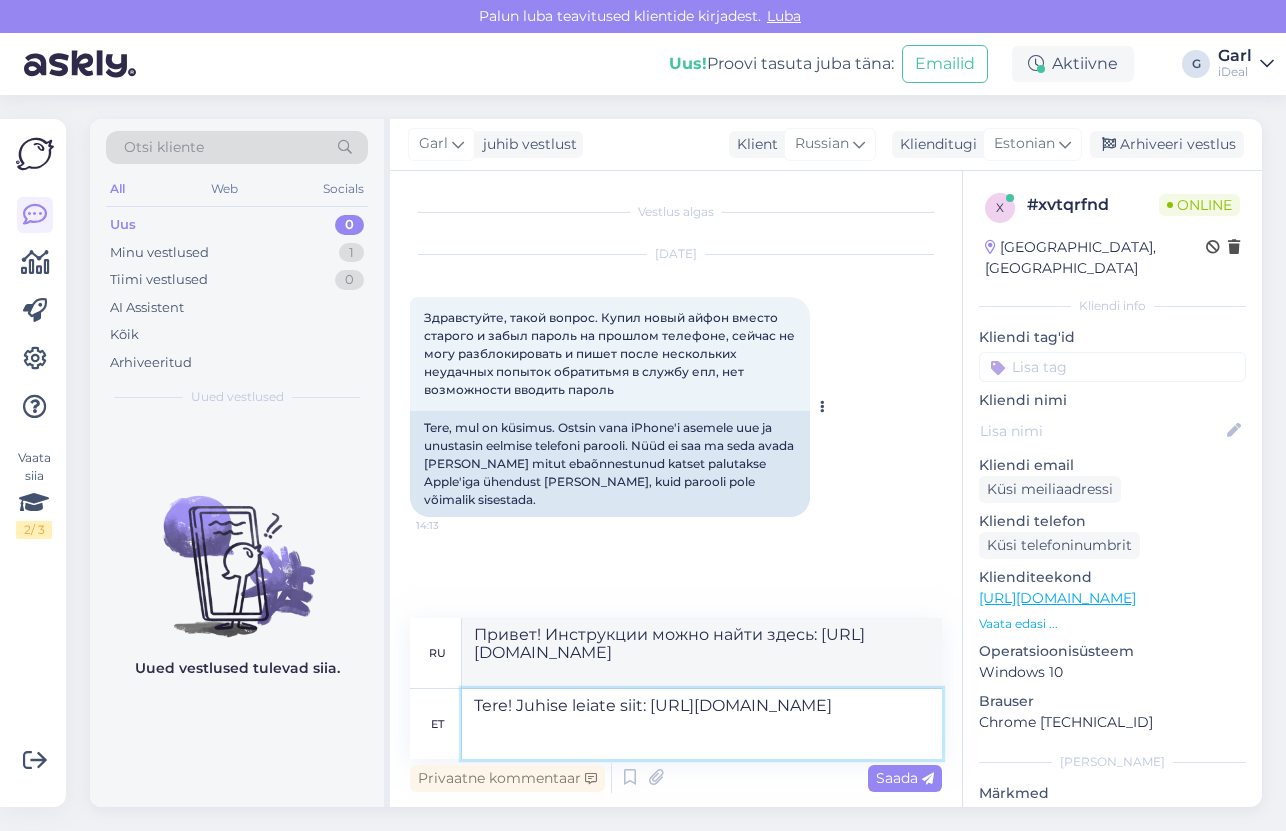 type 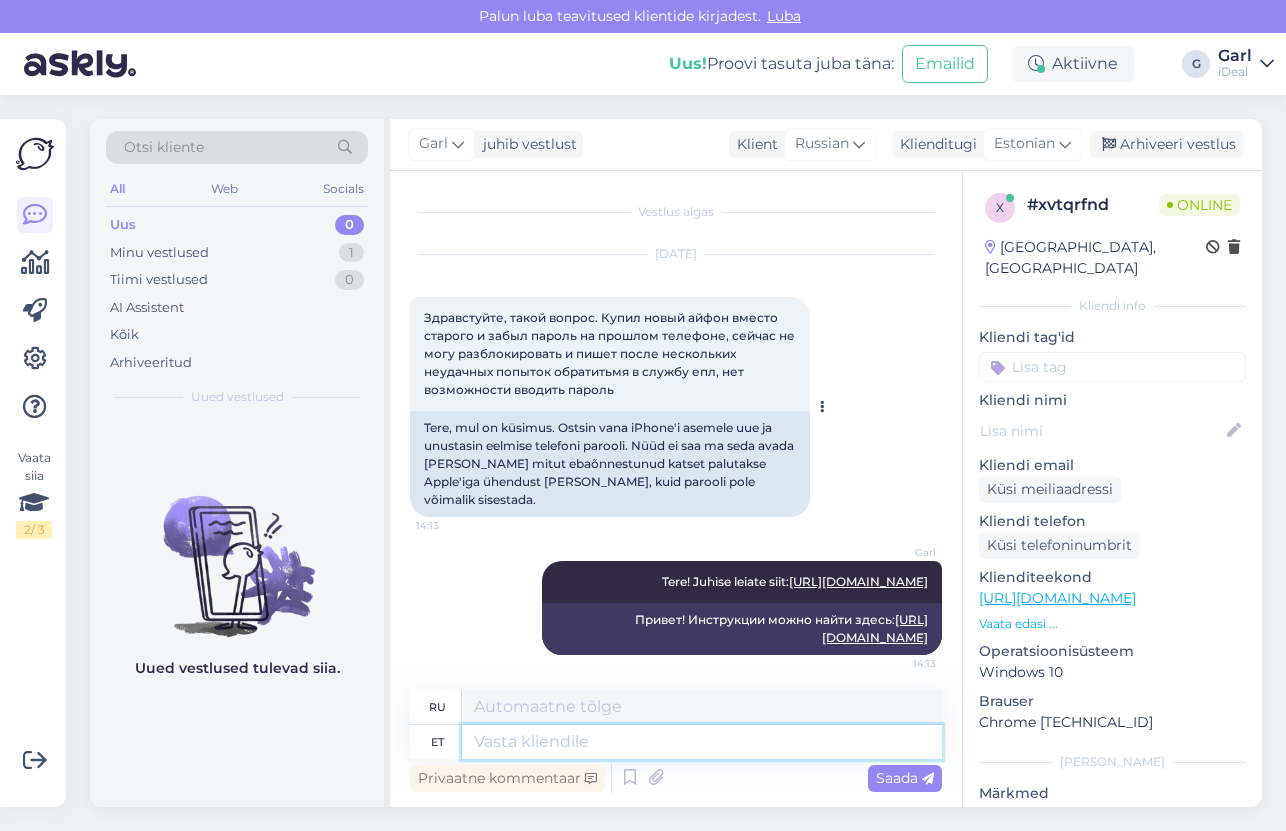 scroll, scrollTop: 41, scrollLeft: 0, axis: vertical 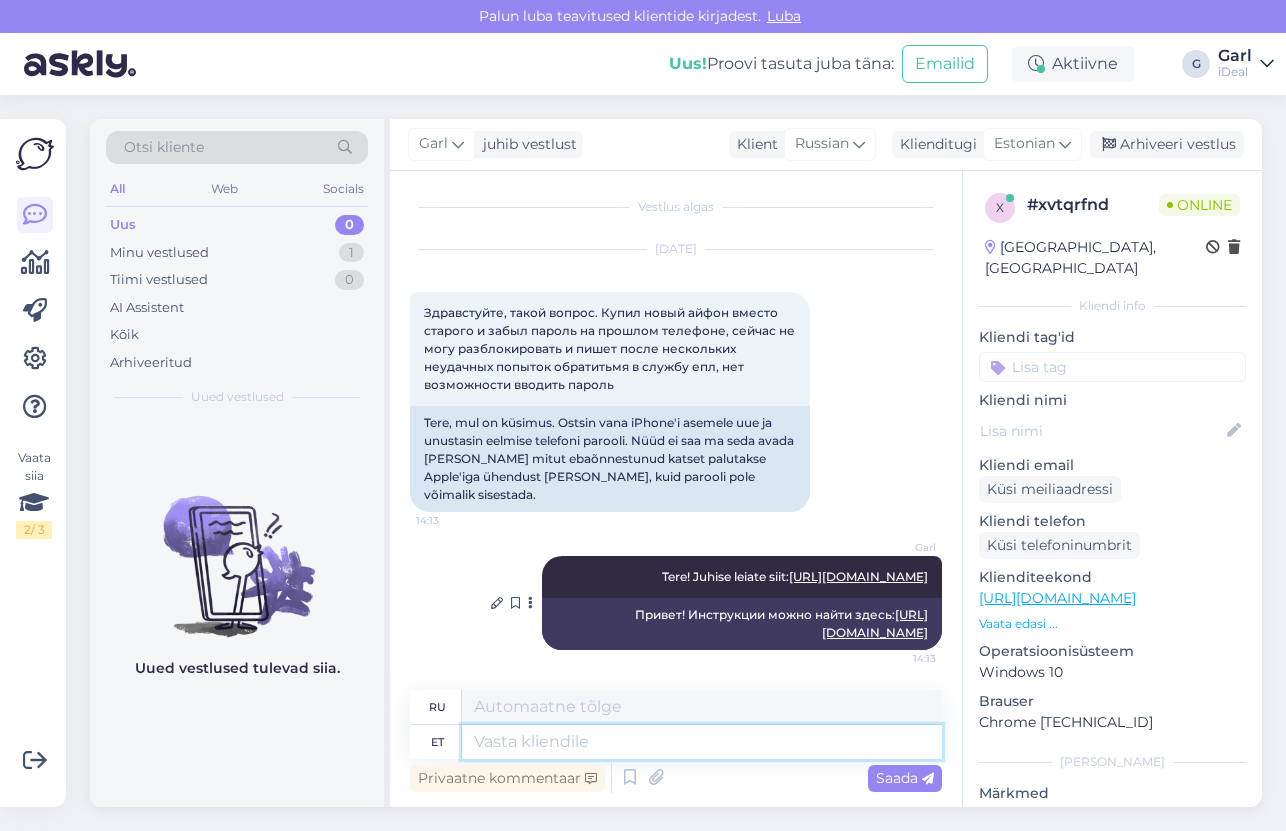 type 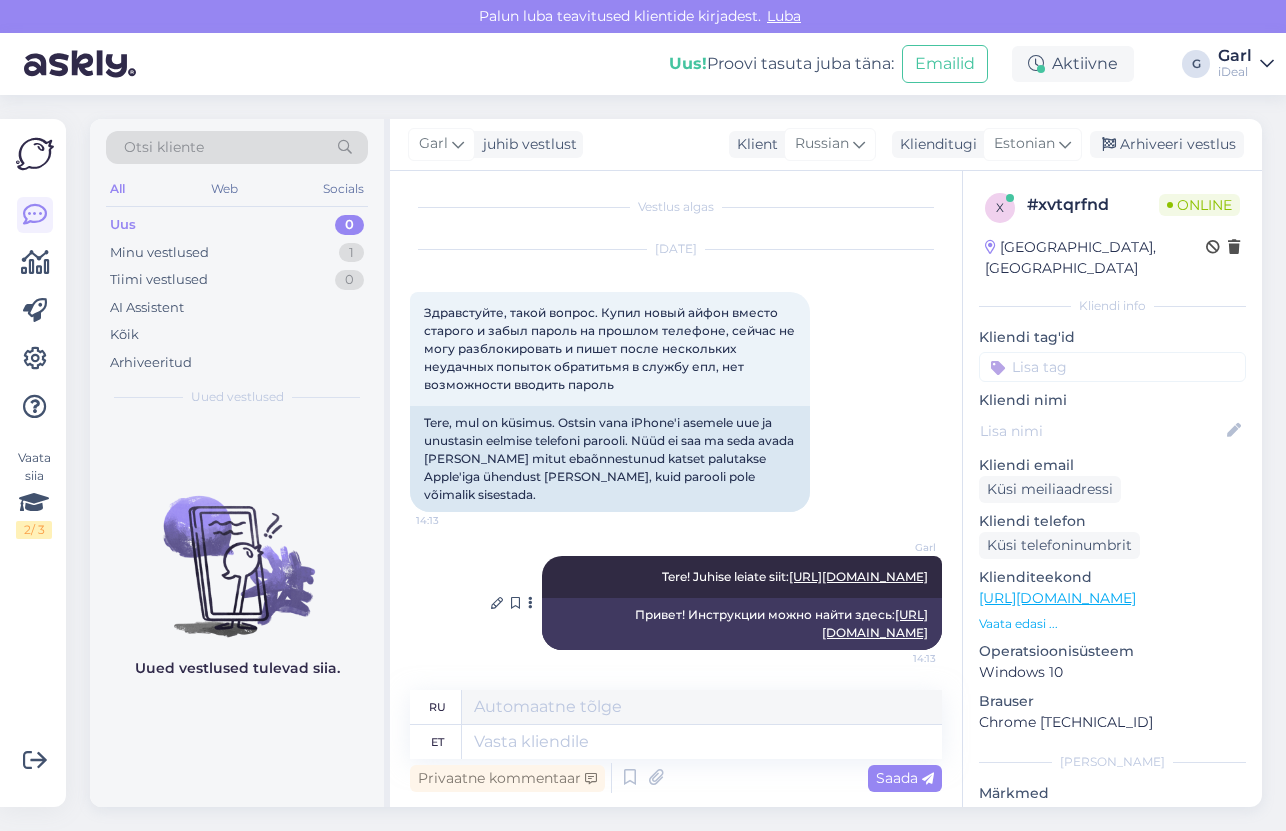 click on "[URL][DOMAIN_NAME]" at bounding box center [858, 576] 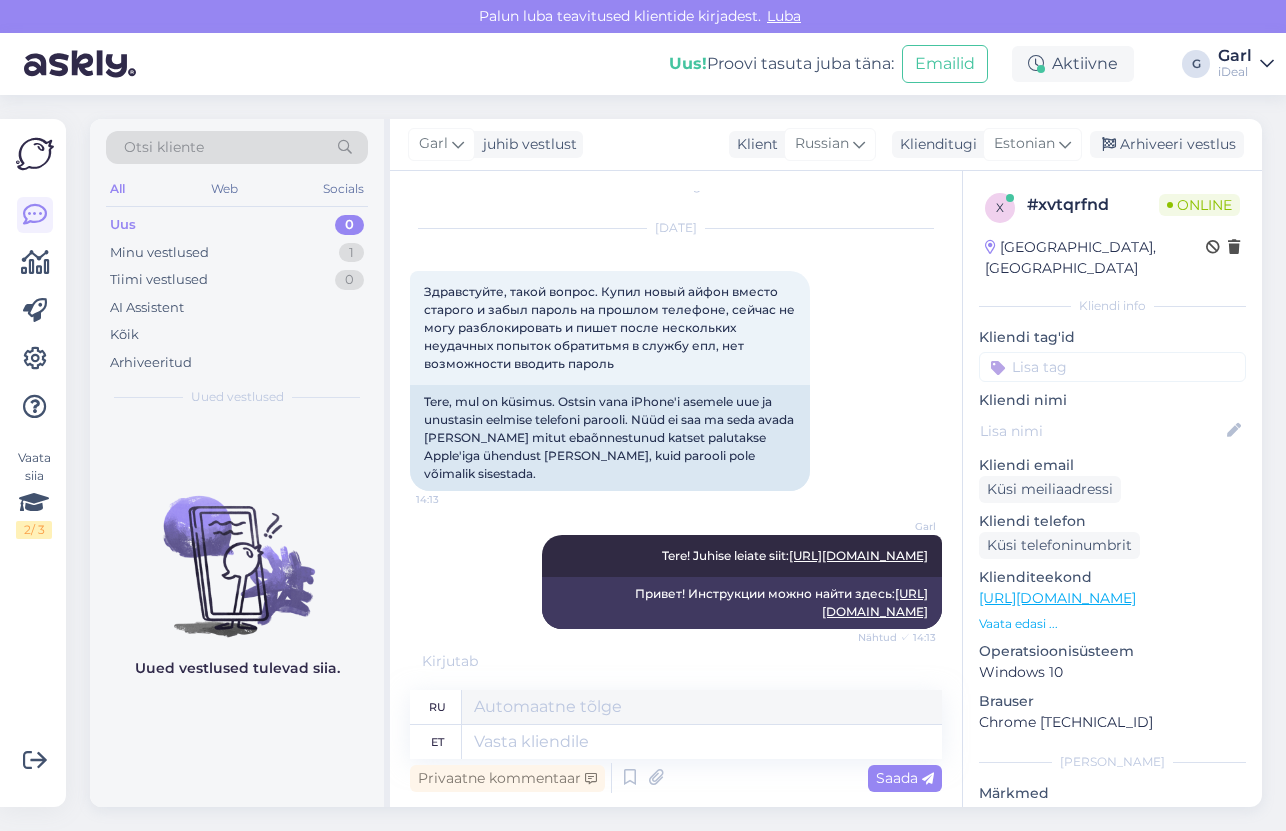 click on "Garl iDeal" at bounding box center [1246, 64] 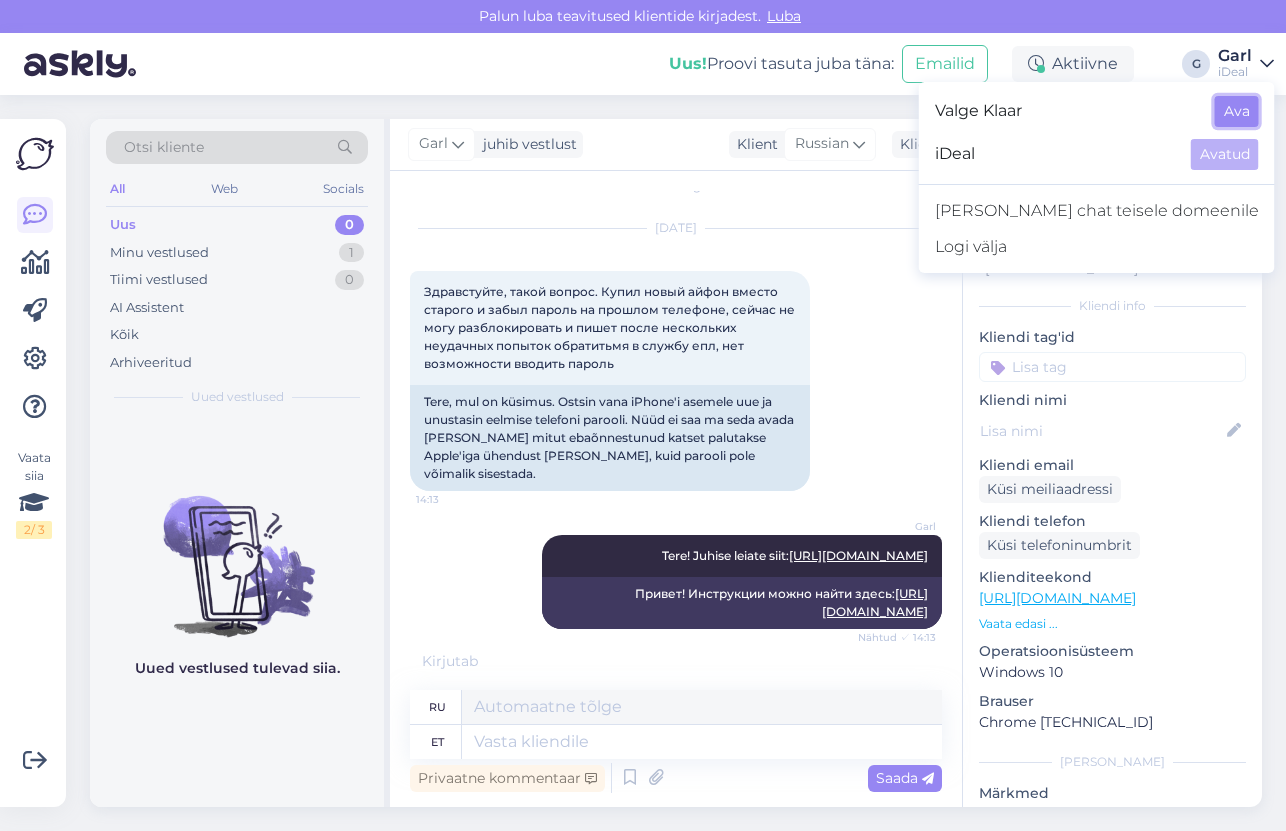 click on "Ava" at bounding box center (1237, 111) 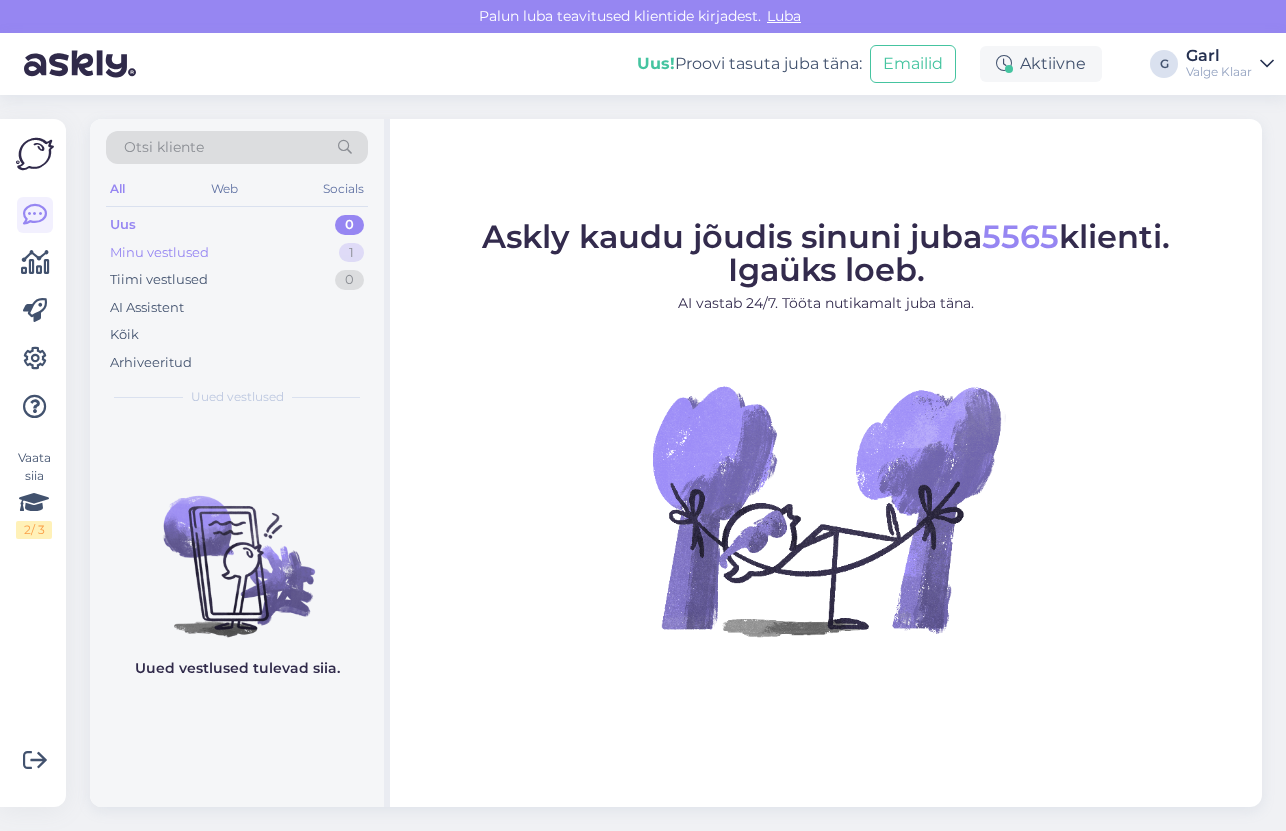 click on "Uus 0 Minu vestlused 1 Tiimi vestlused 0 AI Assistent Kõik Arhiveeritud" at bounding box center [237, 293] 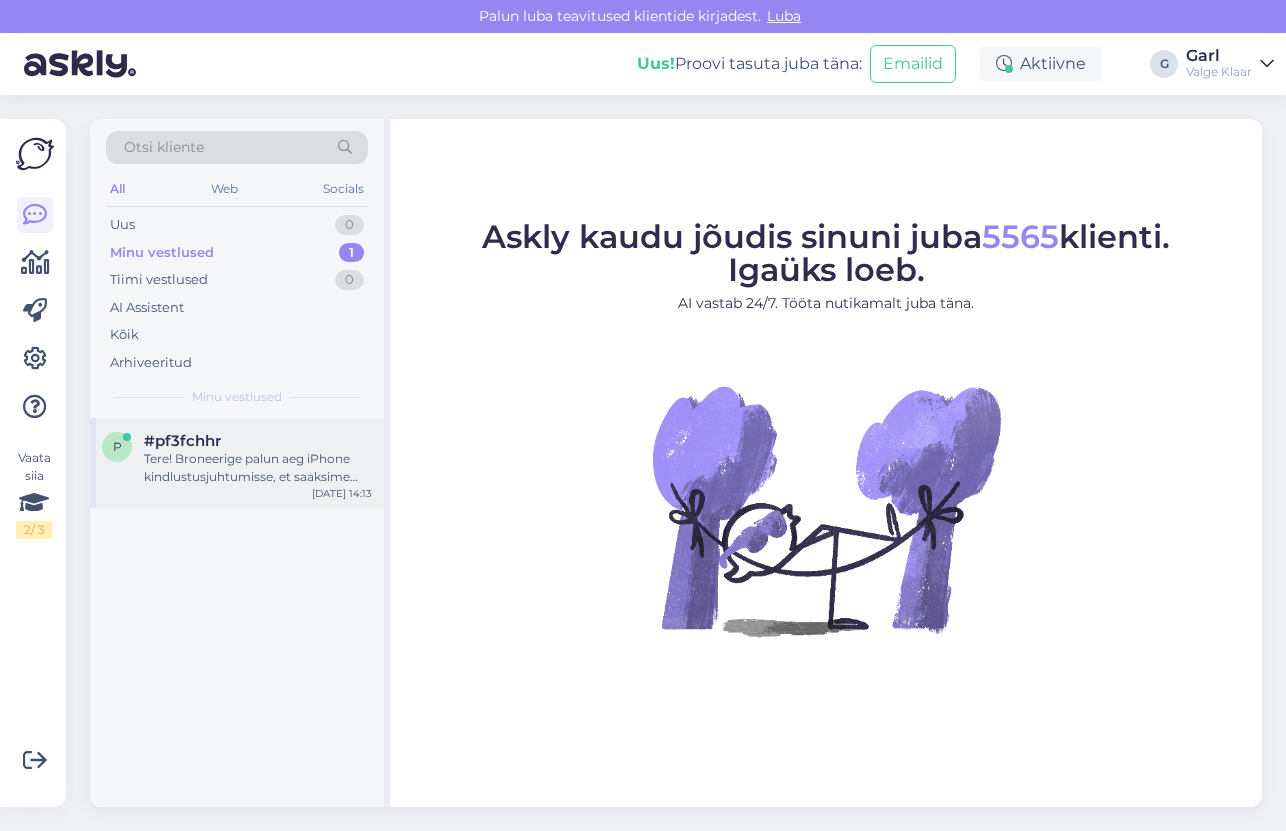 click on "[DATE] 14:13" at bounding box center (342, 493) 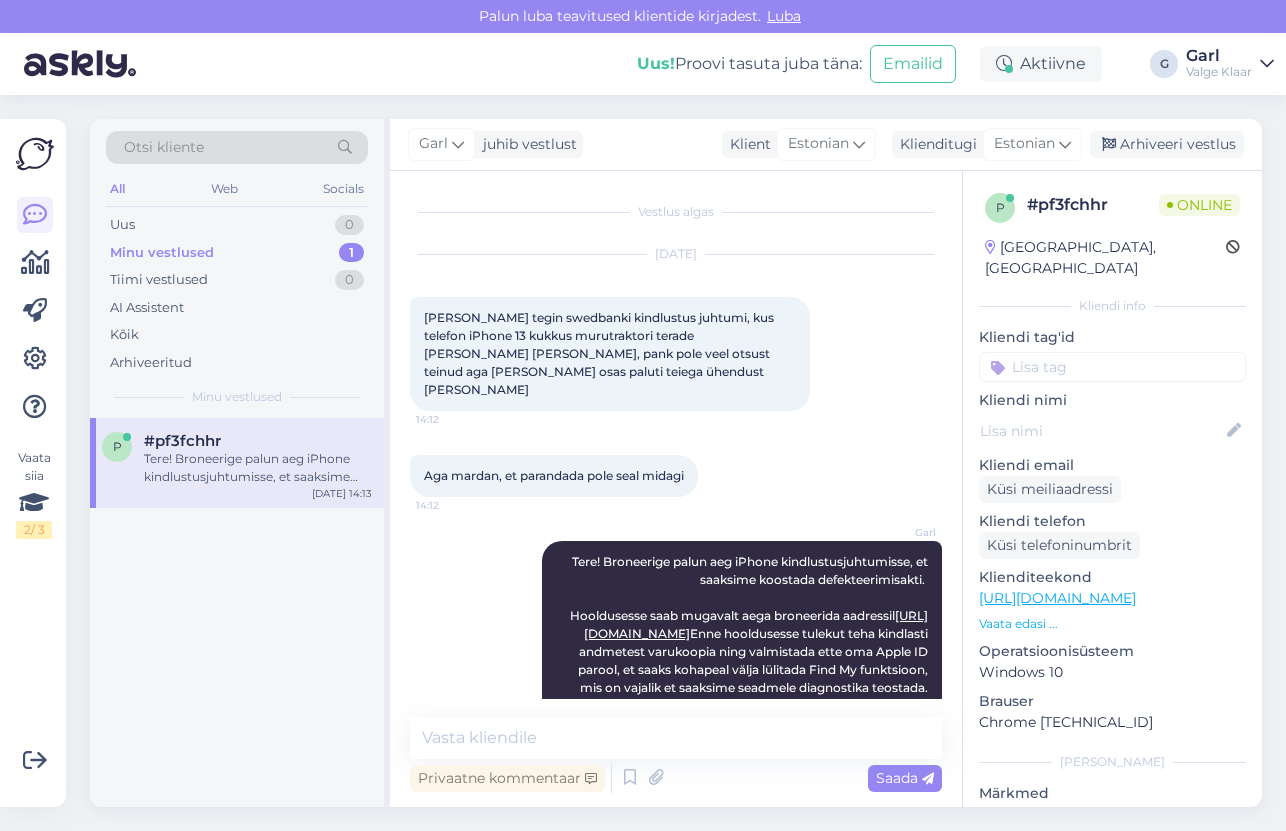 scroll, scrollTop: 104, scrollLeft: 0, axis: vertical 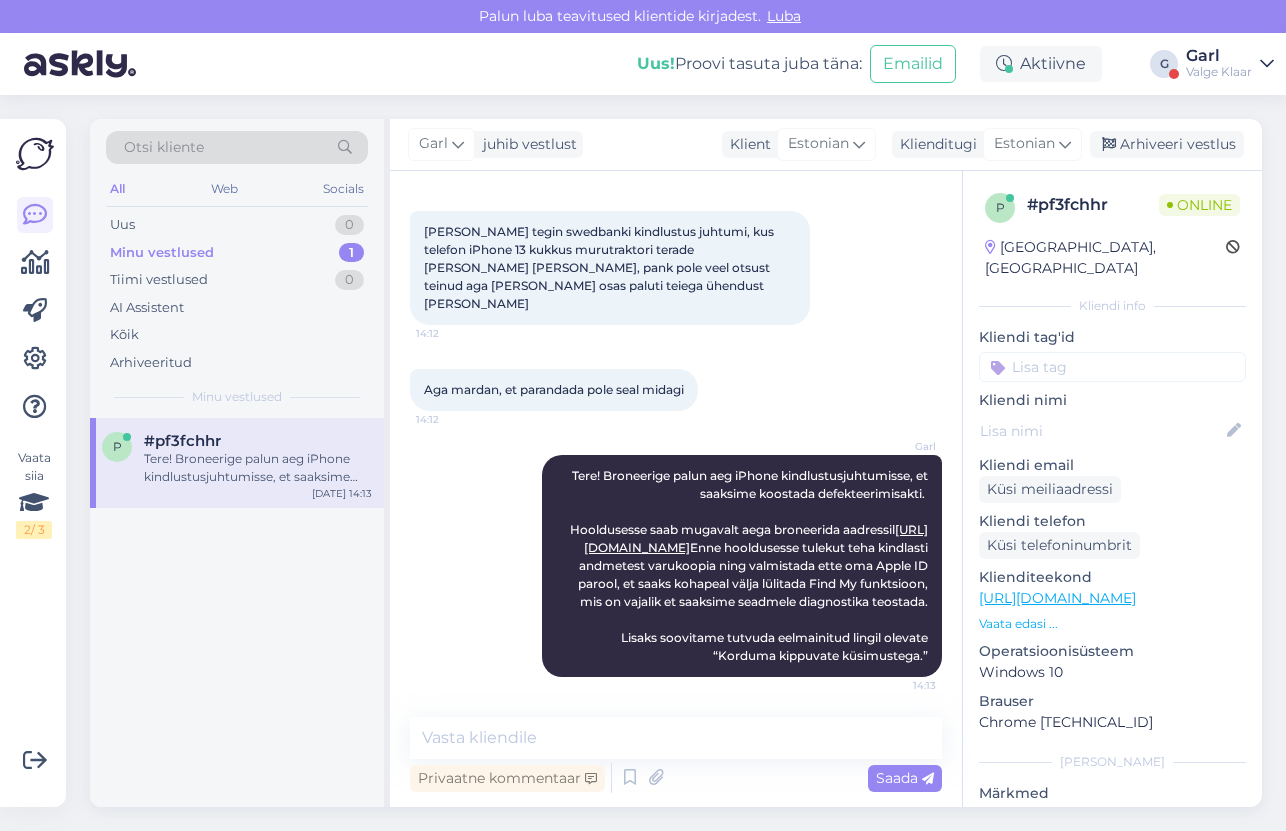 click on "Valge Klaar" at bounding box center (1219, 72) 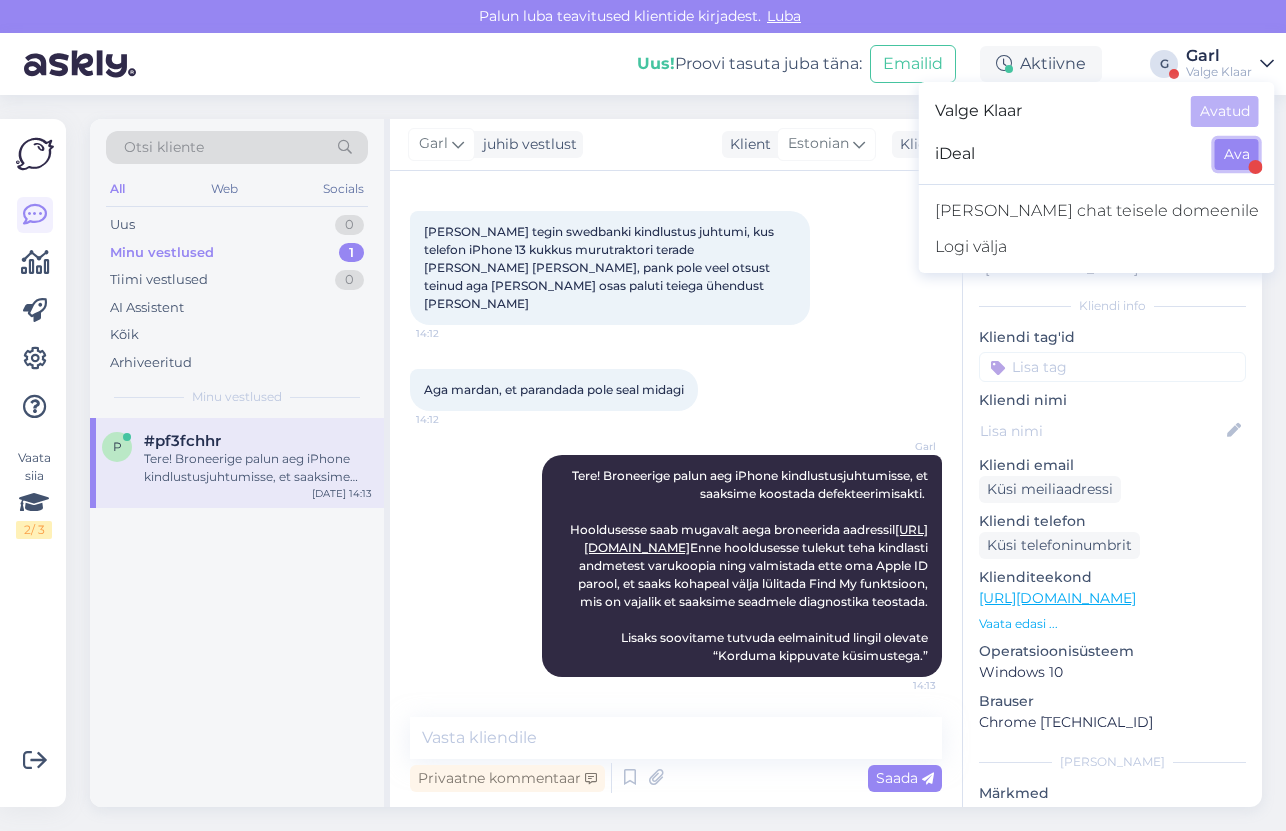 click on "Ava" at bounding box center (1237, 154) 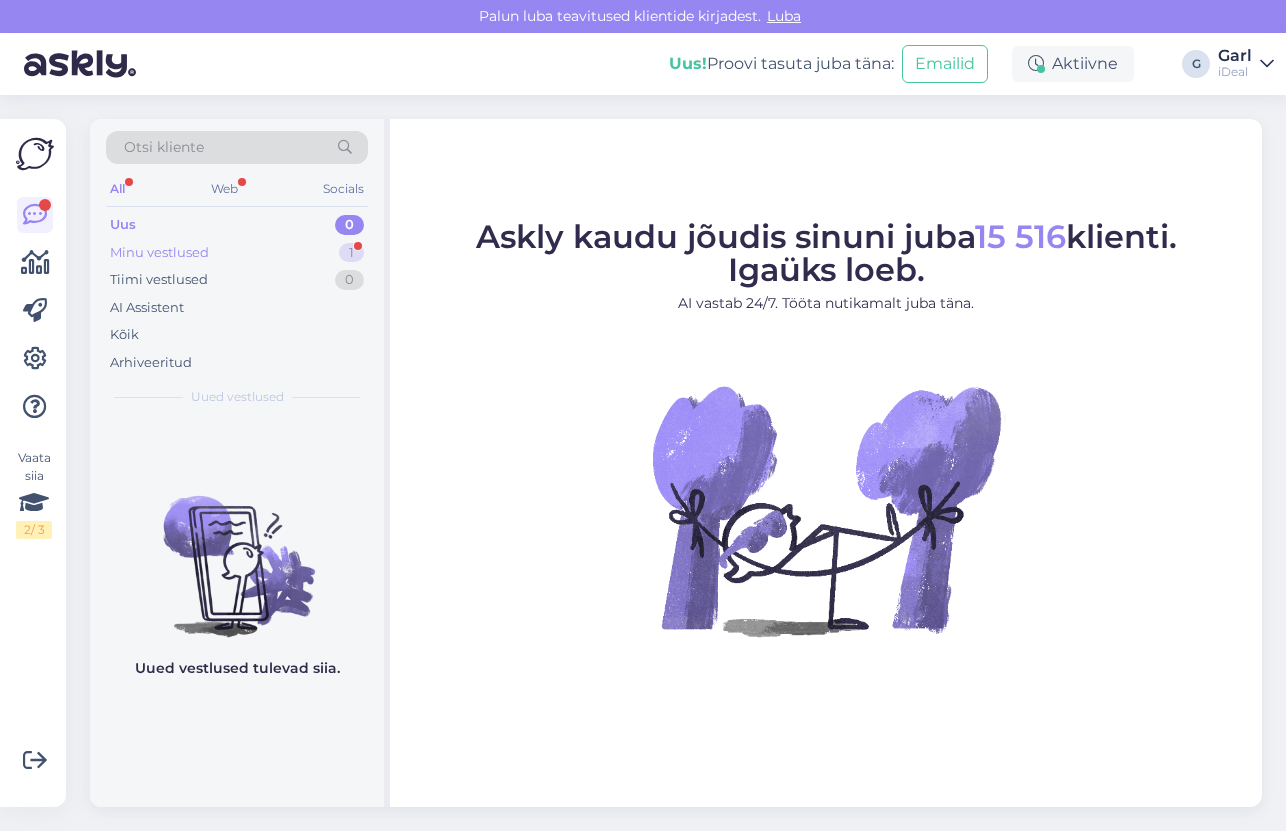click on "Minu vestlused 1" at bounding box center (237, 253) 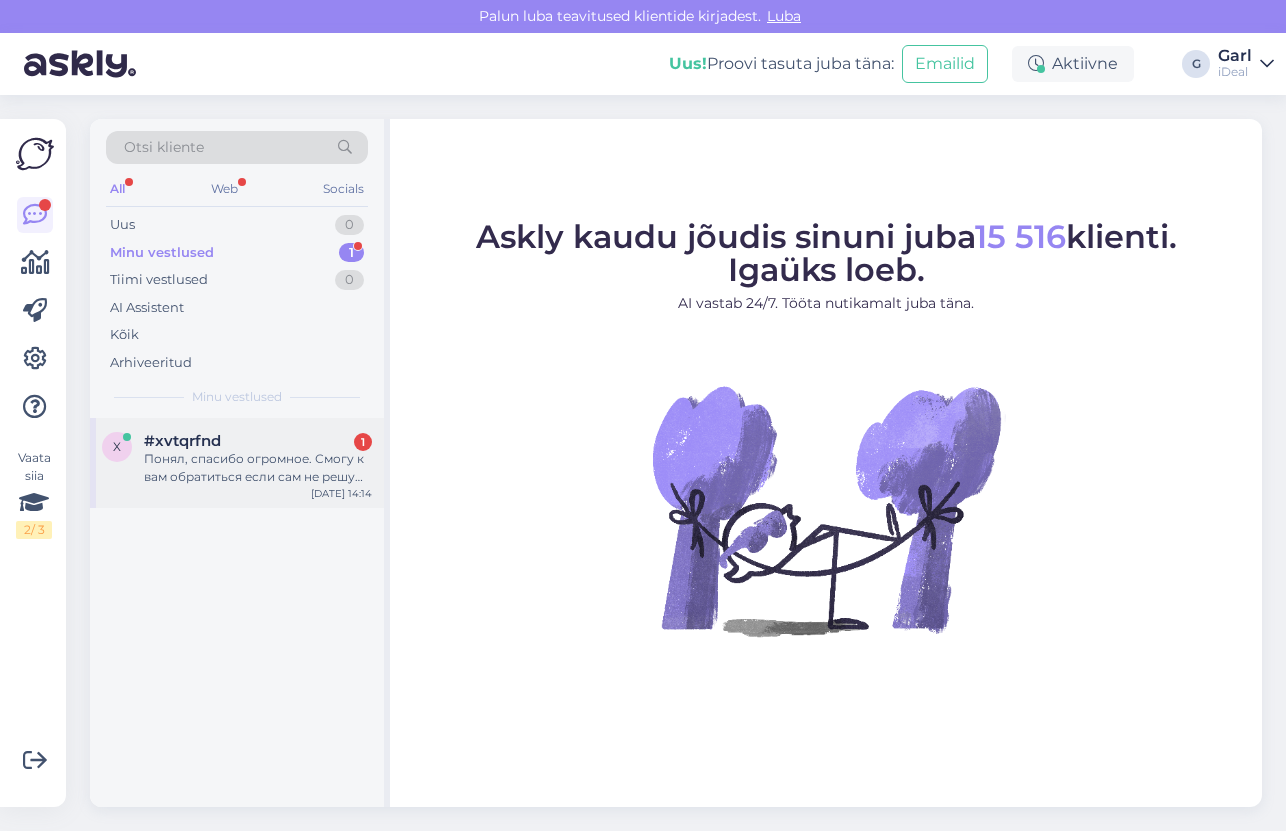 click on "x #xvtqrfnd 1 Понял, спасибо огромное. Смогу к вам обратиться если сам не решу проблему? [DATE] 14:14" at bounding box center (237, 463) 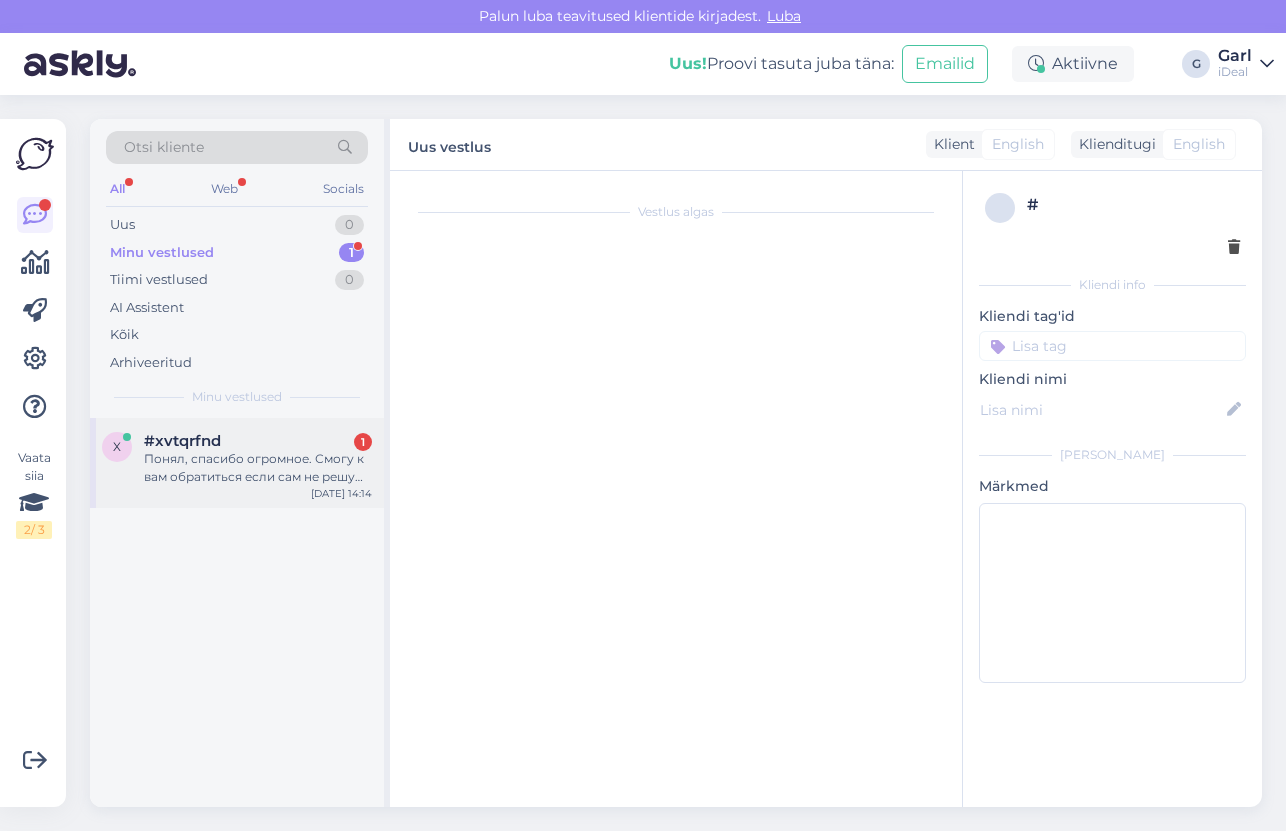 scroll, scrollTop: 197, scrollLeft: 0, axis: vertical 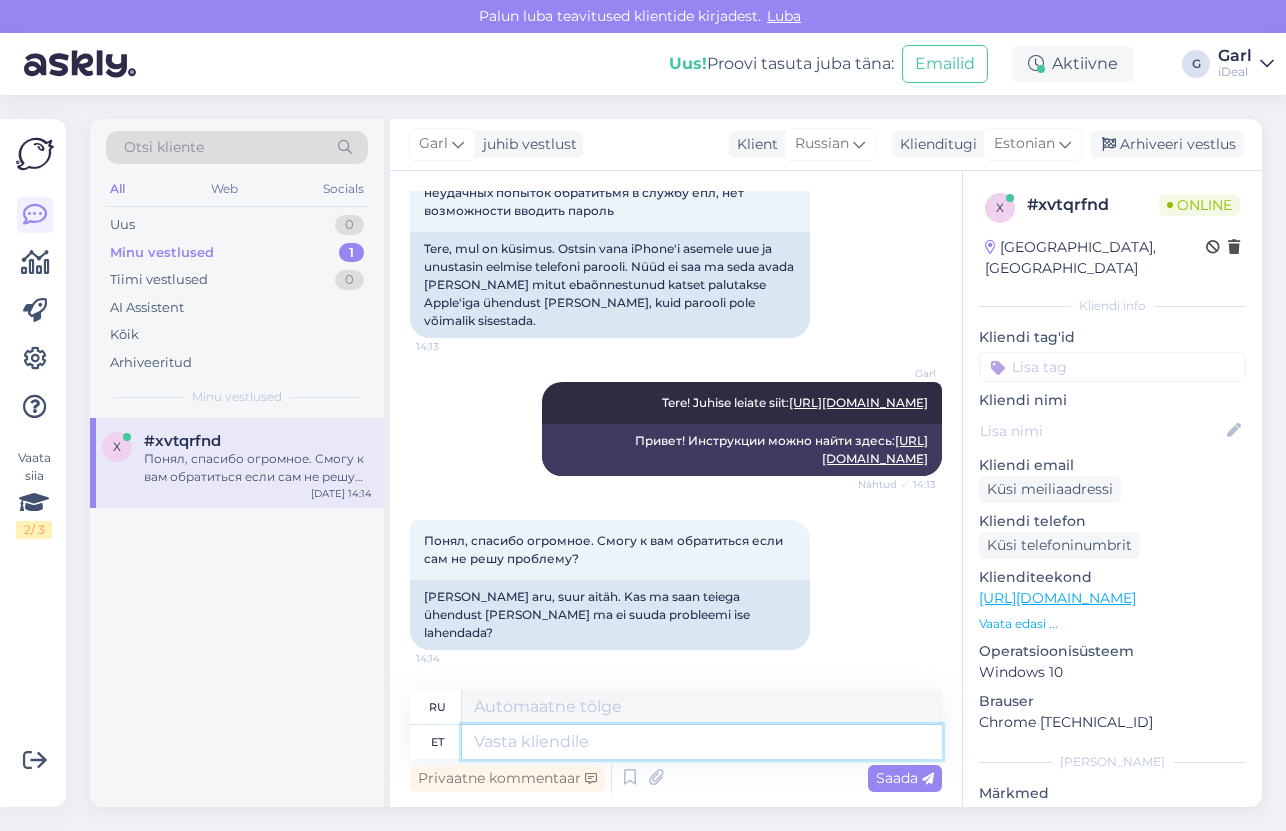 click at bounding box center [702, 742] 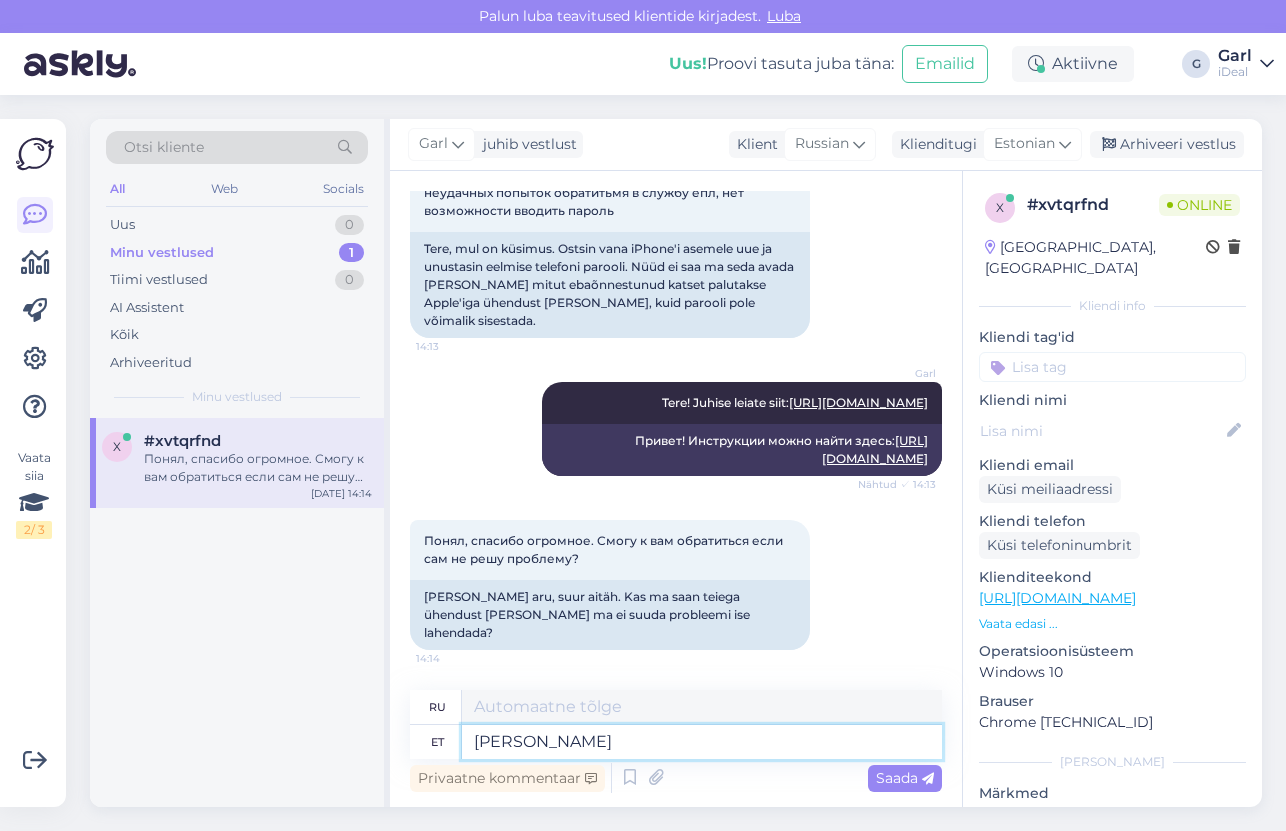 type on "[PERSON_NAME]" 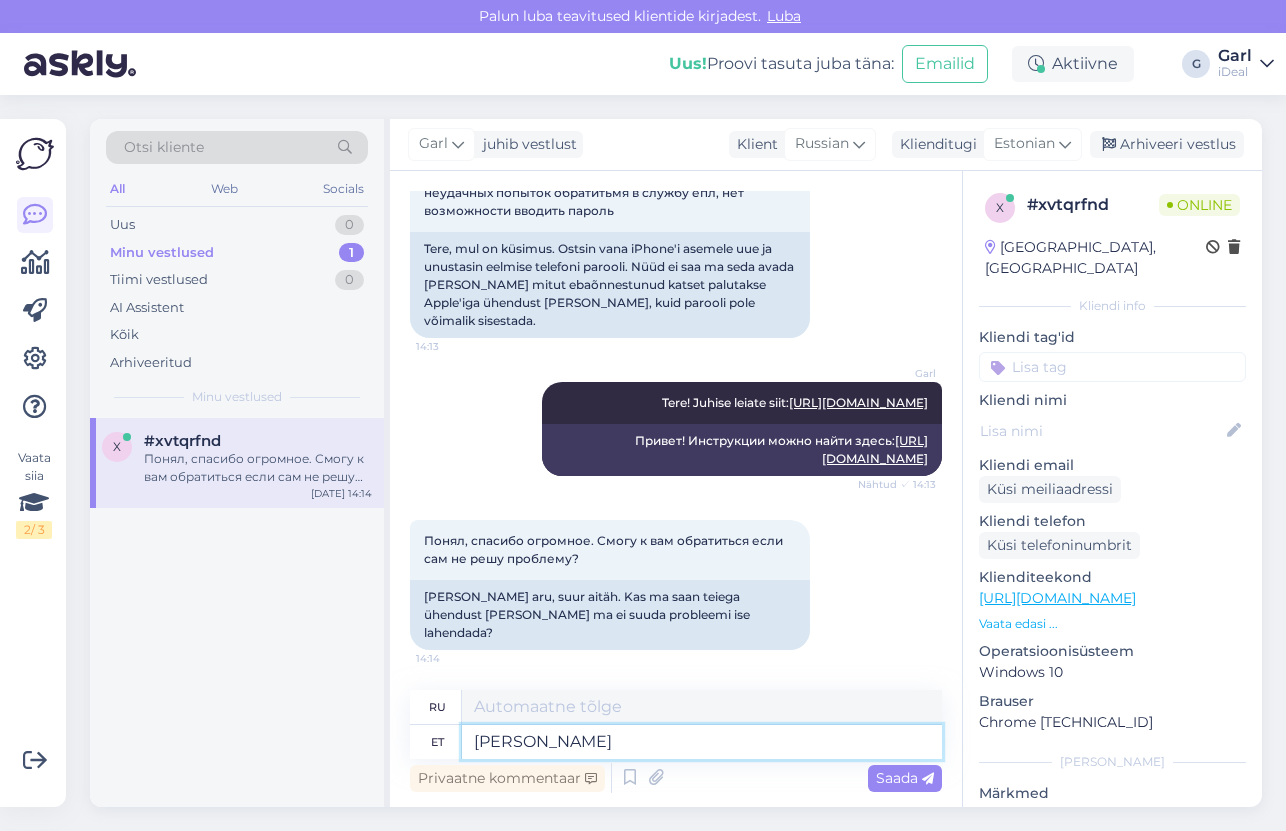 type on "Если" 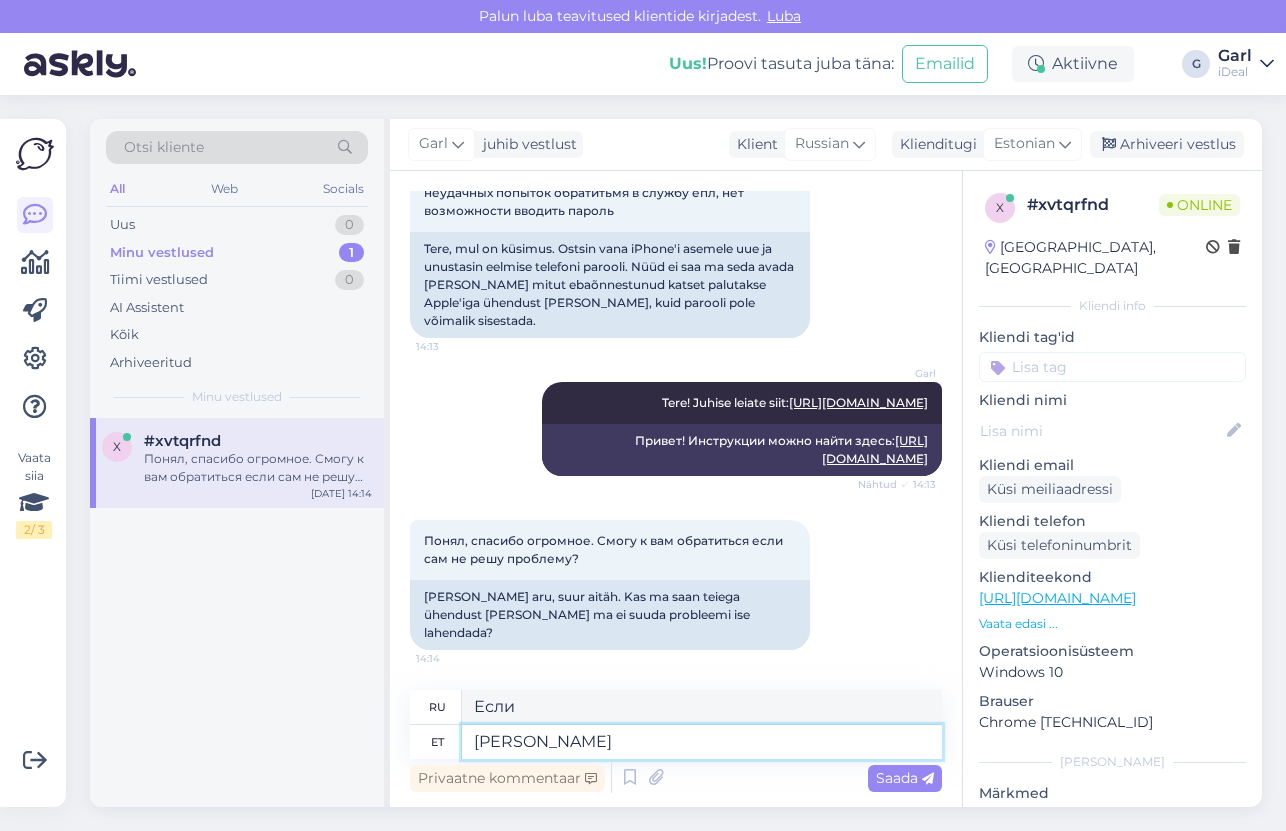 type on "Kui Te" 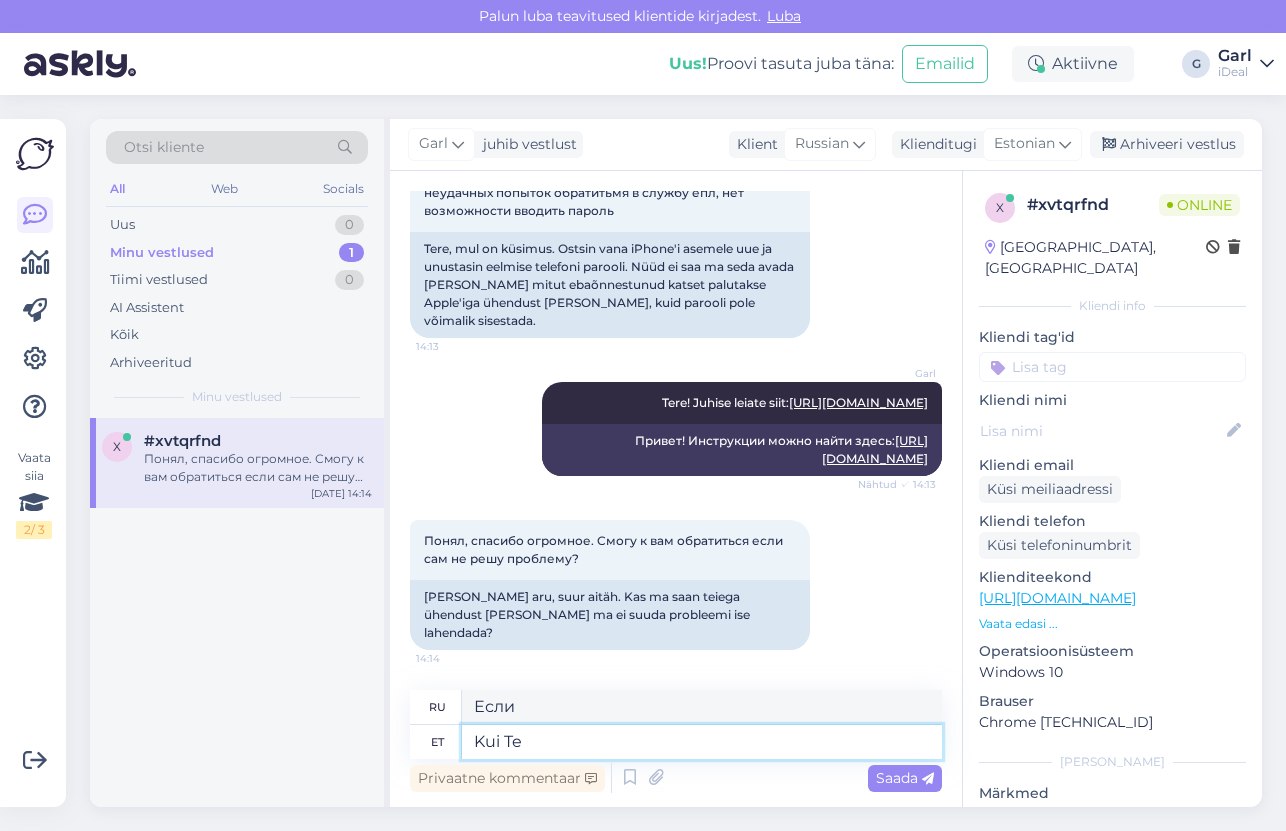 type on "Если ты" 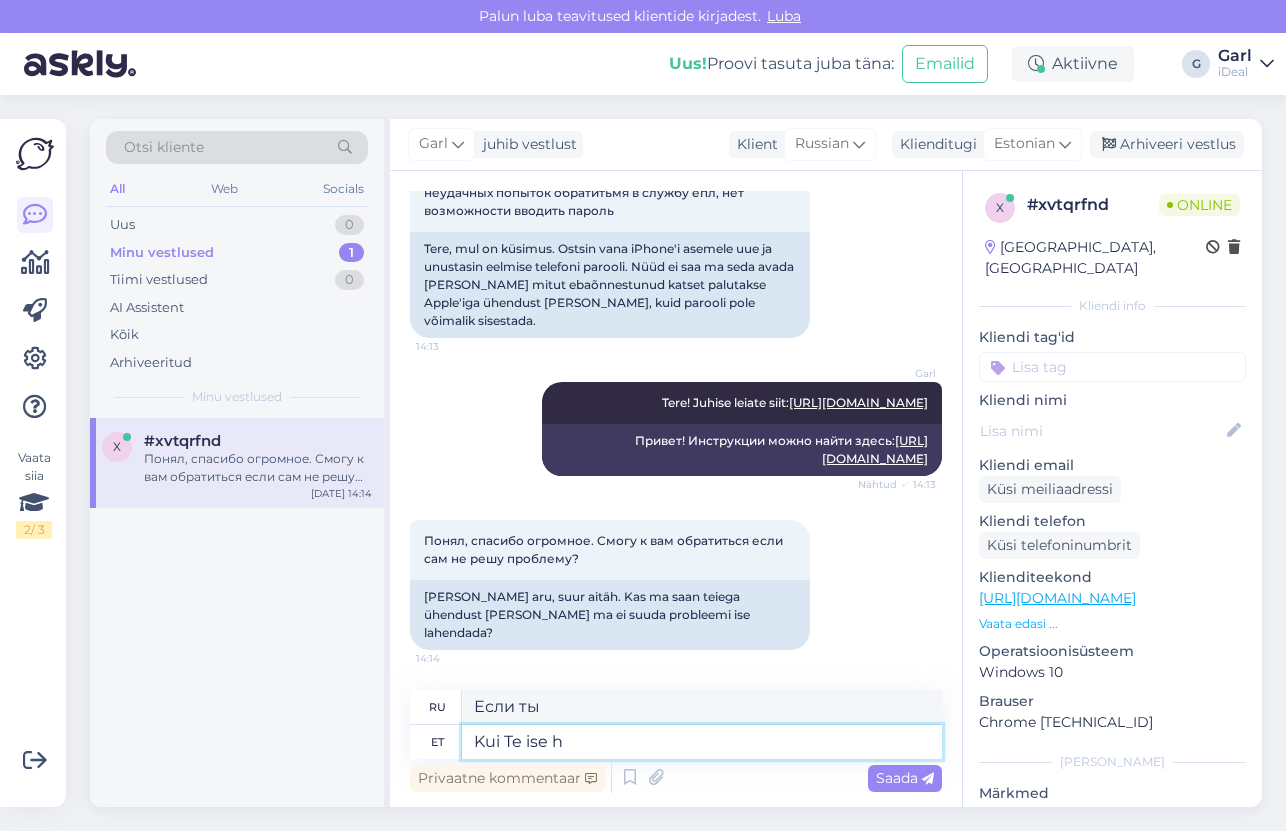 type on "Kui Te ise ha" 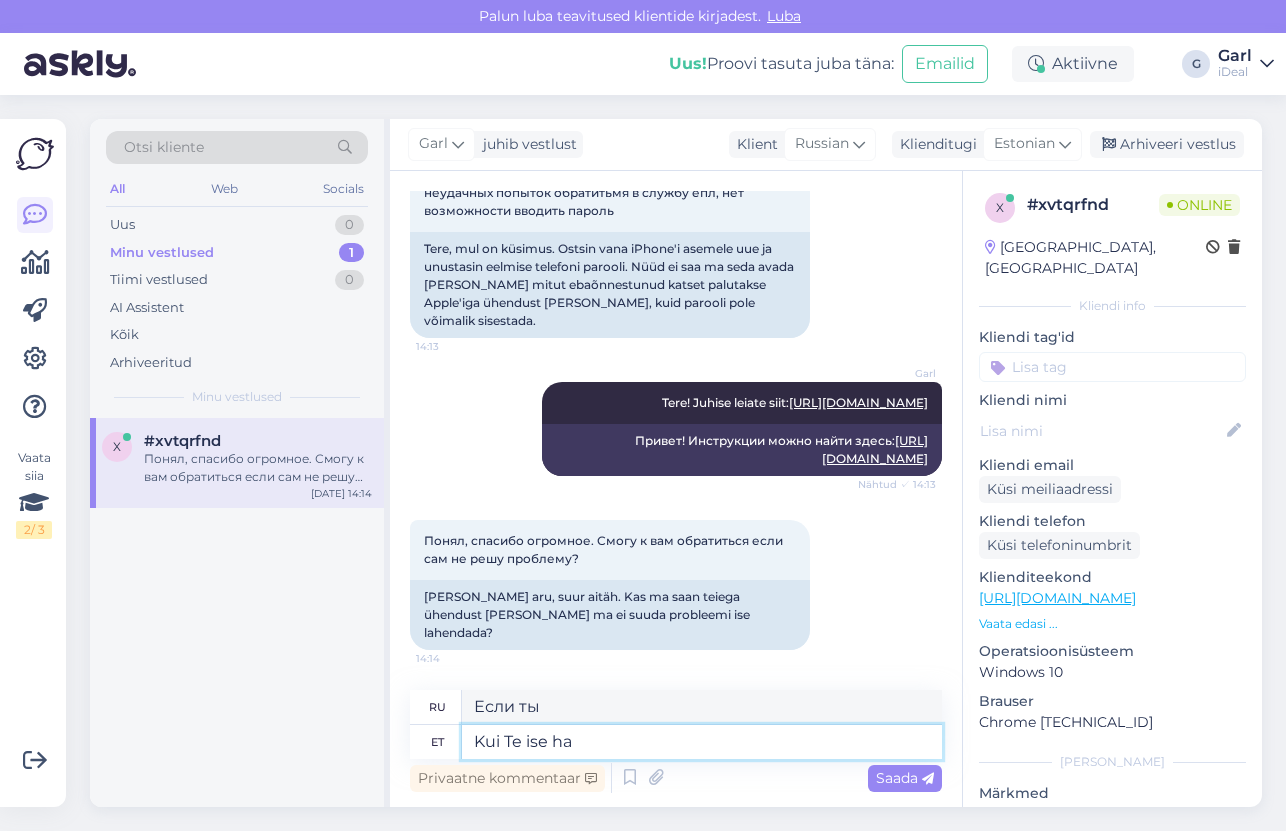 type on "Если вы сами" 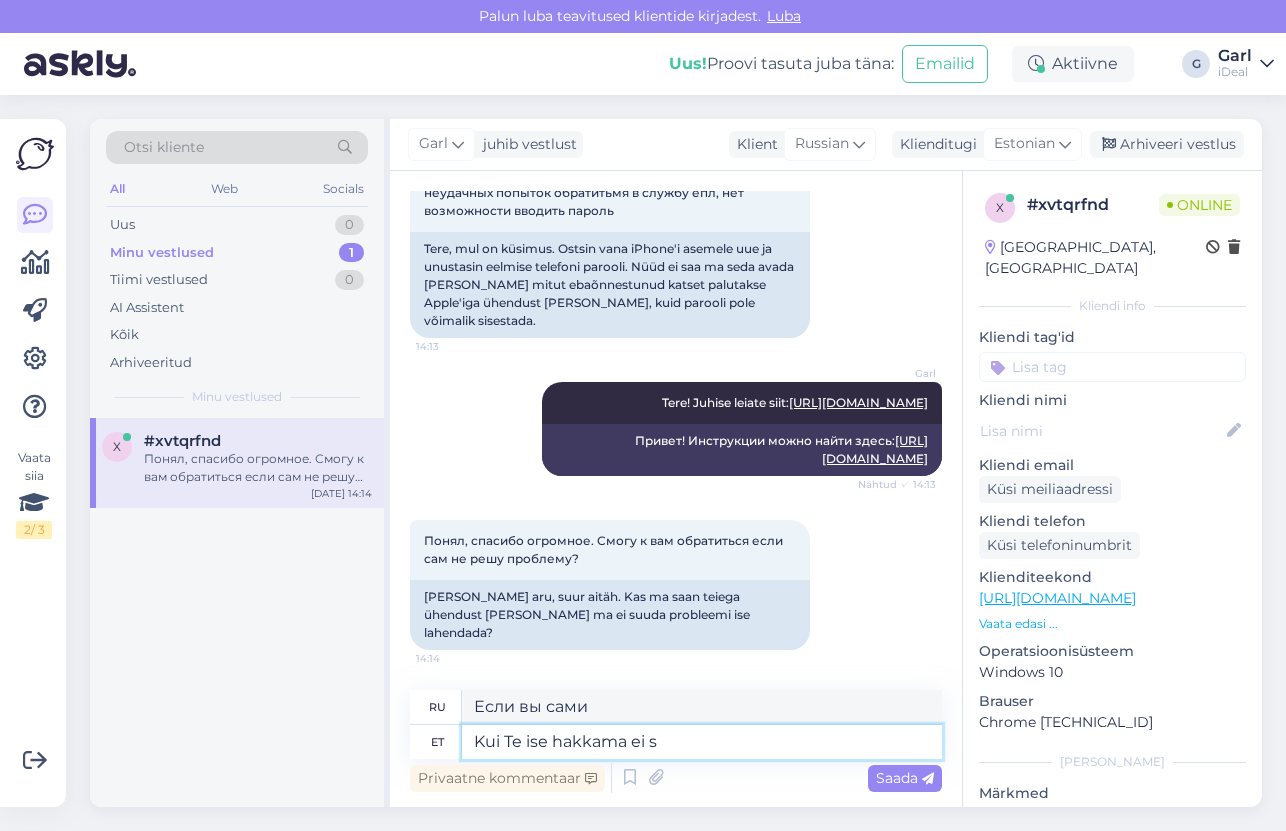 type on "Kui Te ise hakkama ei sa" 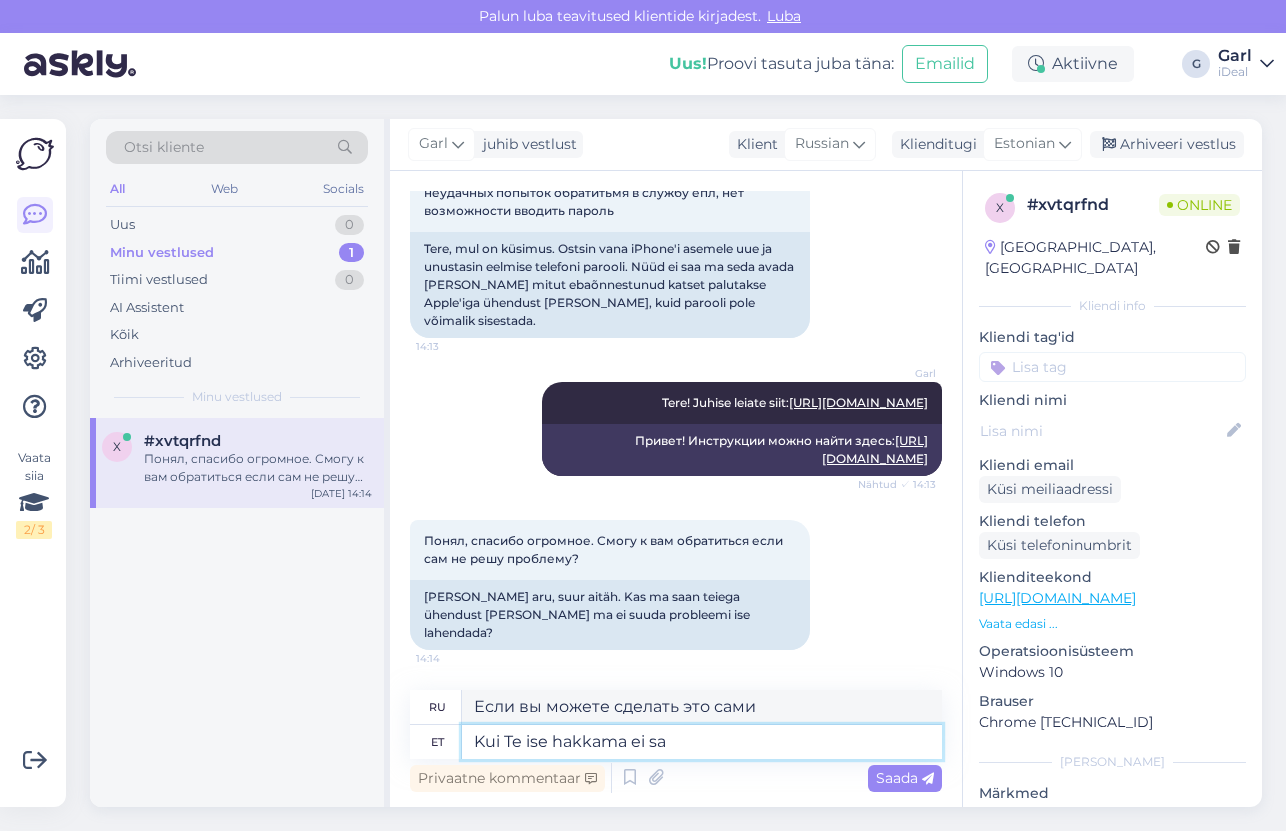 type on "Если вы не можете справиться с этим сами" 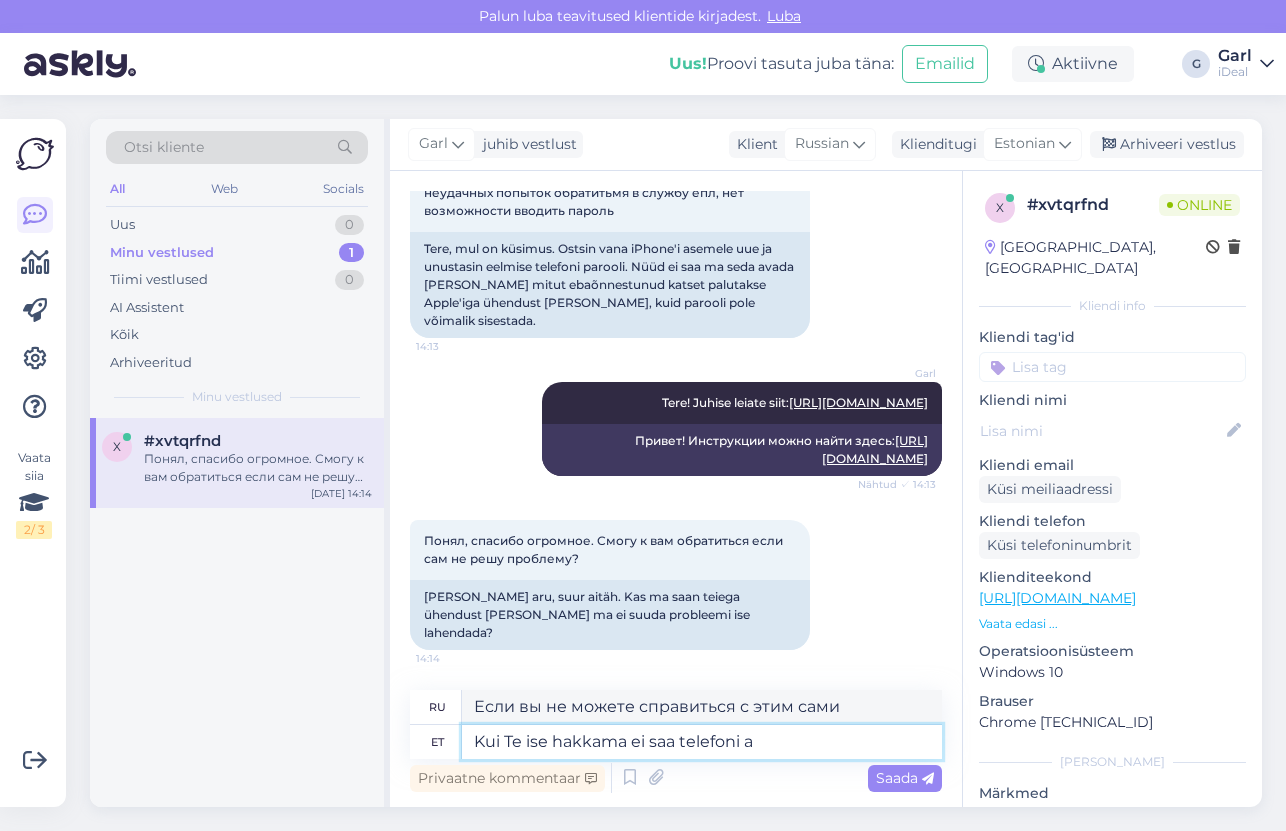 type on "Kui Te ise hakkama ei saa telefoni al" 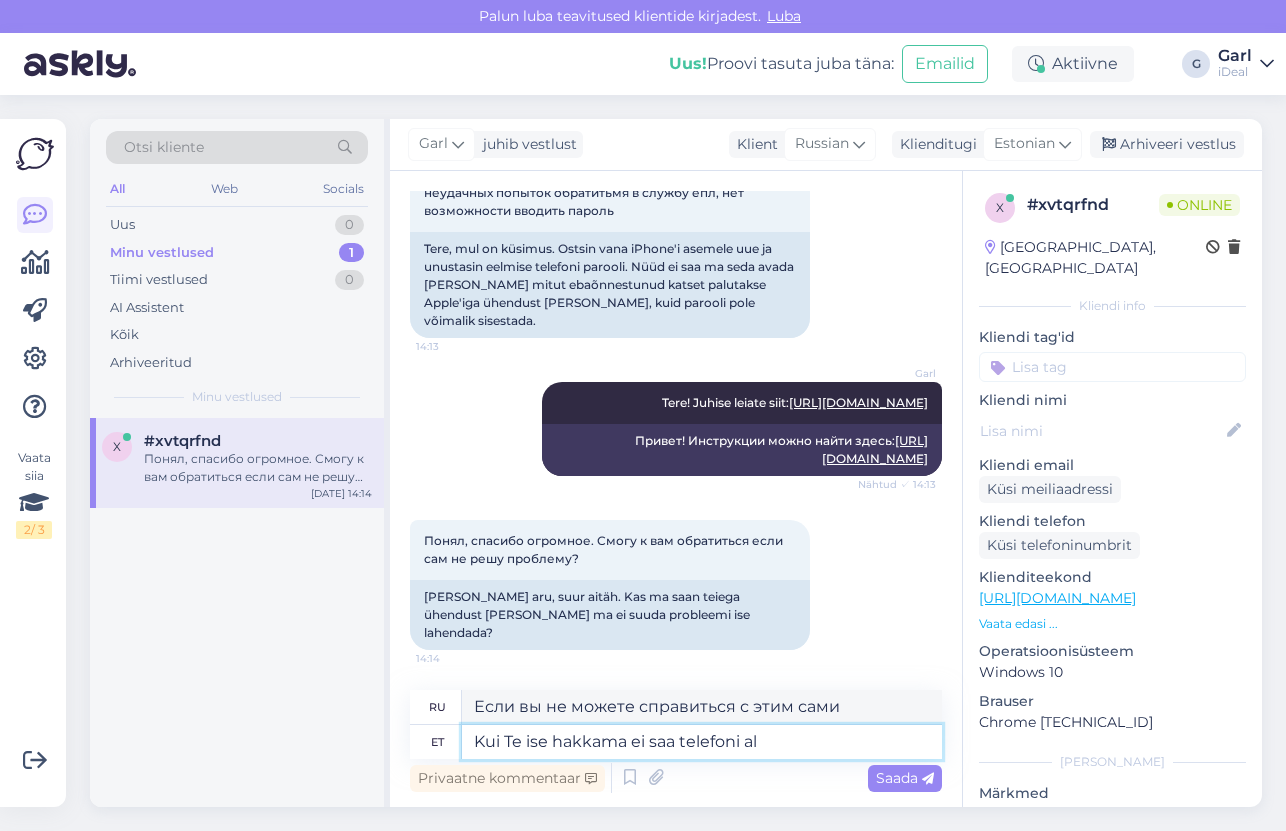 type on "Если вы не можете справиться сами, позвоните" 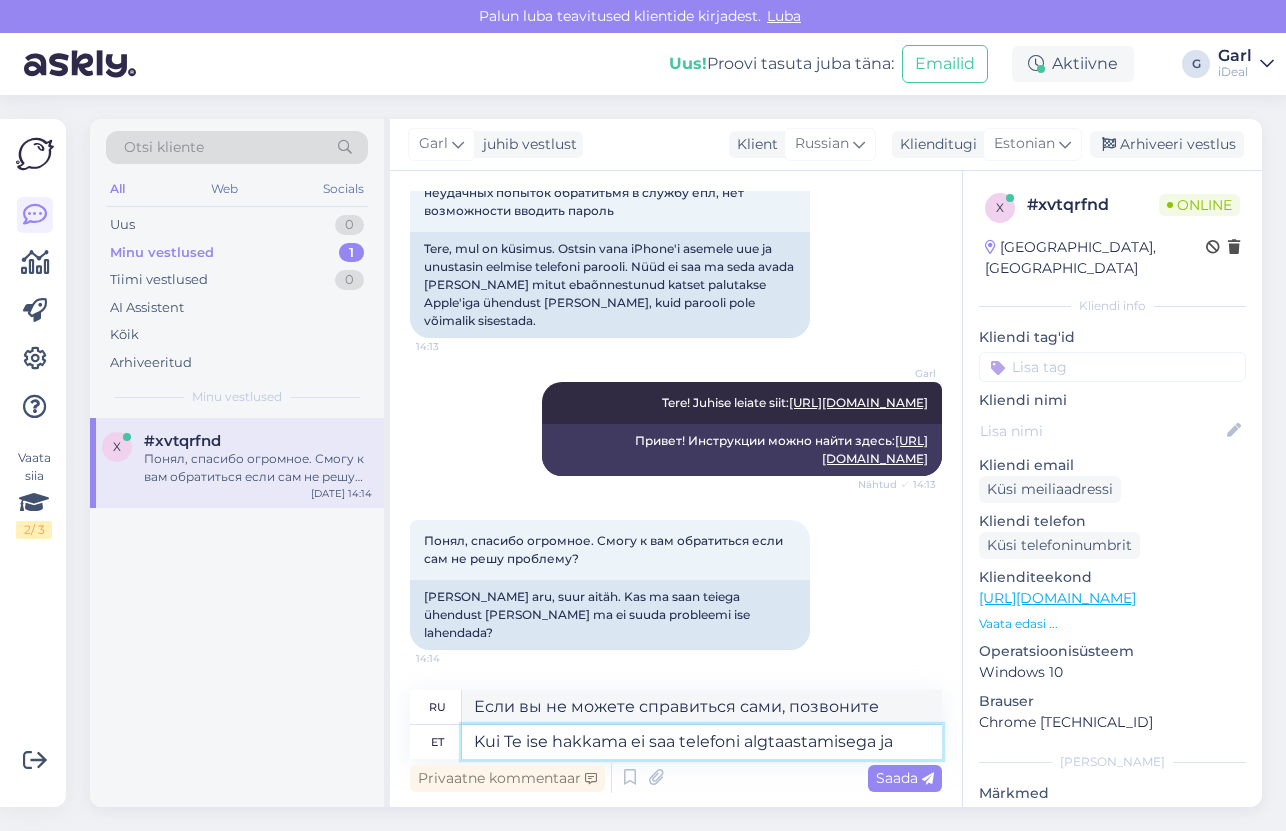 type on "Kui Te ise hakkama ei saa telefoni algtaastamisega ja" 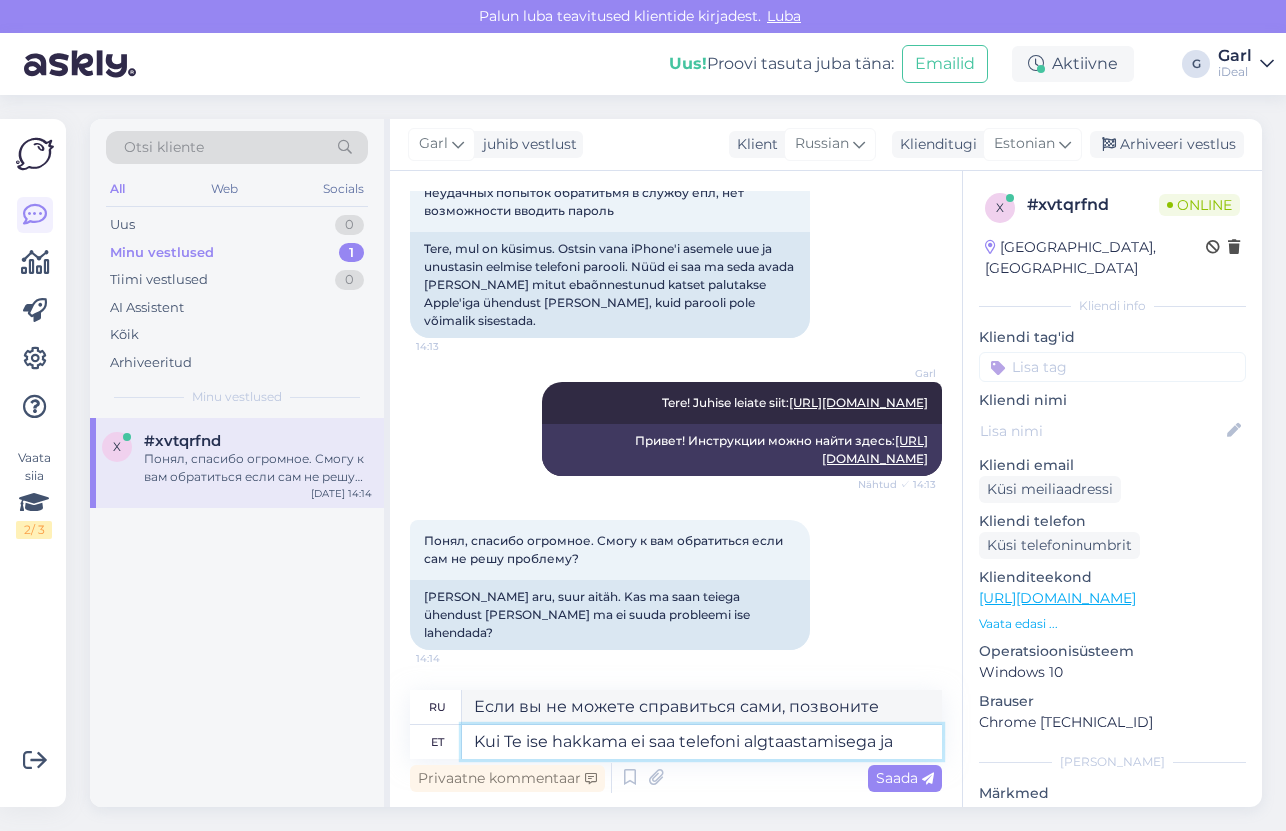 type on "Если вы не можете самостоятельно сбросить настройки телефона" 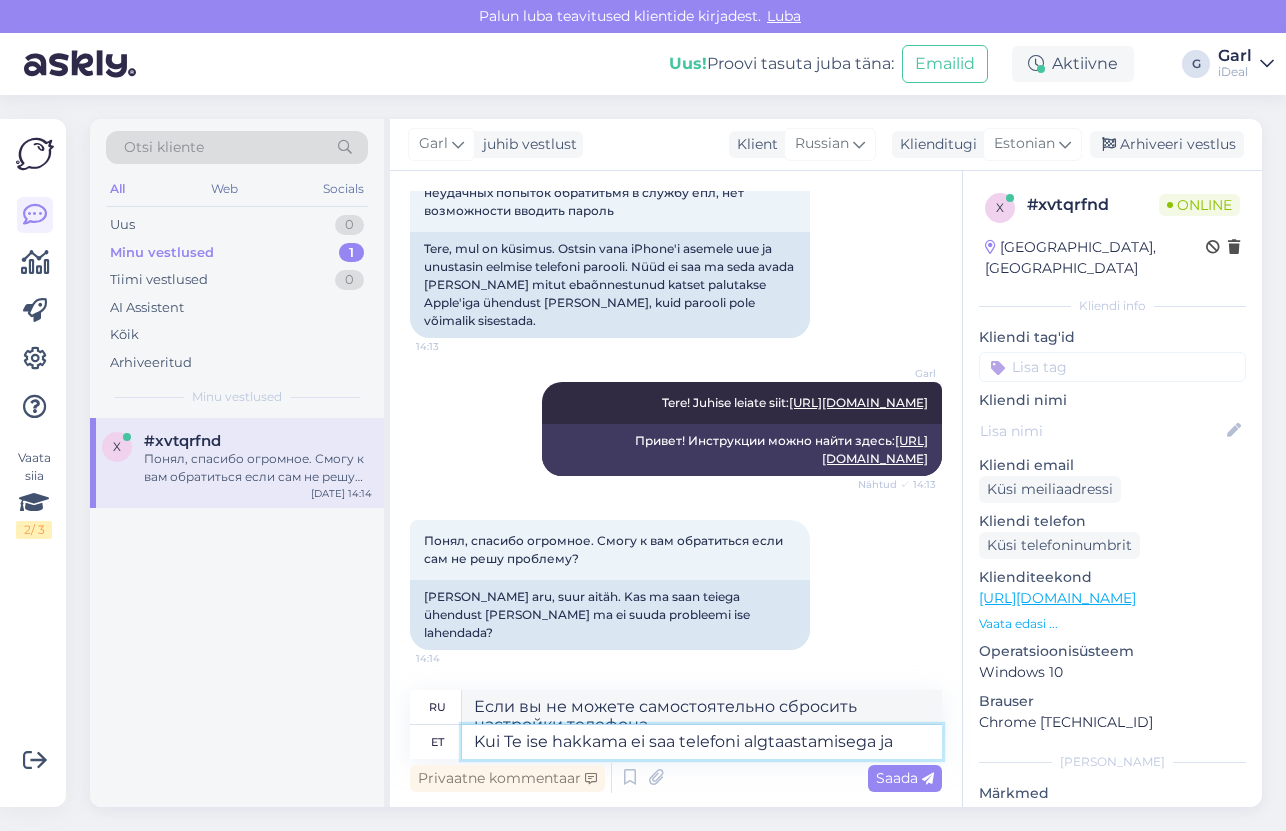 type on "Kui Te ise hakkama ei saa telefoni algtaastamisega ja T" 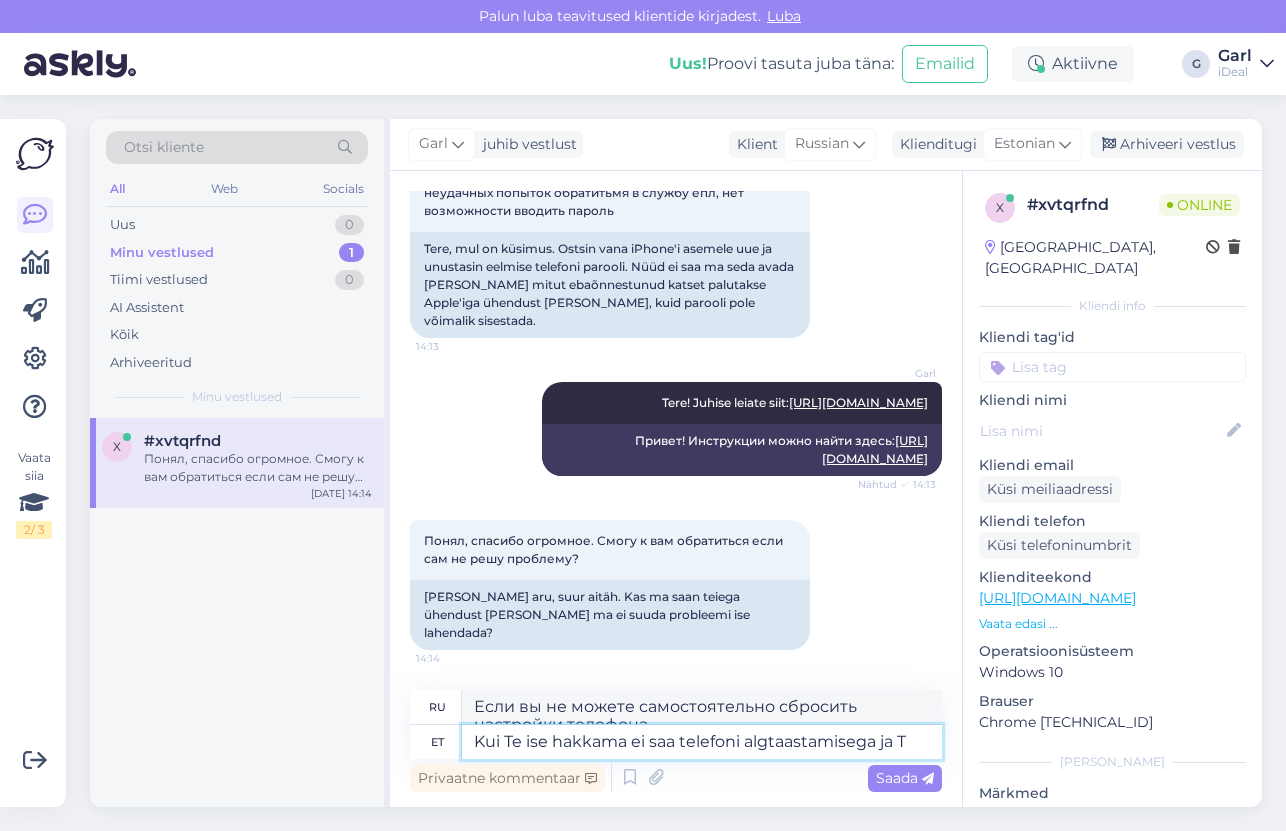 type on "Если вы не можете самостоятельно сбросить настройки телефона и" 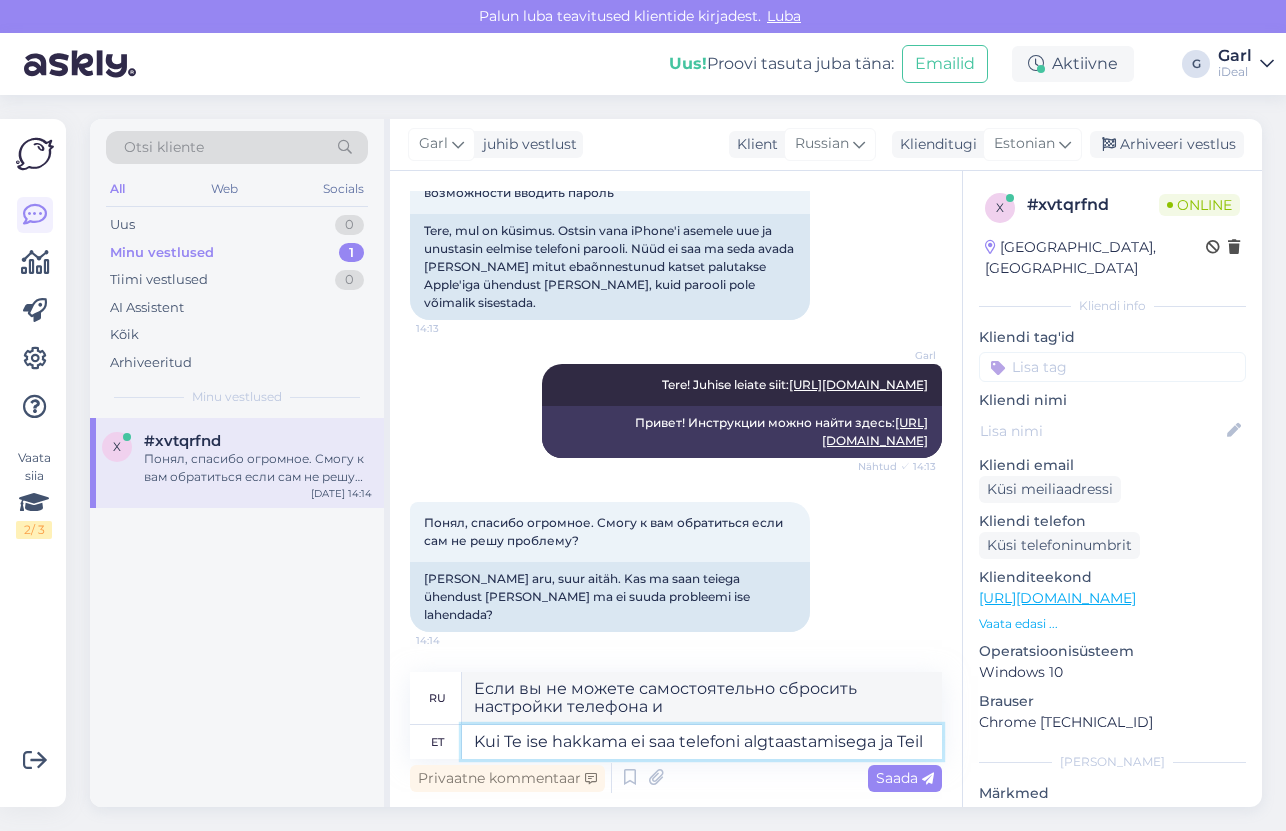 type on "Kui Te ise hakkama ei saa telefoni algtaastamisega ja Teil o" 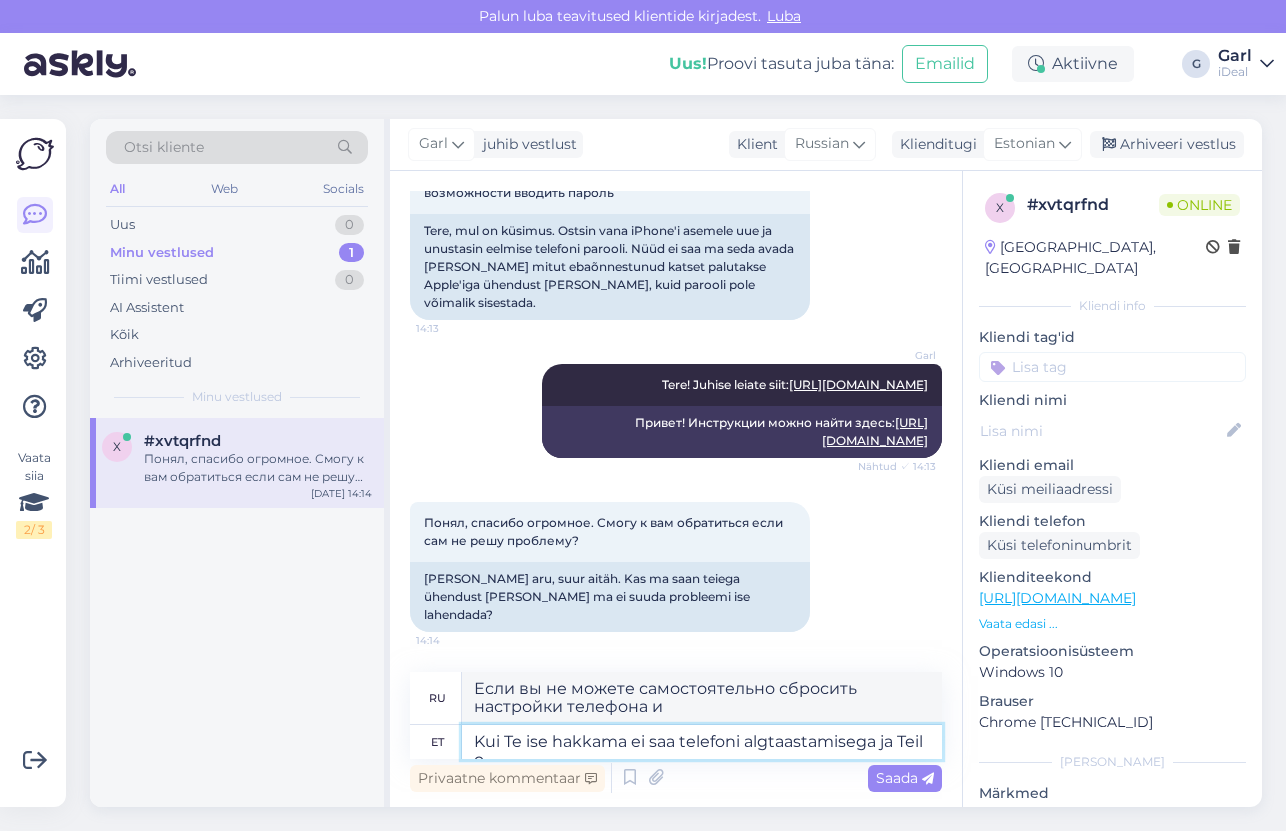 type on "Если вы не можете самостоятельно сбросить настройки телефона и вы" 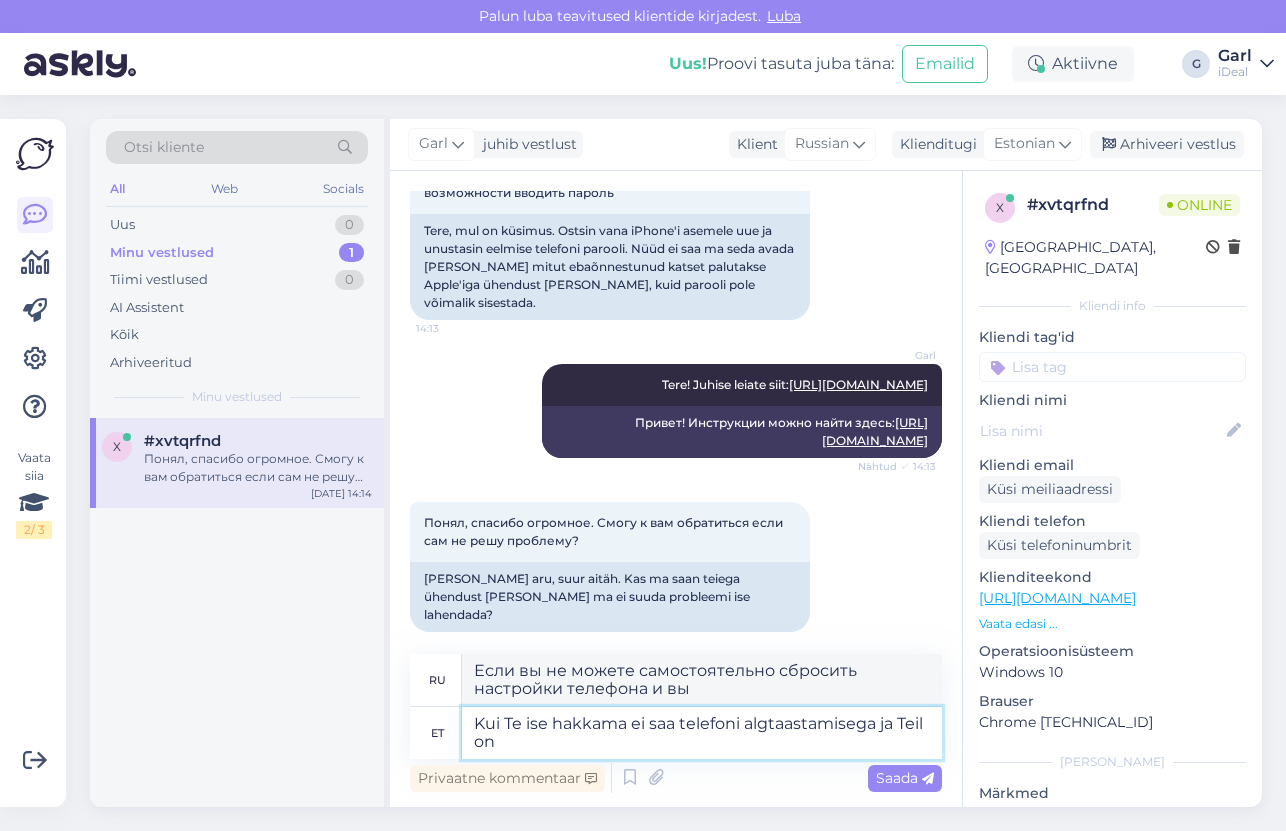 type on "Kui Te ise hakkama ei saa telefoni algtaastamisega ja Teil on" 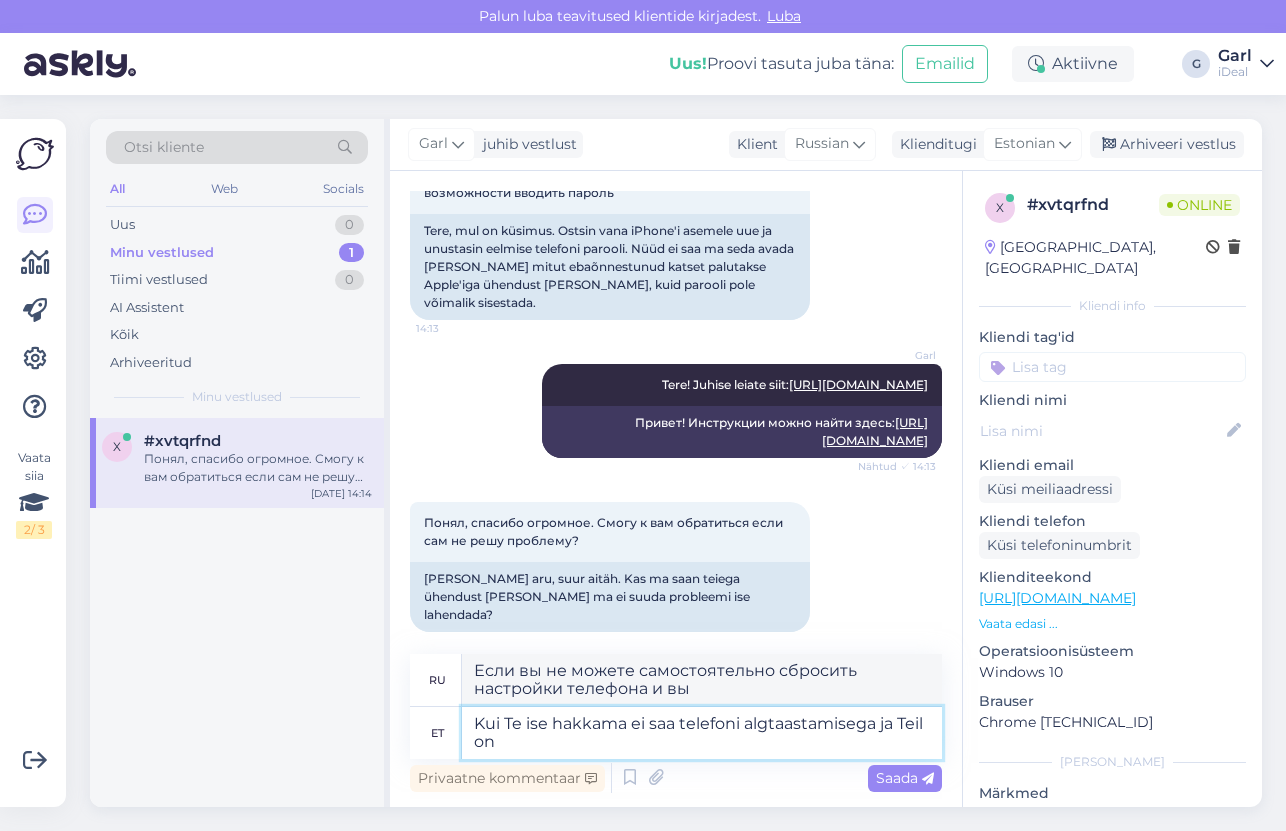 type on "Если вы не можете самостоятельно сбросить настройки телефона и у вас есть" 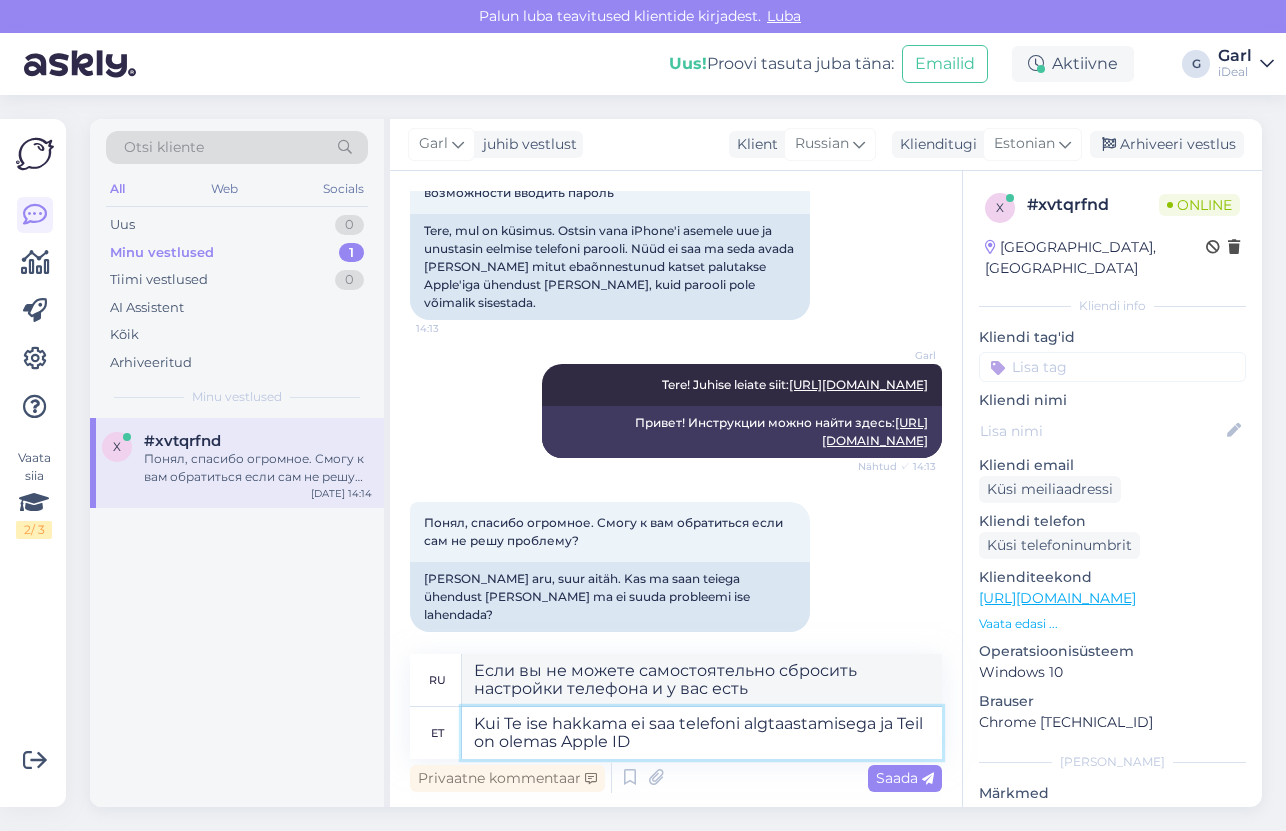 type on "Kui Te ise hakkama ei saa telefoni algtaastamisega ja Teil on olemas Apple ID" 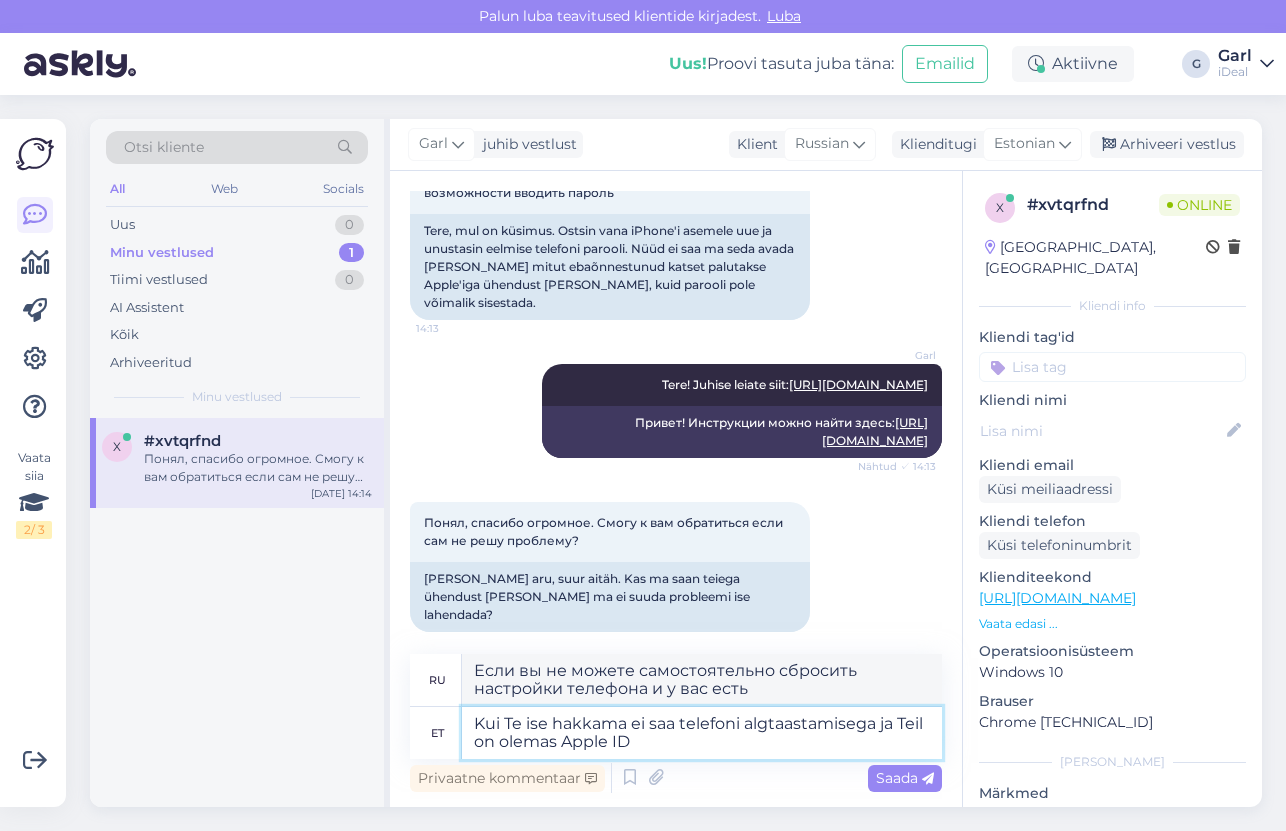 type on "Если вы не можете самостоятельно сбросить настройки телефона и у вас есть Apple" 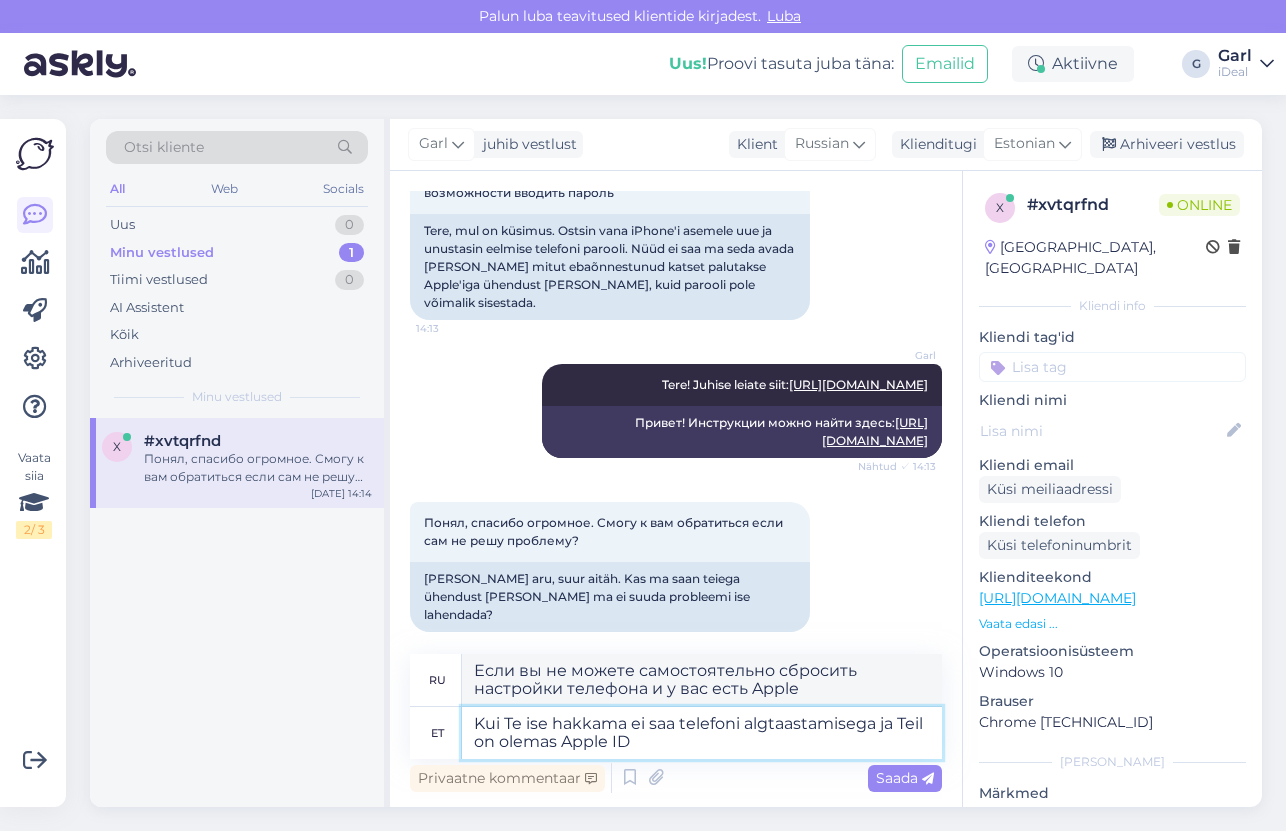type on "Kui Te ise hakkama ei saa telefoni algtaastamisega ja Teil on olemas Apple ID l" 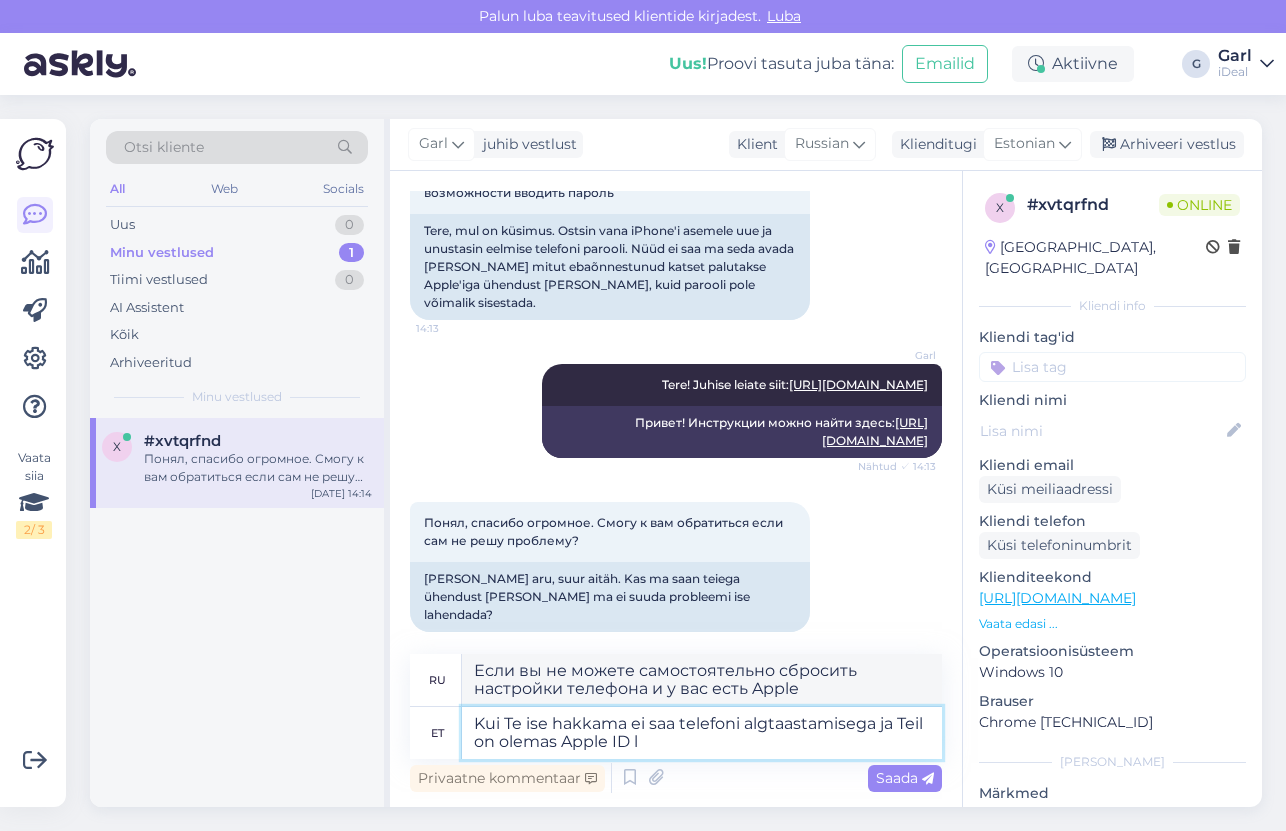 type on "Если вы не можете самостоятельно сбросить настройки телефона и у вас есть Apple ID" 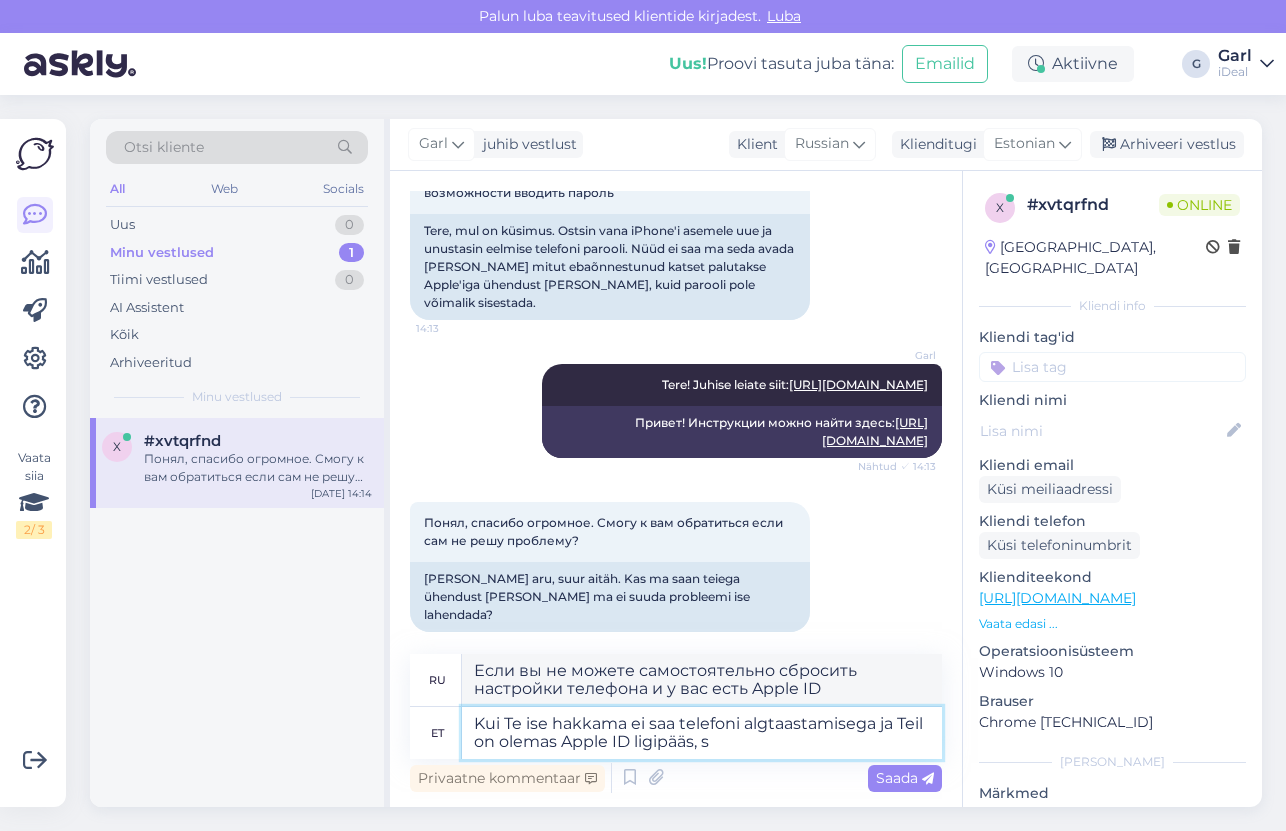 type on "Kui Te ise hakkama ei saa telefoni algtaastamisega ja Teil on olemas Apple ID ligipääs, si" 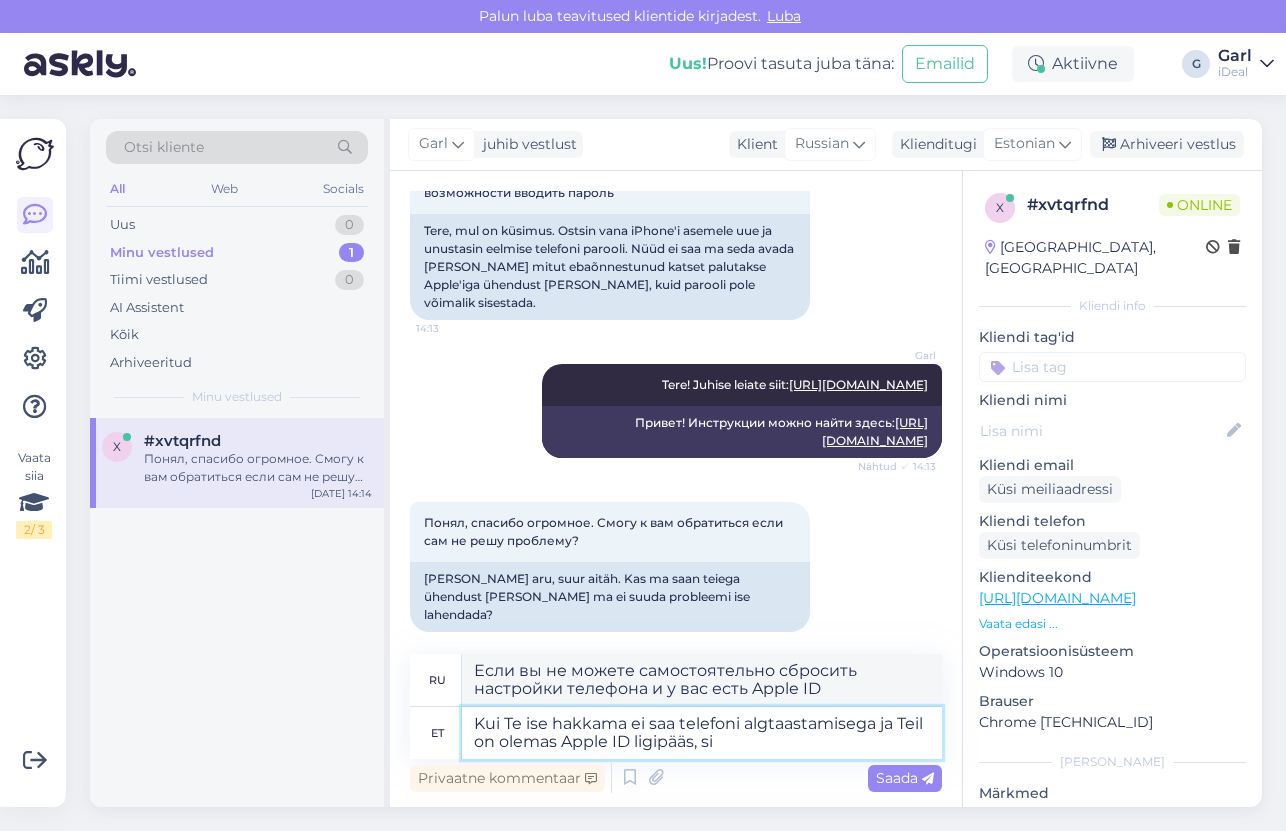 type on "Если вы не можете самостоятельно сбросить настройки телефона и у вас есть доступ к вашему Apple ID," 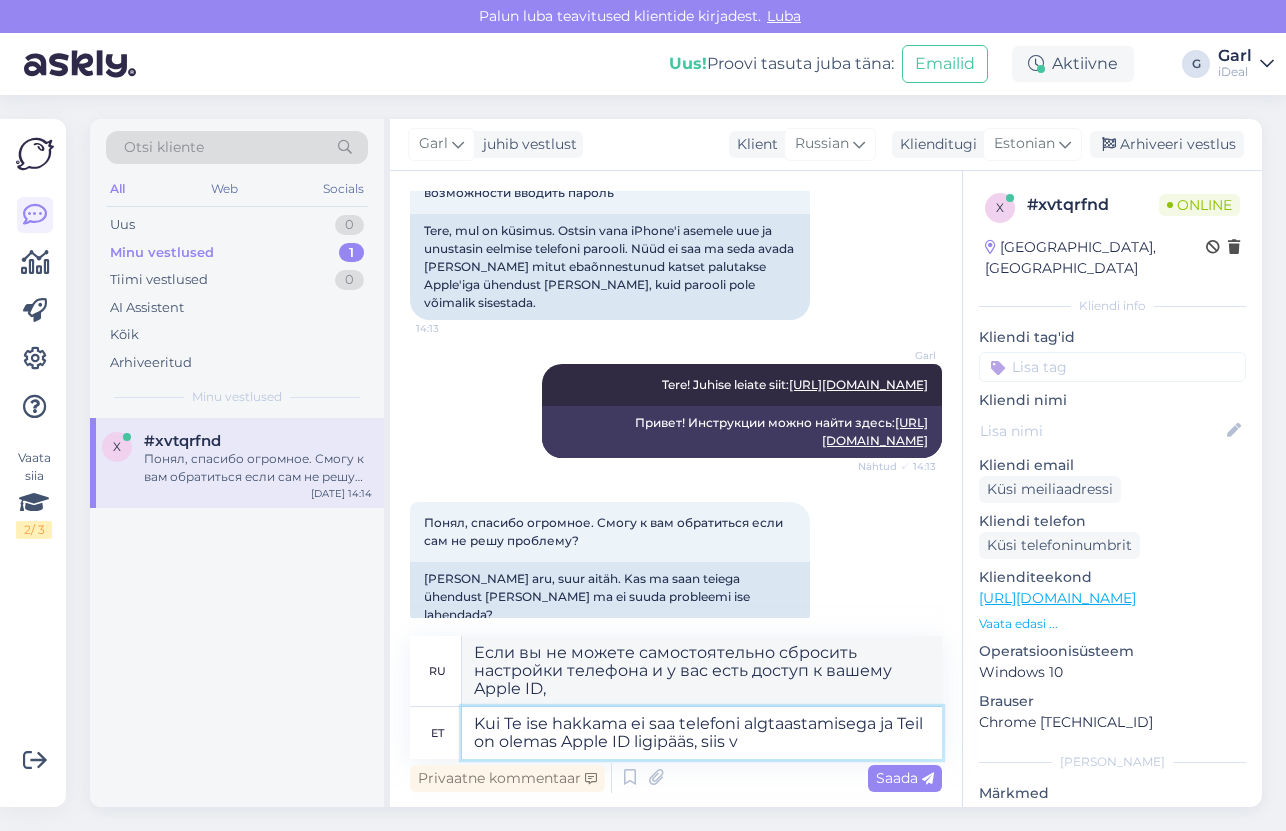 type on "Kui Te ise hakkama ei saa telefoni algtaastamisega ja Teil on olemas Apple ID ligipääs, siis võ" 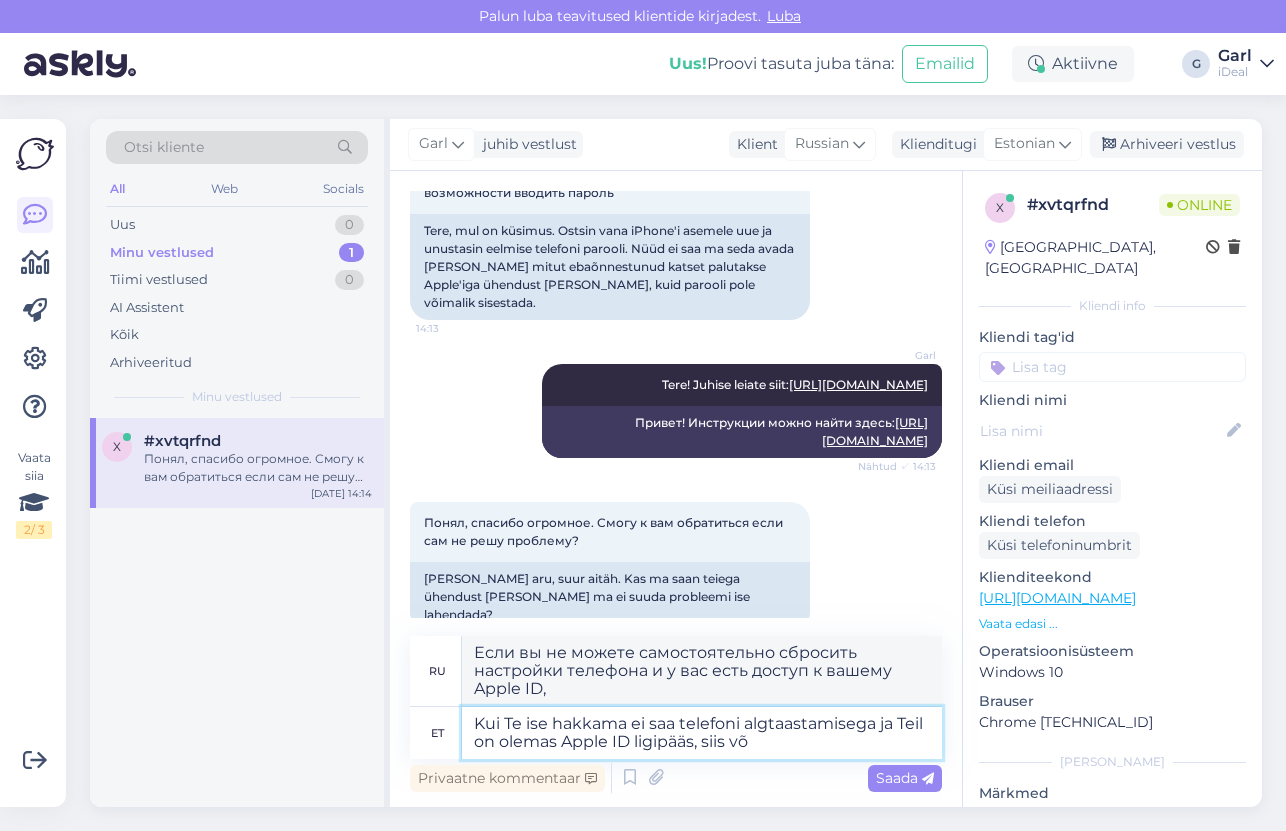 type on "Если вы не можете самостоятельно сбросить настройки телефона и у вас есть доступ к вашему Apple ID, то" 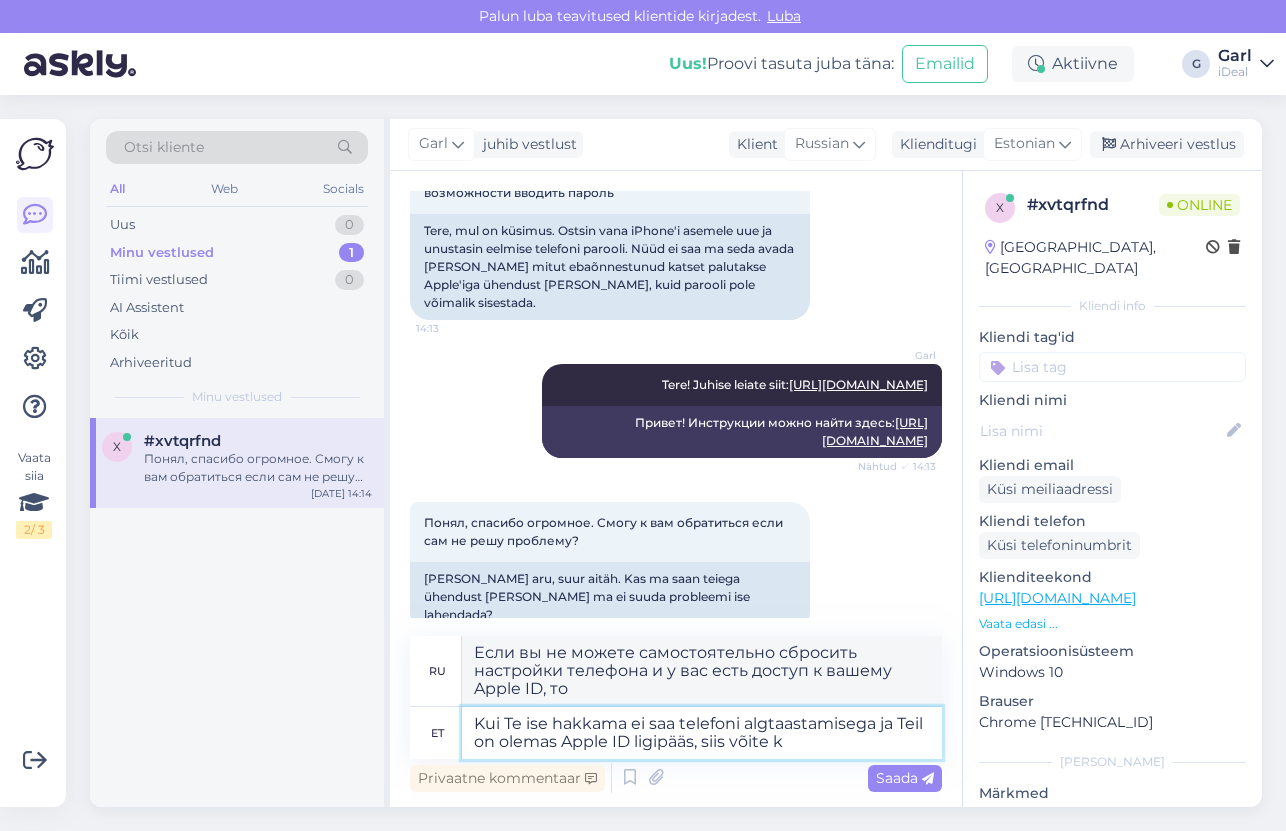 type on "Kui Te ise hakkama ei saa telefoni algtaastamisega ja Teil on olemas Apple ID ligipääs, siis võite ka" 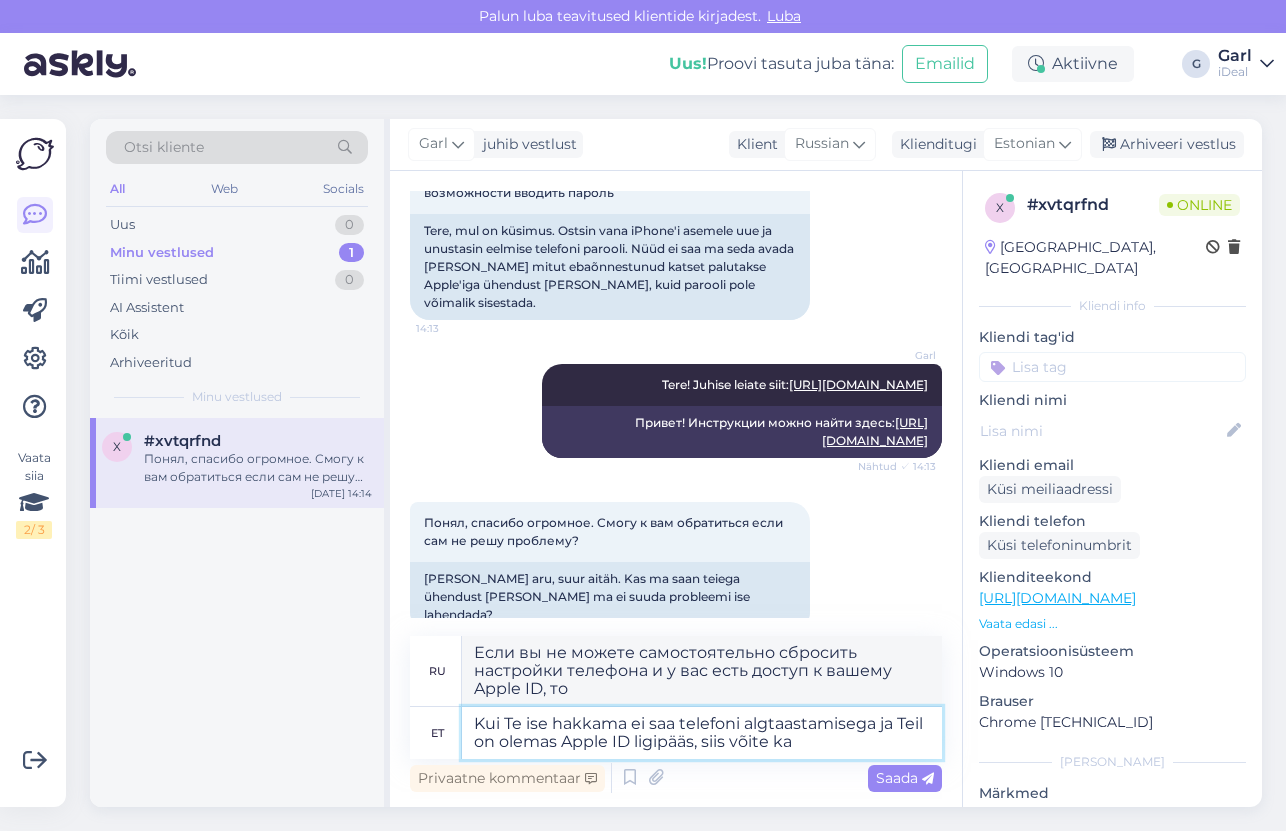 type on "Если вы не можете самостоятельно сбросить настройки телефона и у вас есть доступ к вашему Apple ID, вы можете" 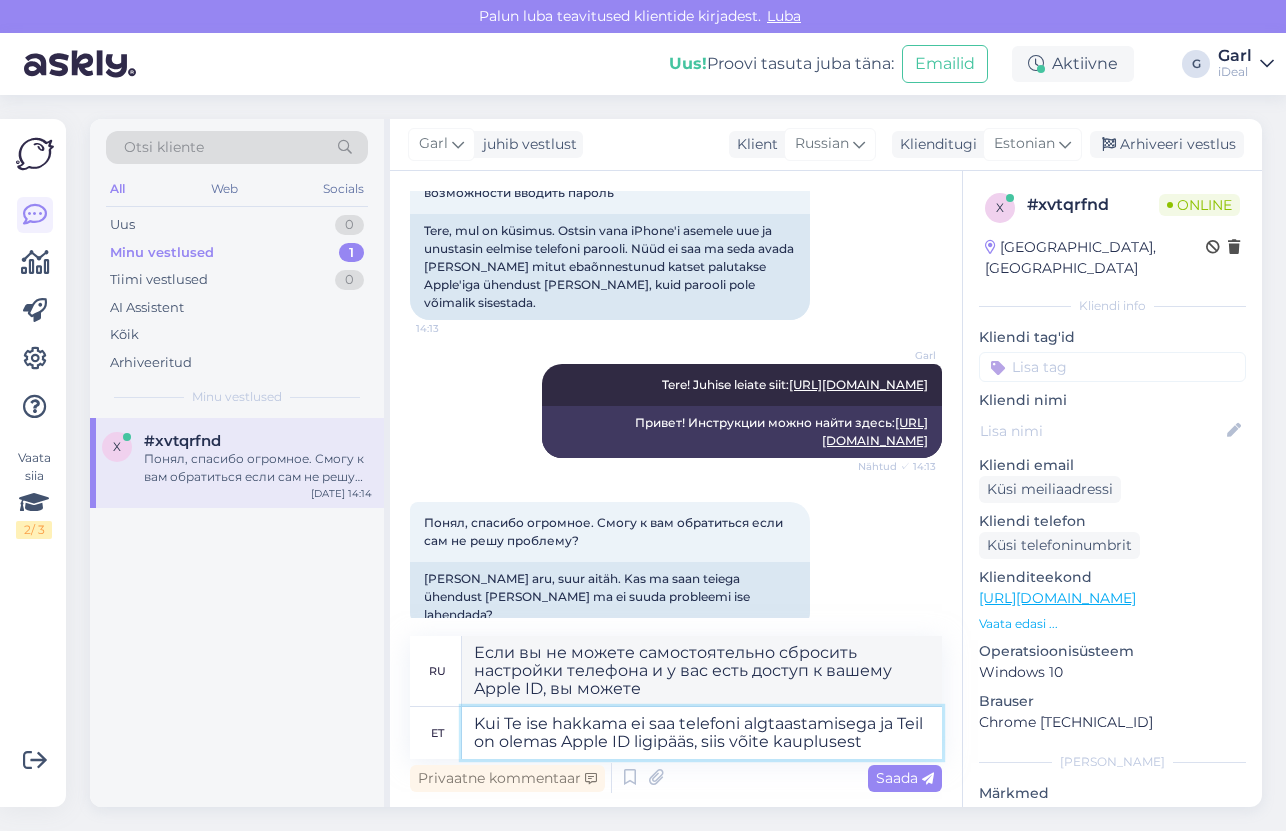 type on "Kui Te ise hakkama ei saa telefoni algtaastamisega ja Teil on olemas Apple ID ligipääs, siis võite kauplusest l" 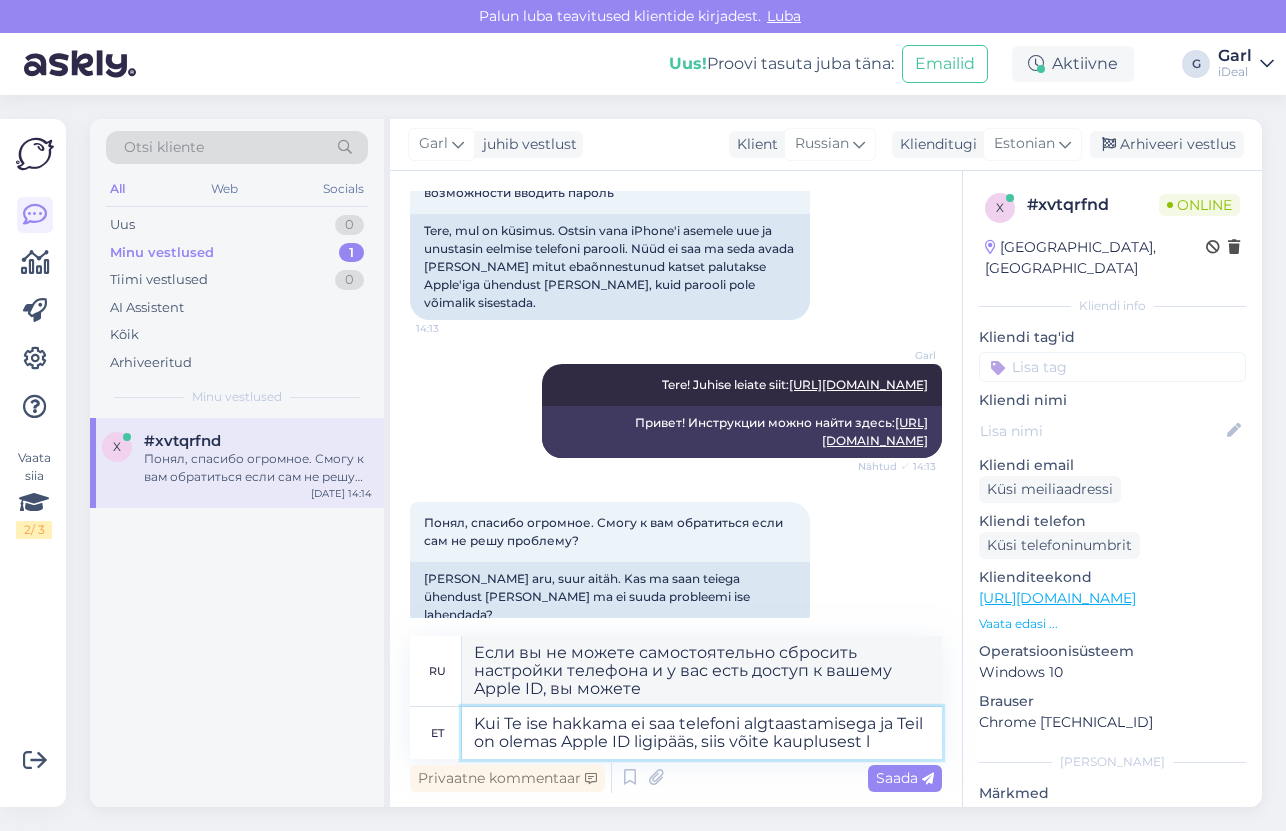 type on "Если вы не можете самостоятельно сбросить настройки телефона и у вас есть доступ к вашему Apple ID, вы можете получить его в магазине." 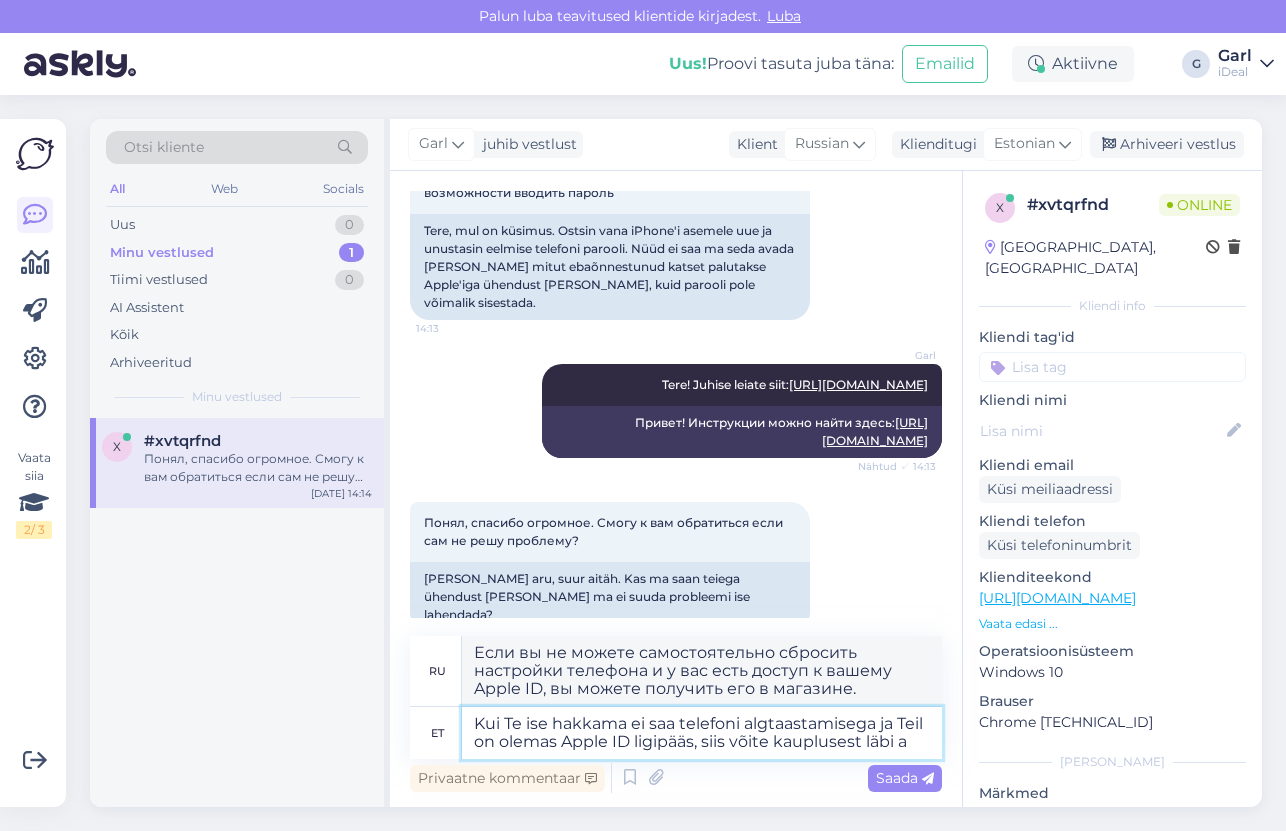 type on "Kui Te ise hakkama ei saa telefoni algtaastamisega ja Teil on olemas Apple ID ligipääs, siis võite kauplusest läbi as" 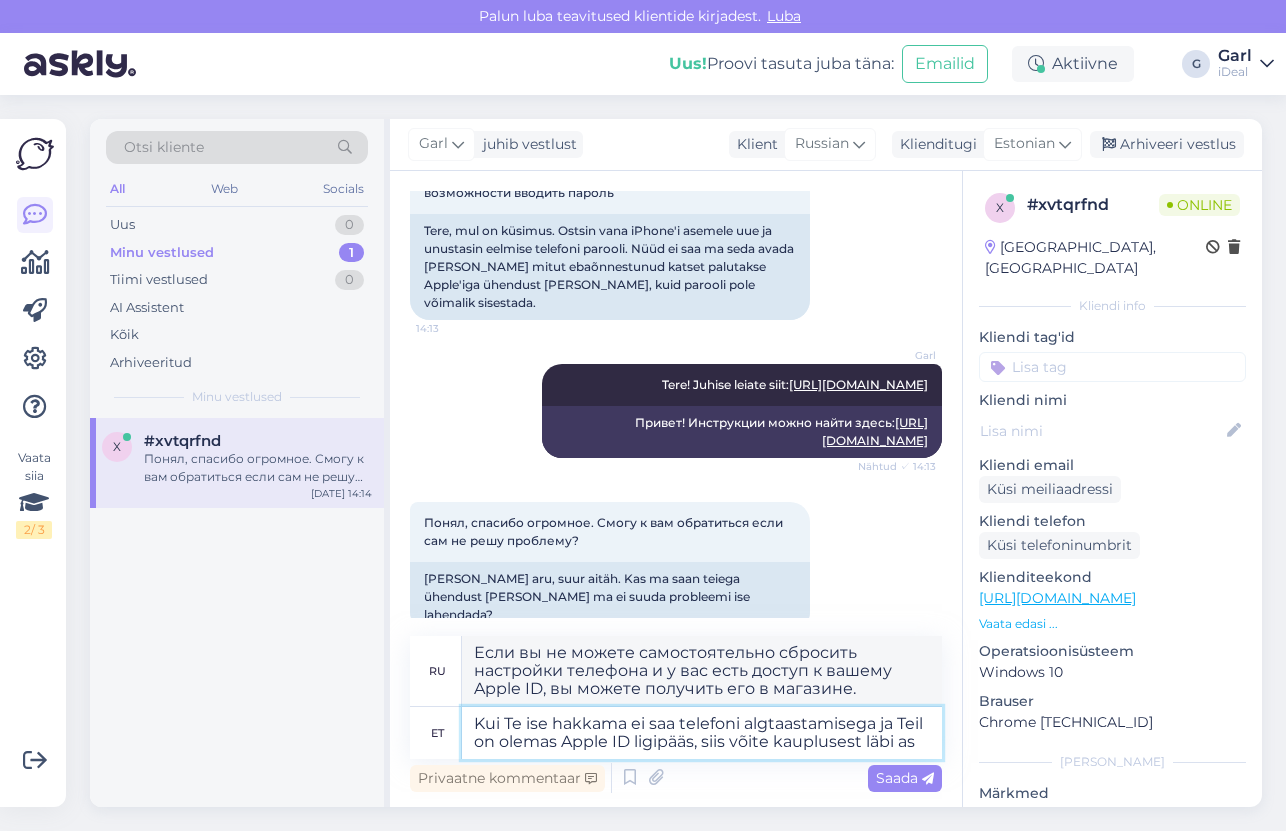 type on "Если вы не можете самостоятельно сбросить настройки телефона и у вас есть доступ к вашему Apple ID, вы можете обратиться в магазин." 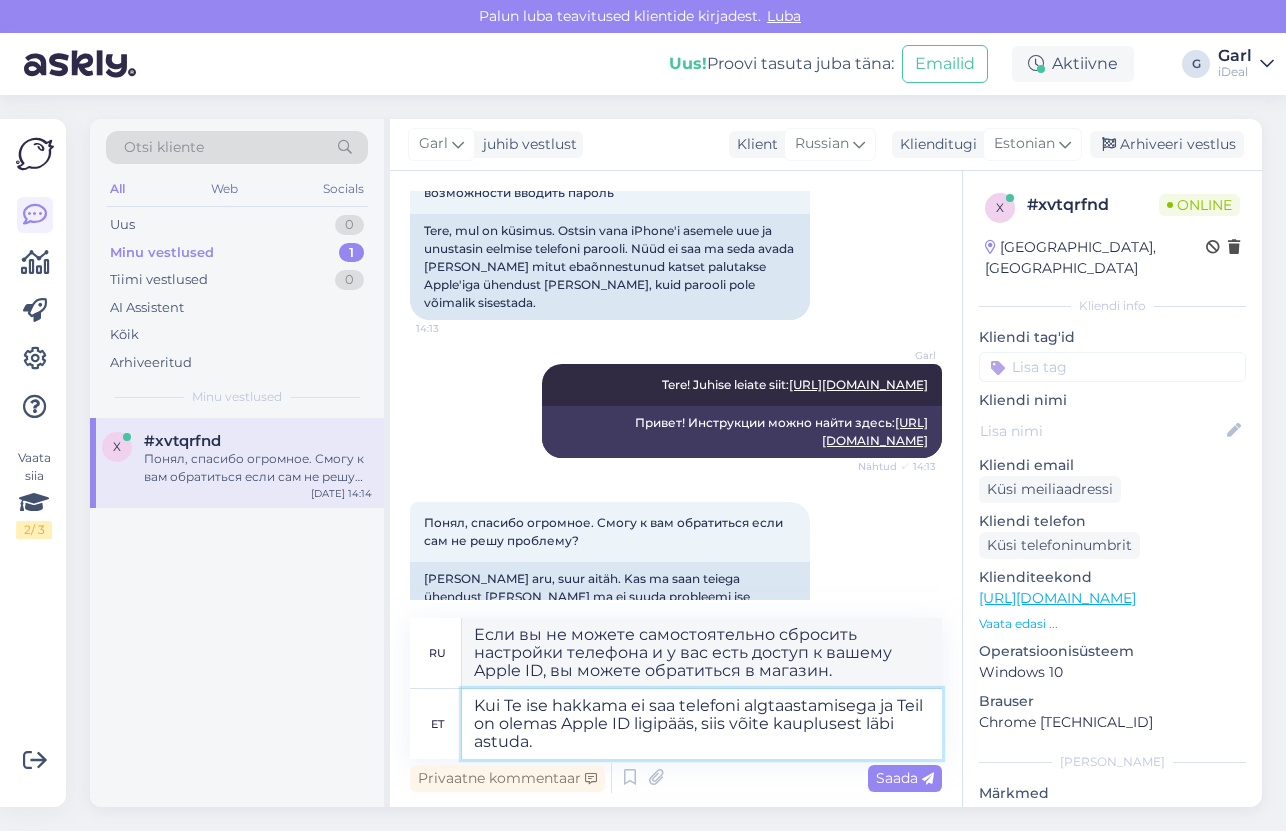 type on "Kui Te ise hakkama ei saa telefoni algtaastamisega ja Teil on olemas Apple ID ligipääs, siis võite kauplusest läbi astuda." 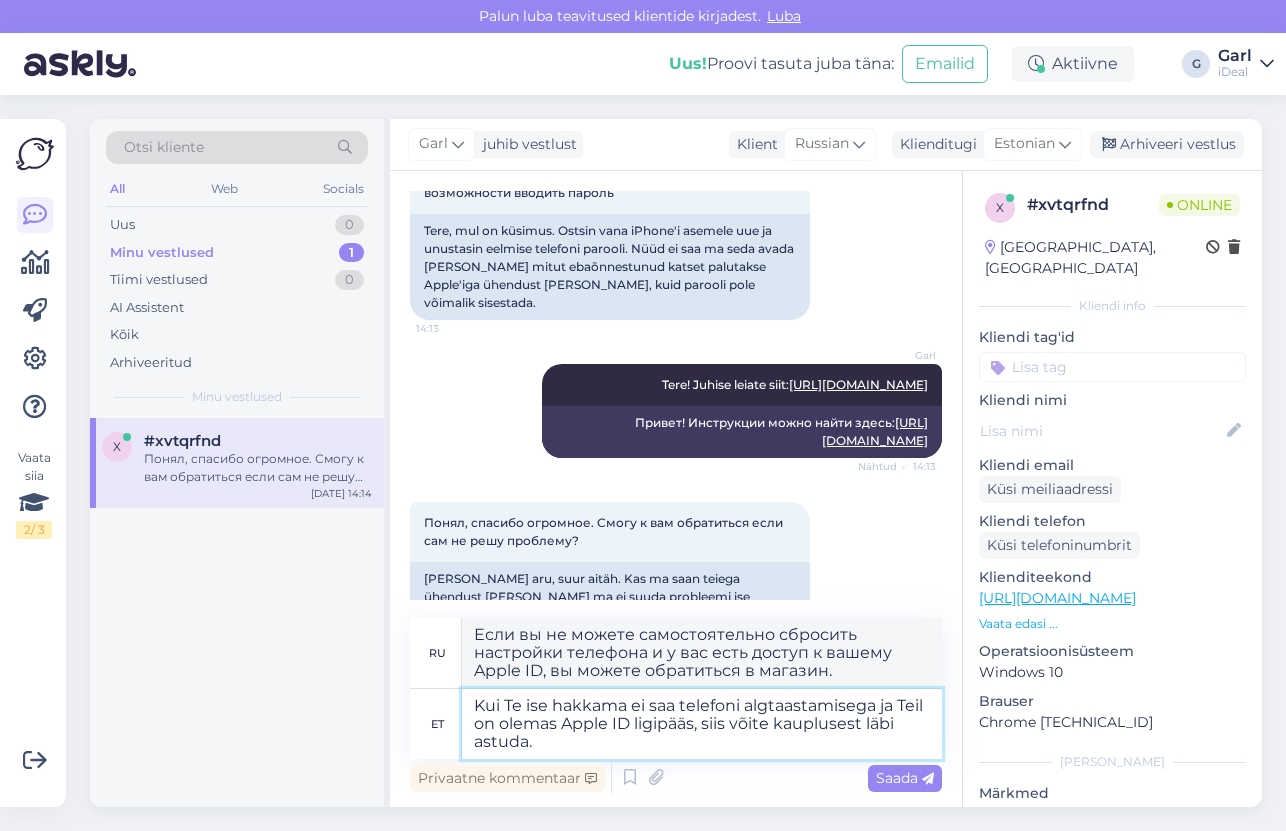 type on "Если вы не можете самостоятельно сбросить настройки телефона и у вас есть доступ к вашему Apple ID, вы можете зайти в магазин." 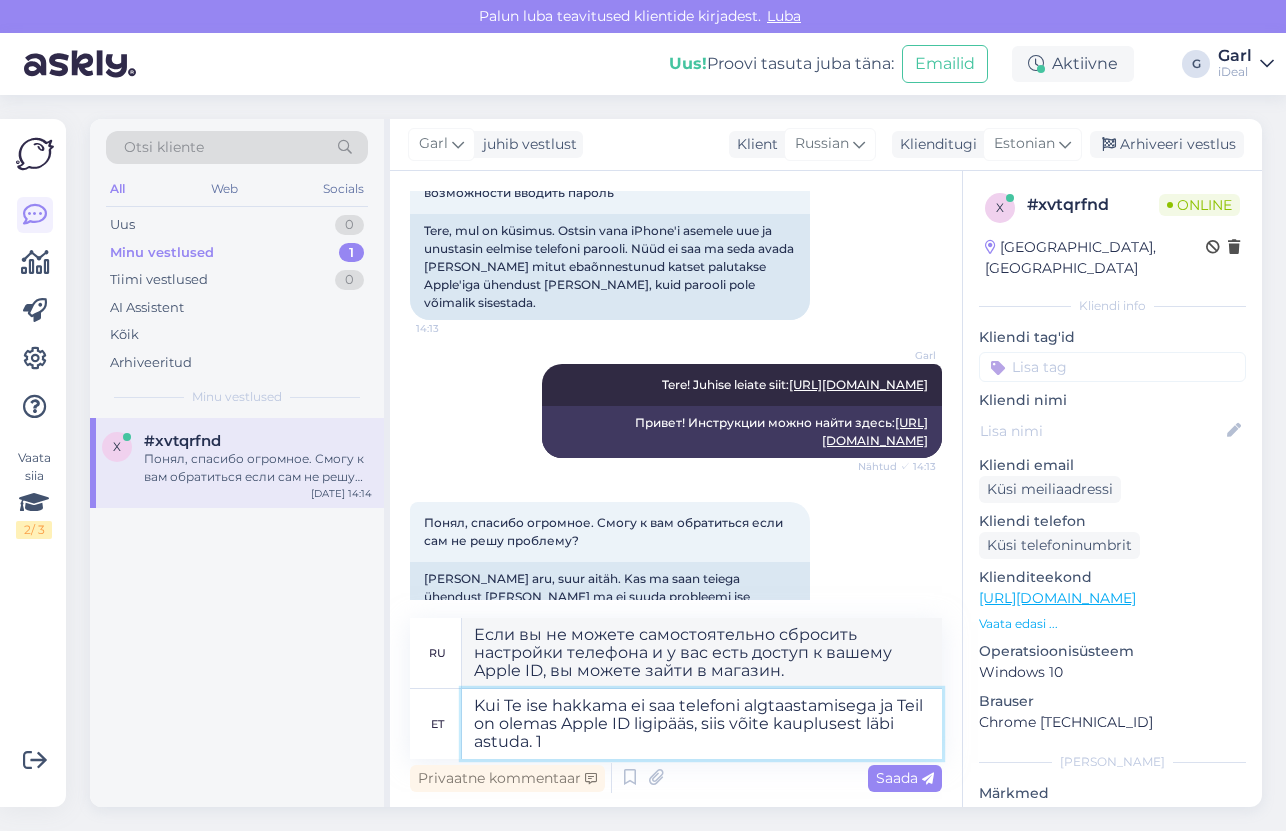 type on "Kui Te ise hakkama ei saa telefoni algtaastamisega ja Teil on olemas Apple ID ligipääs, siis võite kauplusest läbi astuda." 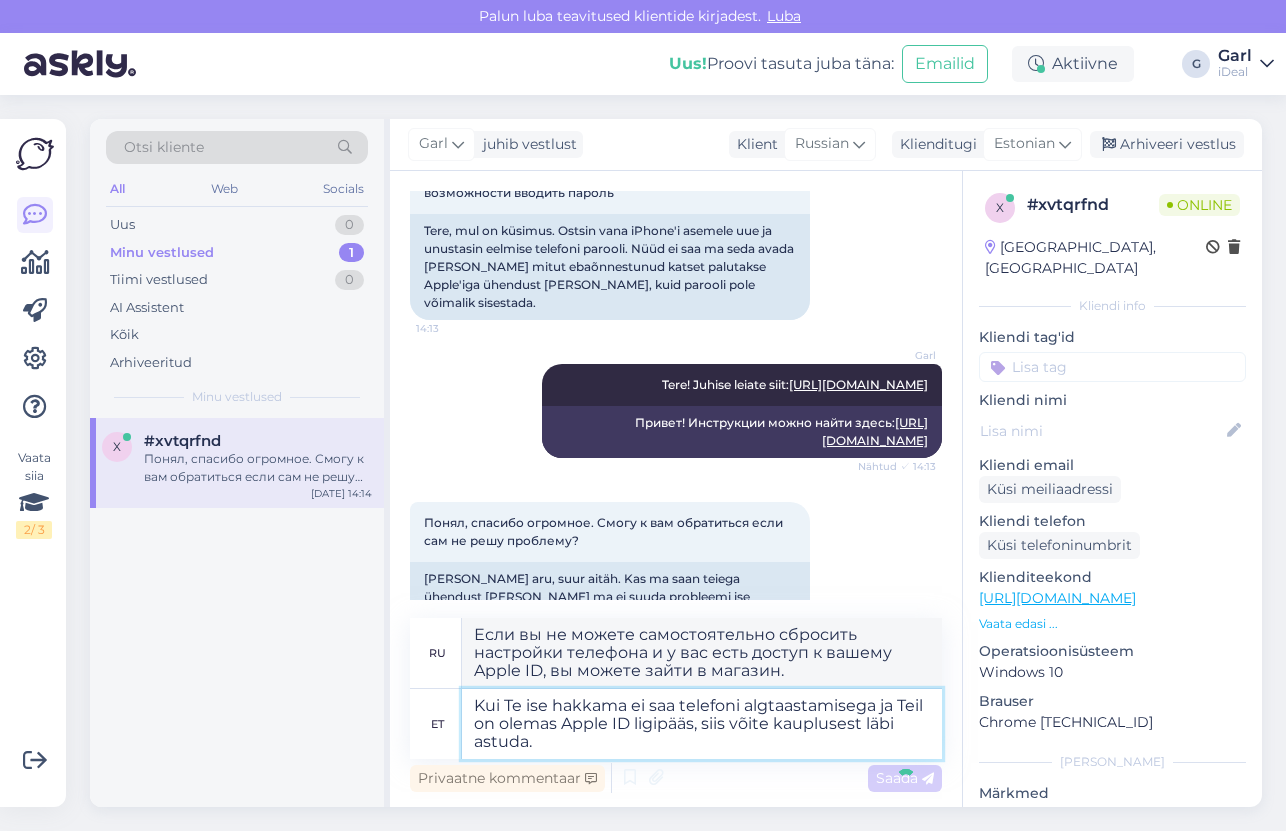 type 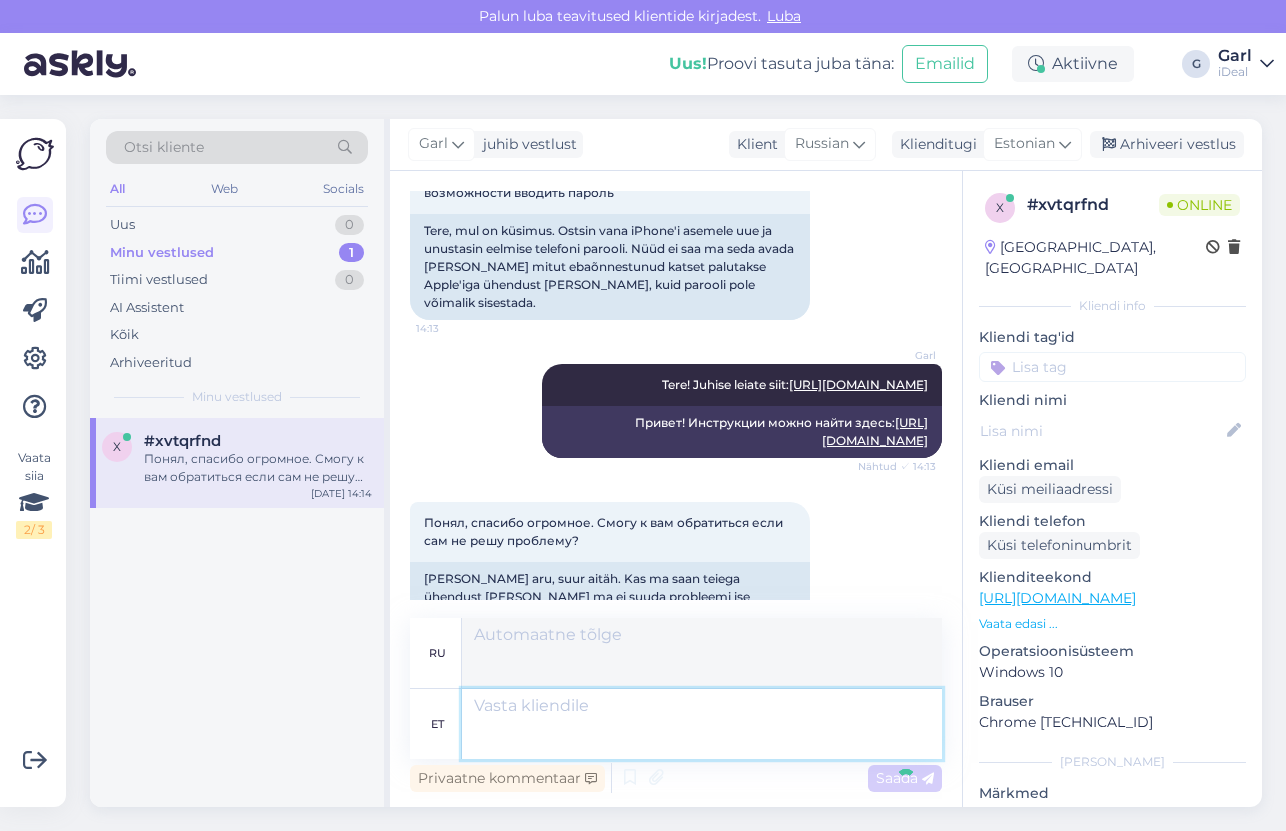 scroll, scrollTop: 371, scrollLeft: 0, axis: vertical 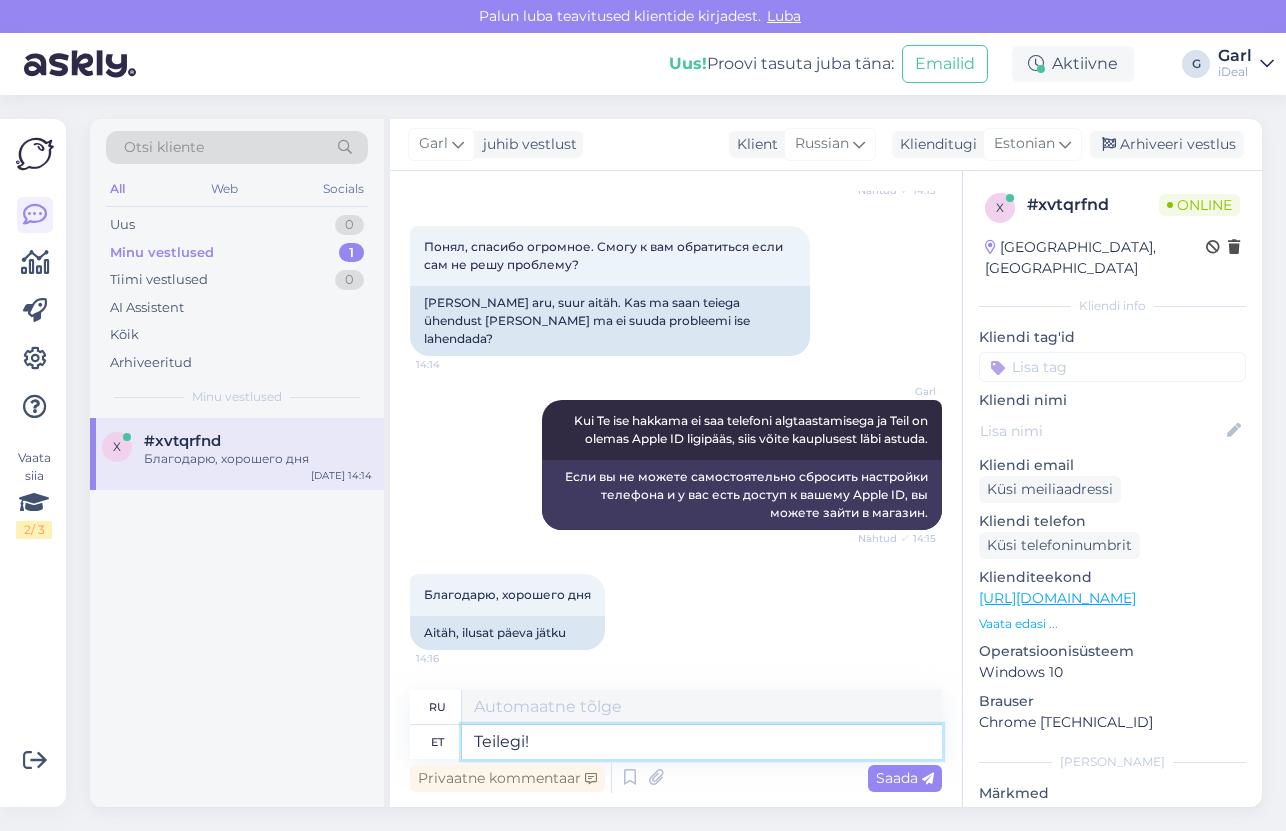 type on "Teilegi!" 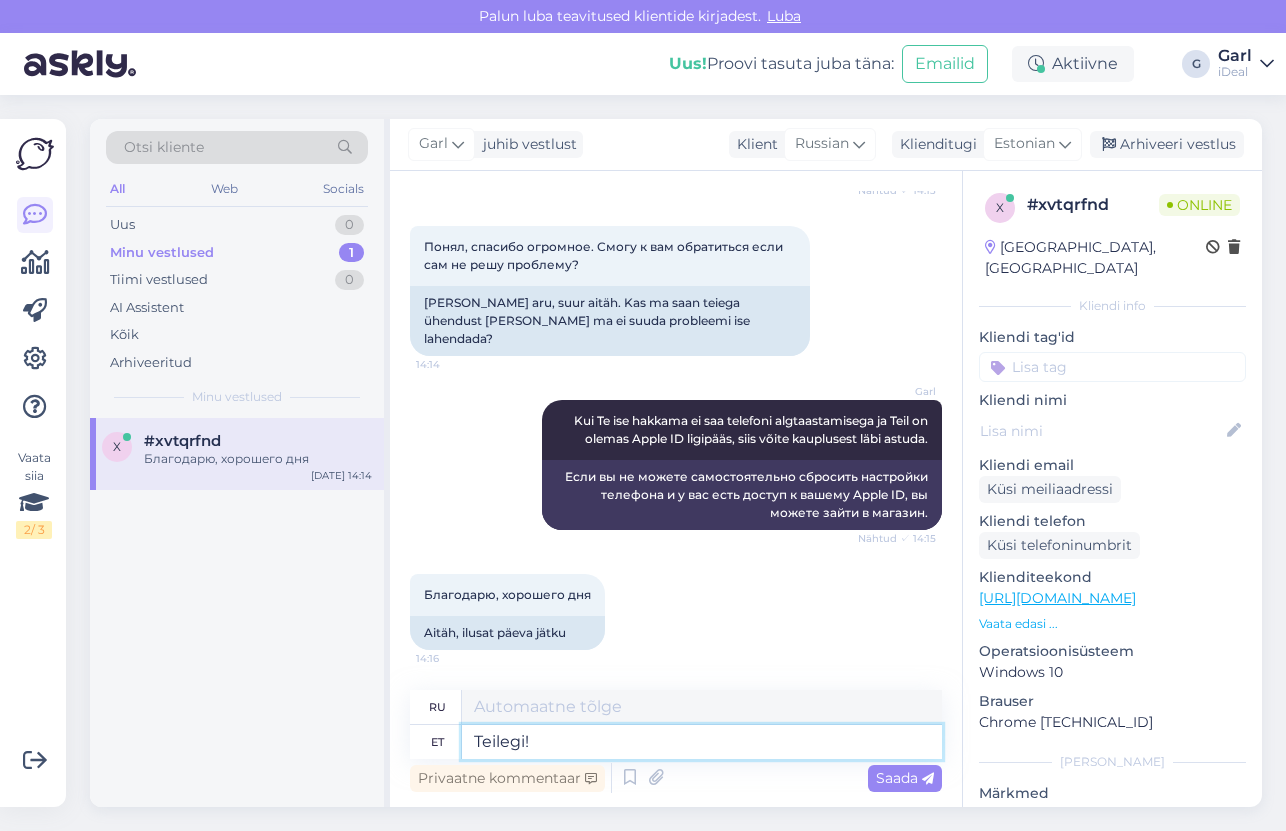 type on "Ты тоже!" 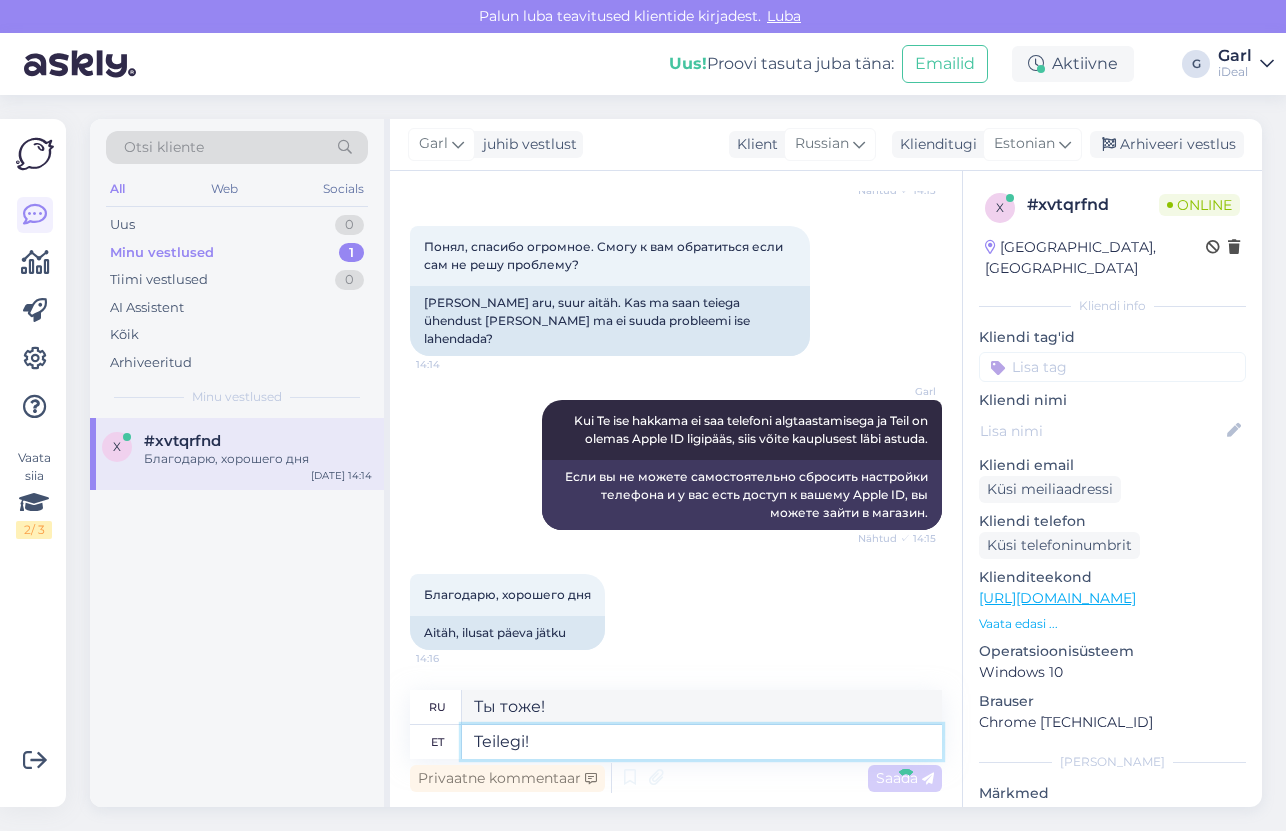 type 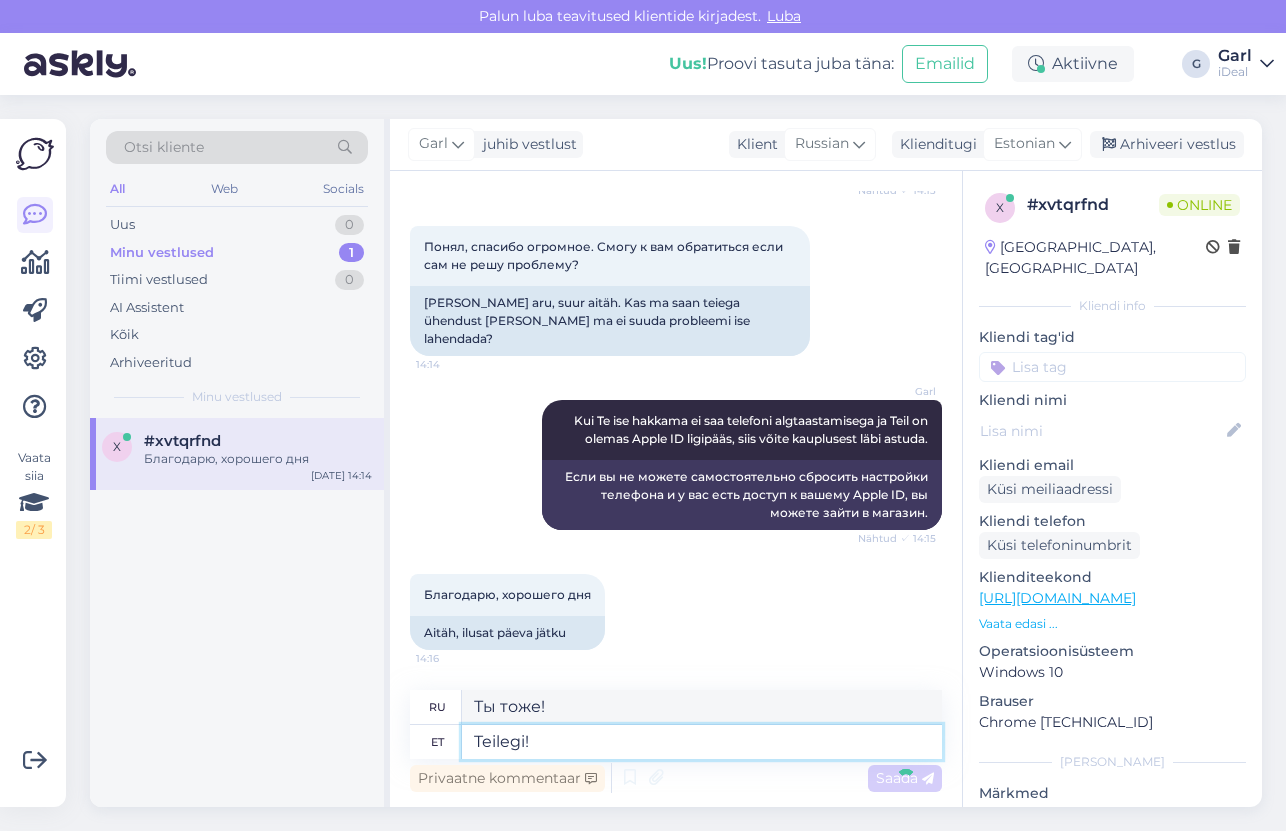 type 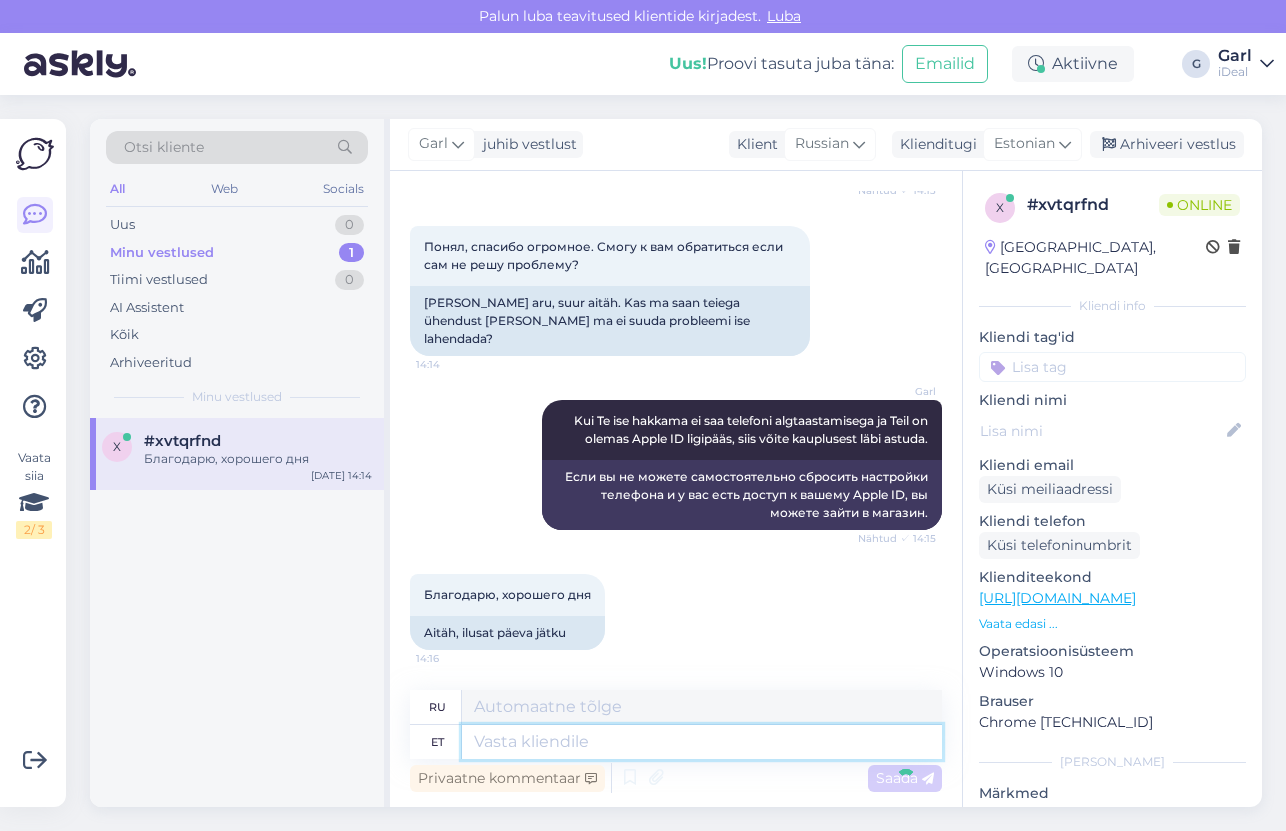 scroll, scrollTop: 611, scrollLeft: 0, axis: vertical 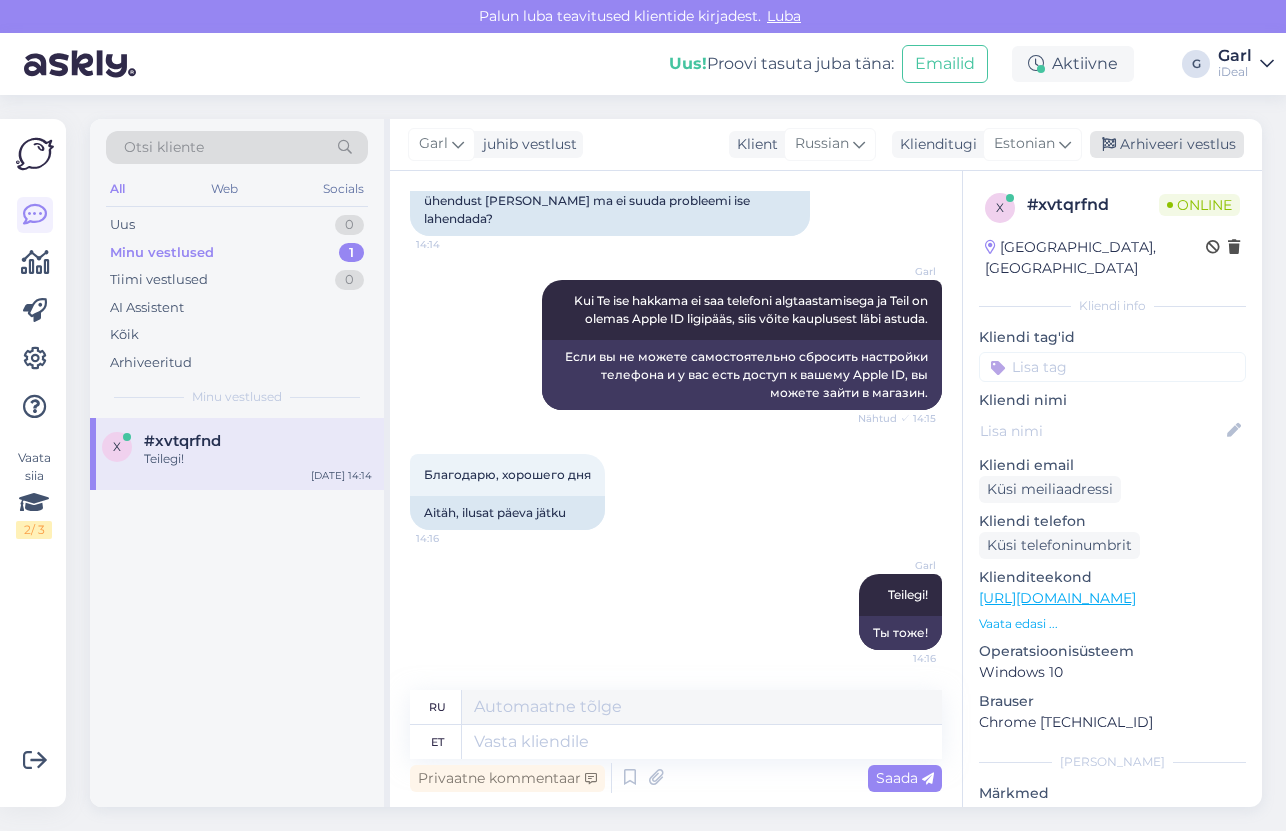 click on "Arhiveeri vestlus" at bounding box center (1167, 144) 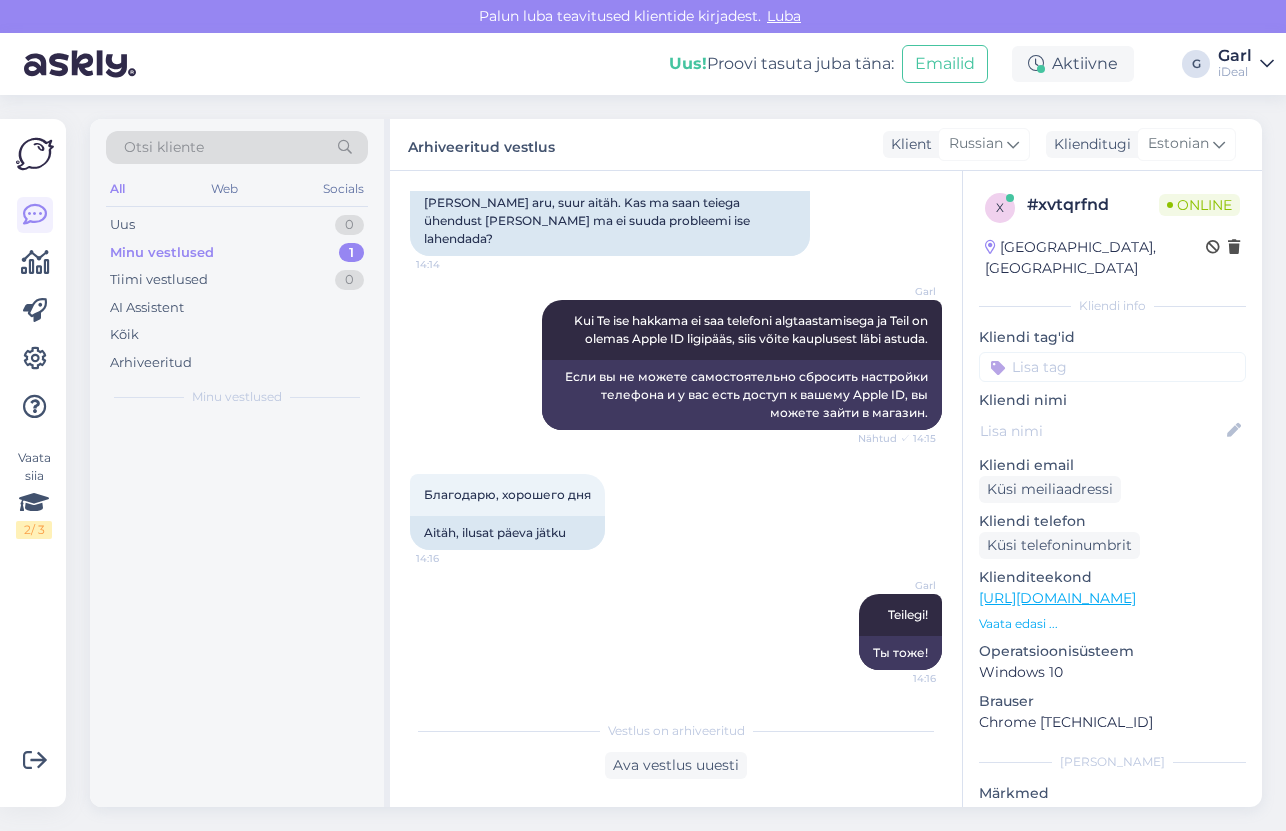 scroll, scrollTop: 591, scrollLeft: 0, axis: vertical 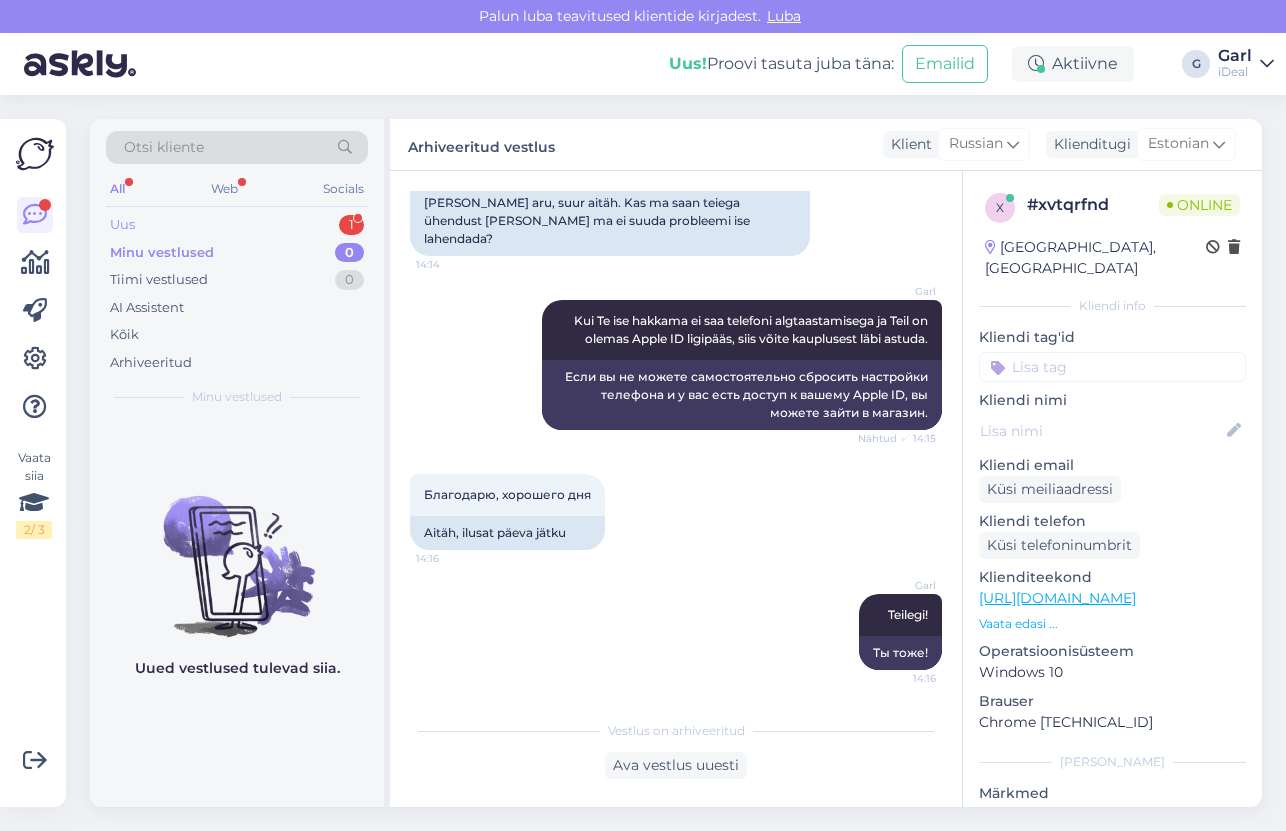 click on "Uus 1" at bounding box center (237, 225) 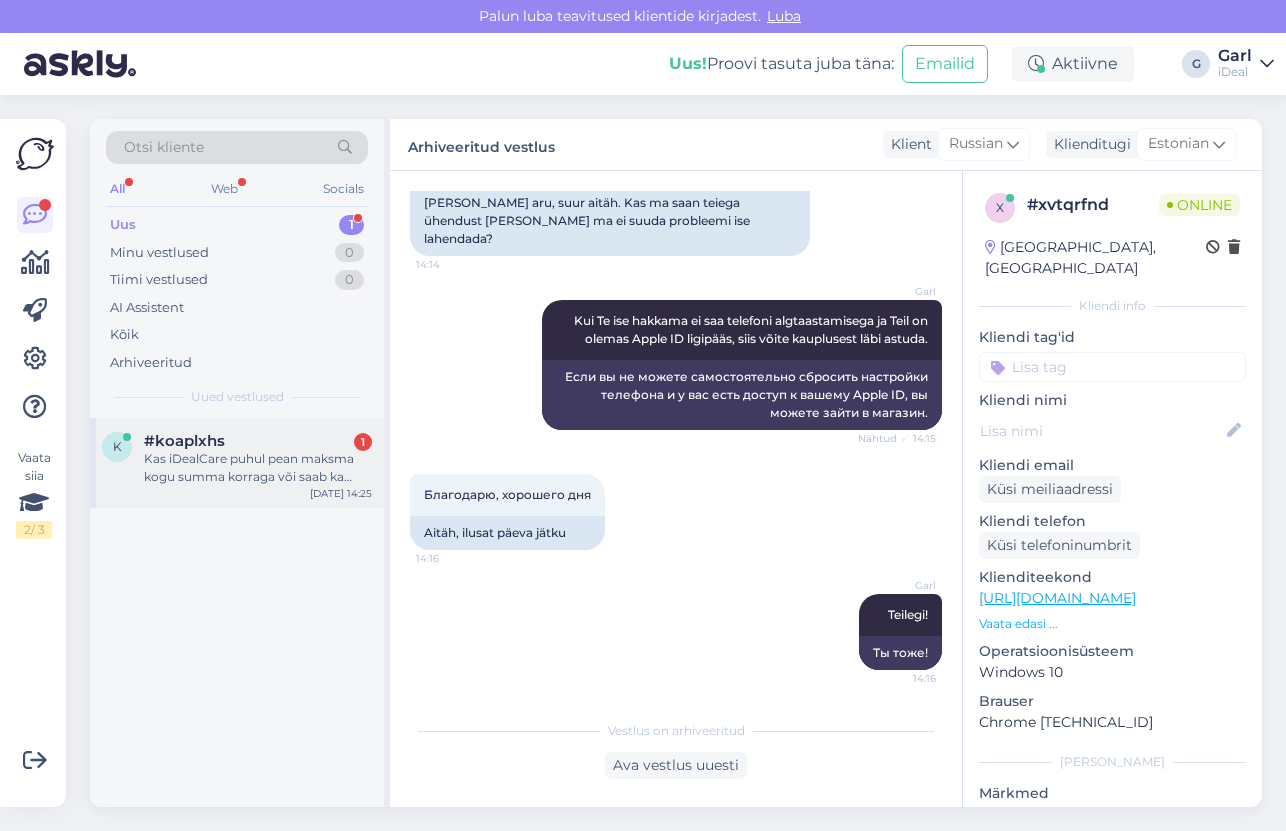 click on "k #koaplxhs 1 Kas iDealCare puhul pean maksma kogu summa korraga või saab ka osamaksetena? [DATE] 14:25" at bounding box center (237, 463) 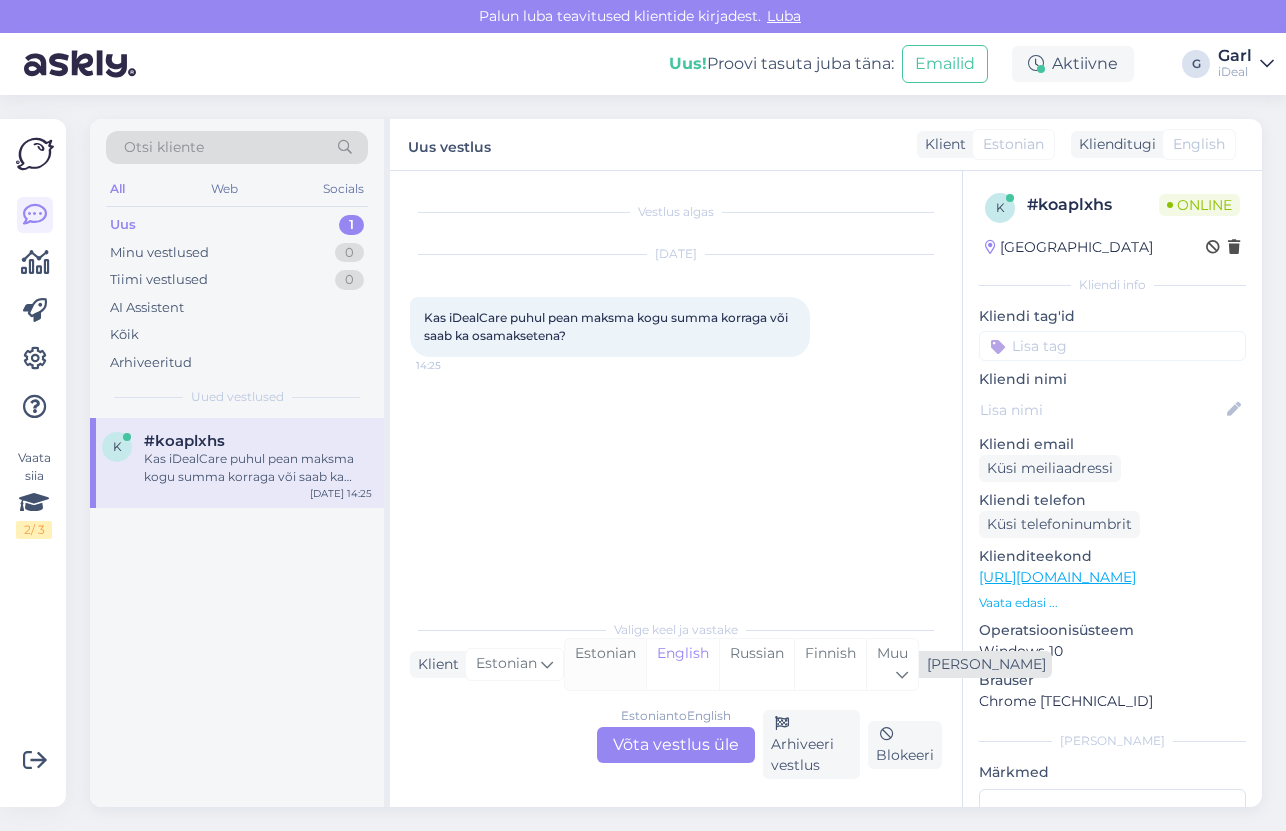 click on "Estonian" at bounding box center (605, 664) 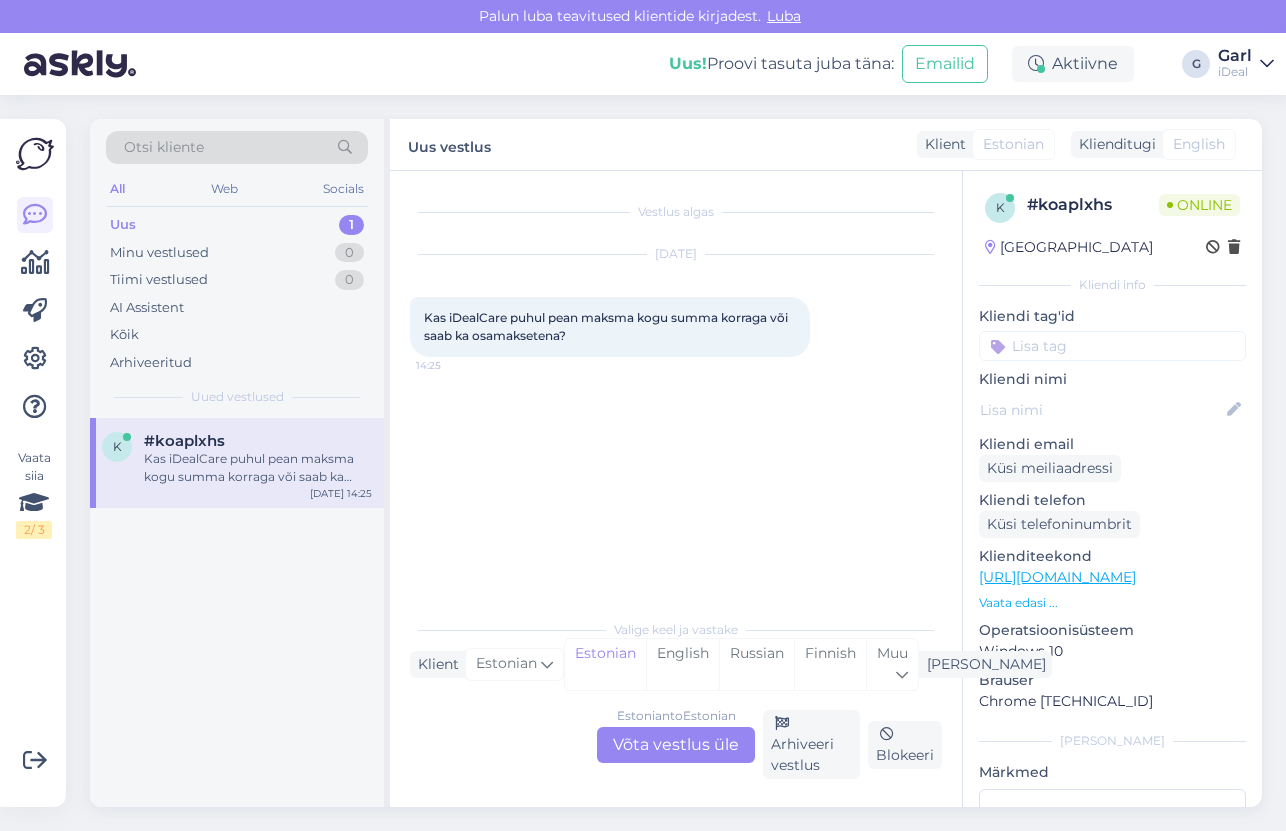 click on "Estonian  to  Estonian Võta vestlus üle" at bounding box center [676, 745] 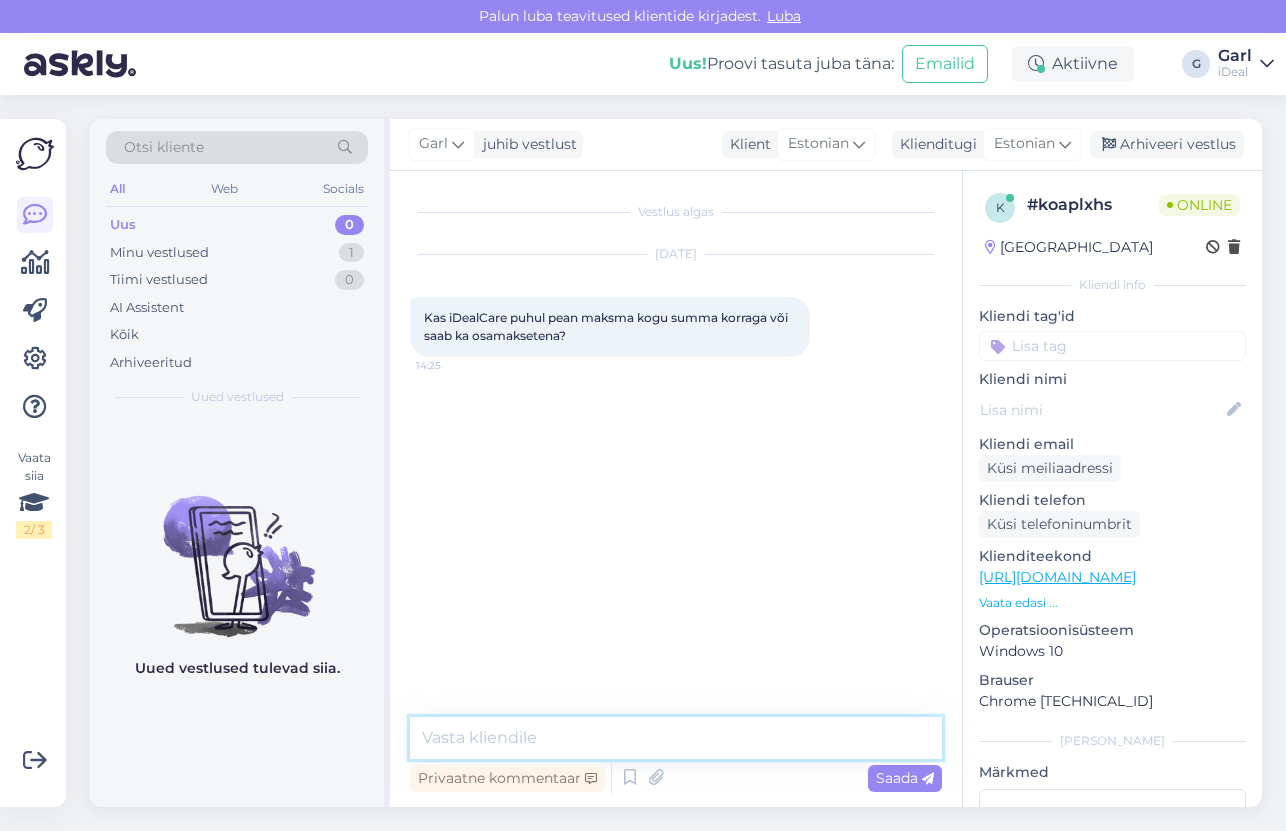 click at bounding box center (676, 738) 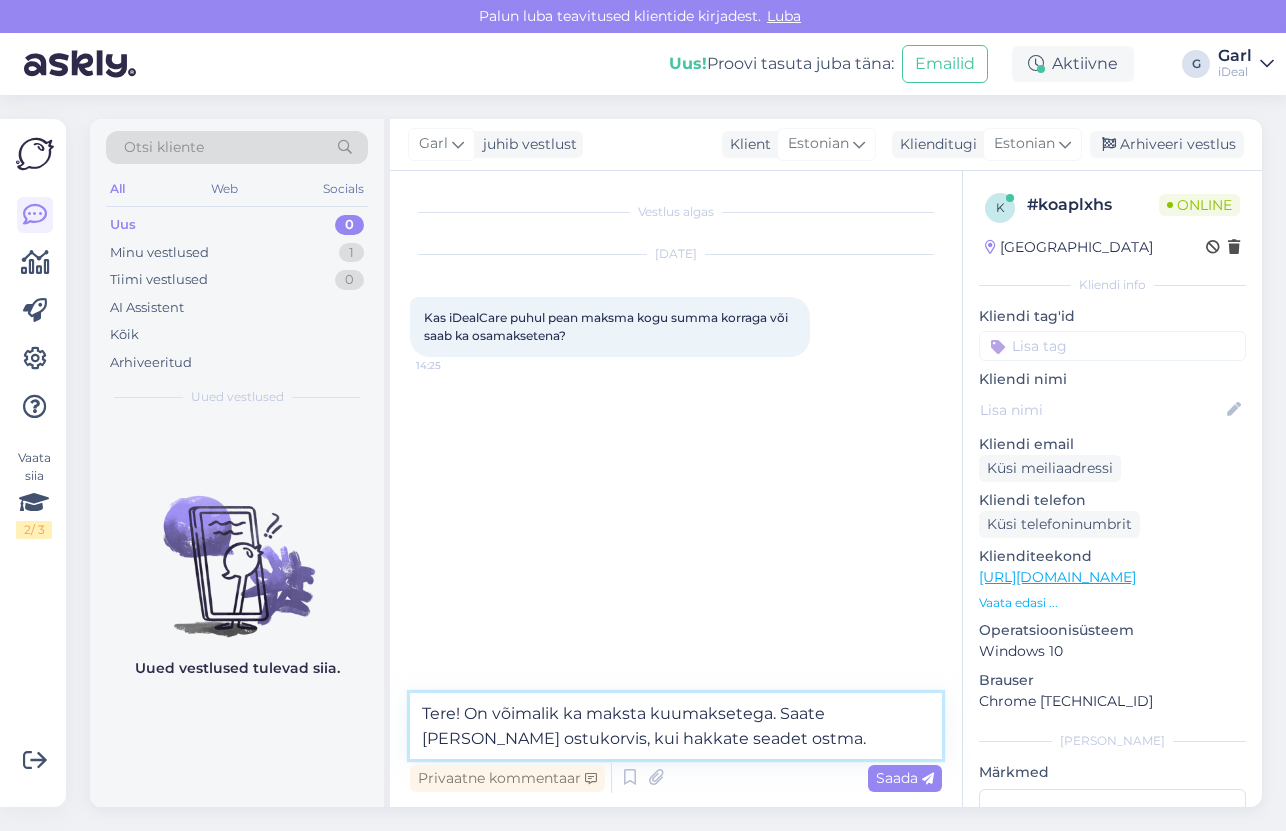 type on "Tere! On võimalik ka maksta kuumaksetega. Saate [PERSON_NAME] ostukorvis, kui hakkate seadet ostma." 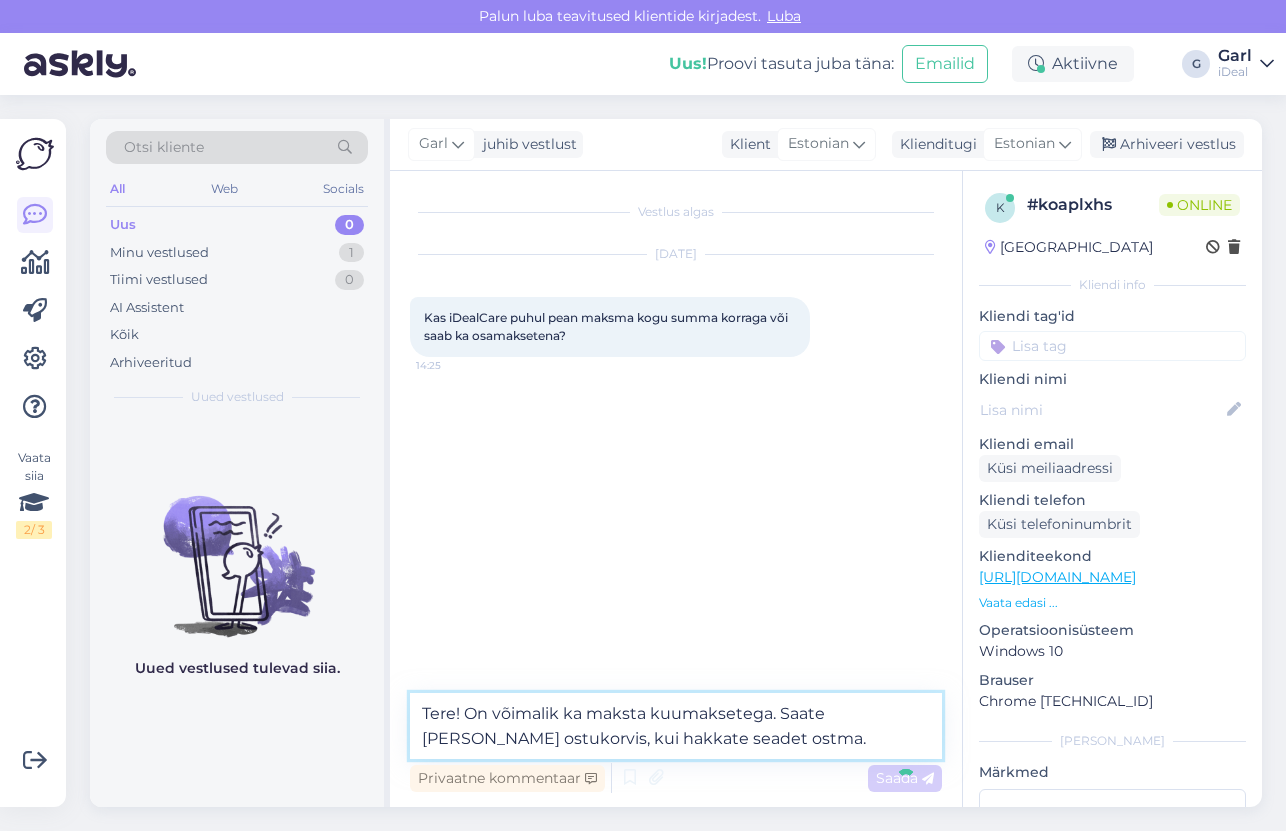 type 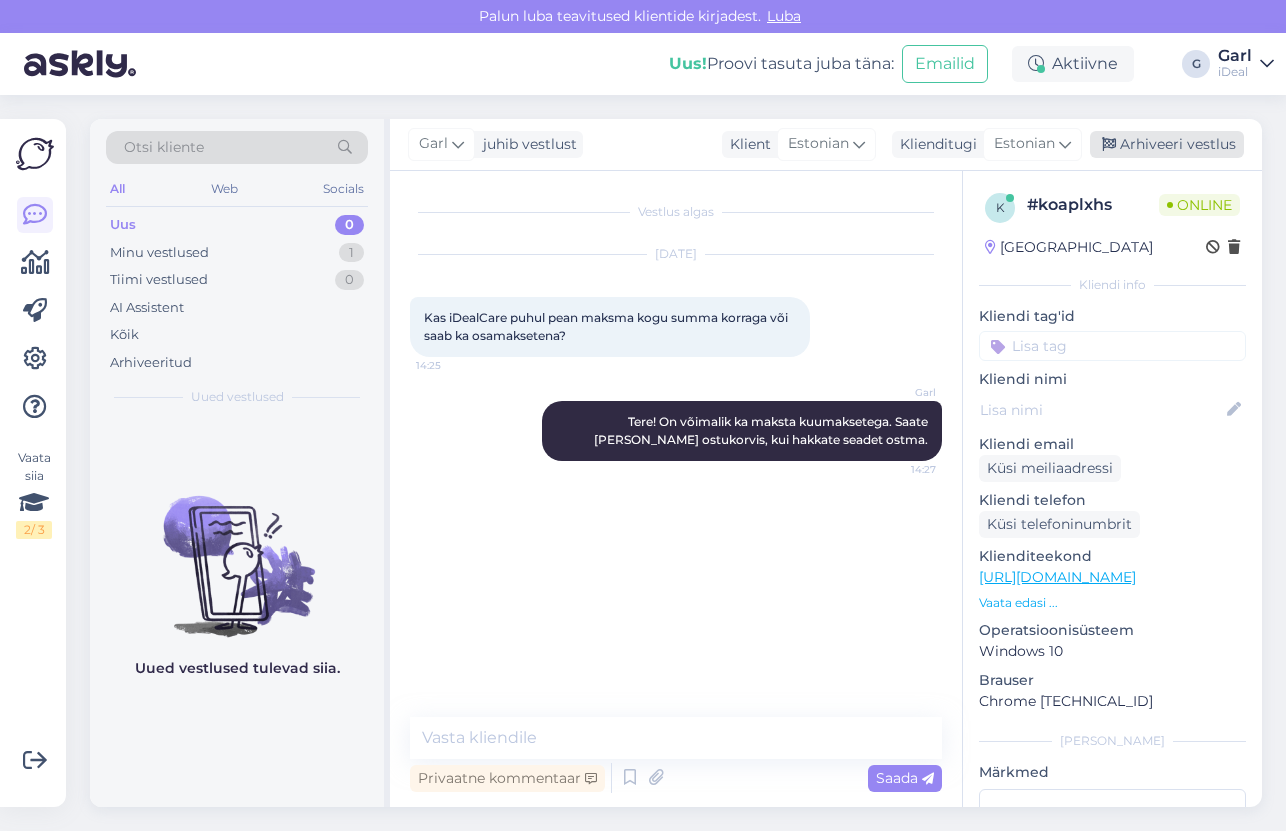 click on "Arhiveeri vestlus" at bounding box center (1167, 144) 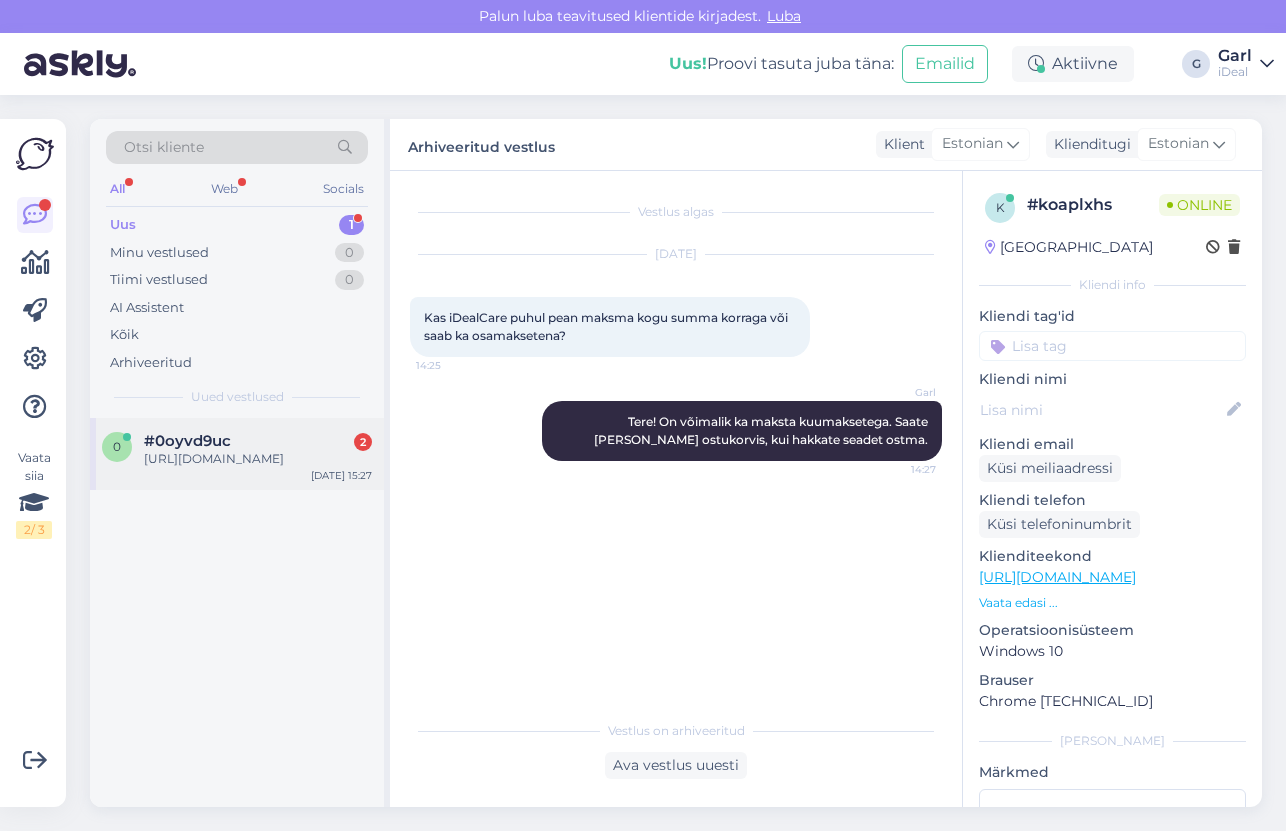 click on "[URL][DOMAIN_NAME]" at bounding box center (258, 459) 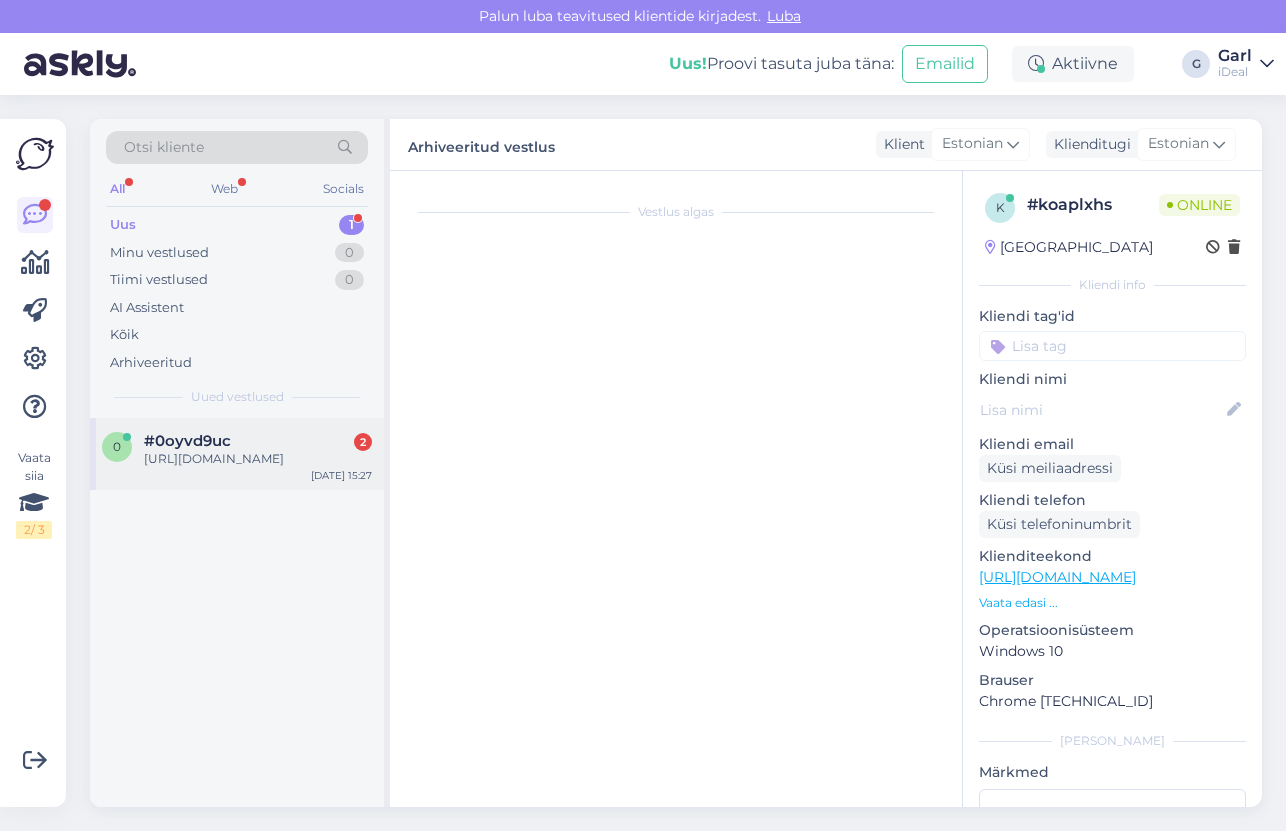 scroll, scrollTop: 450, scrollLeft: 0, axis: vertical 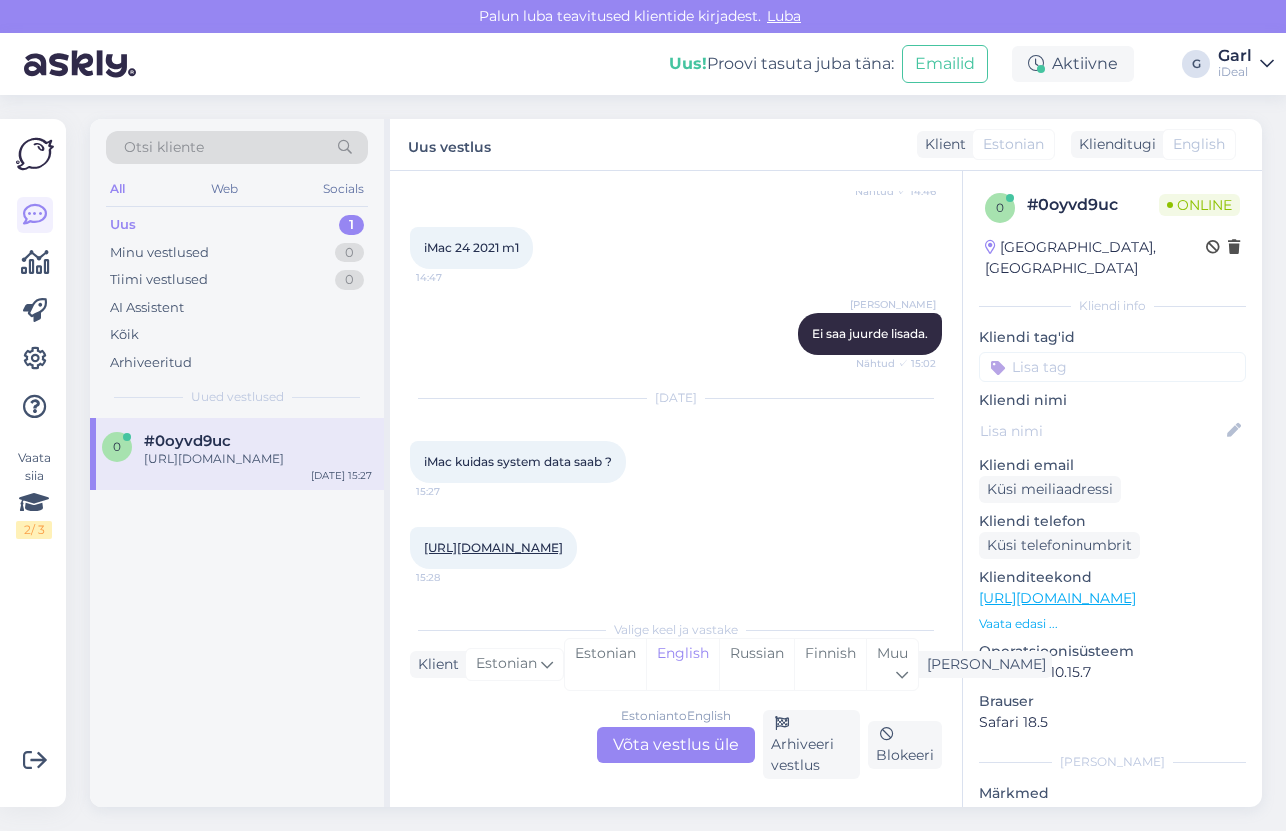 click on "[URL][DOMAIN_NAME]" at bounding box center (493, 547) 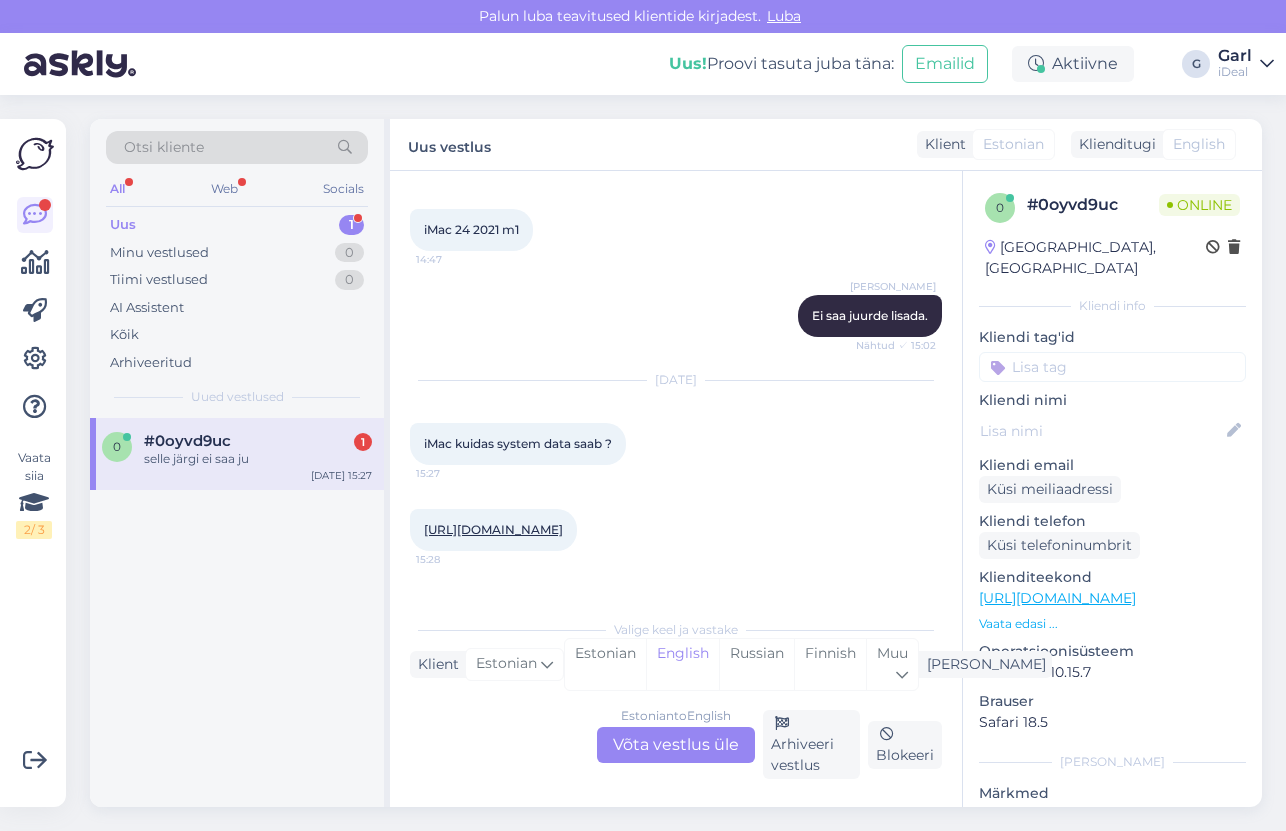 scroll, scrollTop: 536, scrollLeft: 0, axis: vertical 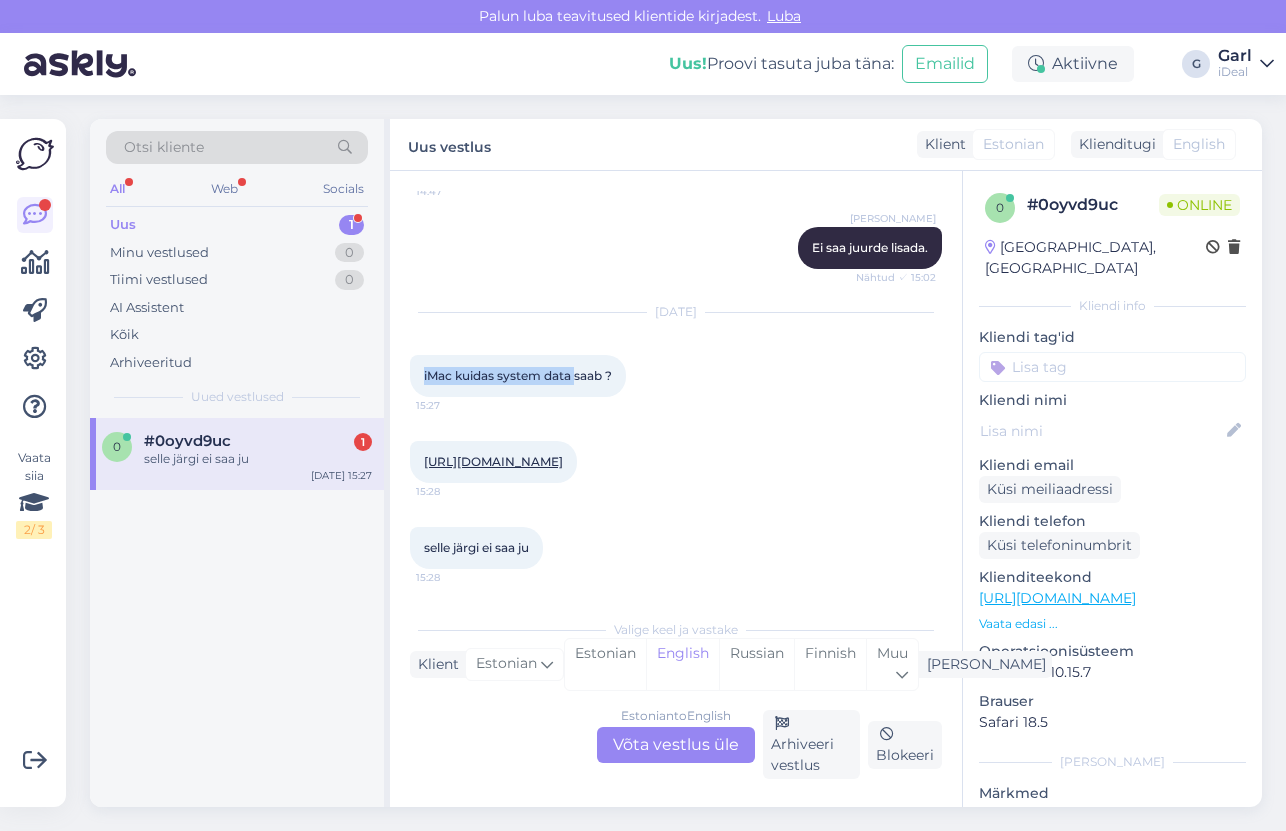 drag, startPoint x: 425, startPoint y: 357, endPoint x: 575, endPoint y: 357, distance: 150 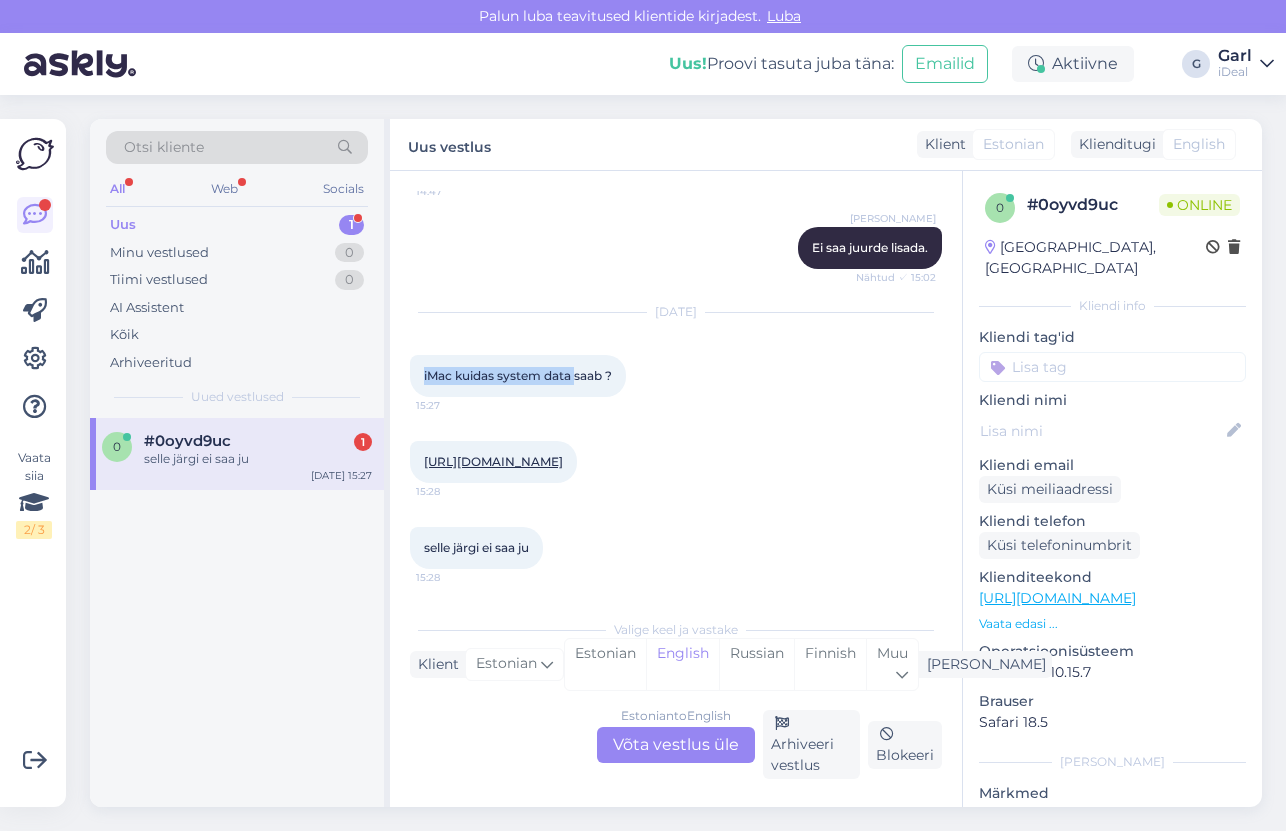 click on "iMac kuidas system data saab ?" at bounding box center [518, 375] 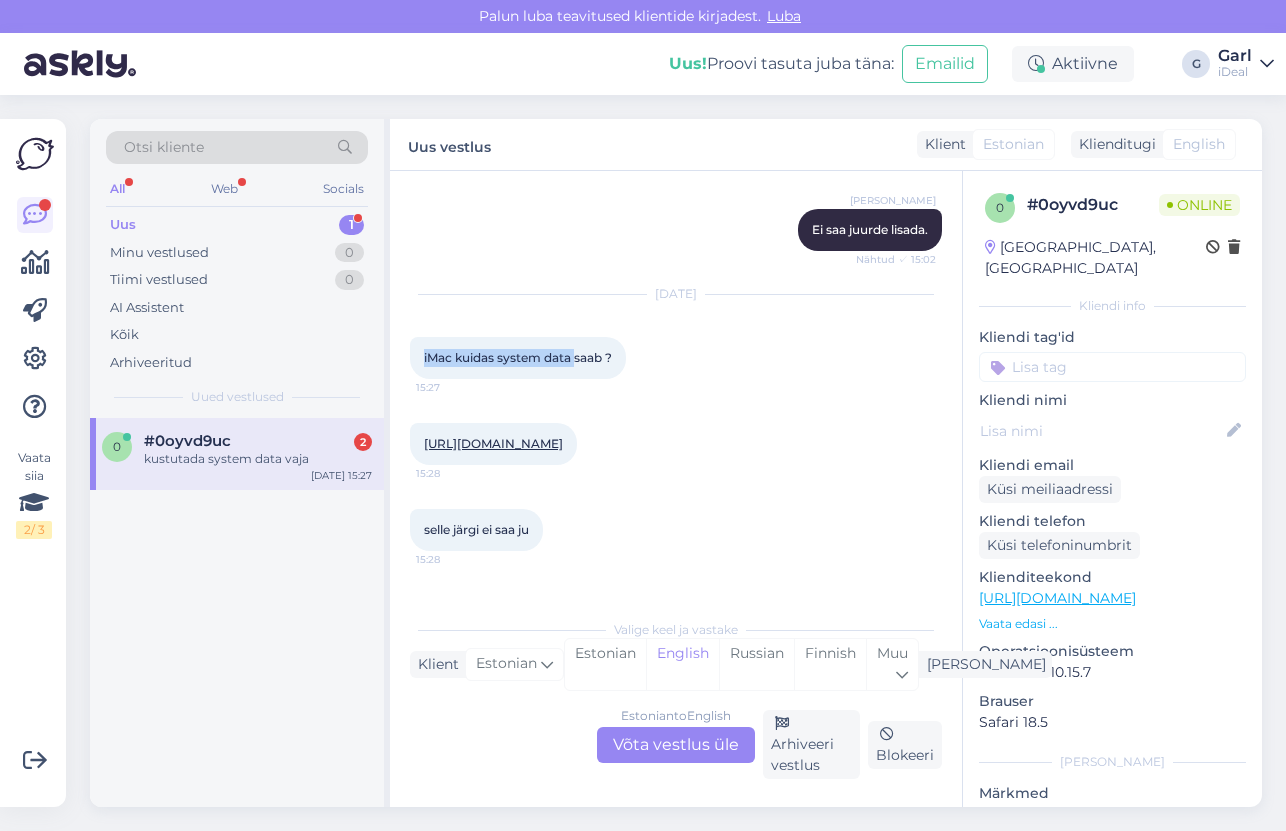 scroll, scrollTop: 622, scrollLeft: 0, axis: vertical 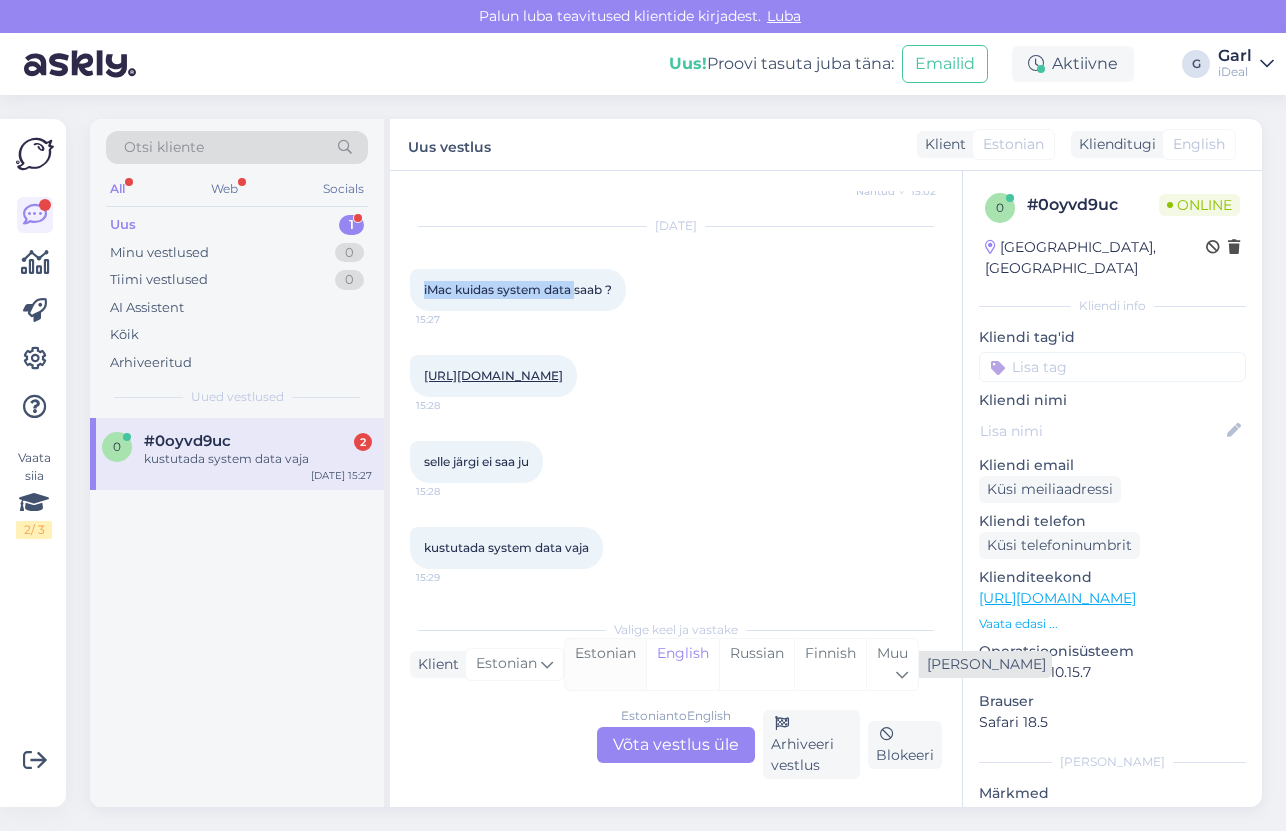 click on "Estonian" at bounding box center [605, 664] 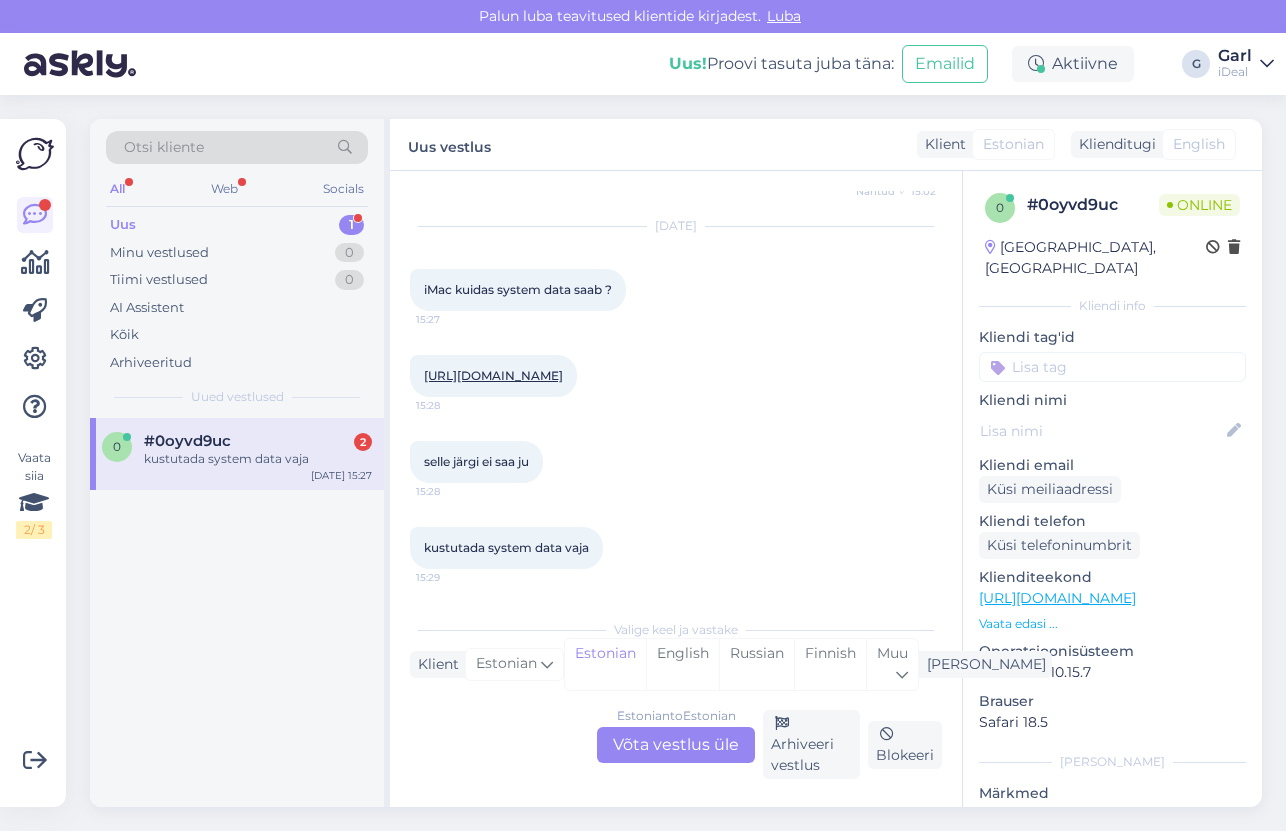 click on "Estonian  to  Estonian Võta vestlus üle" at bounding box center [676, 745] 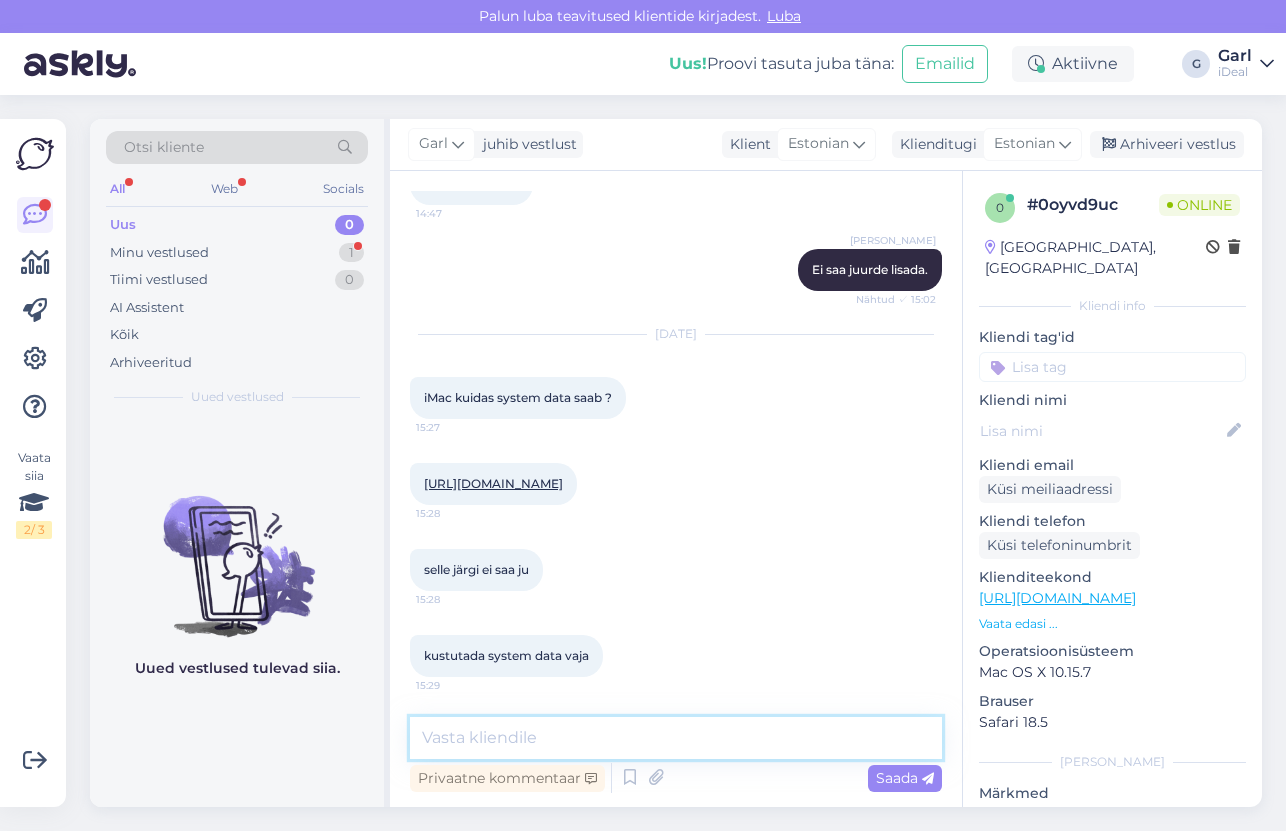 click at bounding box center [676, 738] 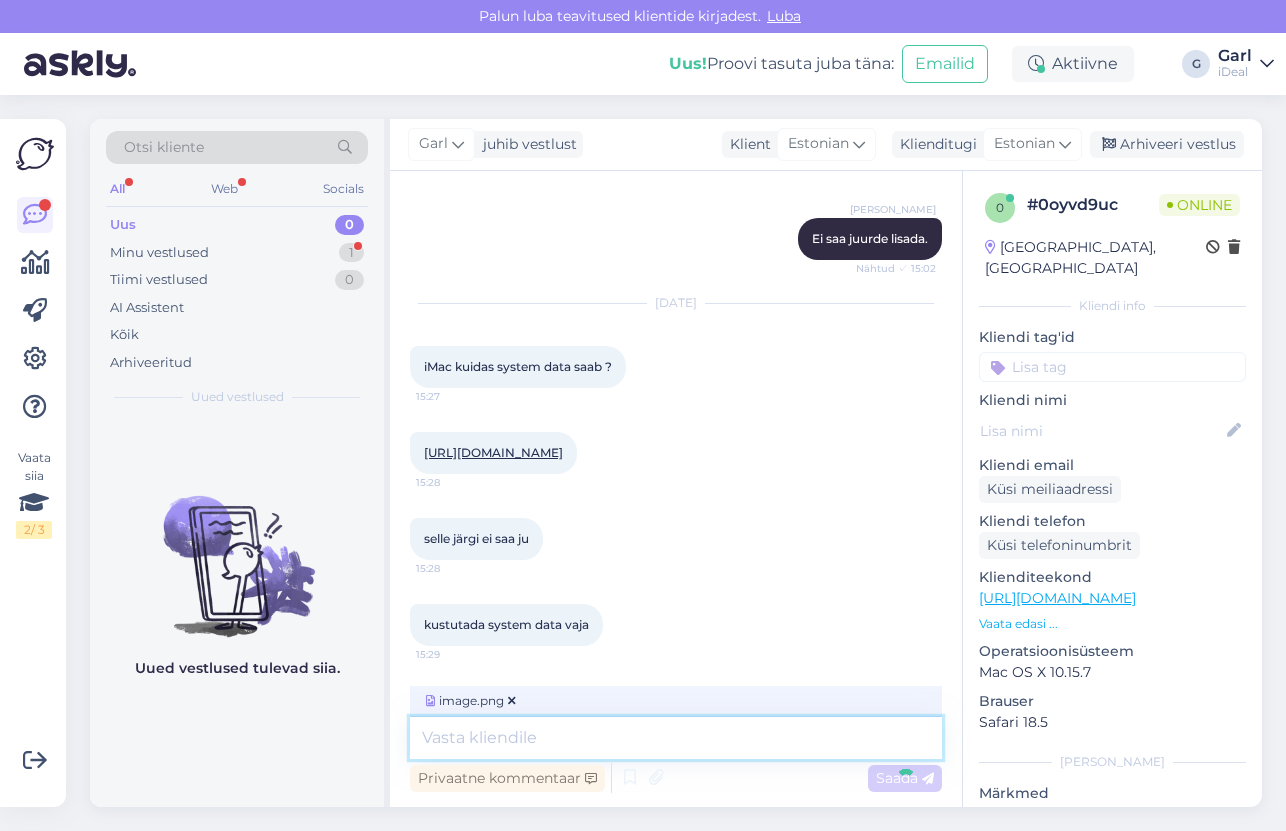scroll, scrollTop: 640, scrollLeft: 0, axis: vertical 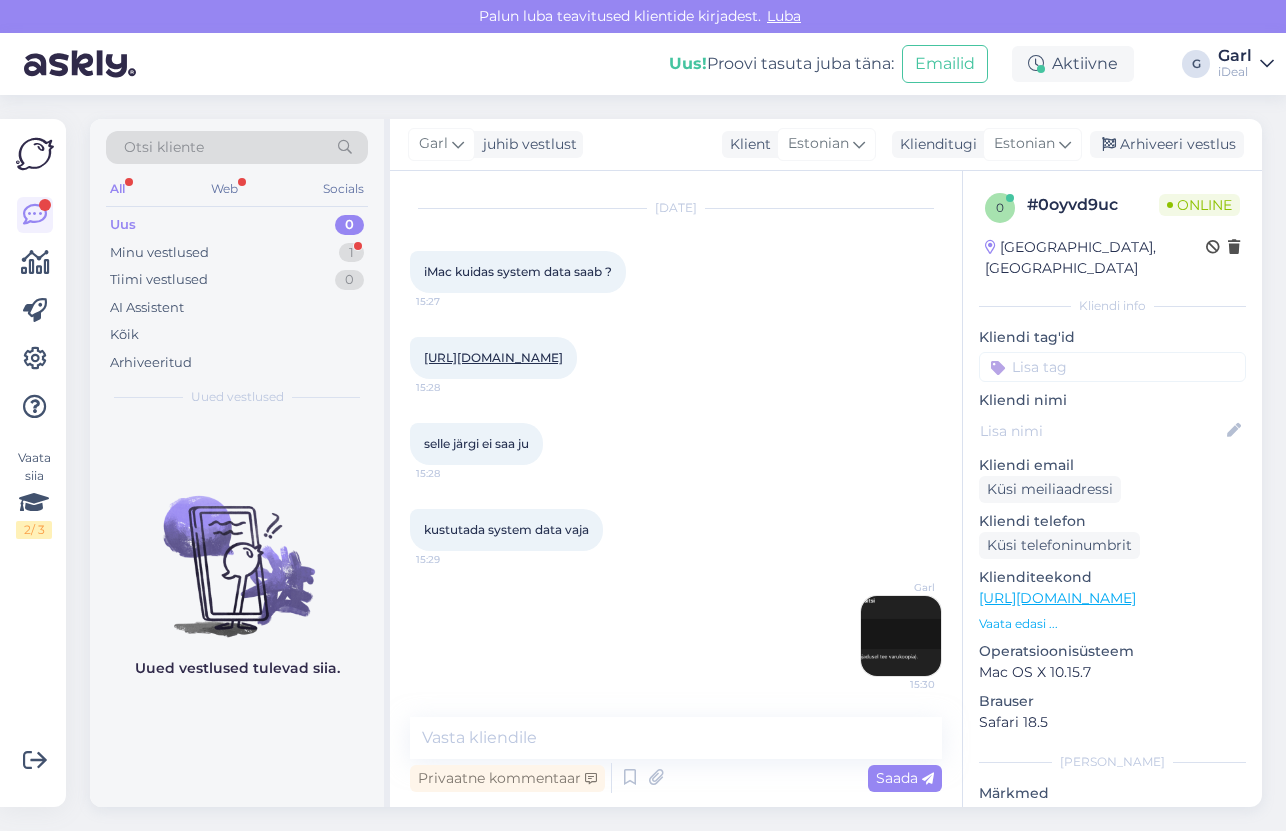 click at bounding box center (901, 636) 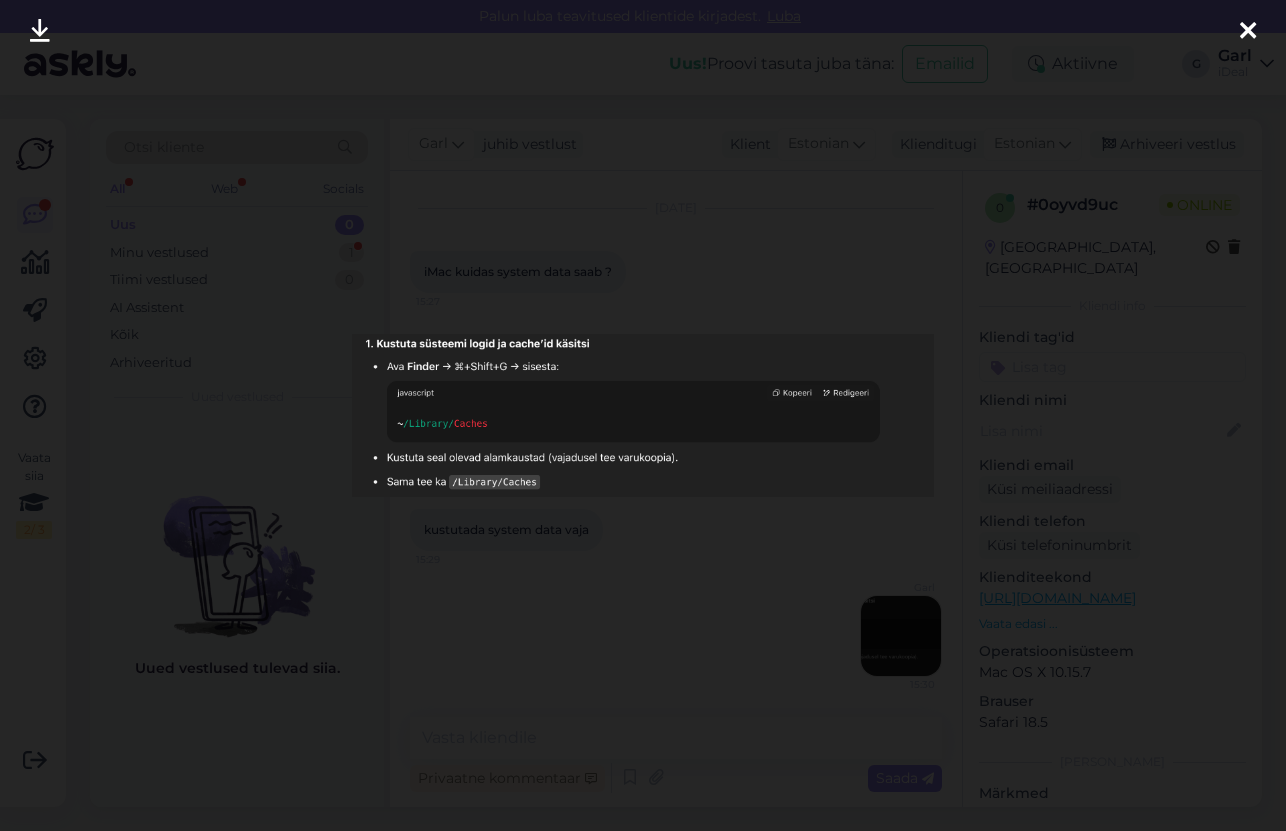 click at bounding box center (643, 415) 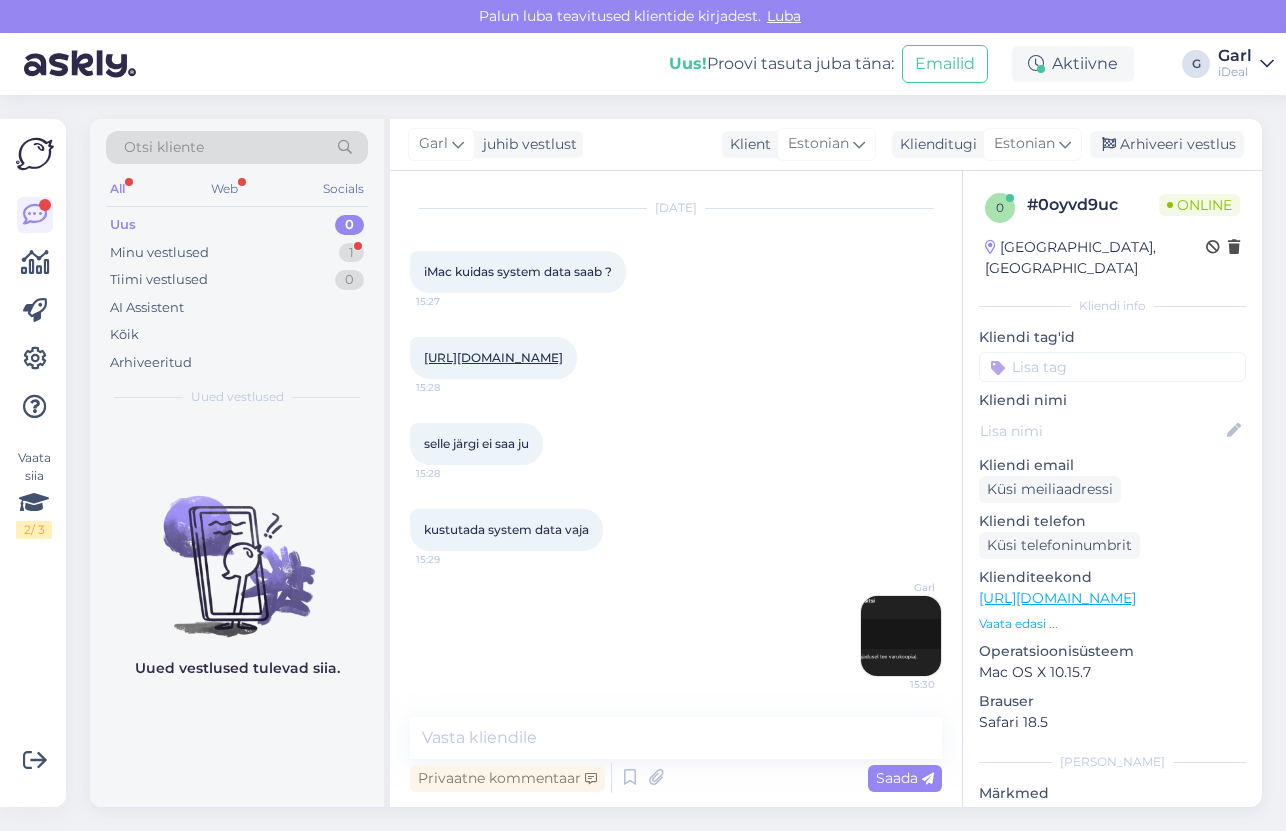 click at bounding box center [901, 636] 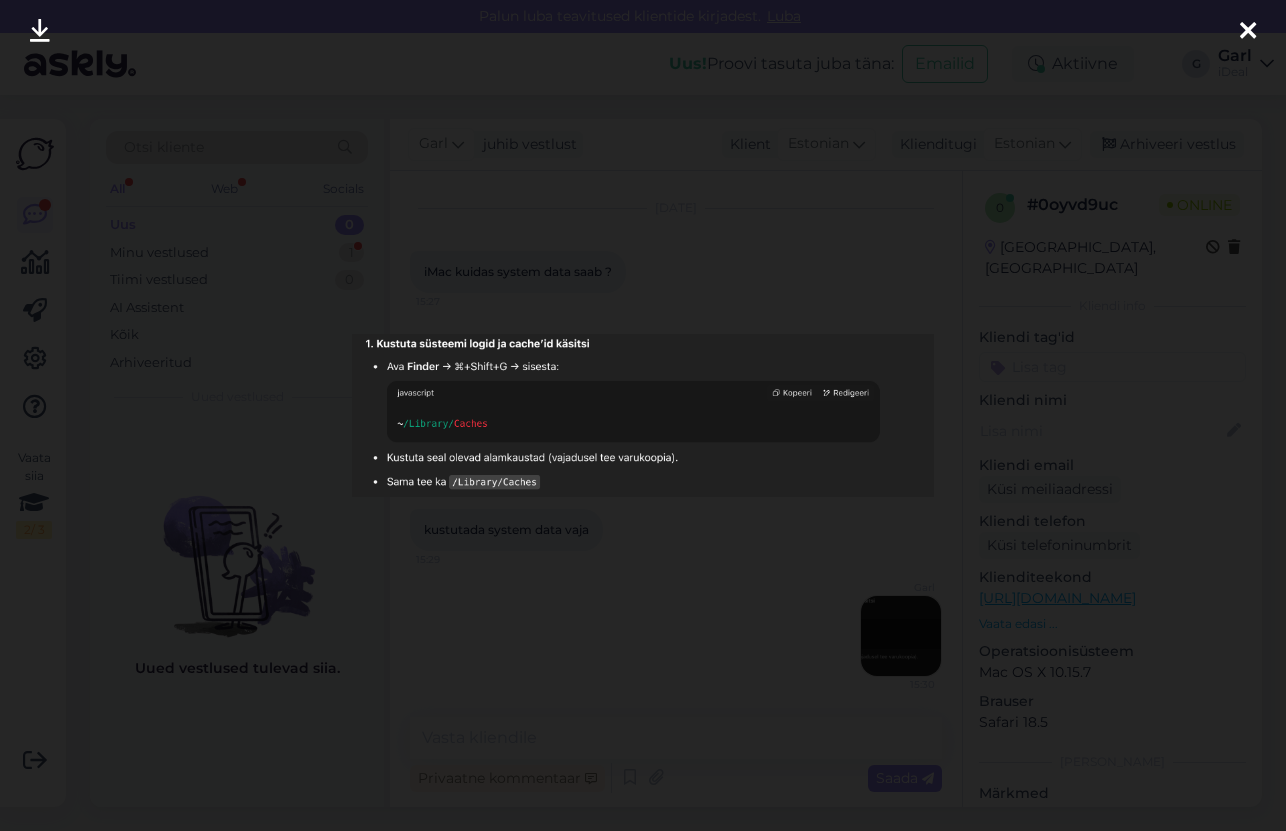 click at bounding box center (643, 415) 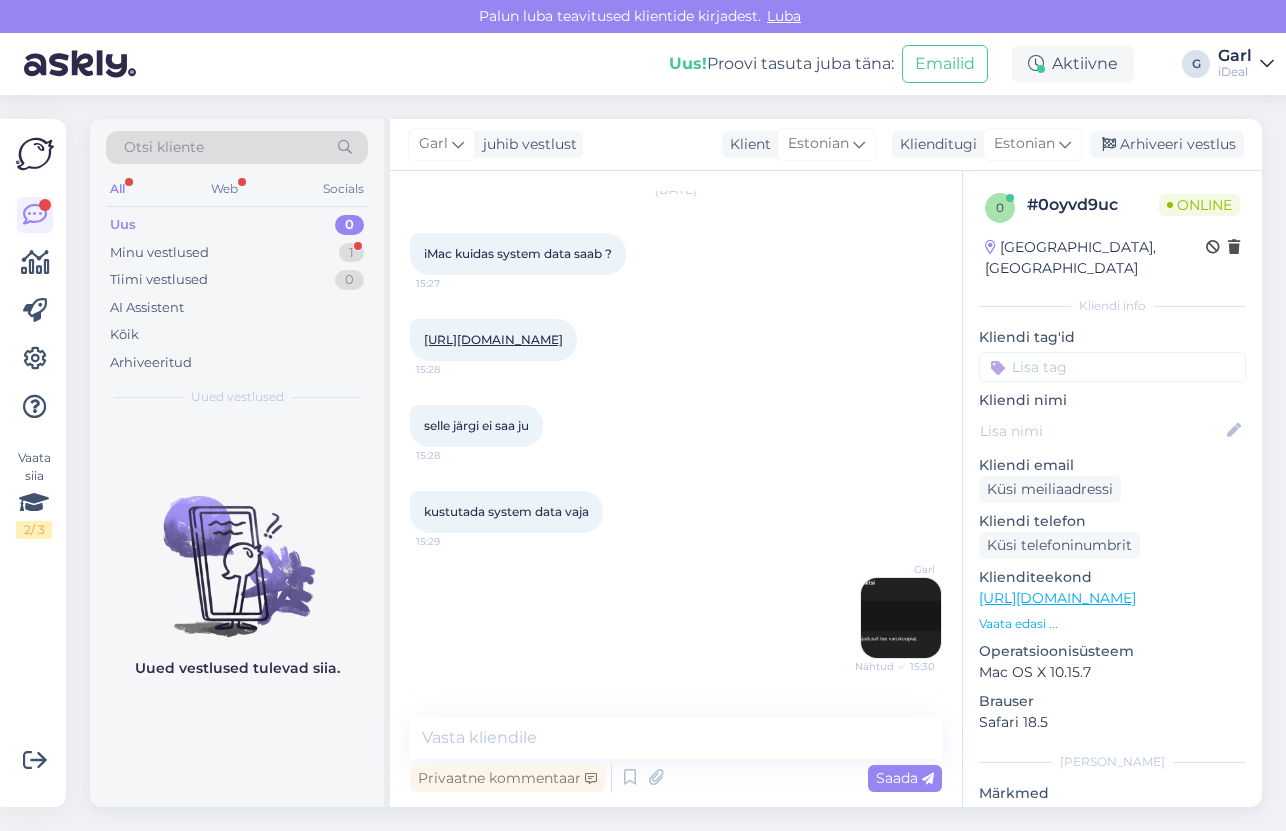 scroll, scrollTop: 726, scrollLeft: 0, axis: vertical 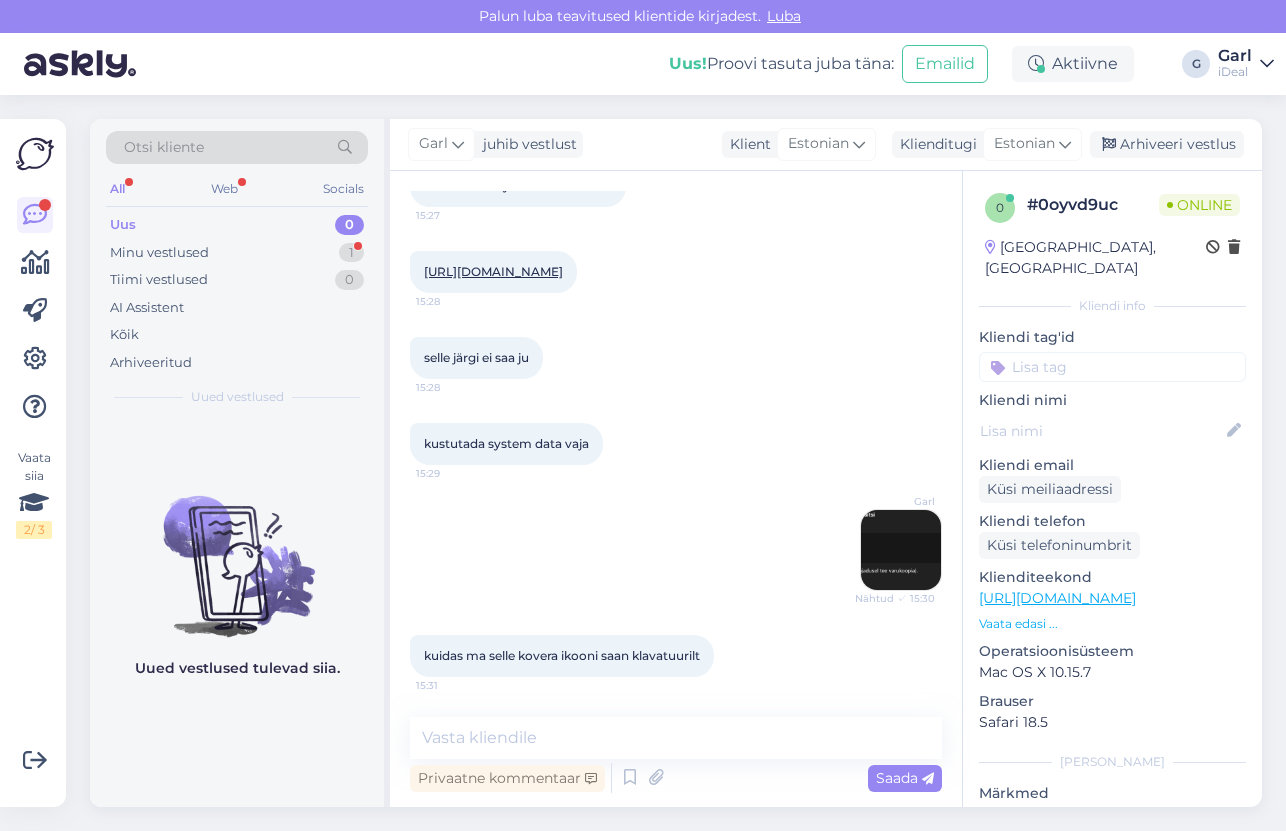 click at bounding box center [901, 550] 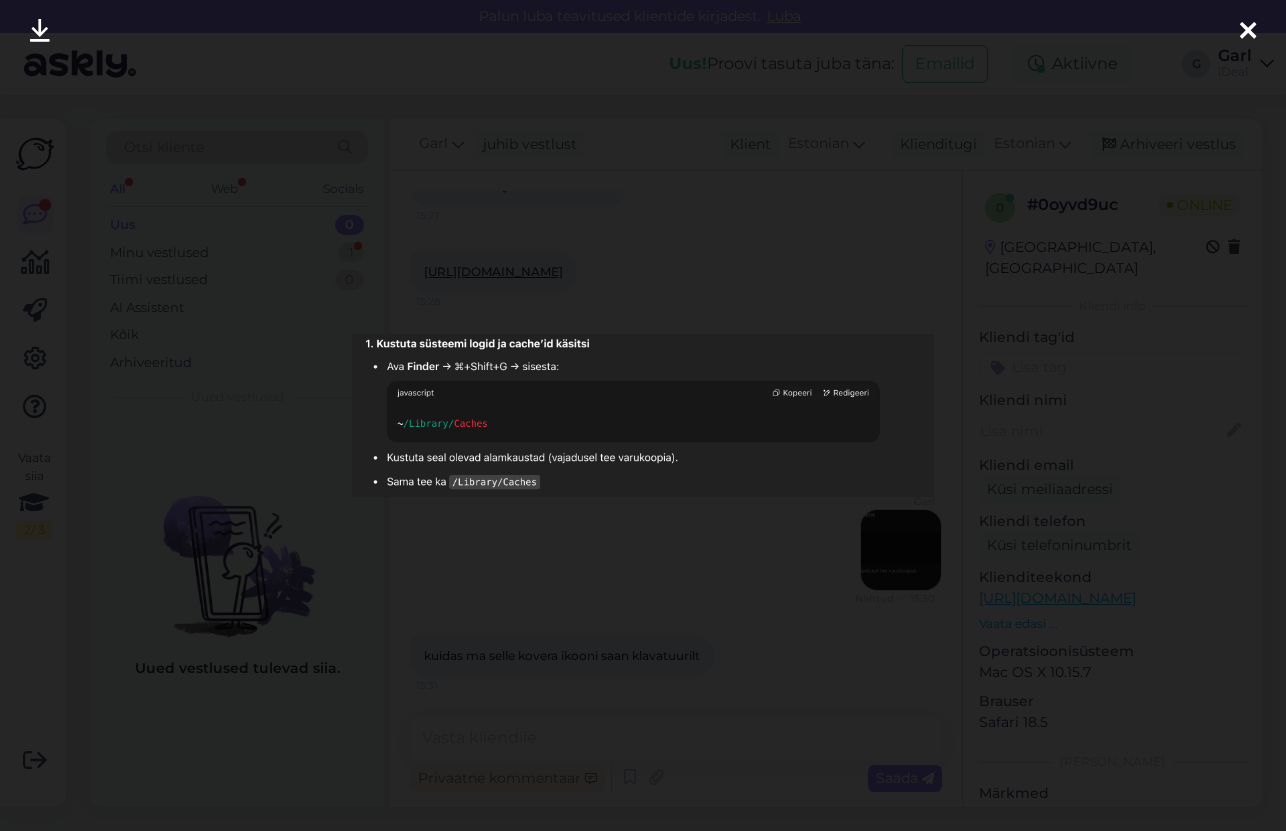 click at bounding box center [643, 415] 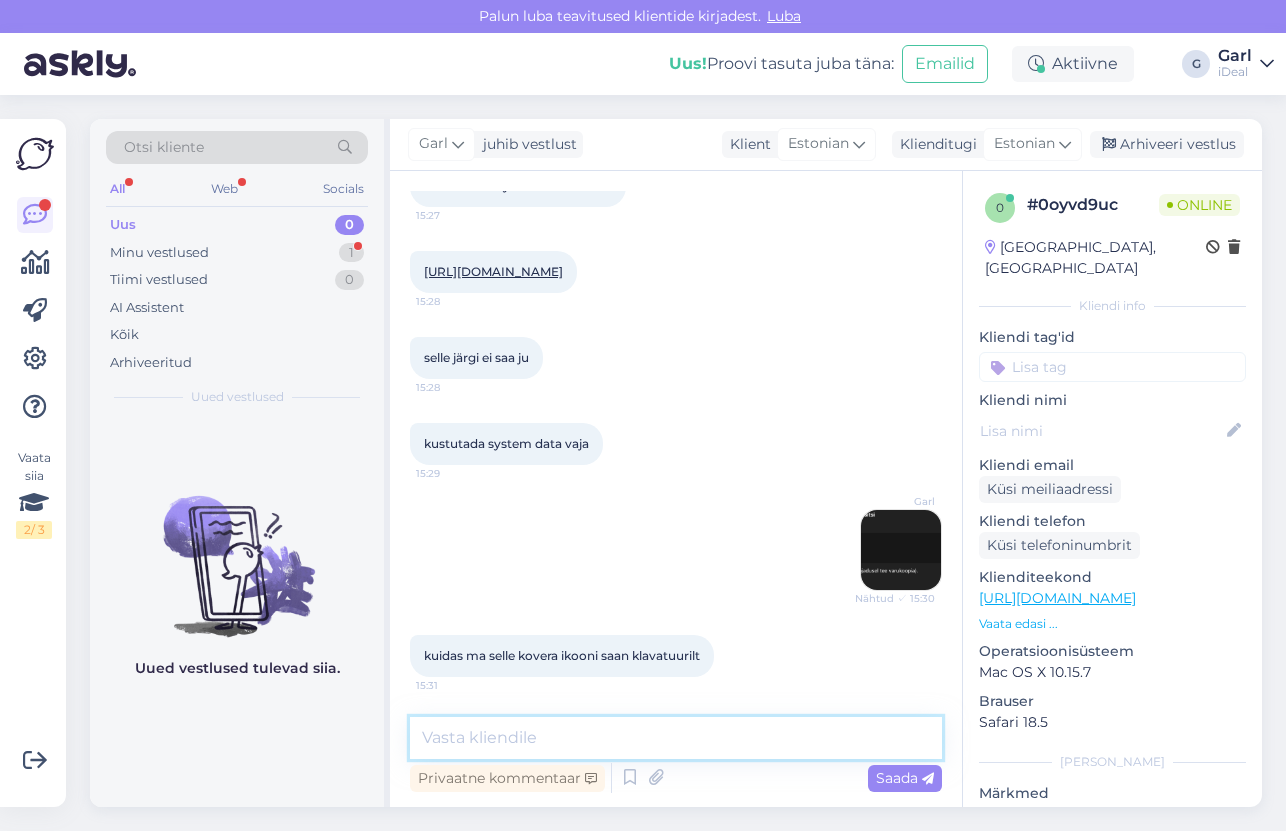 click at bounding box center (676, 738) 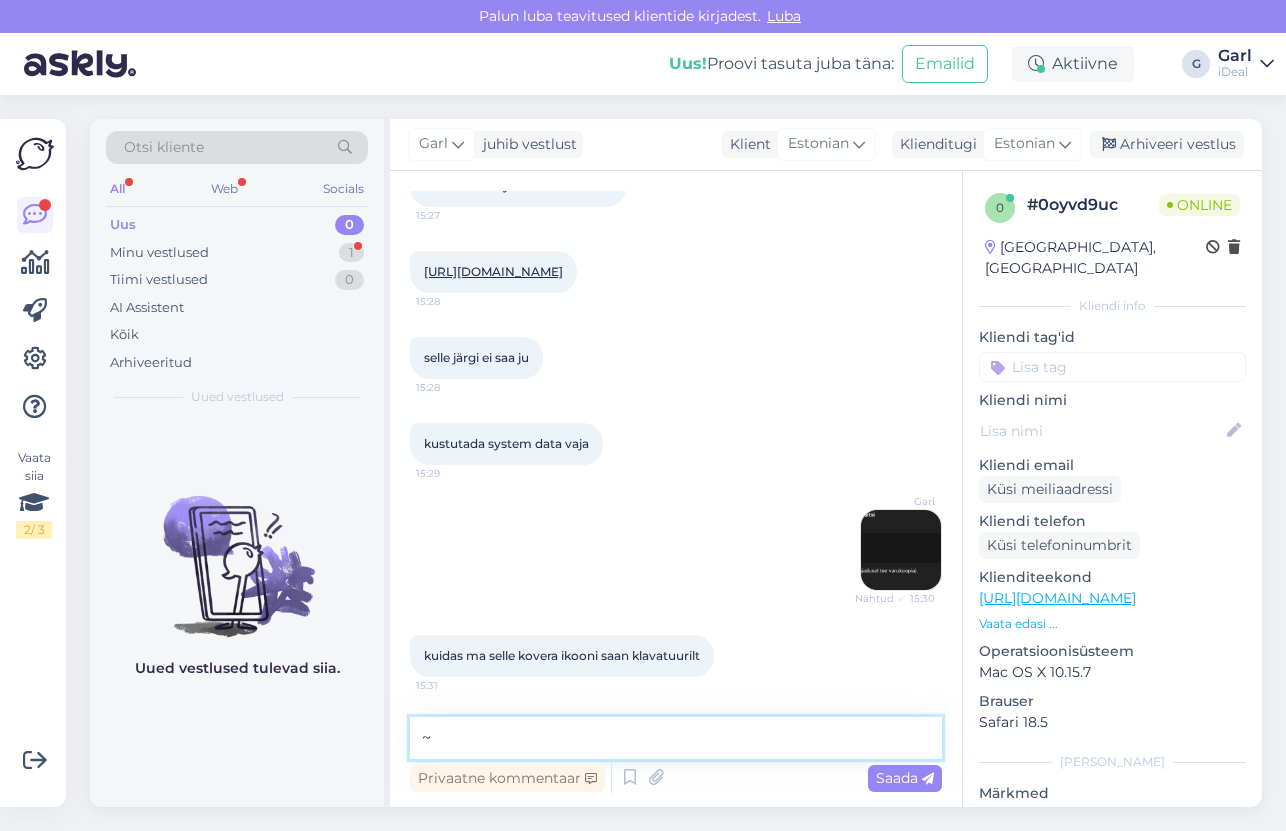 type on "~" 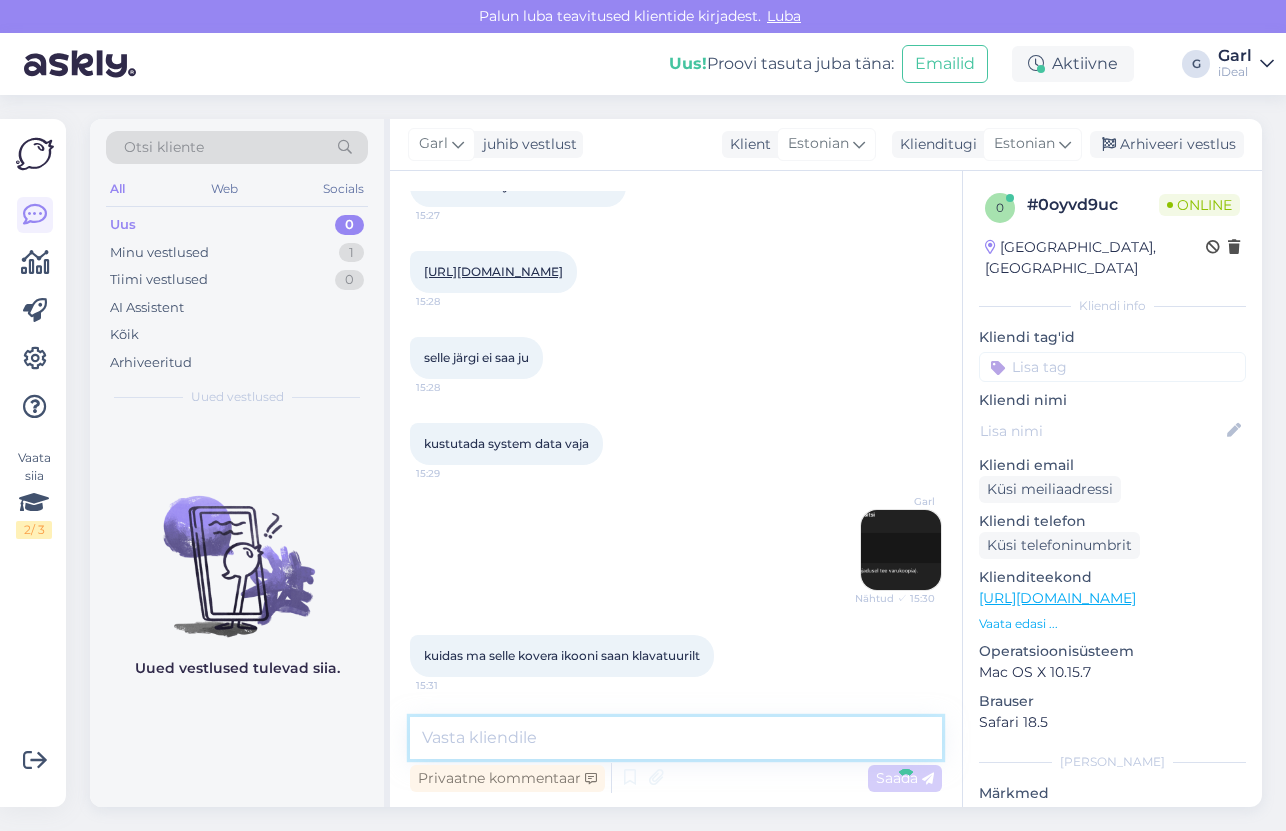 scroll, scrollTop: 812, scrollLeft: 0, axis: vertical 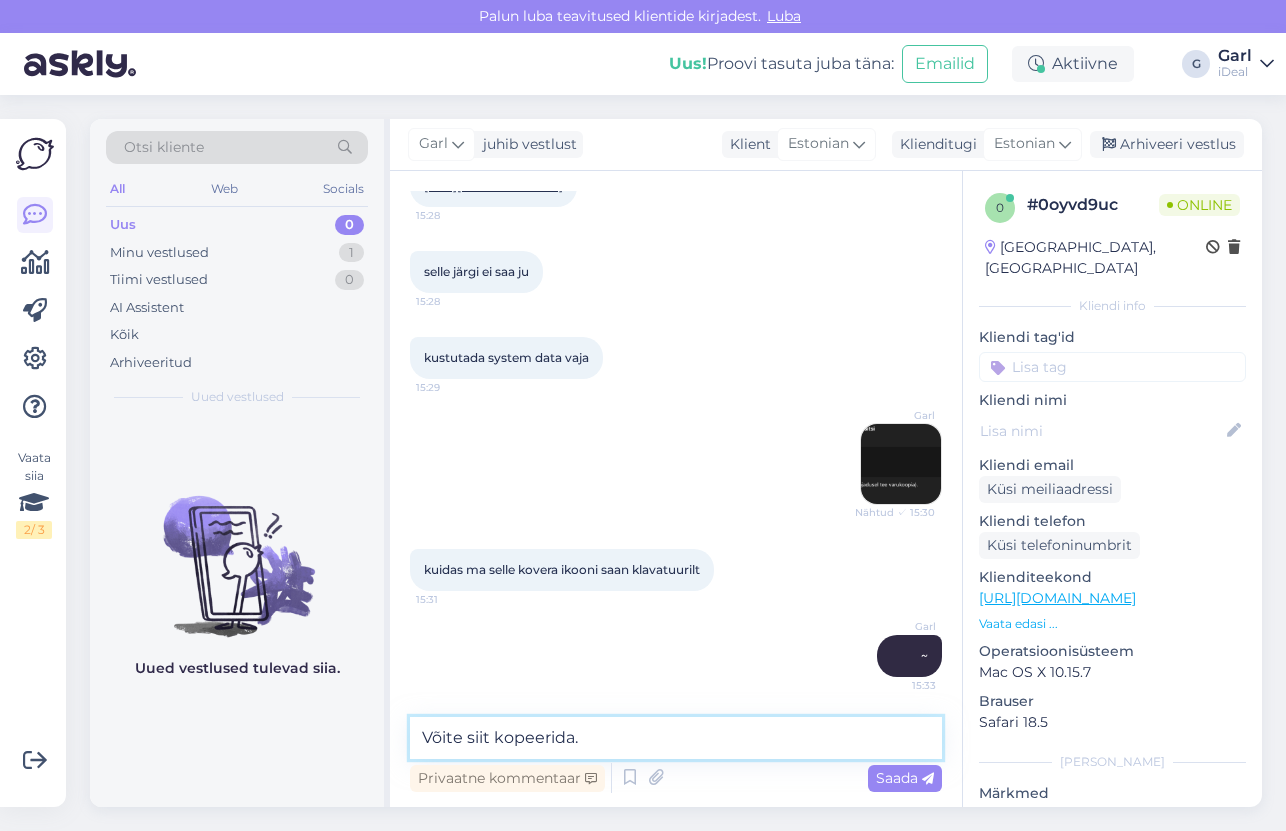 type on "Võite siit kopeerida." 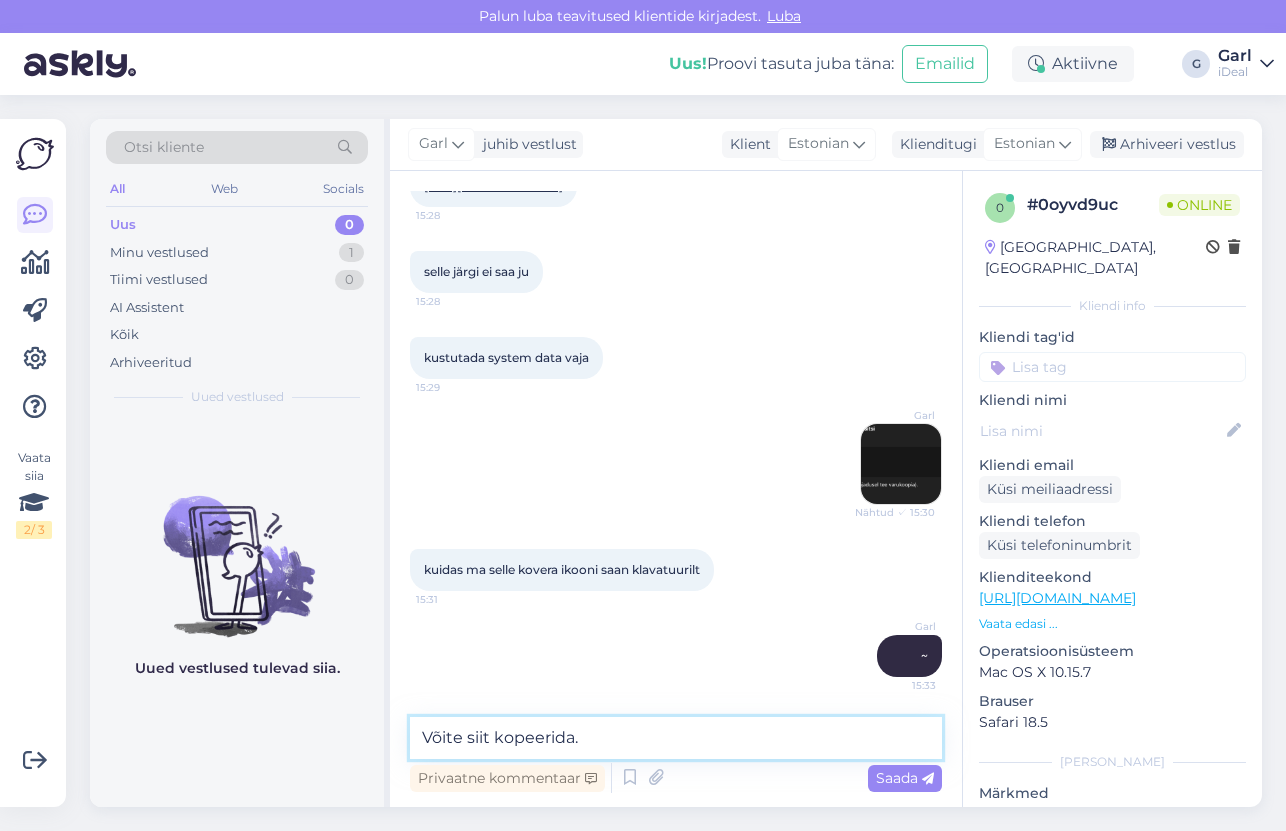 type 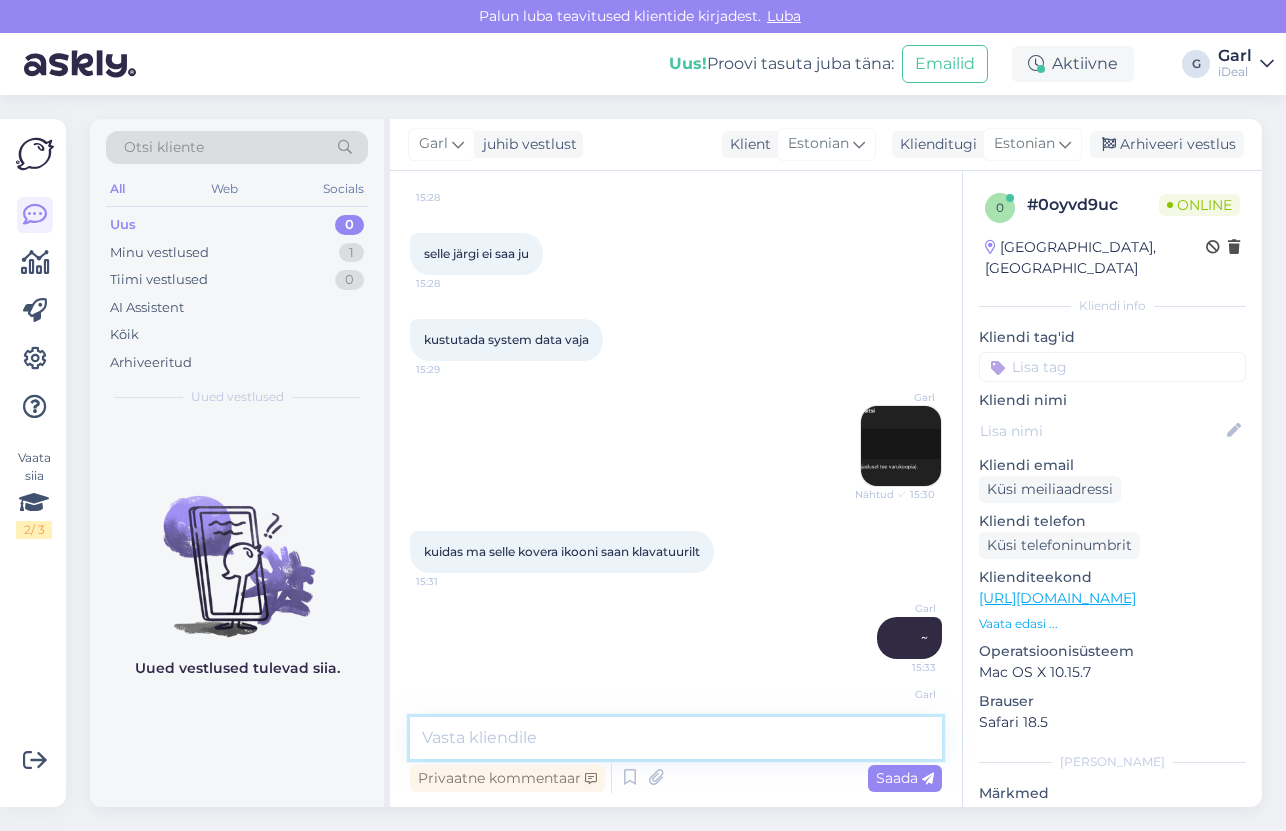 scroll, scrollTop: 898, scrollLeft: 0, axis: vertical 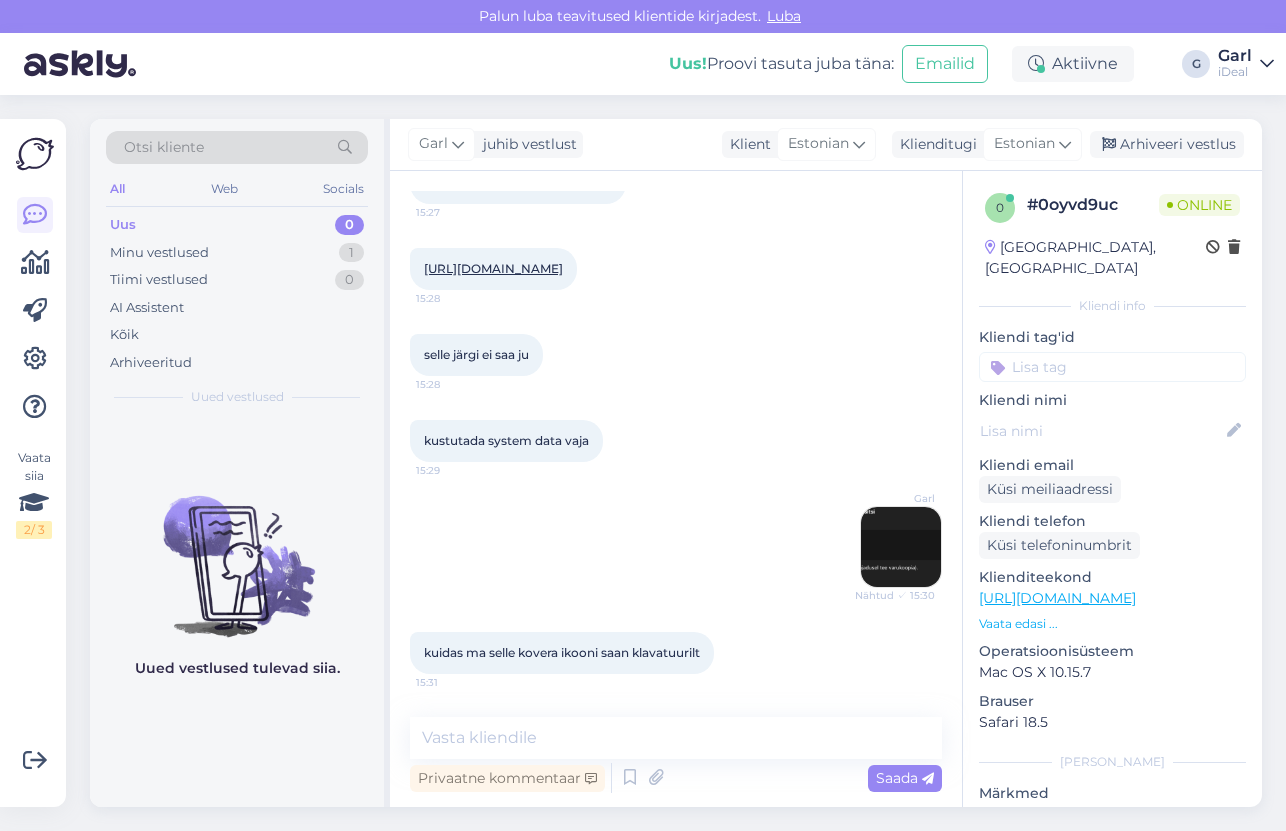click at bounding box center (901, 547) 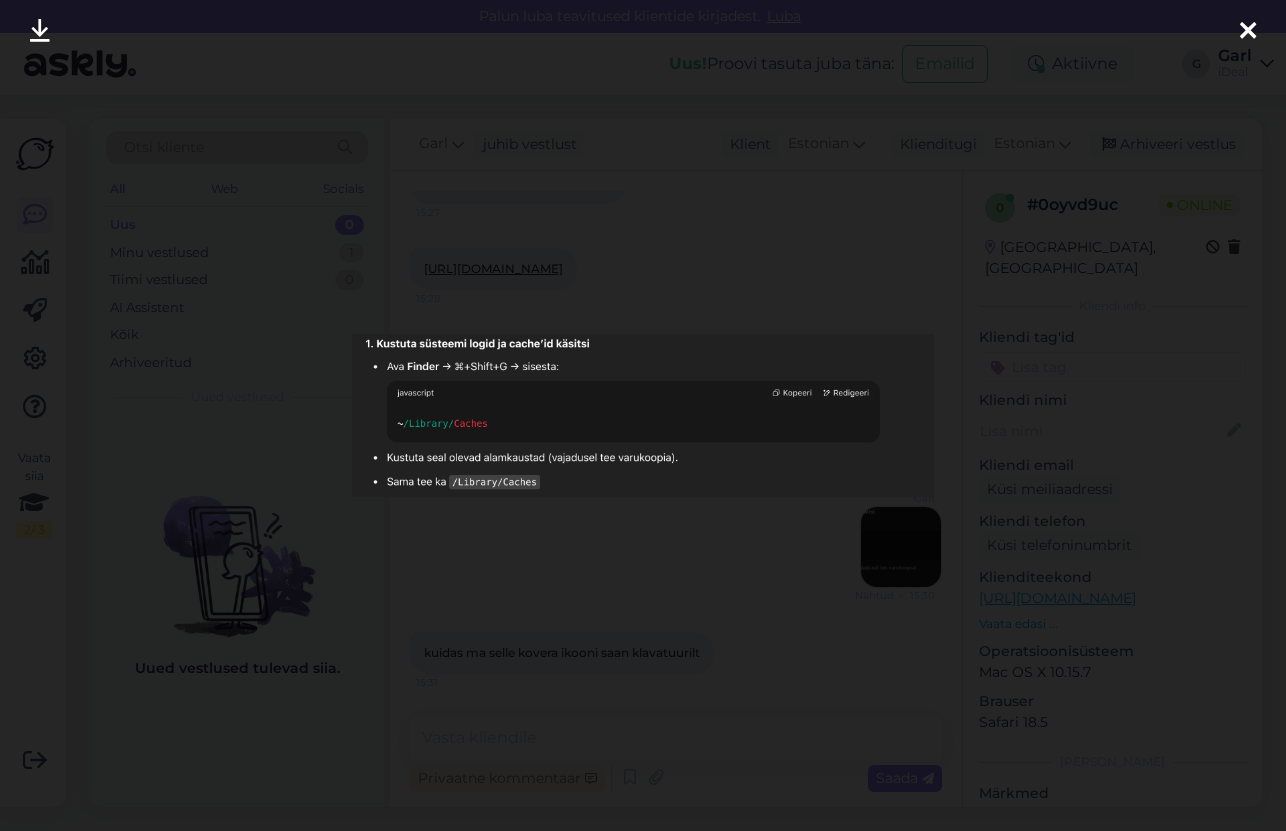 click at bounding box center (643, 415) 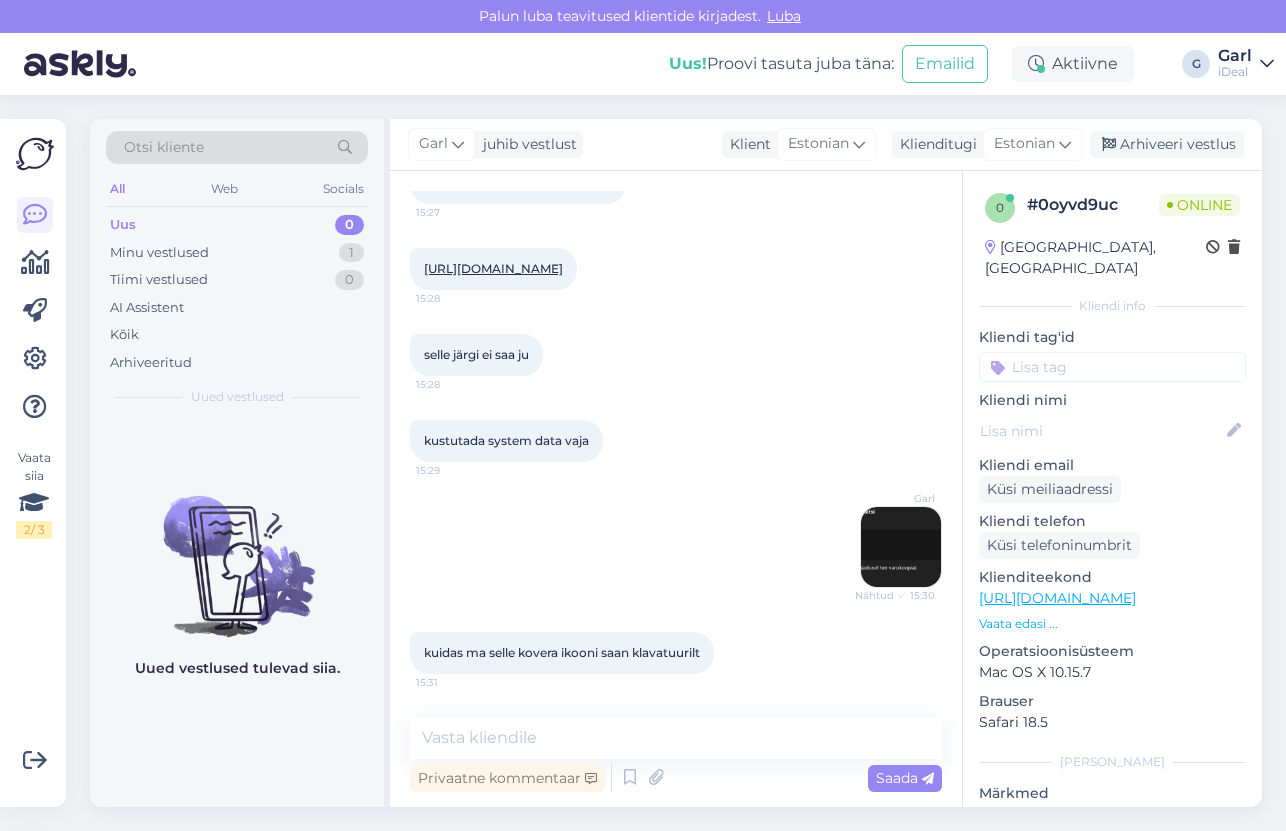 scroll, scrollTop: 898, scrollLeft: 0, axis: vertical 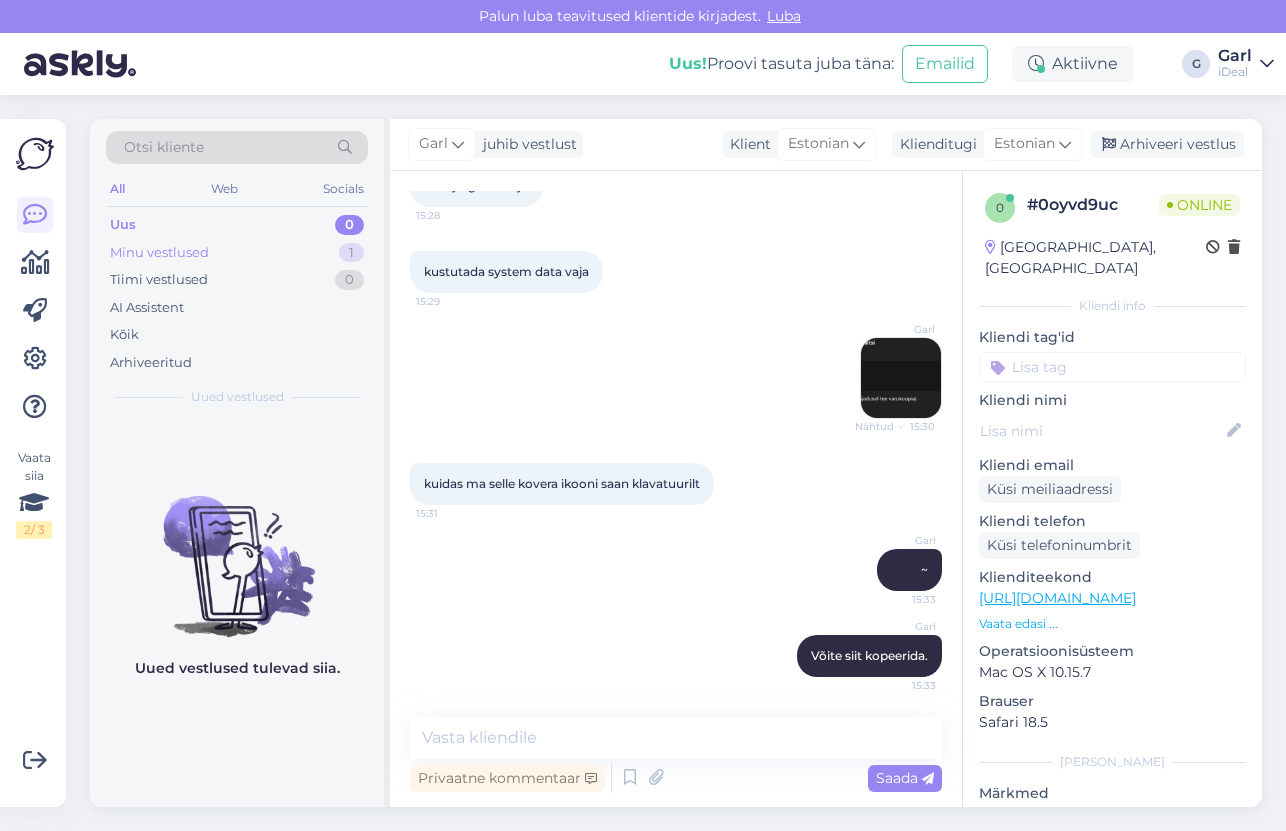 click on "Minu vestlused 1" at bounding box center [237, 253] 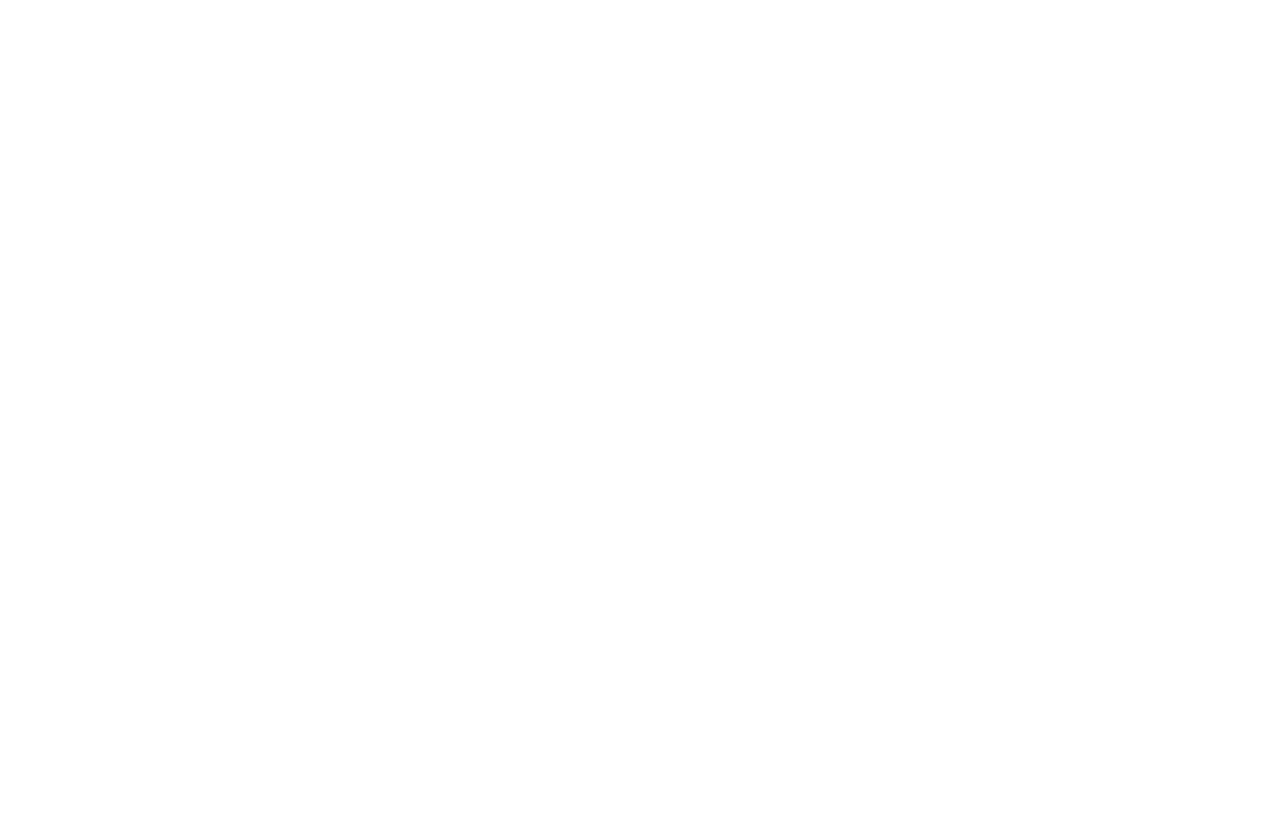 scroll, scrollTop: 0, scrollLeft: 0, axis: both 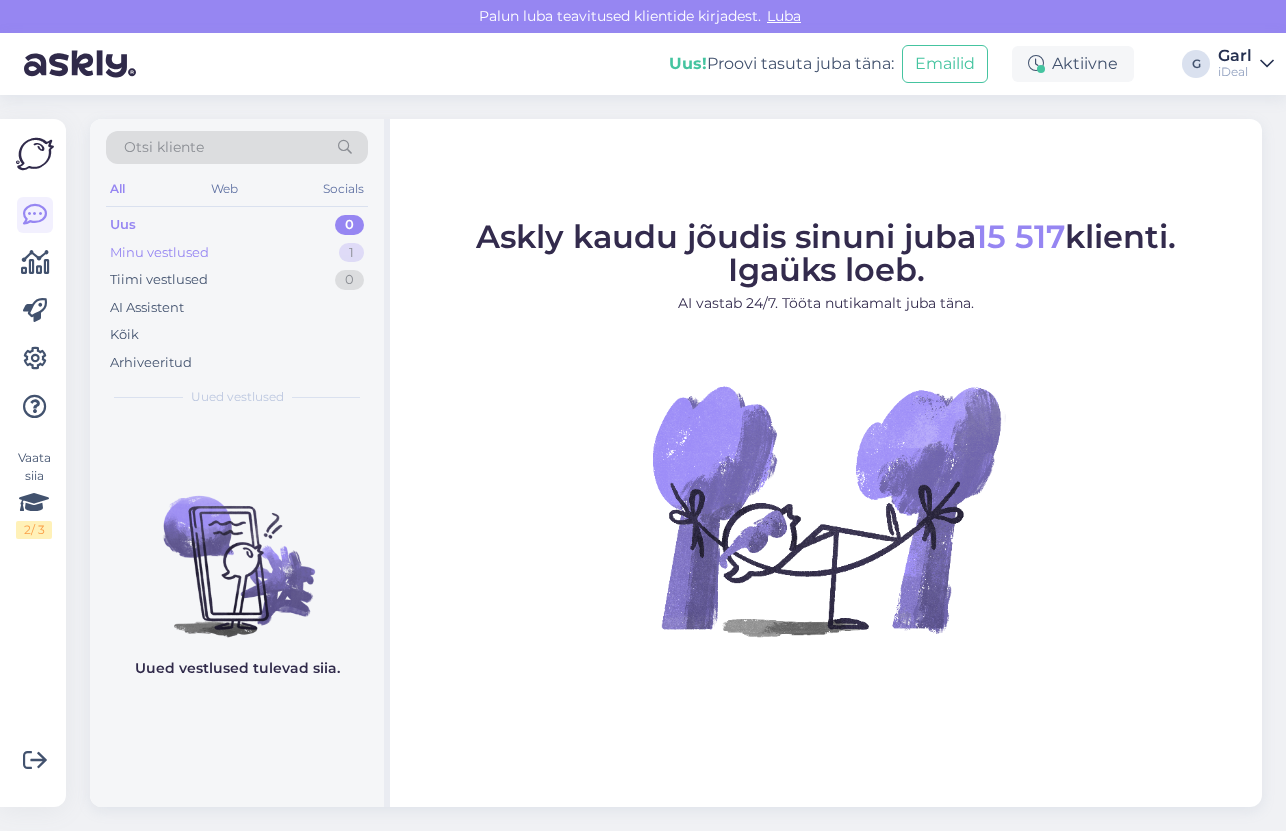 click on "Minu vestlused 1" at bounding box center (237, 253) 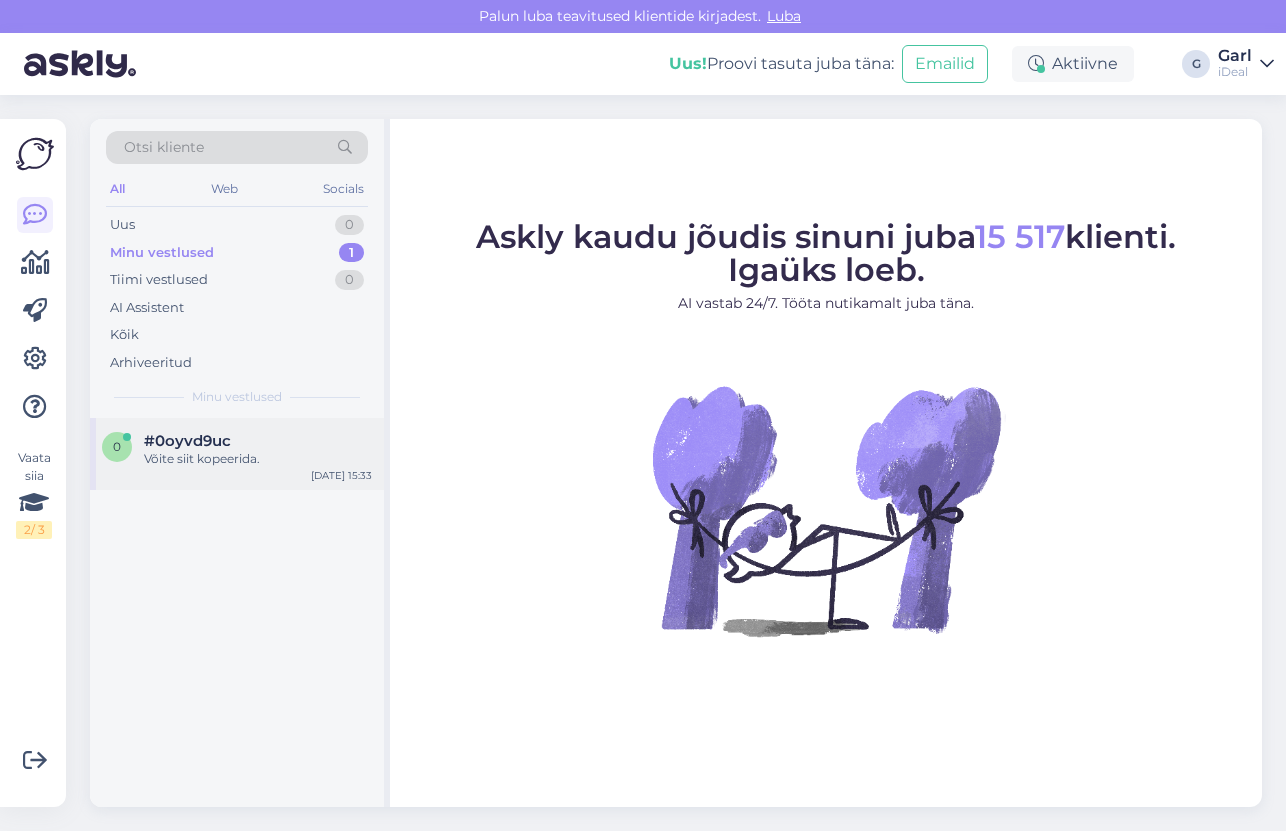click on "#0oyvd9uc" at bounding box center (258, 441) 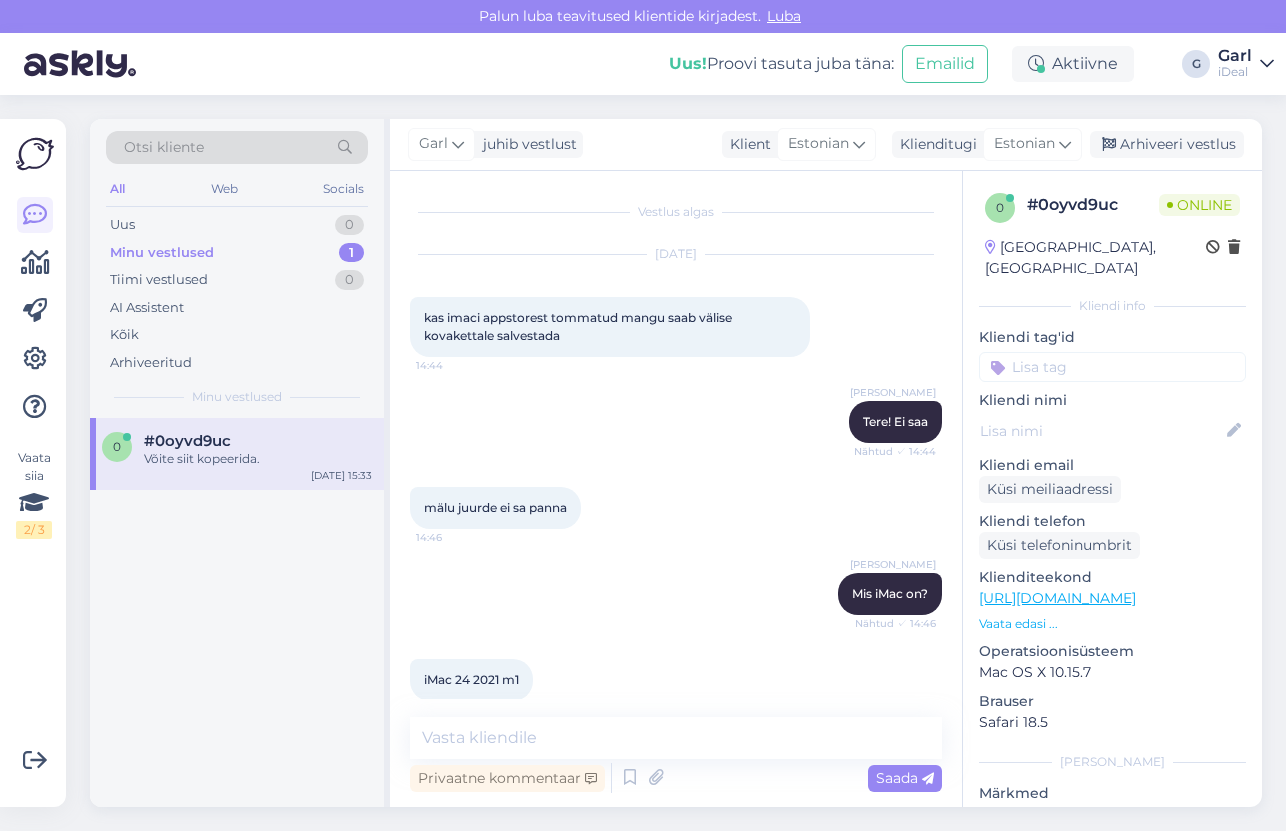 scroll, scrollTop: 898, scrollLeft: 0, axis: vertical 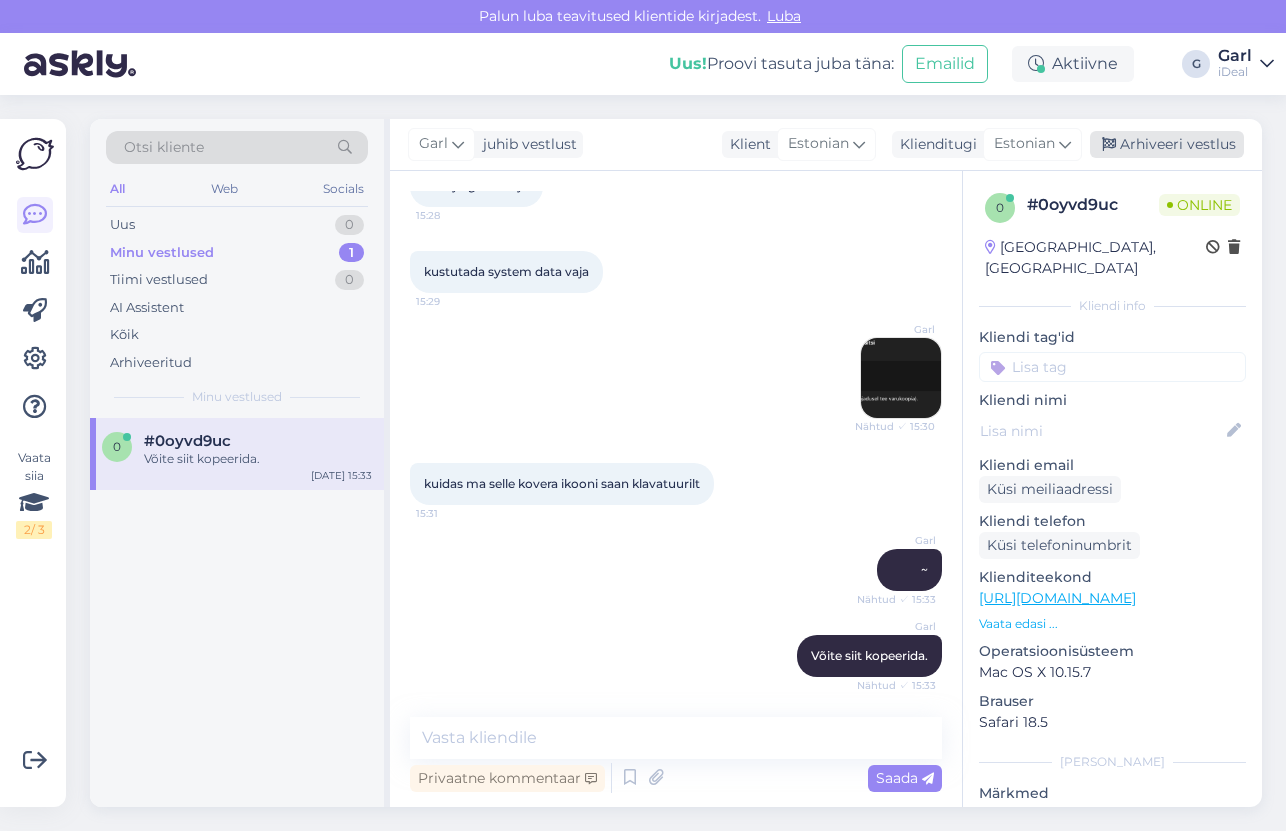 click on "Arhiveeri vestlus" at bounding box center [1167, 144] 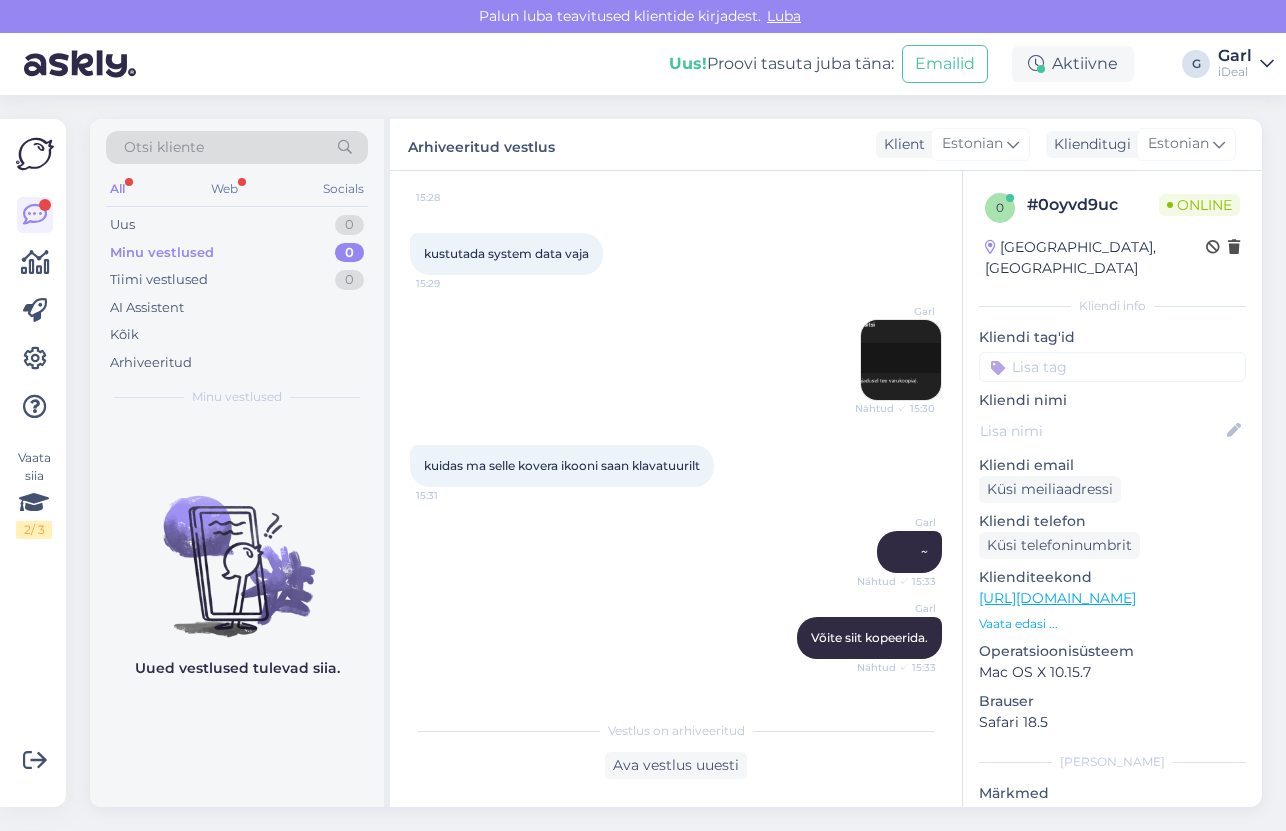 scroll, scrollTop: 1009, scrollLeft: 0, axis: vertical 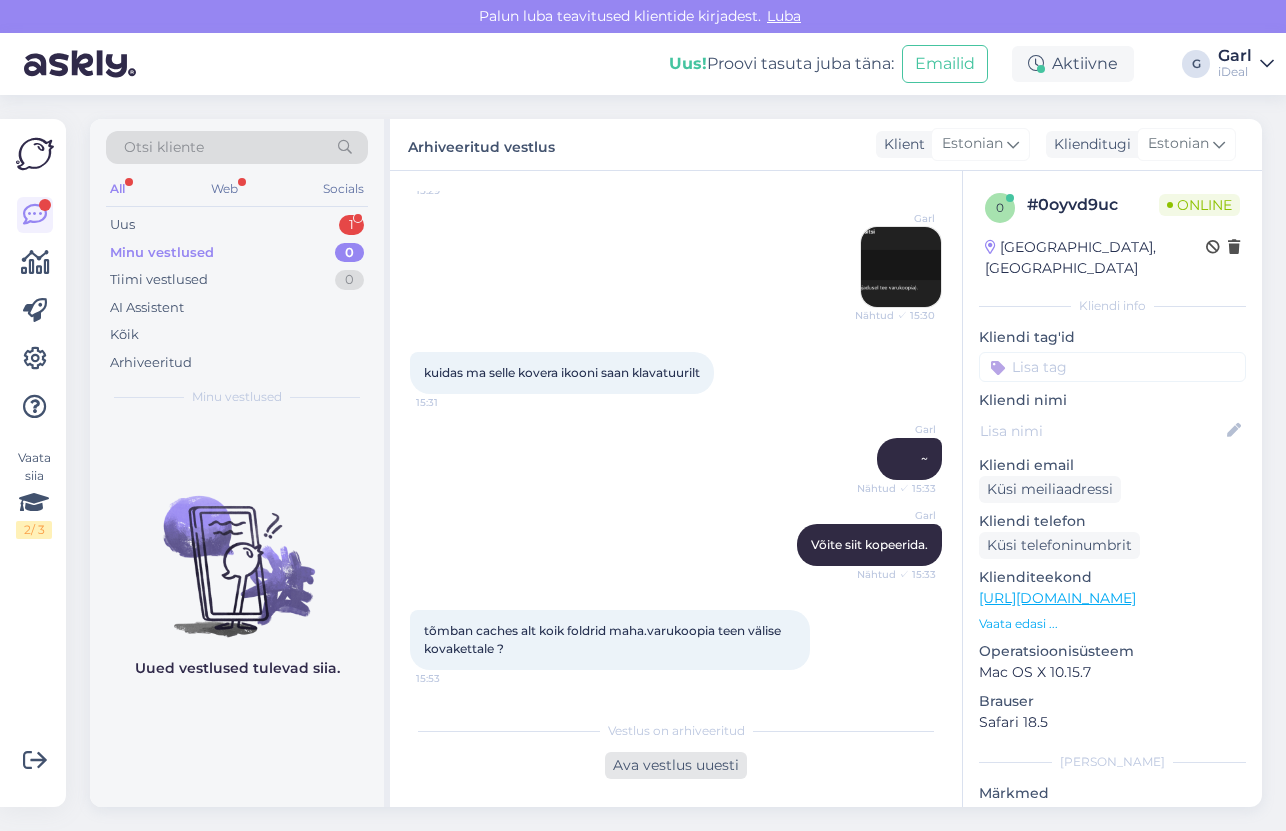 click on "Ava vestlus uuesti" at bounding box center (676, 765) 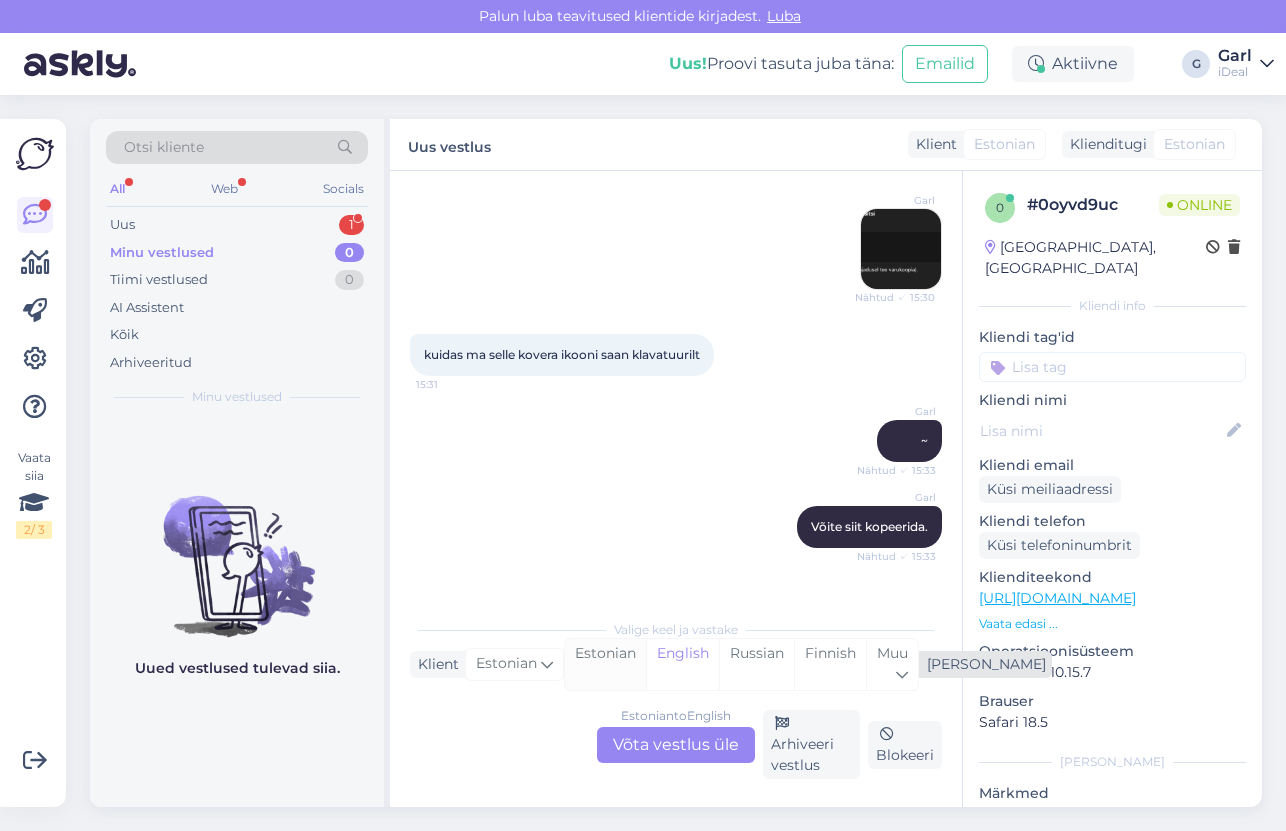 click on "Estonian" at bounding box center (605, 664) 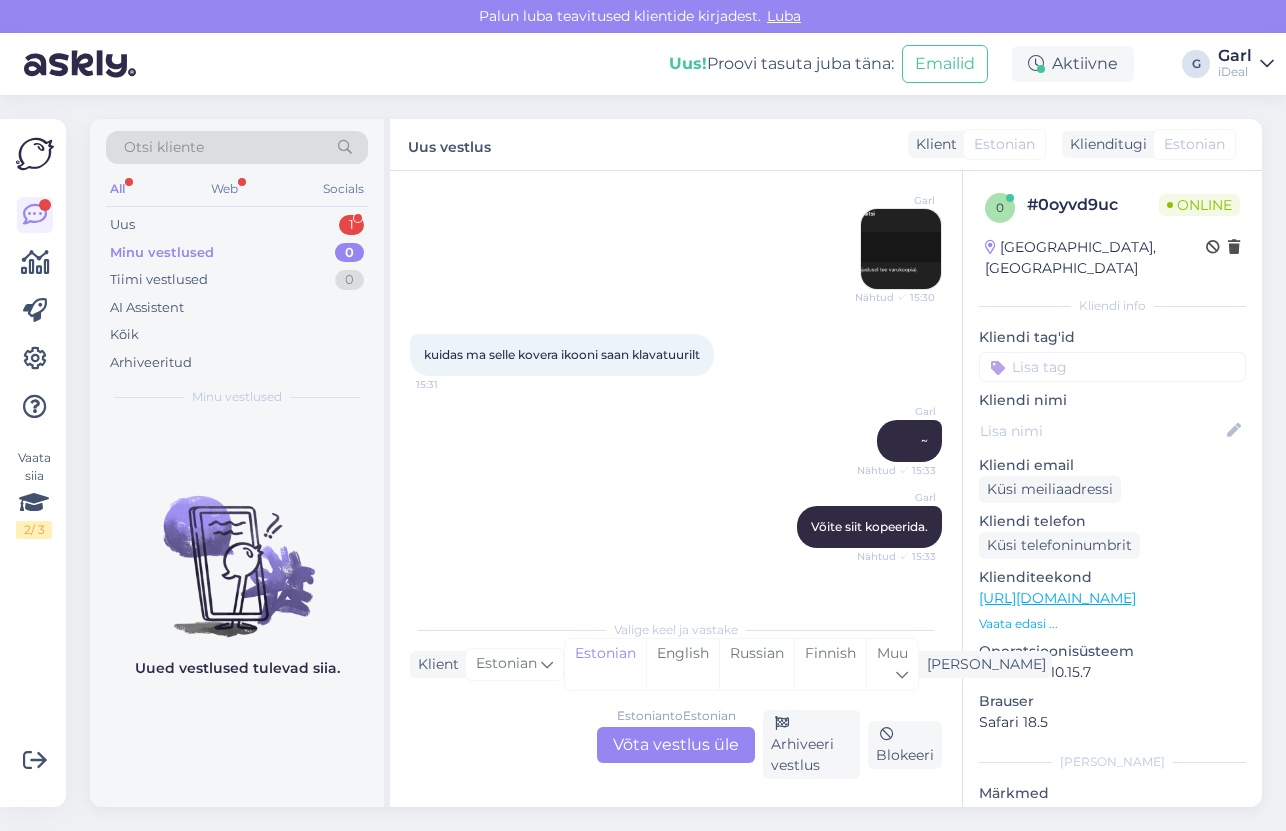 scroll, scrollTop: 1110, scrollLeft: 0, axis: vertical 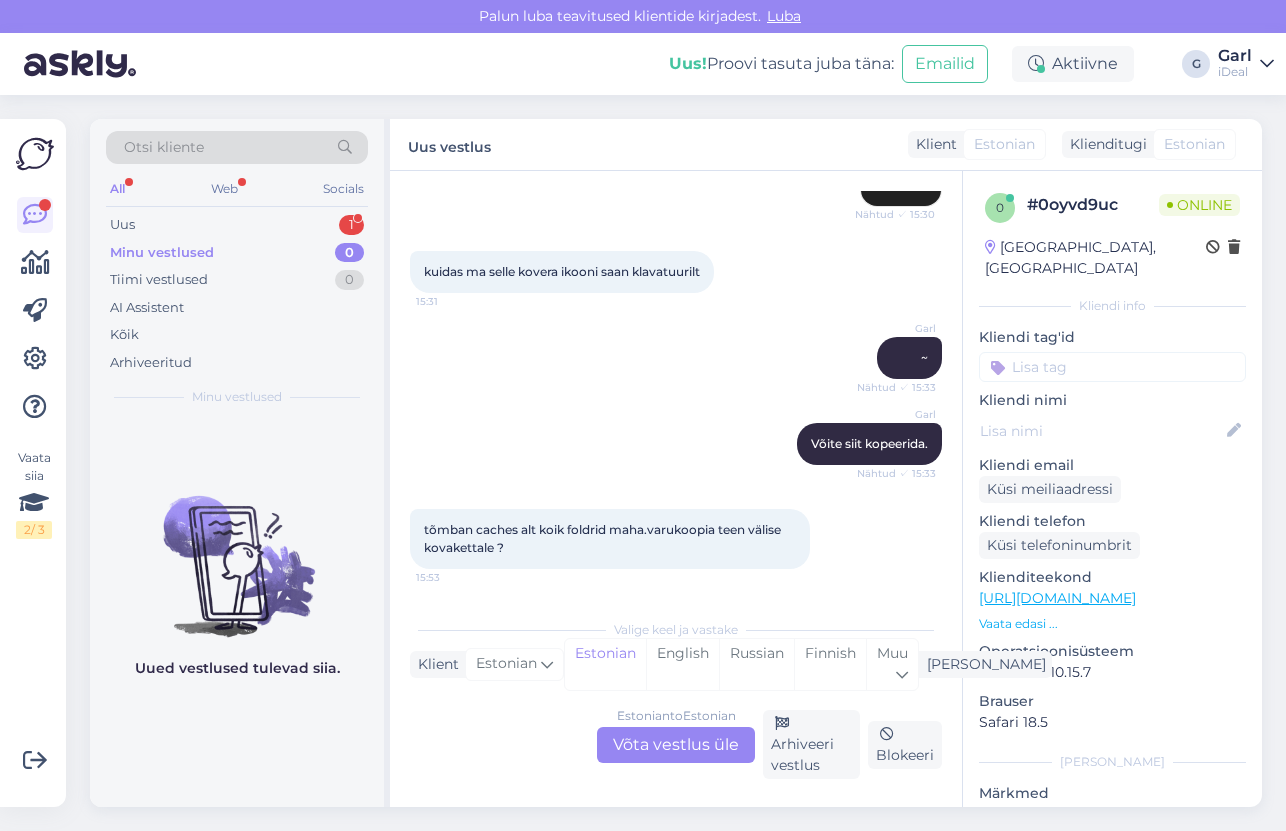 click on "Estonian  to  Estonian Võta vestlus üle" at bounding box center [676, 745] 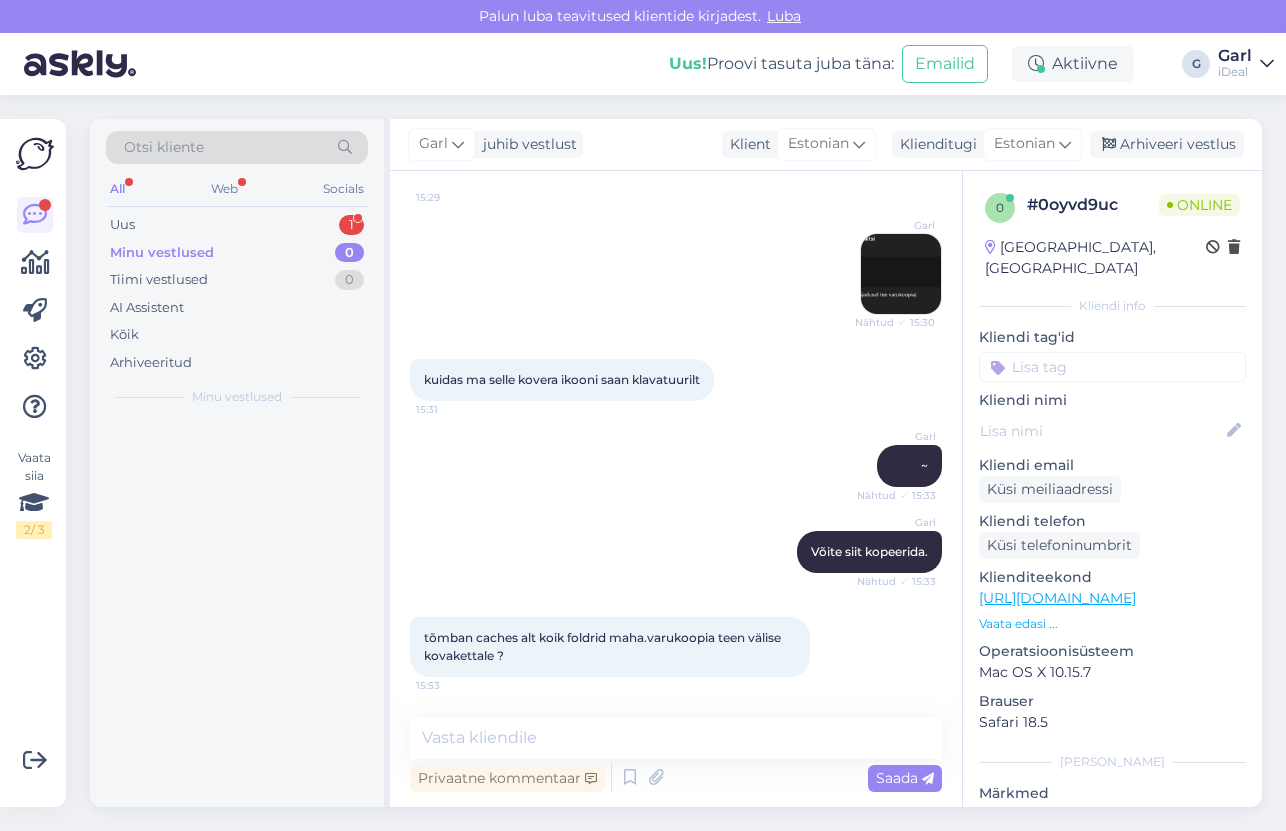 scroll, scrollTop: 1002, scrollLeft: 0, axis: vertical 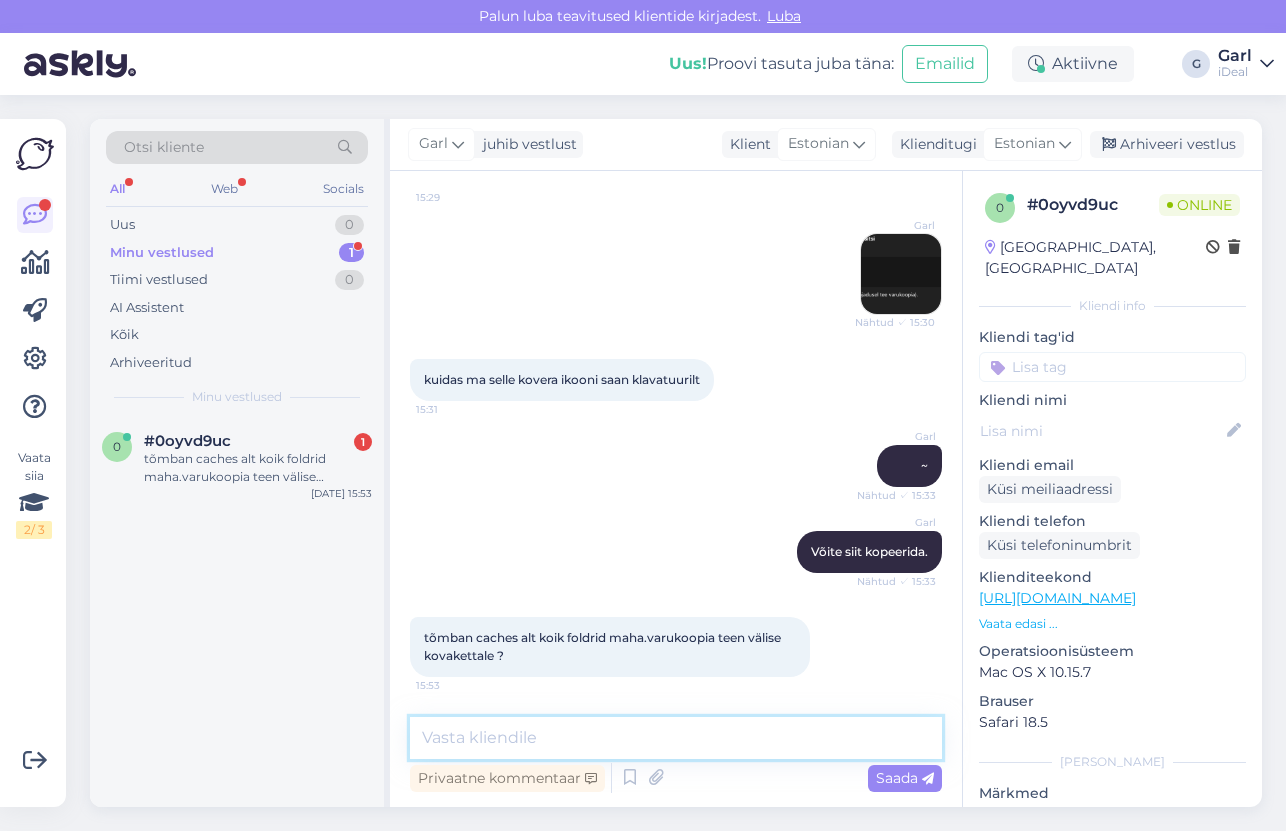 click at bounding box center [676, 738] 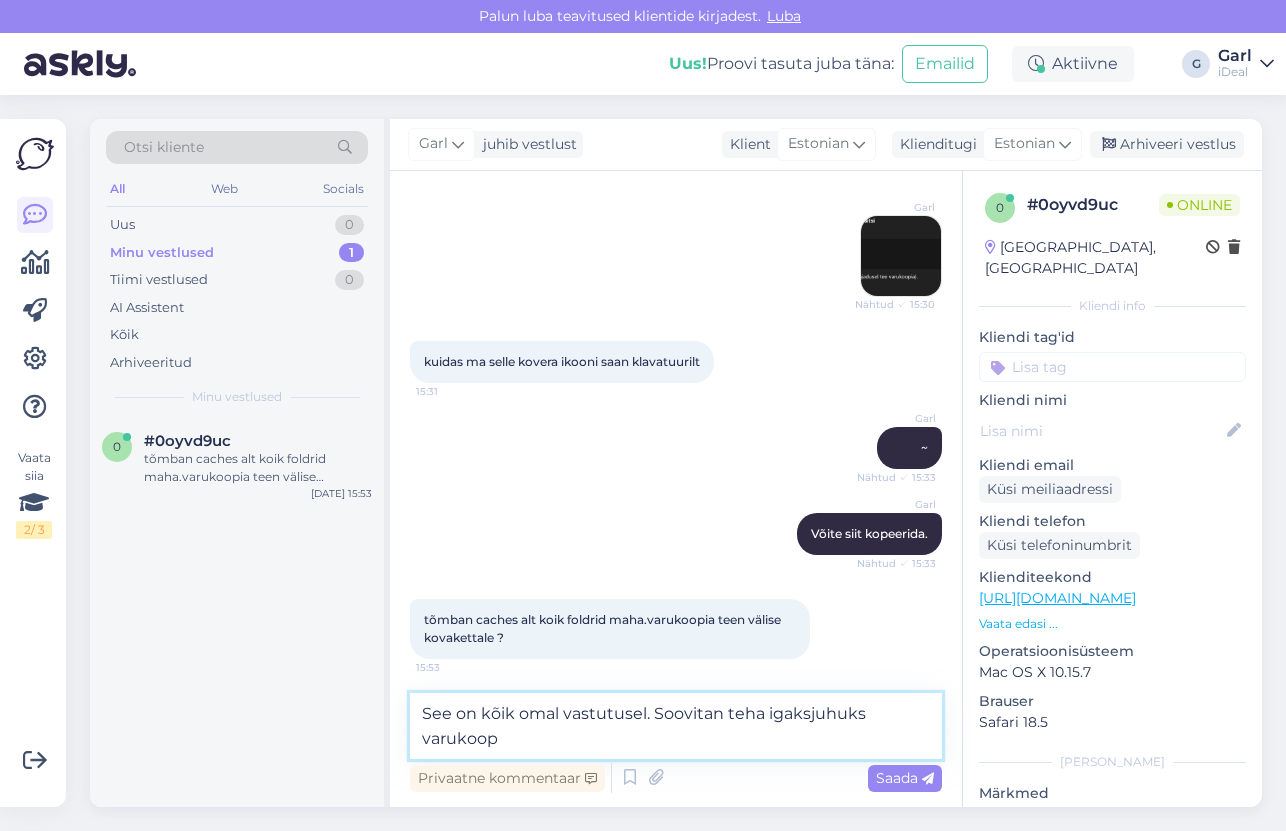 scroll, scrollTop: 1026, scrollLeft: 0, axis: vertical 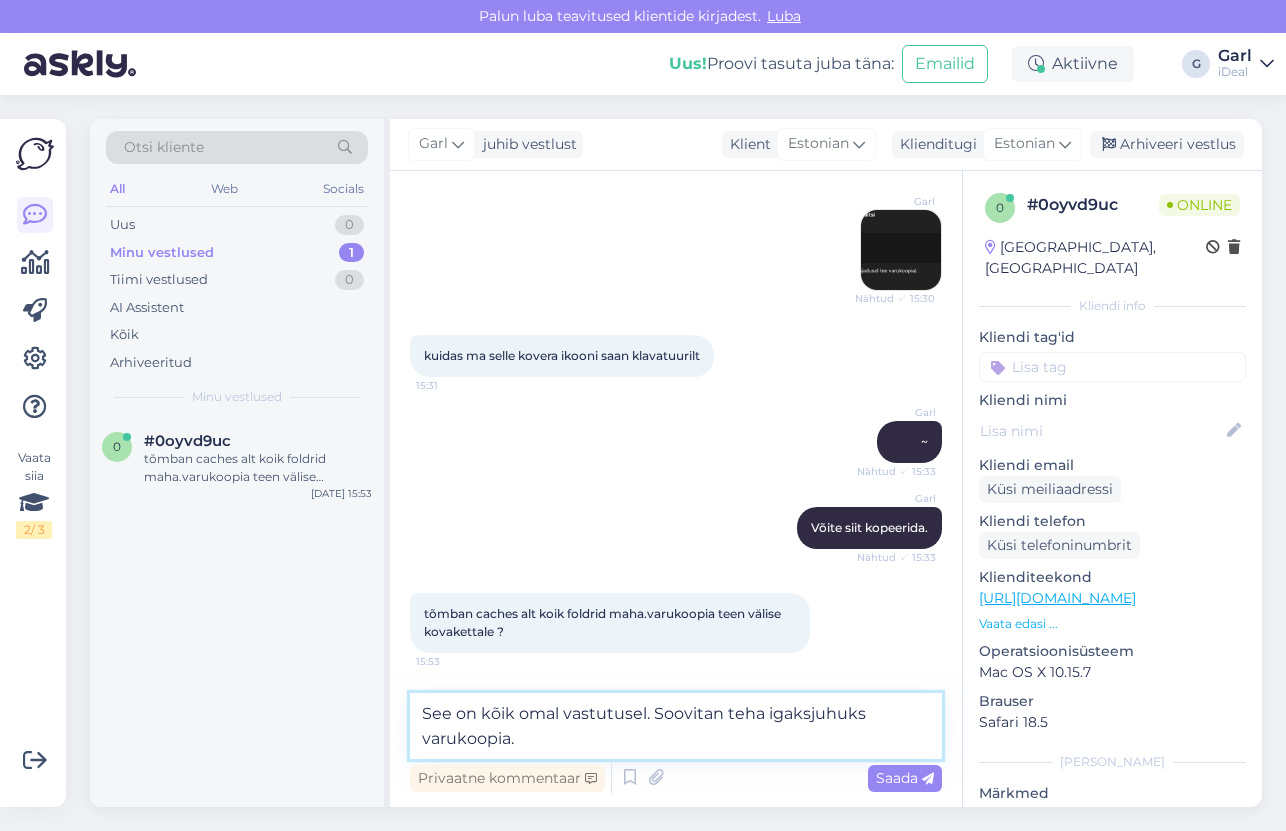 type on "See on kõik omal vastutusel. Soovitan teha igaksjuhuks varukoopia." 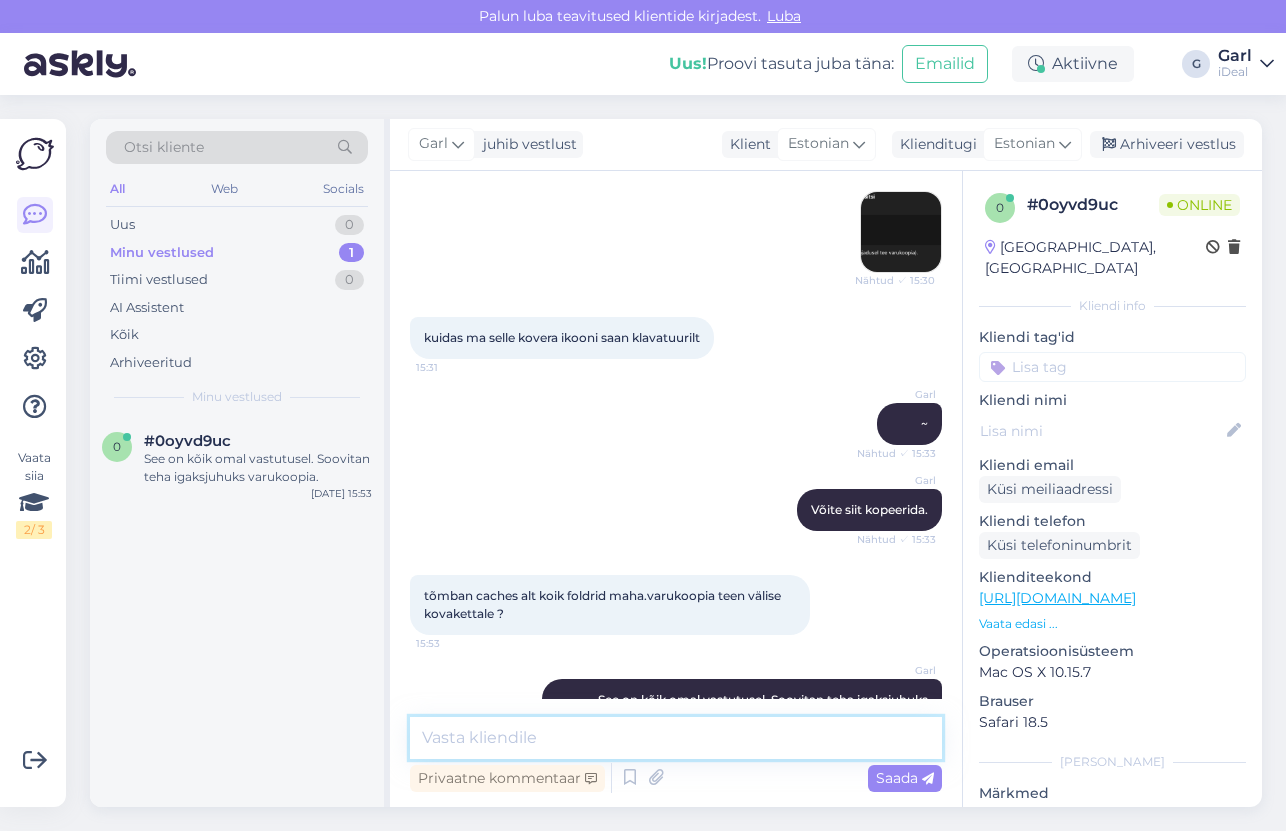 scroll, scrollTop: 1106, scrollLeft: 0, axis: vertical 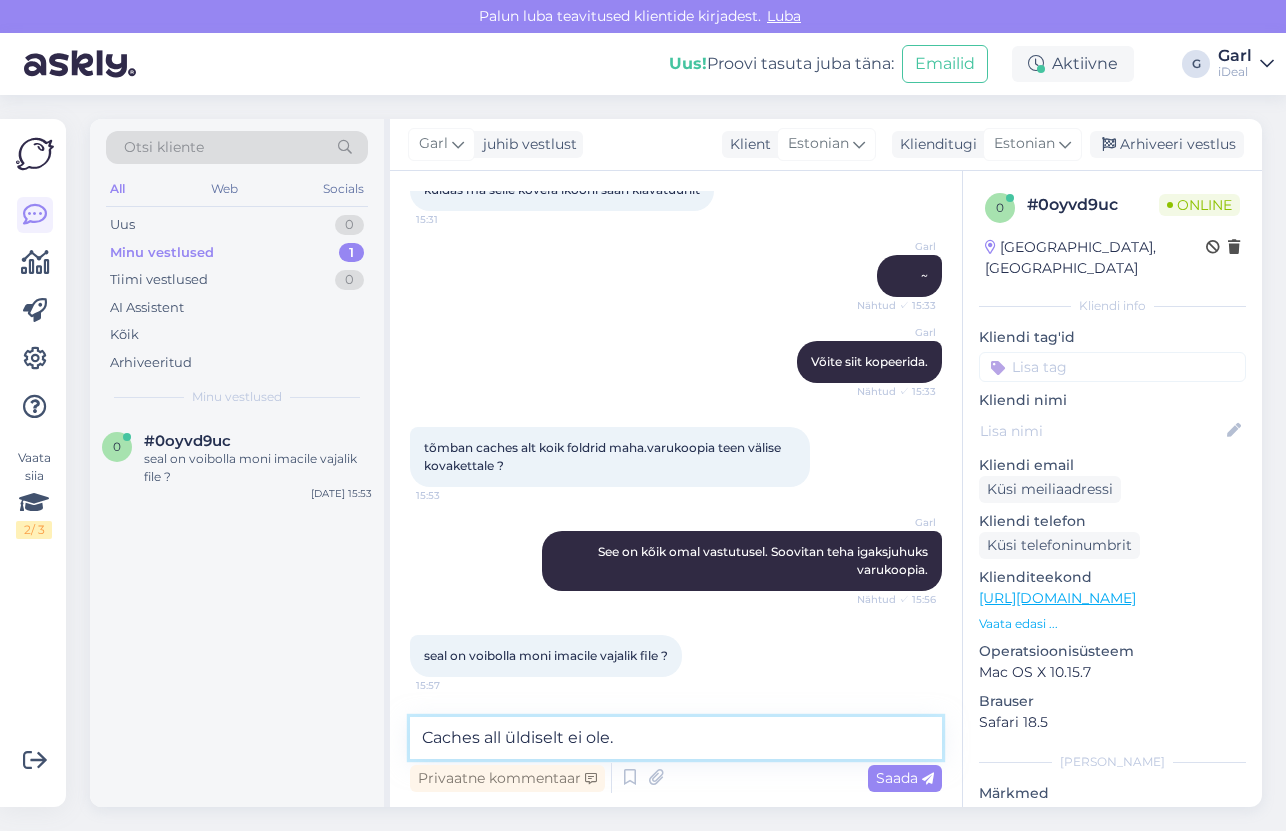 type on "Caches all üldiselt ei ole." 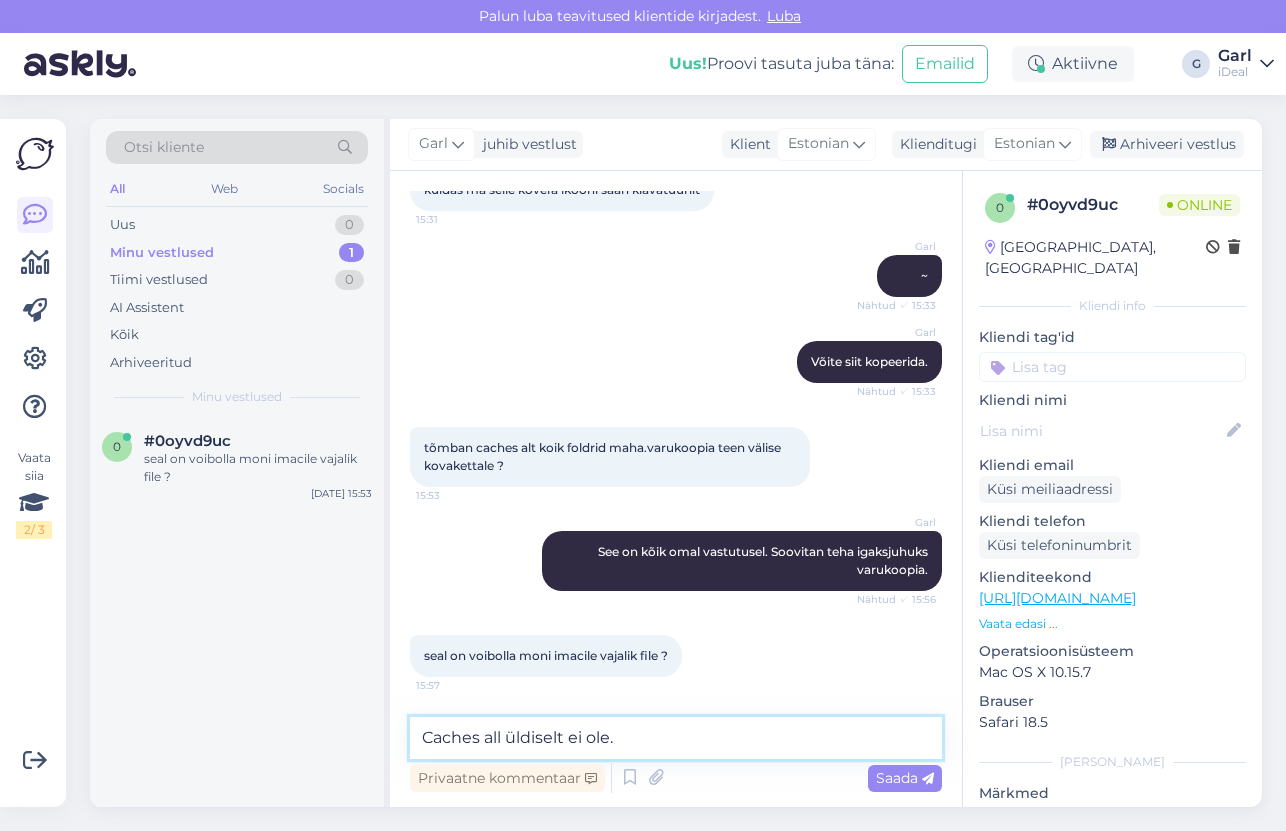 type 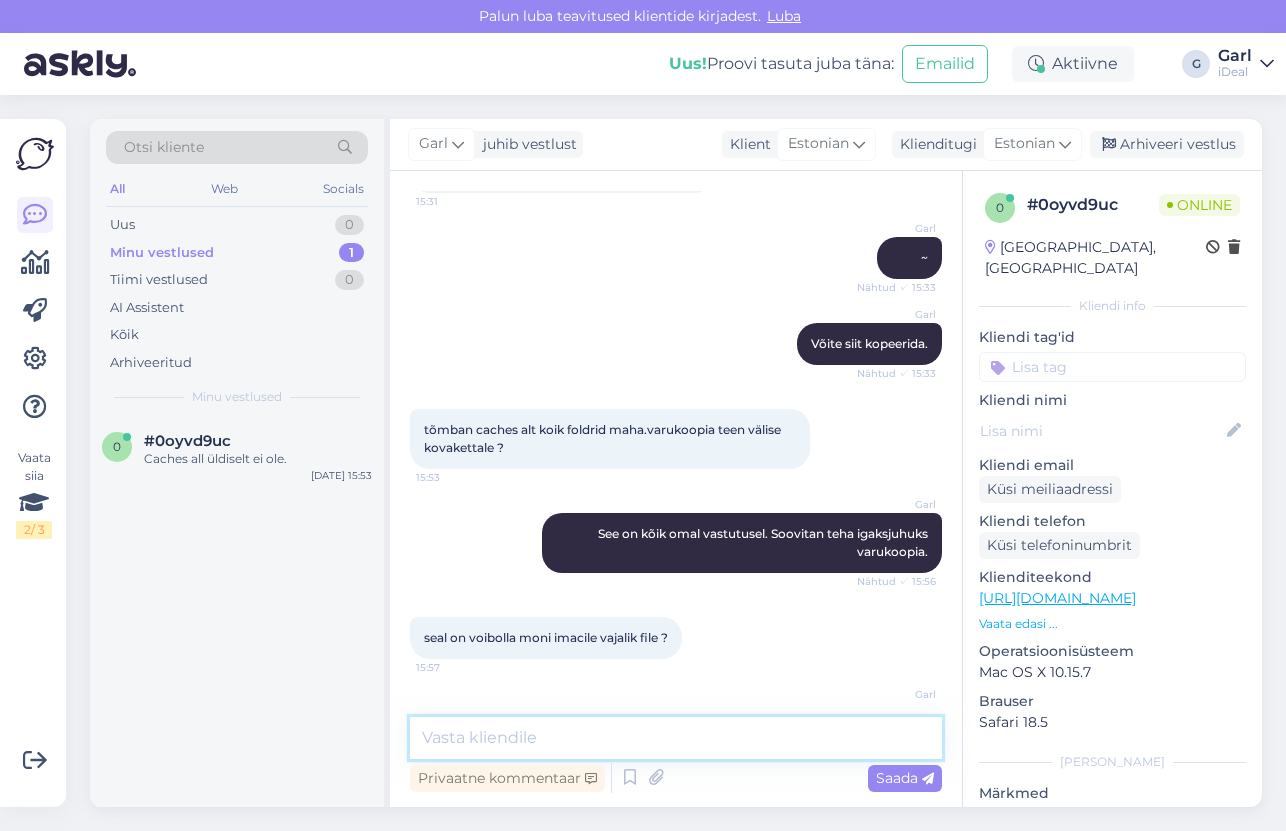 scroll, scrollTop: 1278, scrollLeft: 0, axis: vertical 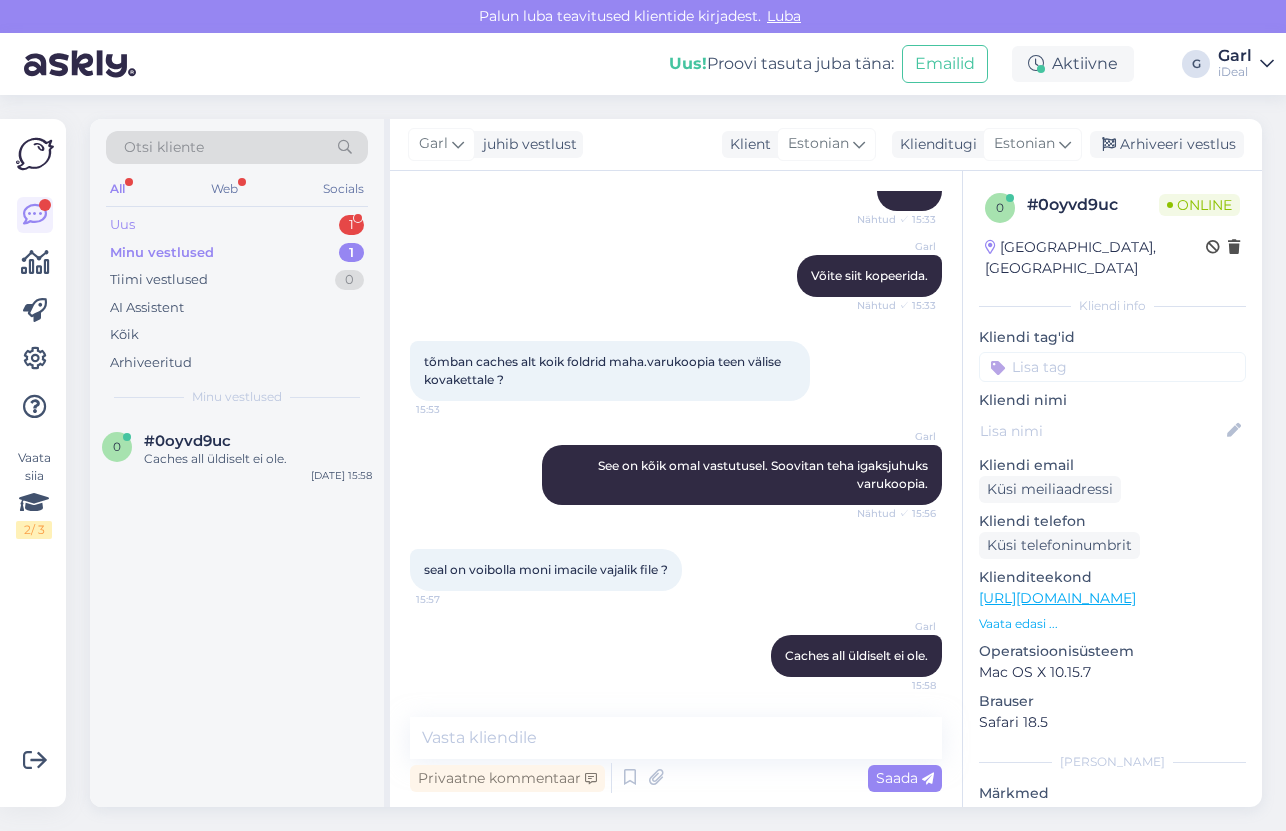 click on "Uus 1" at bounding box center [237, 225] 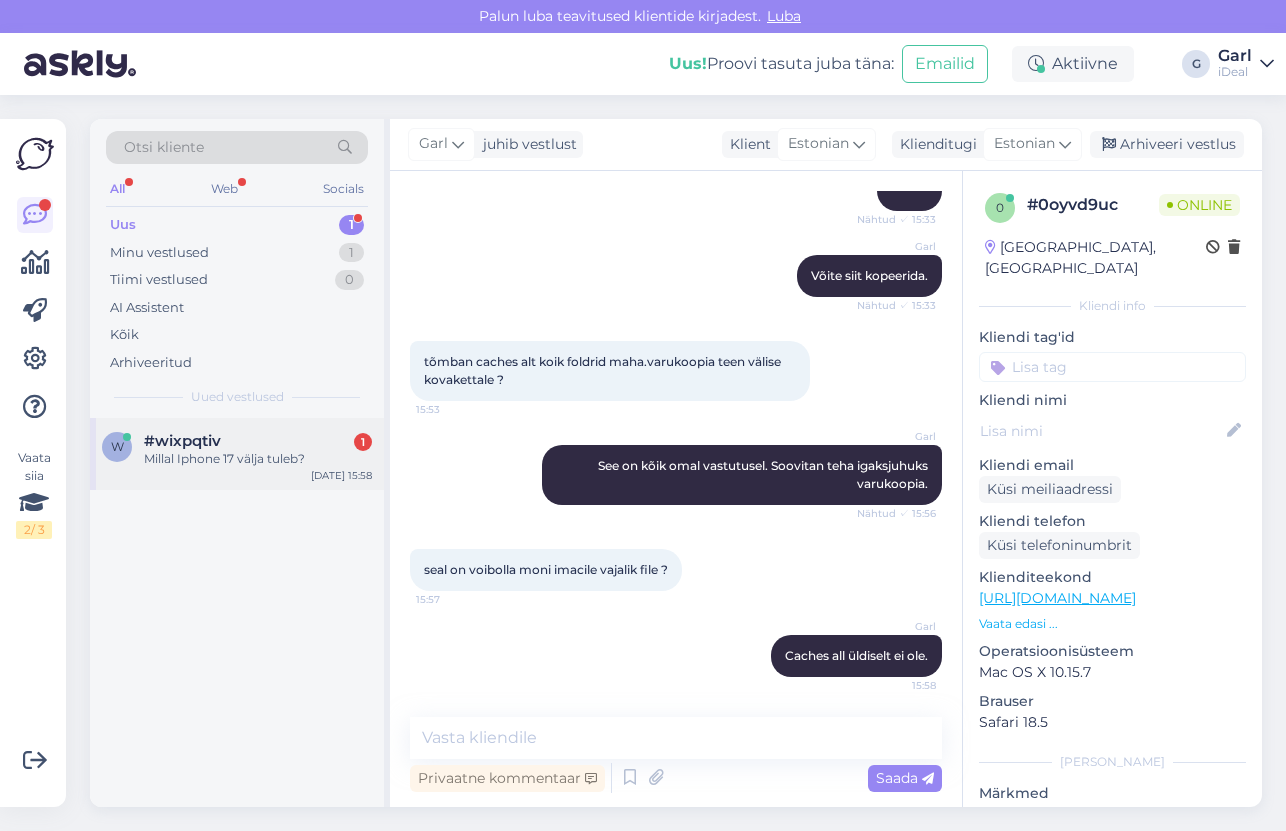 click on "#wixpqtiv 1" at bounding box center (258, 441) 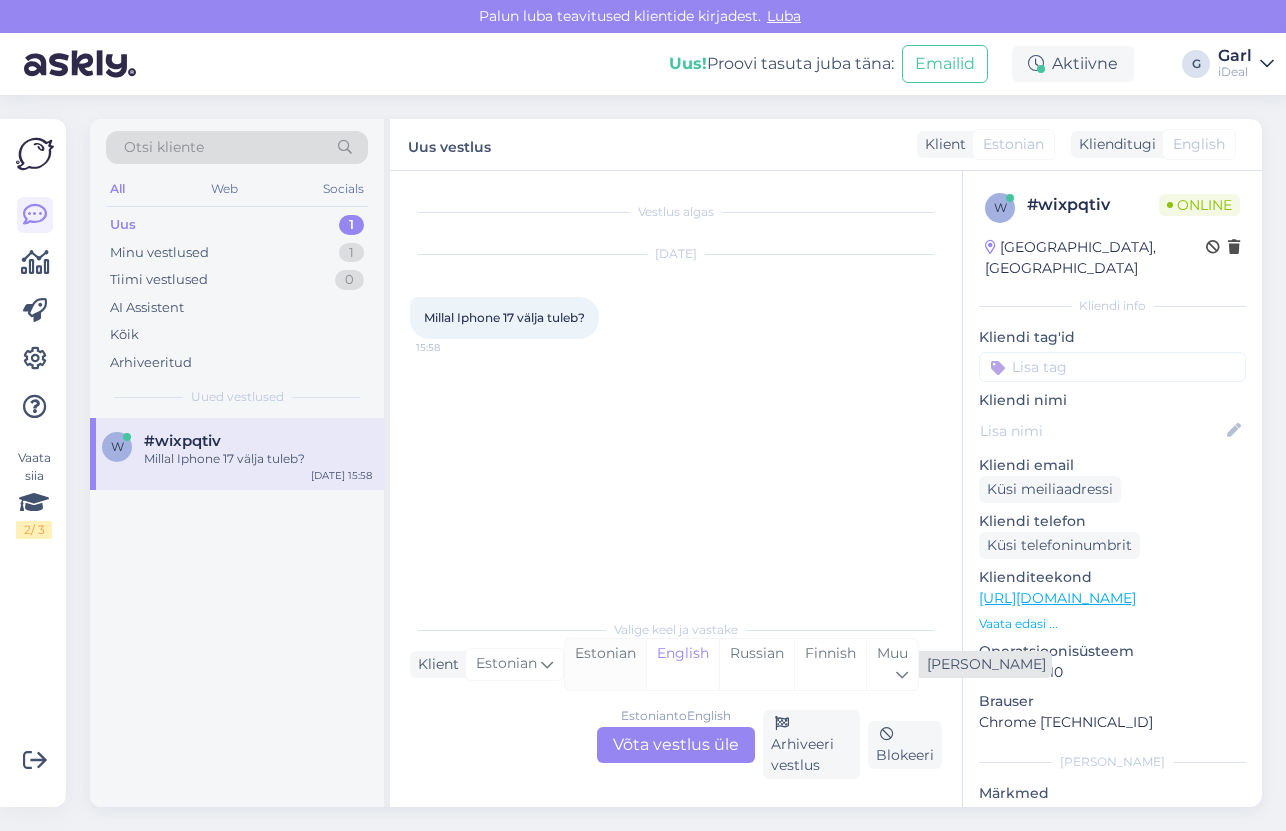 click on "Estonian" at bounding box center [605, 664] 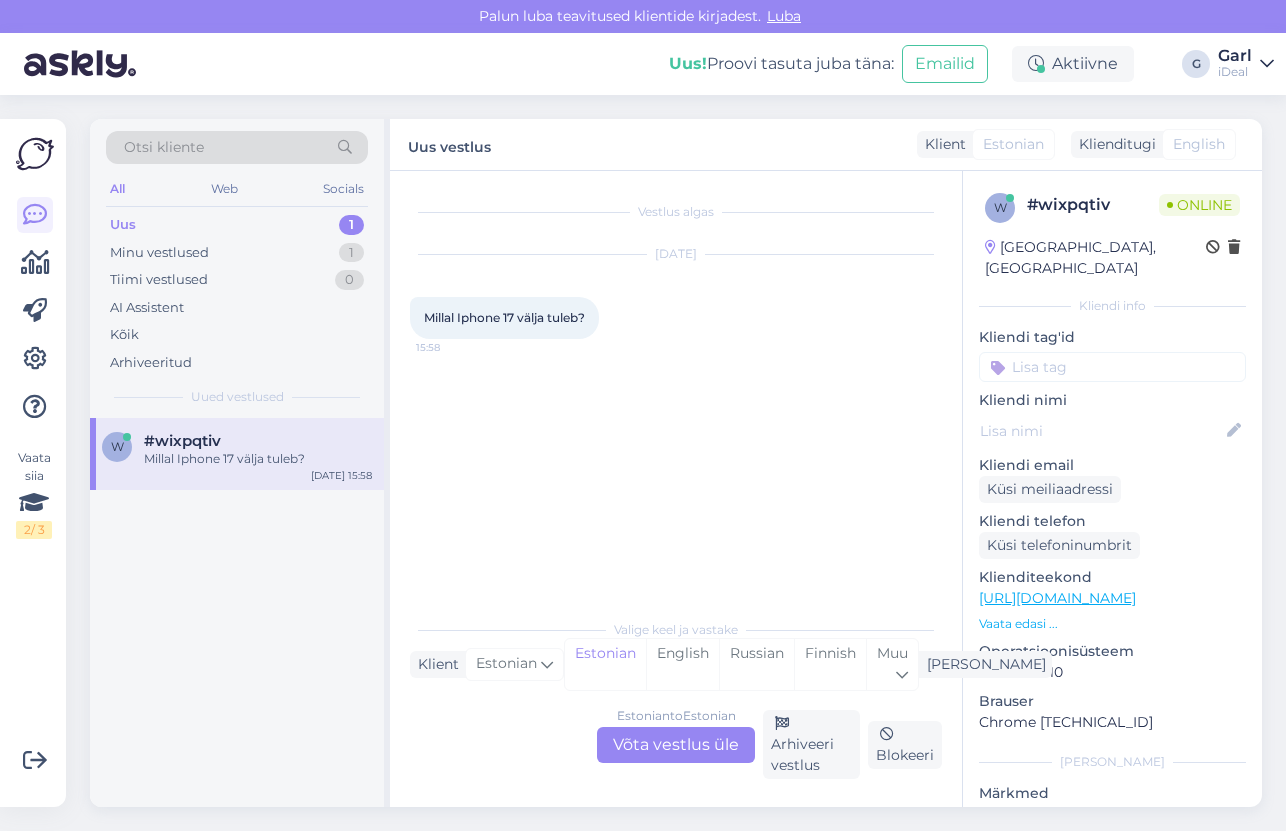click on "Estonian  to  Estonian Võta vestlus üle" at bounding box center [676, 745] 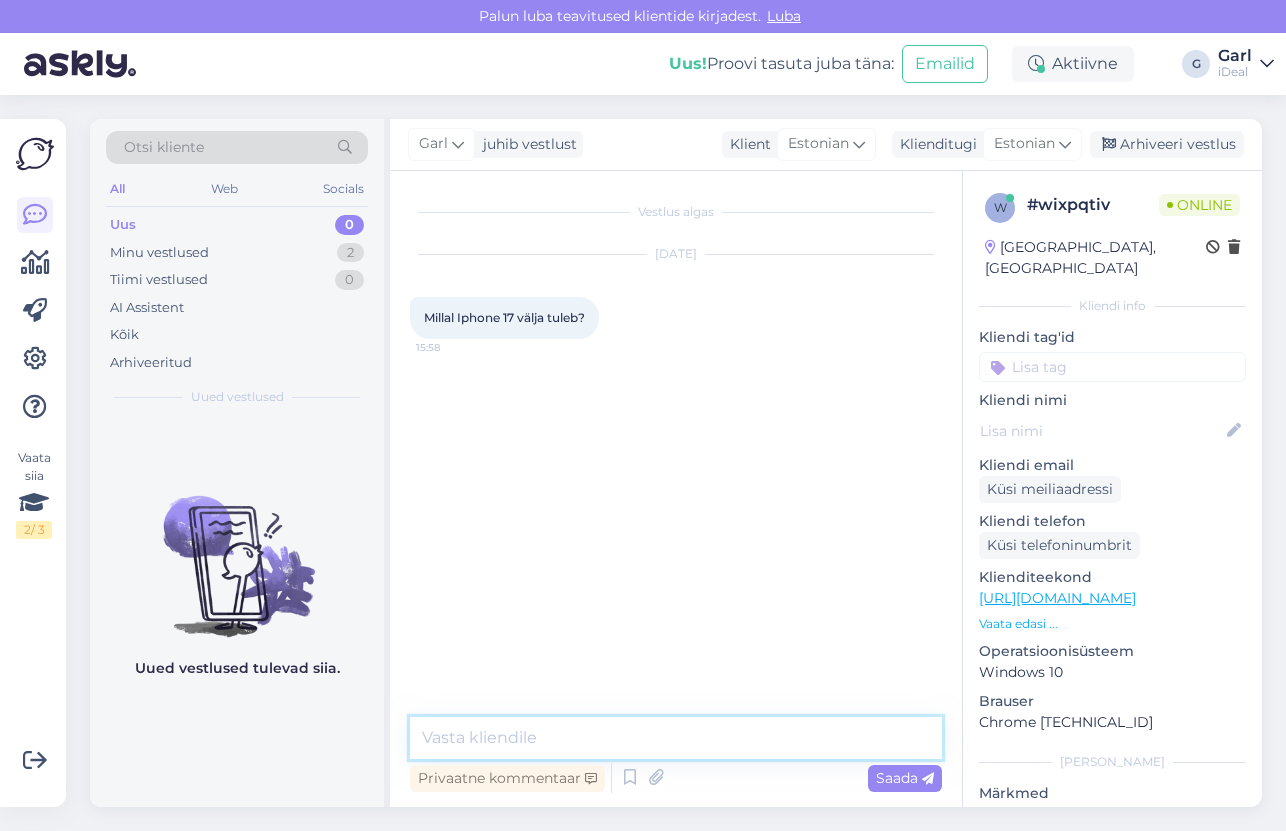 click at bounding box center (676, 738) 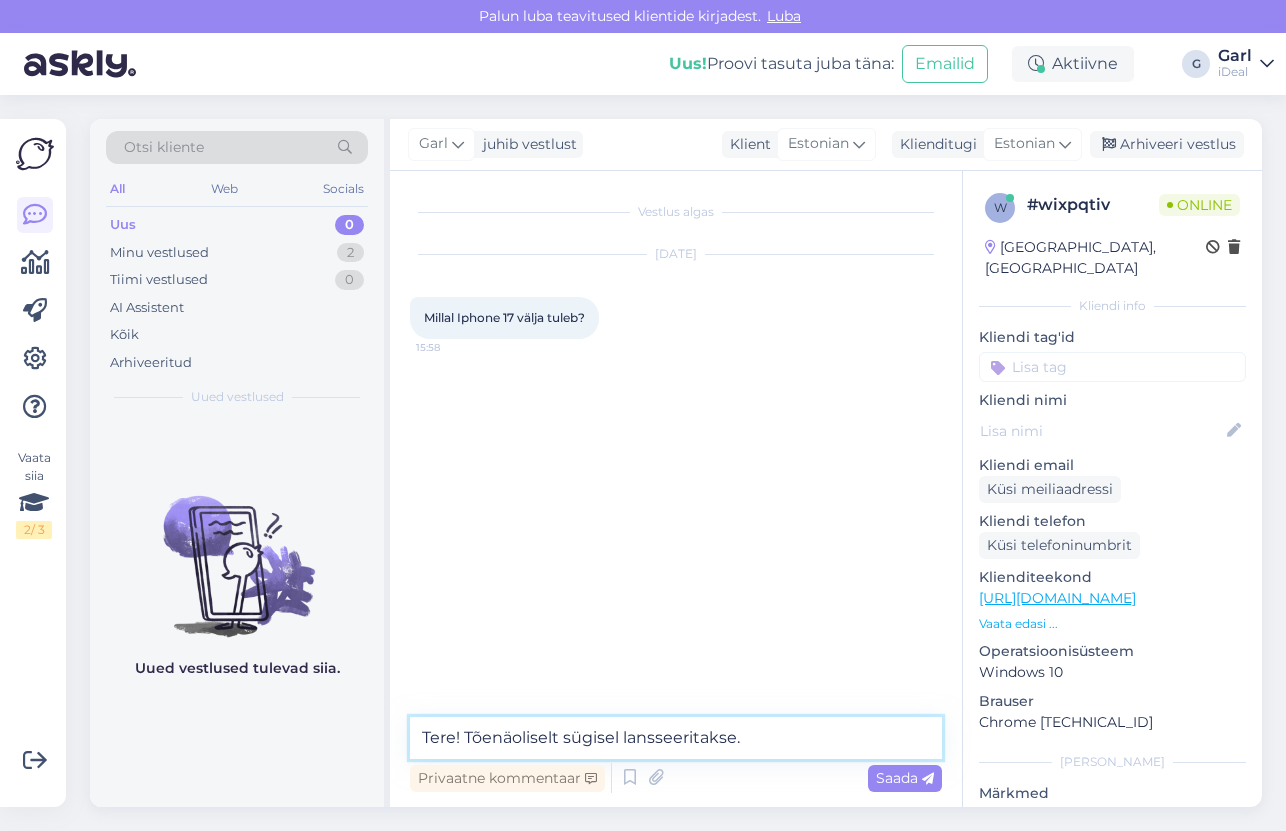 type on "Tere! Tõenäoliselt sügisel lansseeritakse." 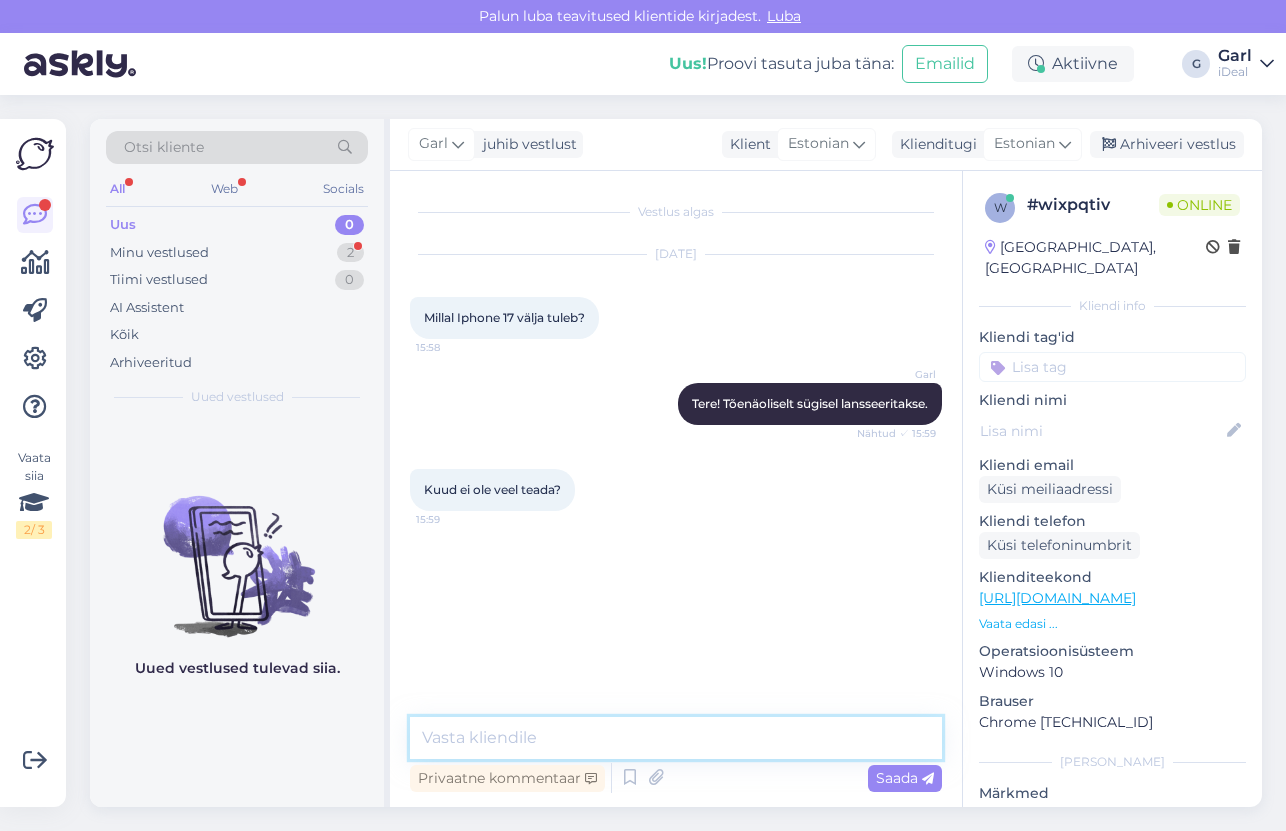 click at bounding box center (676, 738) 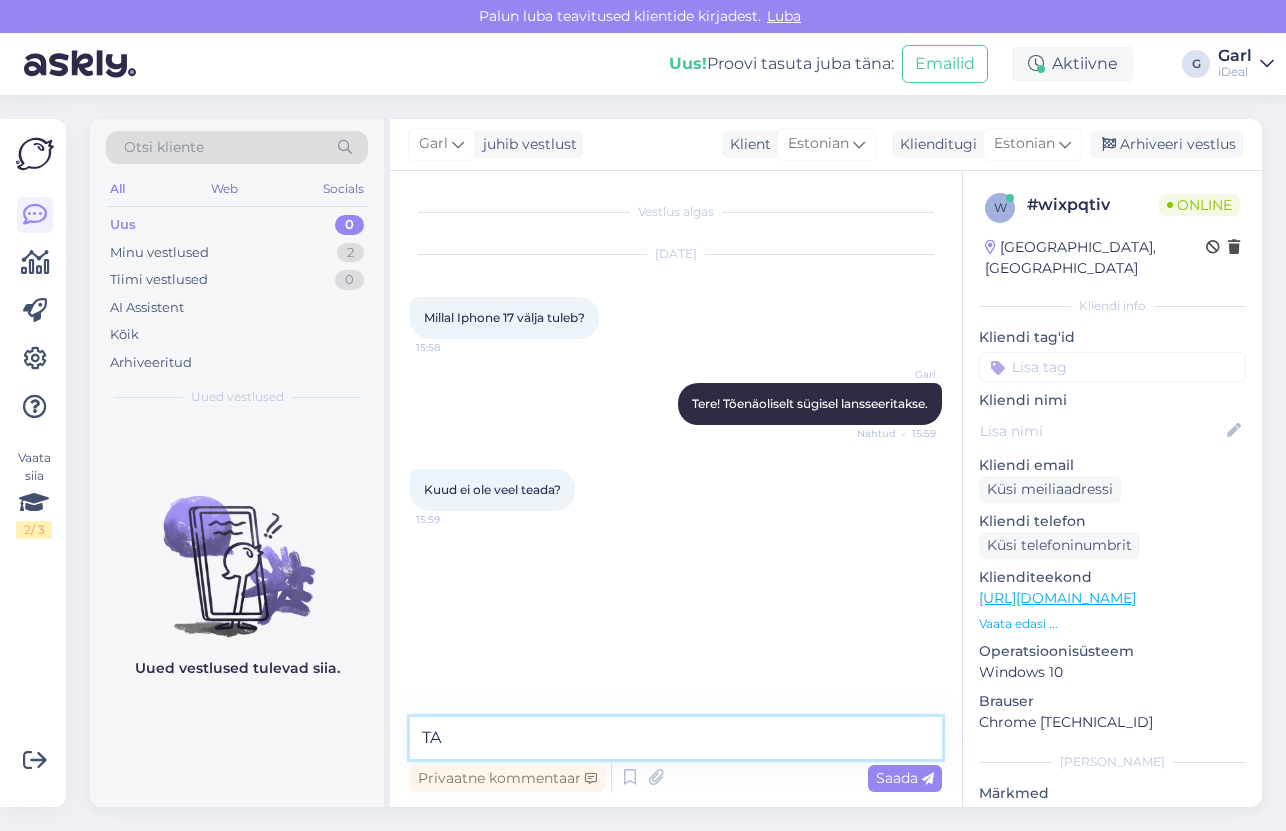 type on "T" 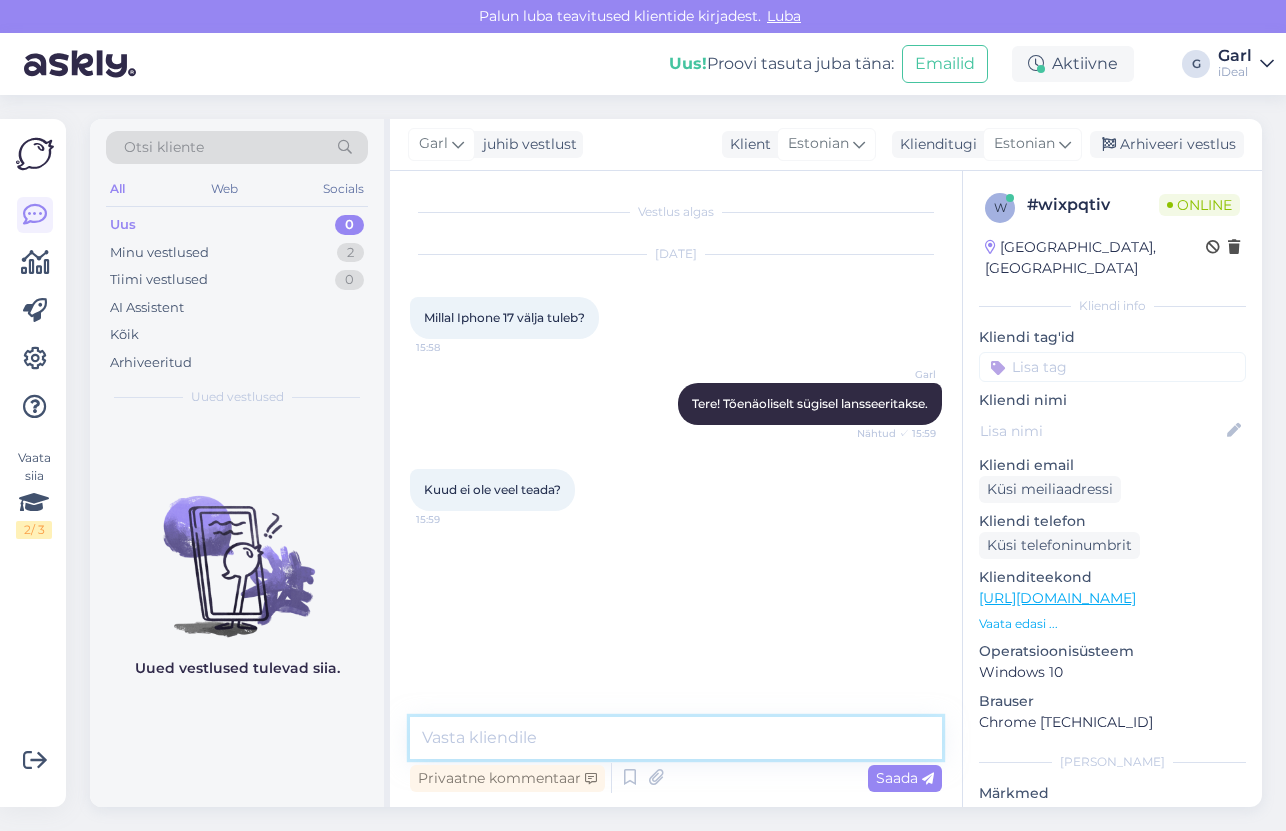 type on "a" 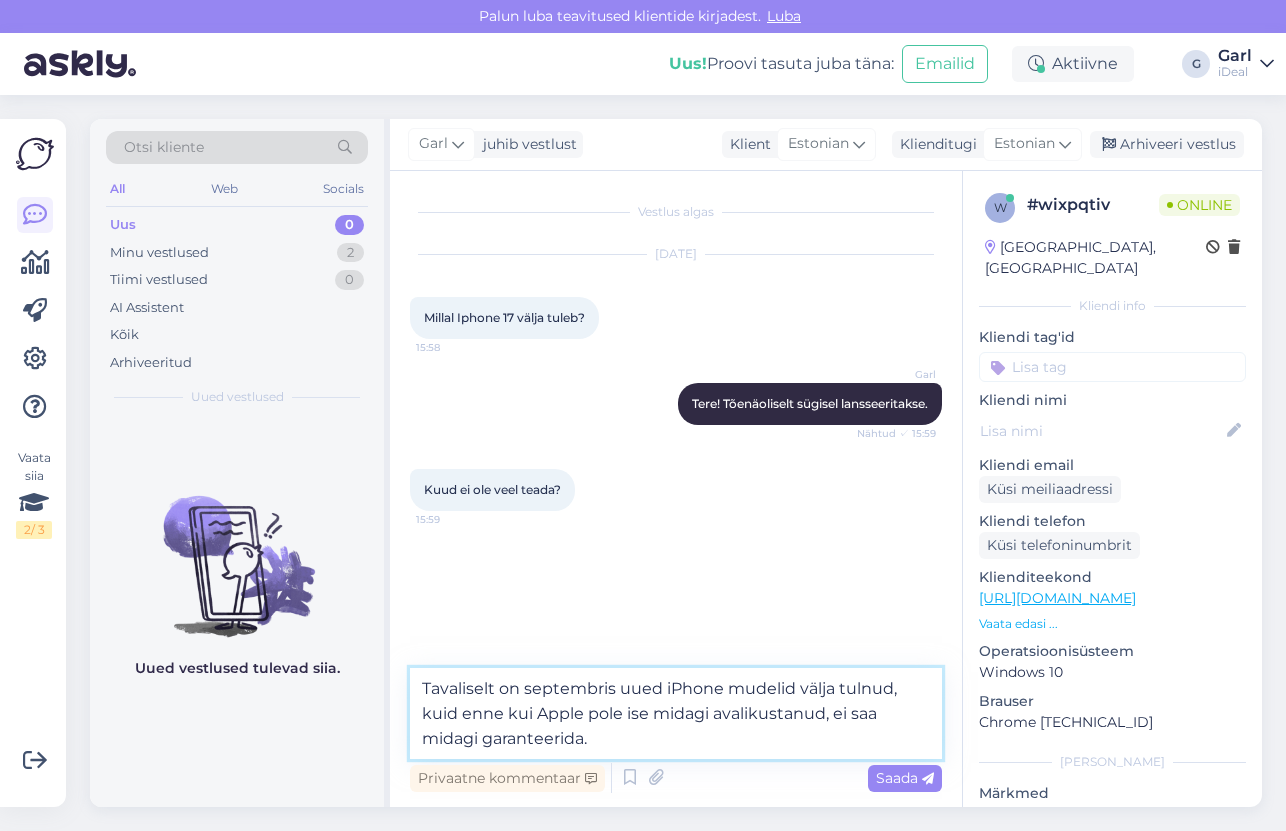 type on "Tavaliselt on septembris uued iPhone mudelid välja tulnud, kuid enne kui Apple pole ise midagi avalikustanud, ei saa midagi garanteerida." 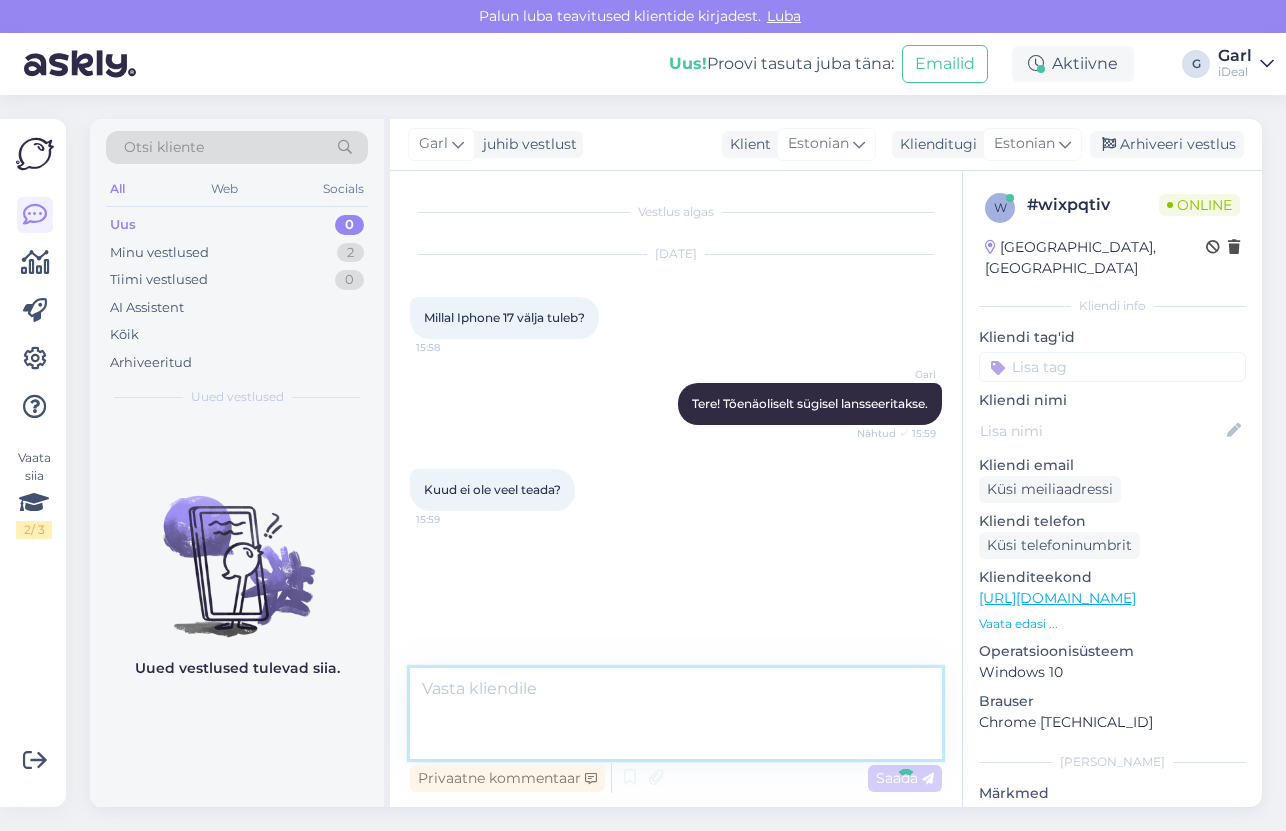 scroll, scrollTop: 0, scrollLeft: 0, axis: both 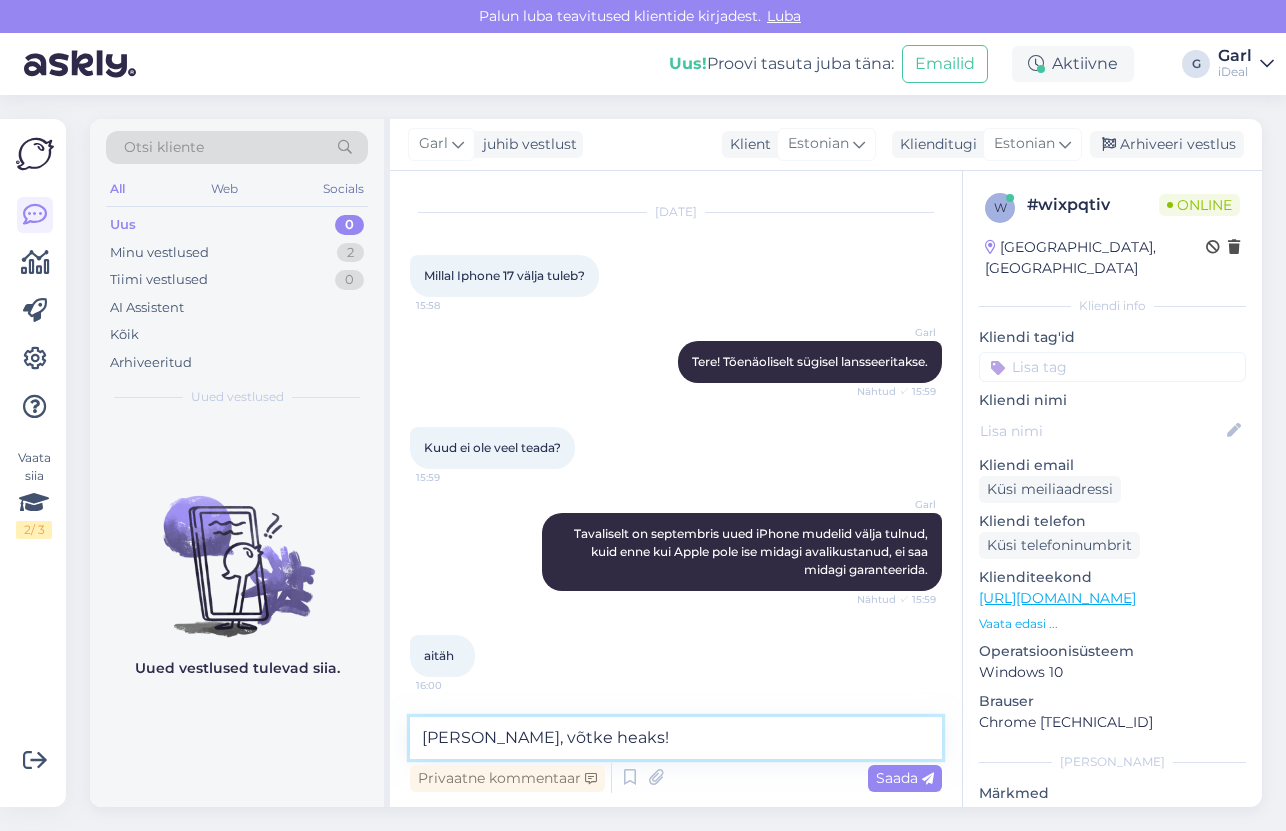 type on "[PERSON_NAME], võtke heaks!" 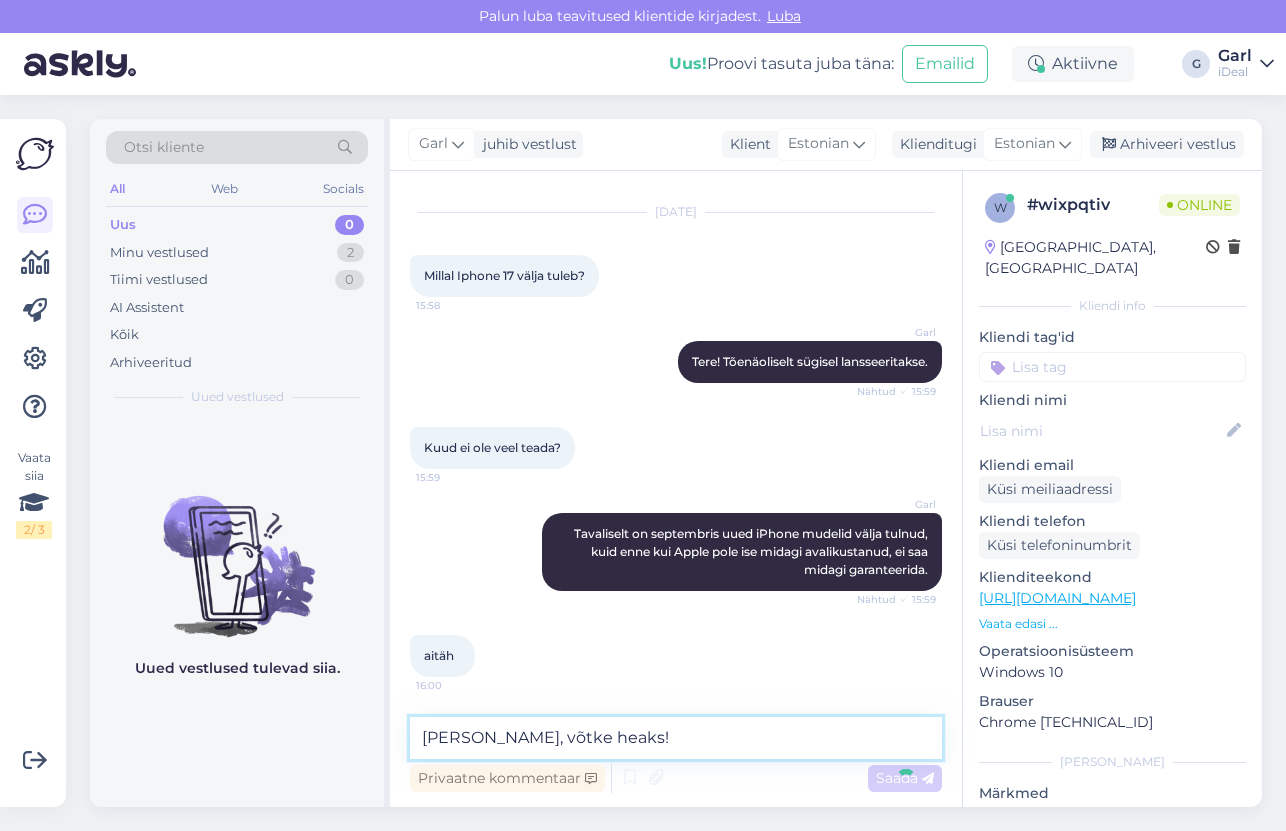 type 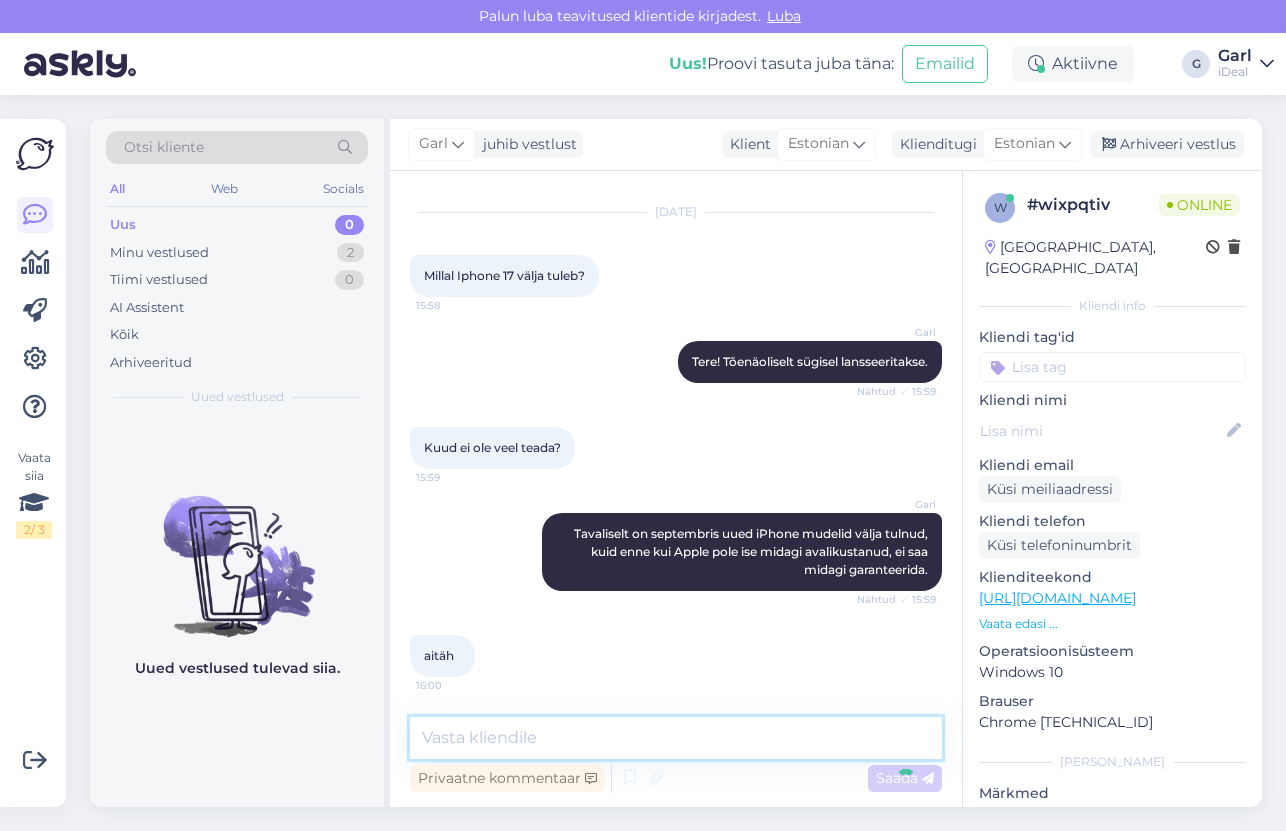 scroll, scrollTop: 128, scrollLeft: 0, axis: vertical 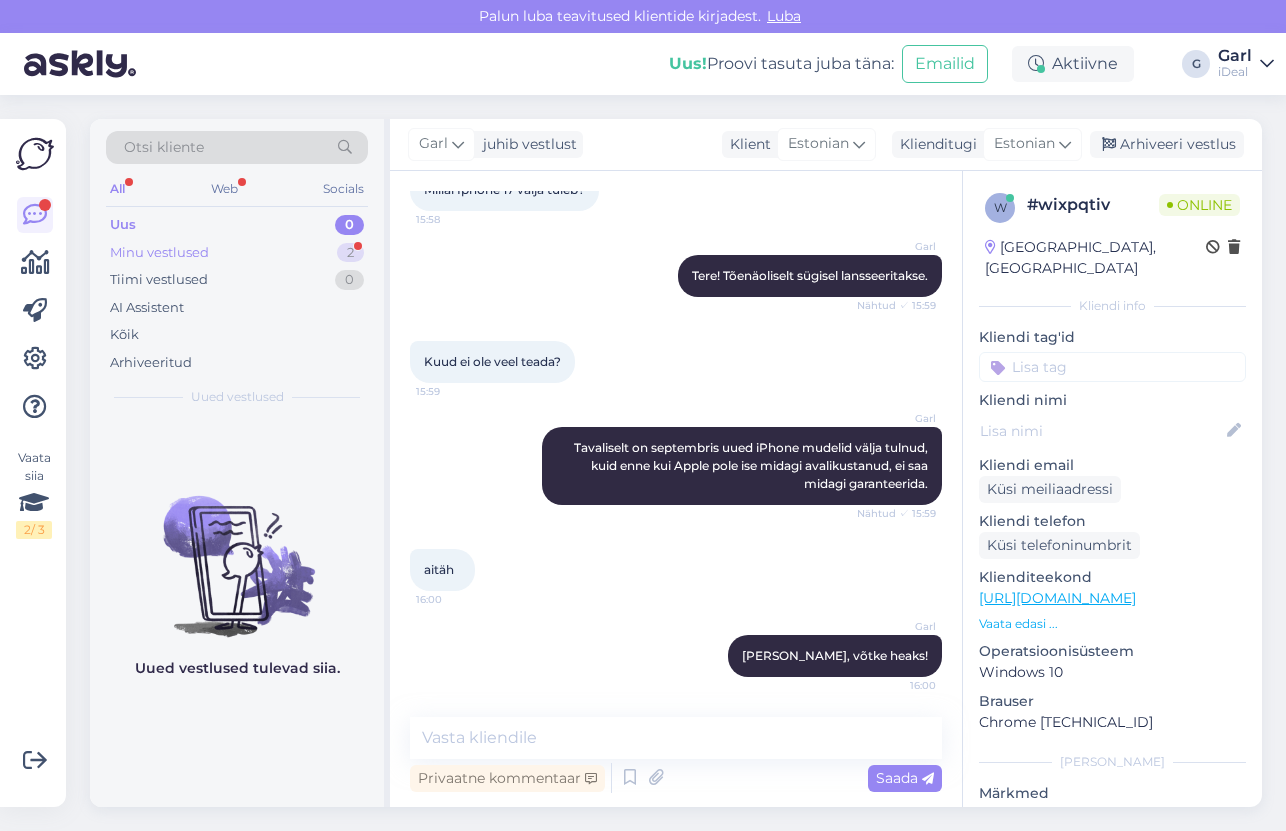 click on "Minu vestlused 2" at bounding box center [237, 253] 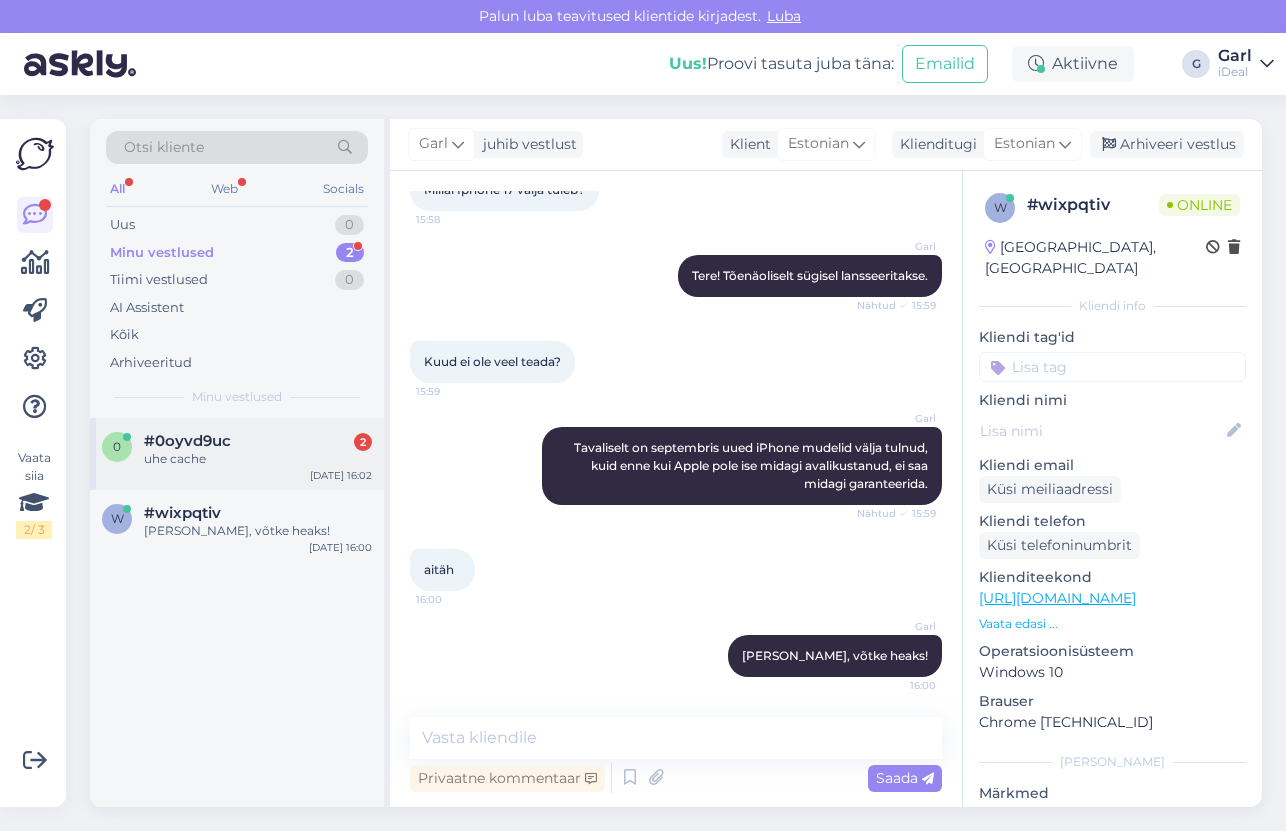 click on "#0oyvd9uc 2" at bounding box center (258, 441) 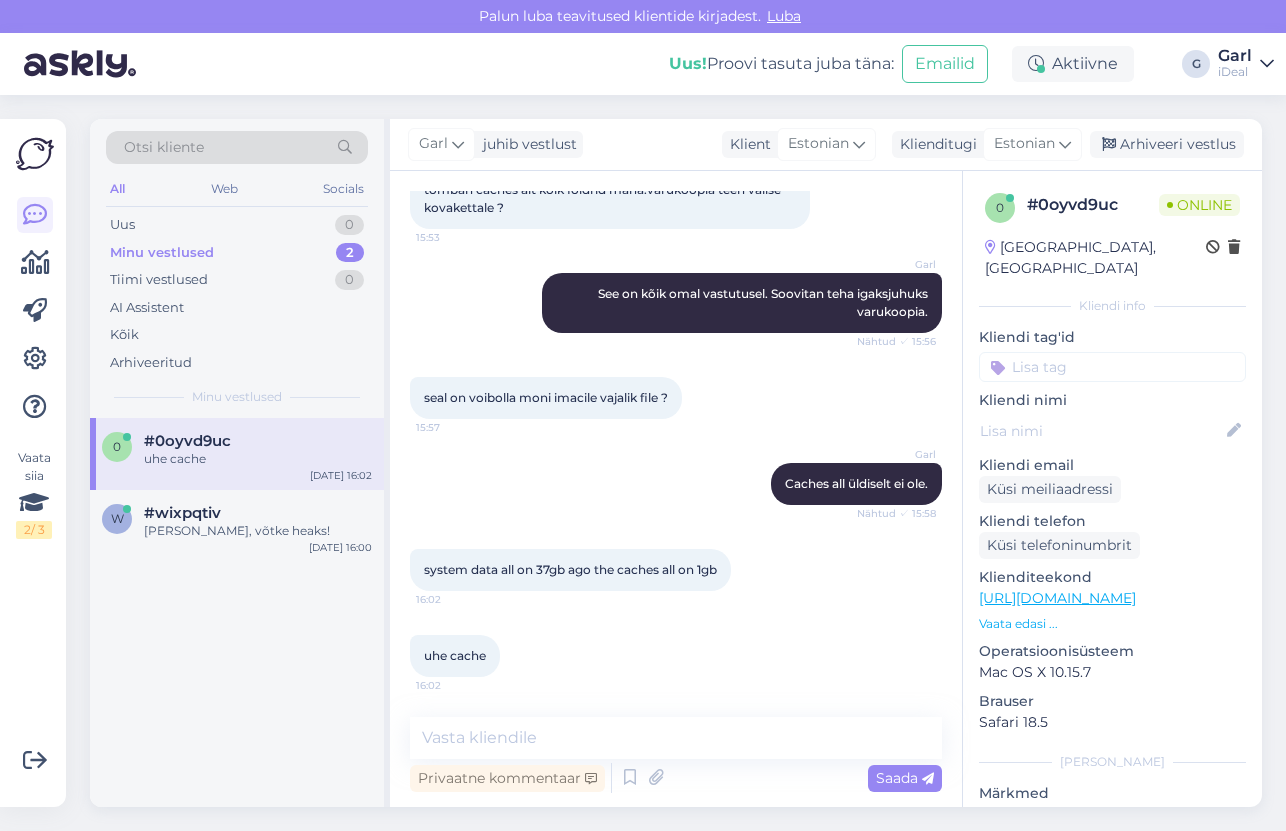 click on "Privaatne kommentaar Saada" at bounding box center (676, 778) 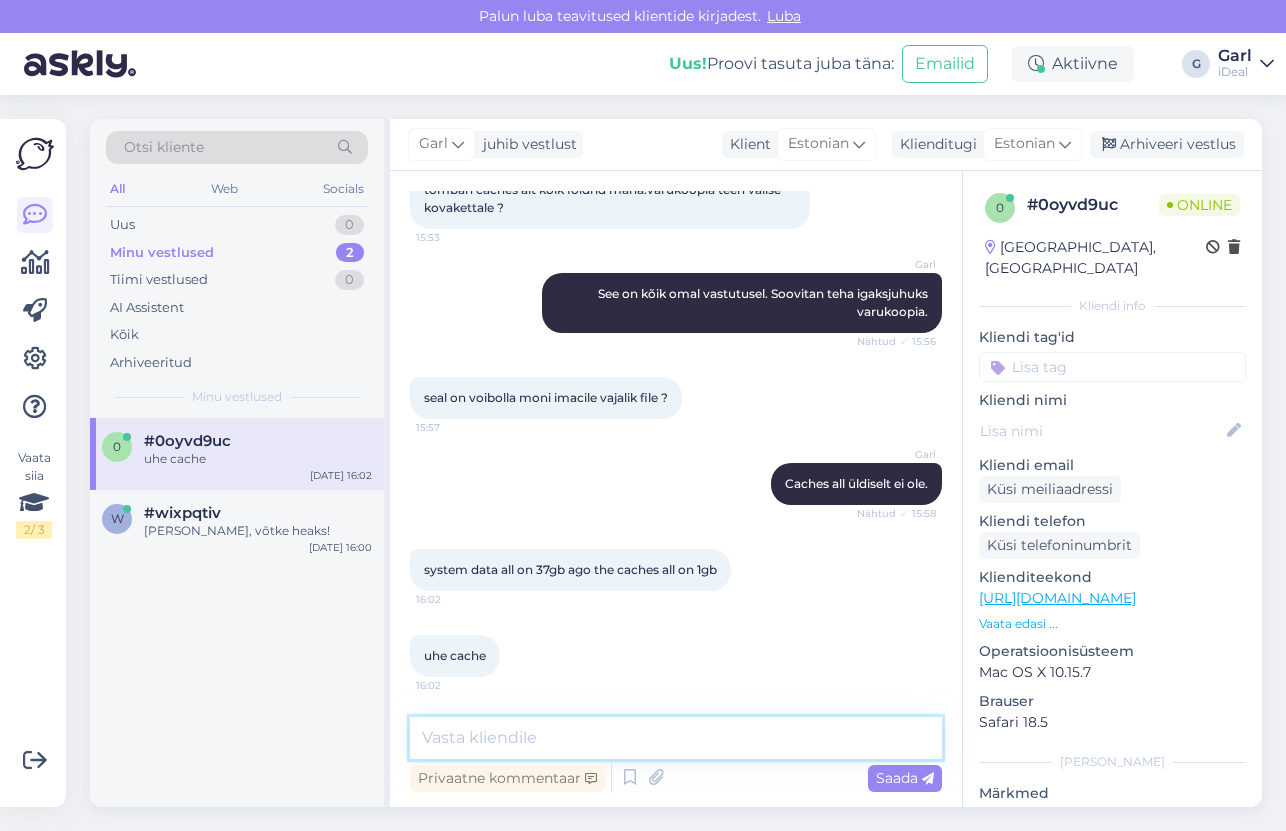 click at bounding box center [676, 738] 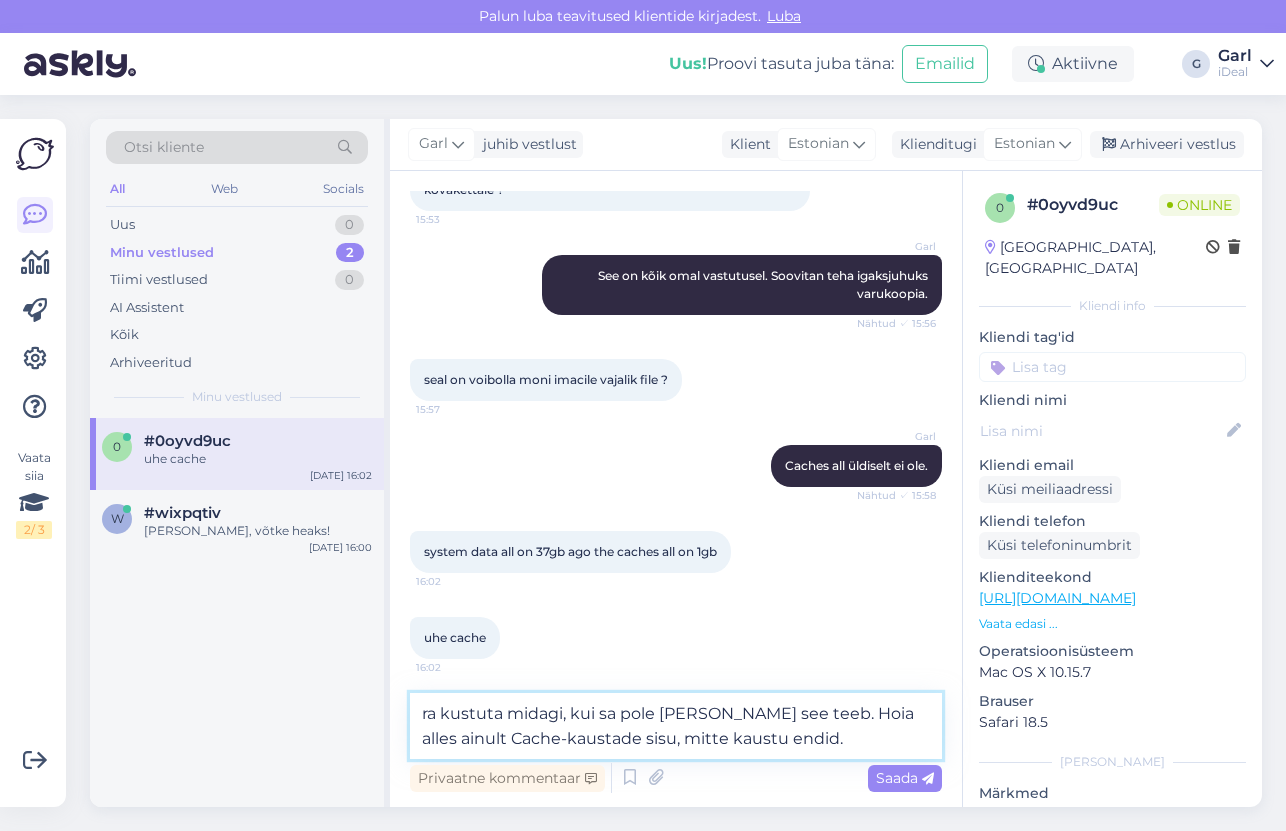 click on "ra kustuta midagi, kui sa pole kindel, mida see teeb. Hoia alles ainult Cache-kaustade sisu, mitte kaustu endid." at bounding box center [676, 726] 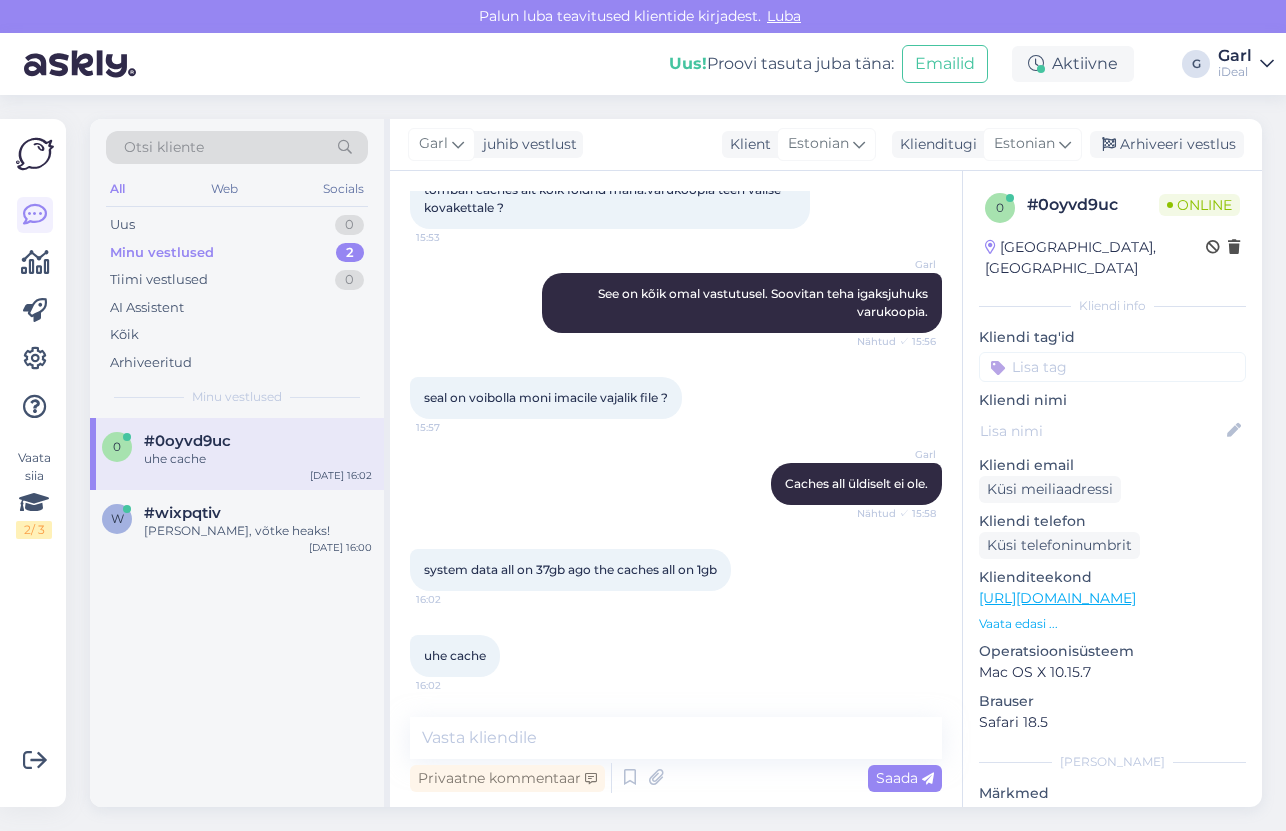 click on "Vestlus algas Jul 17 2025 kas imaci appstorest tommatud mangu saab välise kovakettale salvestada 14:44  Markus Tere! Ei saa Nähtud ✓ 14:44  mälu juurde ei sa panna 14:46  Markus Mis iMac on? Nähtud ✓ 14:46  iMac 24 2021 m1 14:47  Markus Ei saa juurde lisada.  Nähtud ✓ 15:02  Jul 18 2025 iMac kuidas system data saab ? 15:27  https://www.youtube.com/watch?v=jYxzC8HyOy0&list=WL&index=54&t=171s 15:28  selle järgi ei saa ju 15:28  kustutada system data vaja 15:29  Garl Nähtud ✓ 15:30  kuidas ma selle kovera ikooni saan klavatuurilt 15:31  Garl ~  Nähtud ✓ 15:33  Garl Võite siit kopeerida.  Nähtud ✓ 15:33  tõmban caches alt koik foldrid maha.varukoopia teen välise kovakettale ? 15:53  Garl See on kõik omal vastutusel. Soovitan teha igaksjuhuks varukoopia.  Nähtud ✓ 15:56  seal on voibolla moni imacile vajalik file ? 15:57  Garl Caches all üldiselt ei ole.  Nähtud ✓ 15:58  system data all on 37gb ago the caches all on 1gb 16:02  uhe cache 16:02  Privaatne kommentaar Saada" at bounding box center [676, 489] 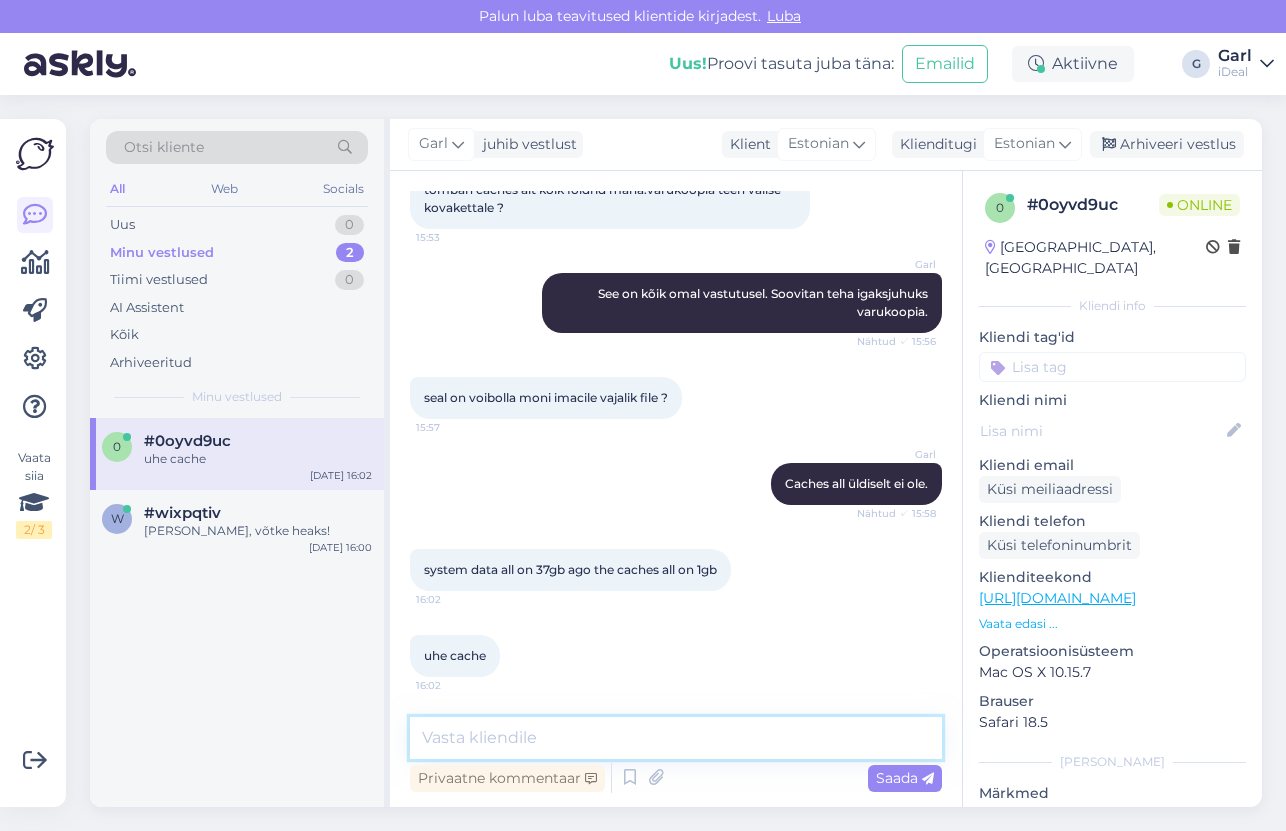 click at bounding box center (676, 738) 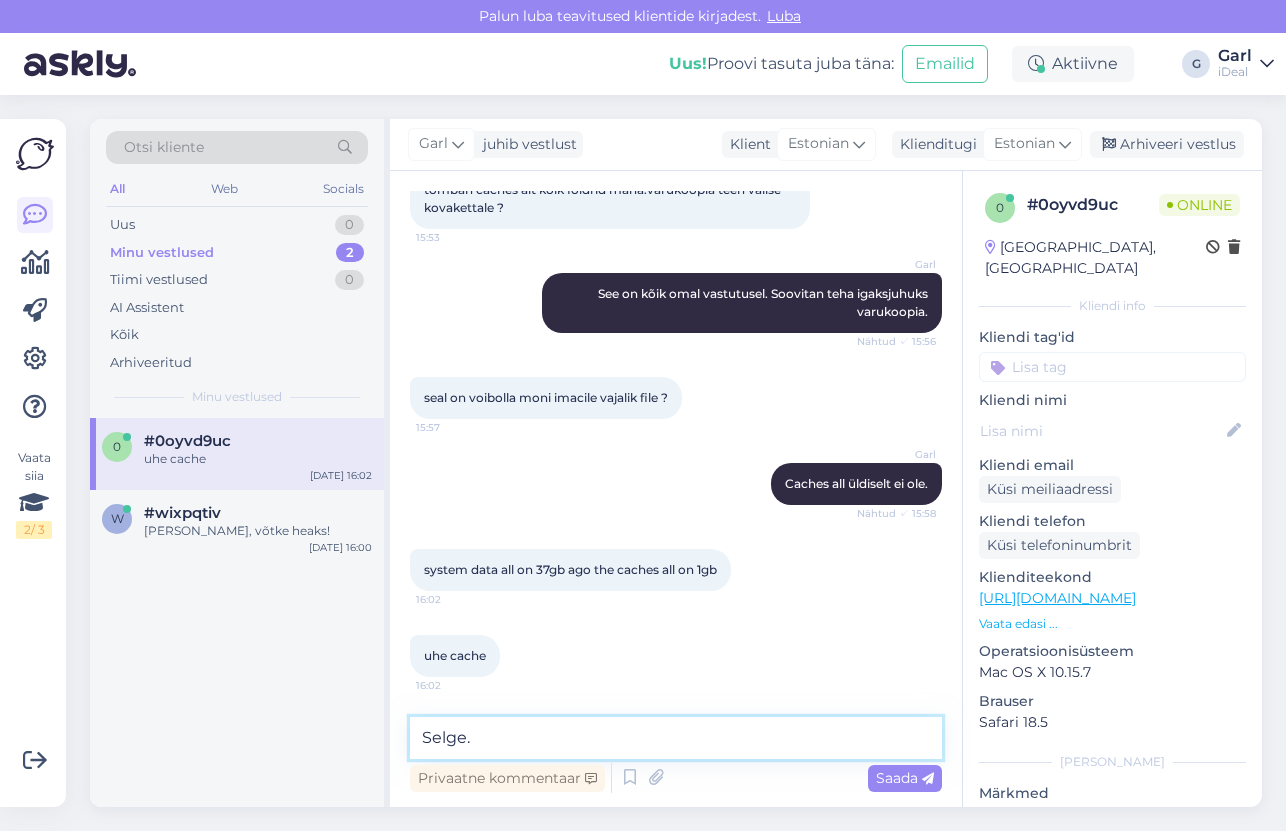 type on "Selge." 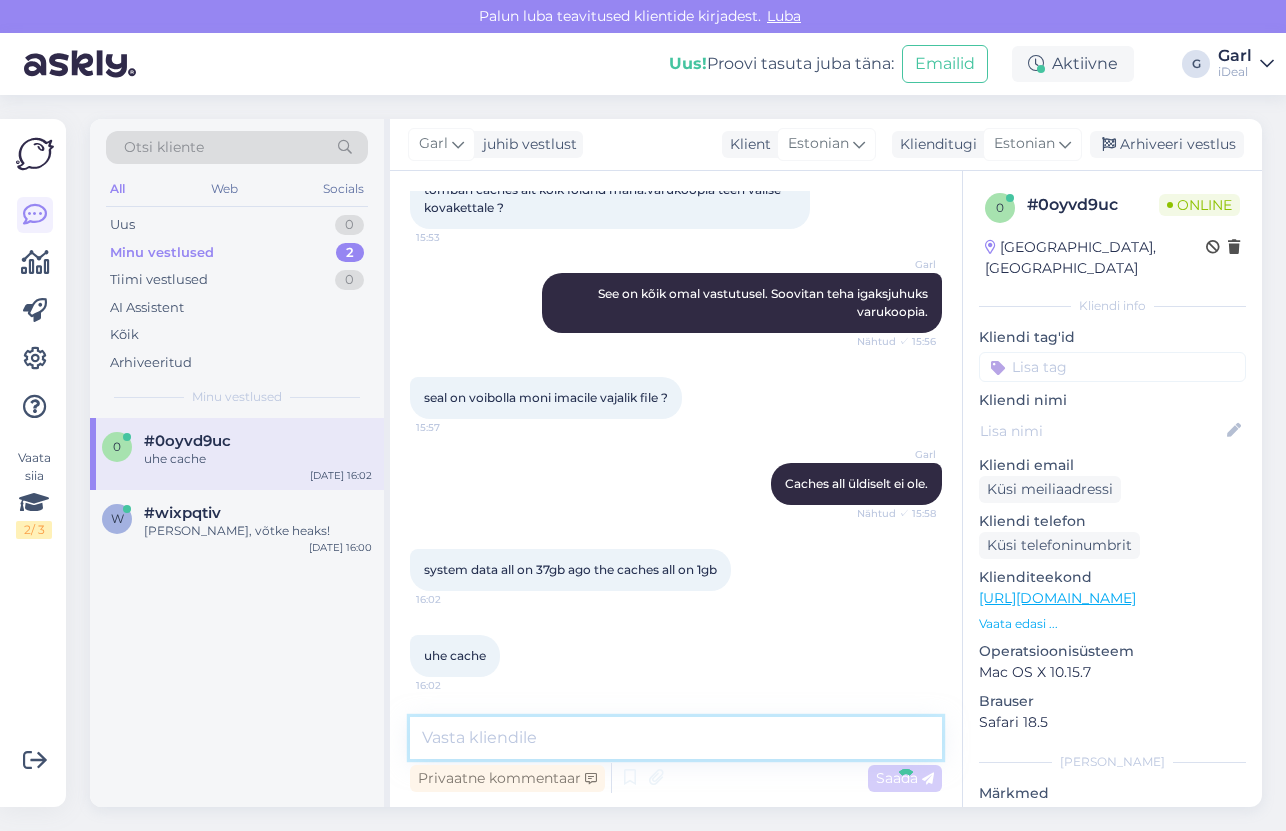 scroll, scrollTop: 1536, scrollLeft: 0, axis: vertical 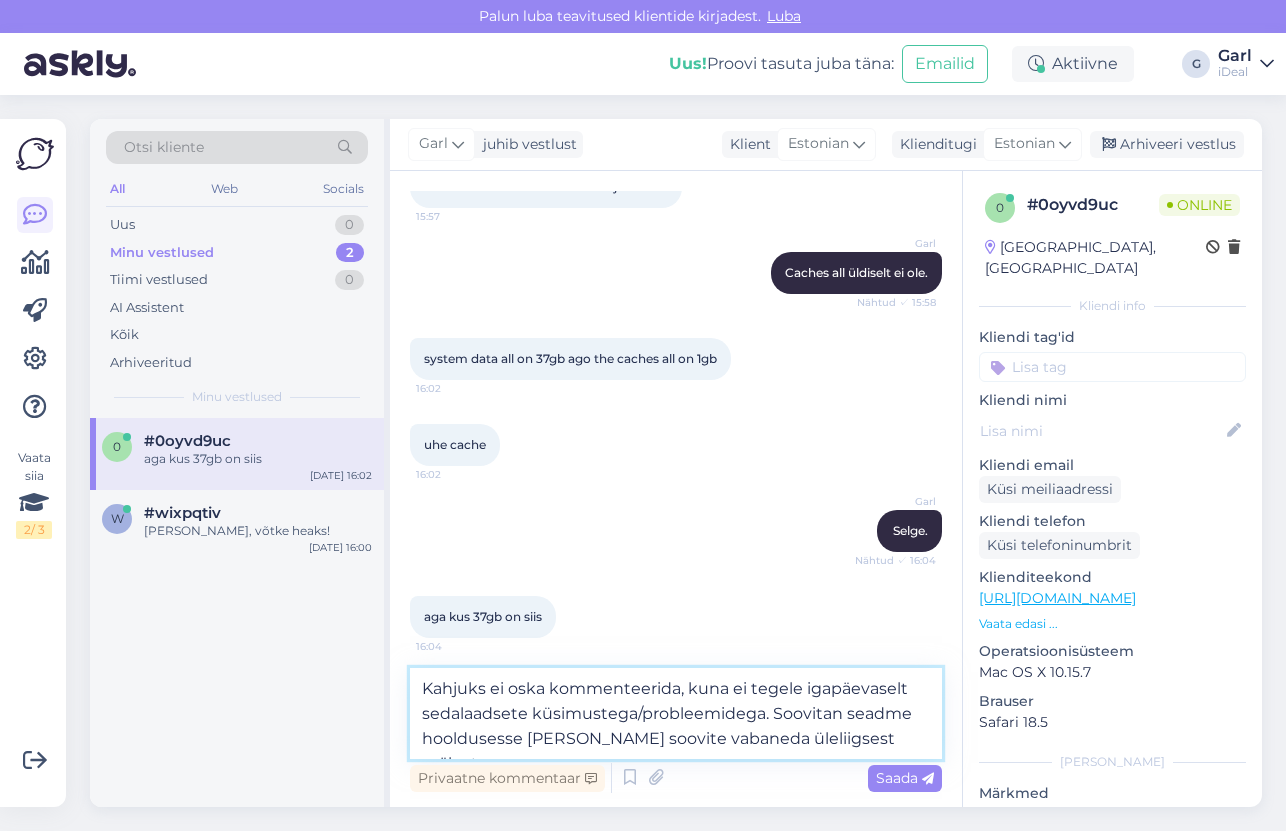 type on "Kahjuks ei oska kommenteerida, kuna ei tegele igapäevaselt sedalaadsete küsimustega/probleemidega. Soovitan seadme hooldusesse tuua, kui soovite vabaneda üleliigsest mälust." 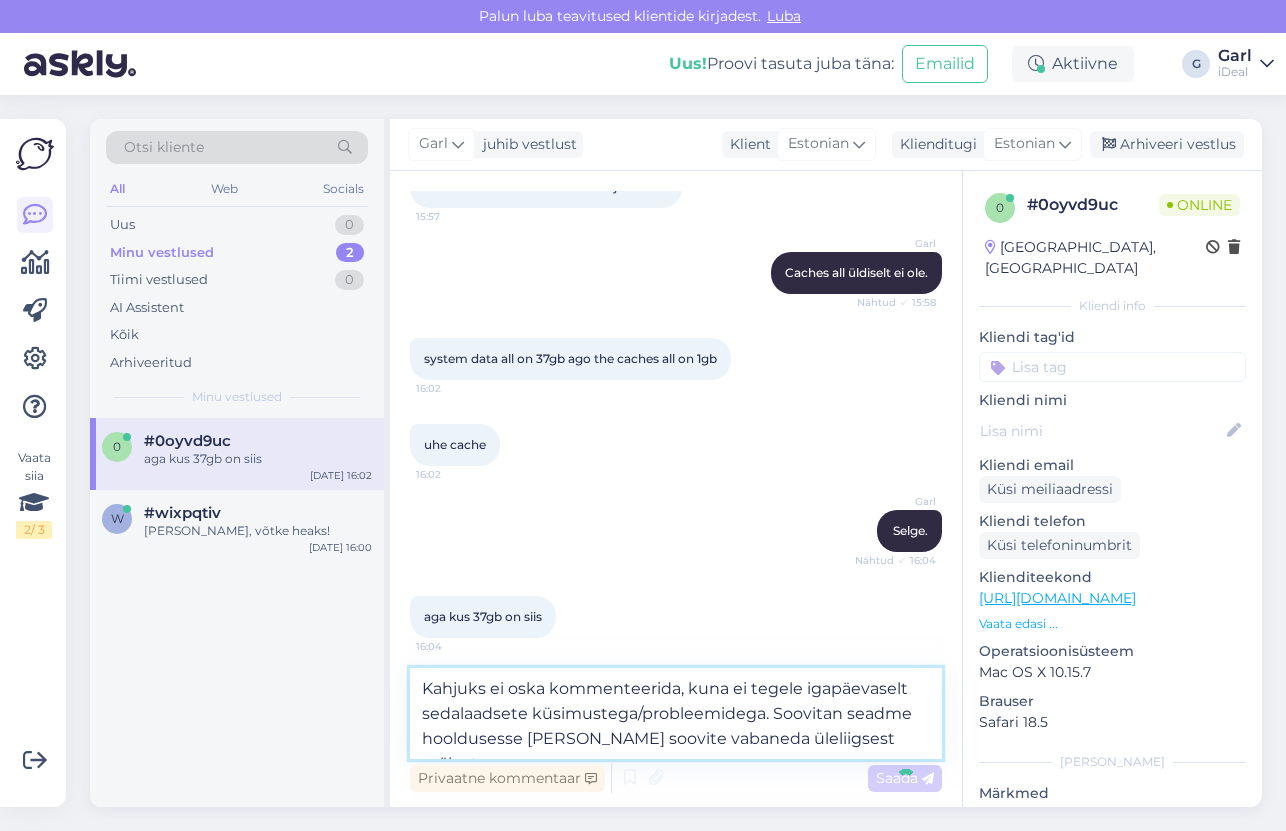 type 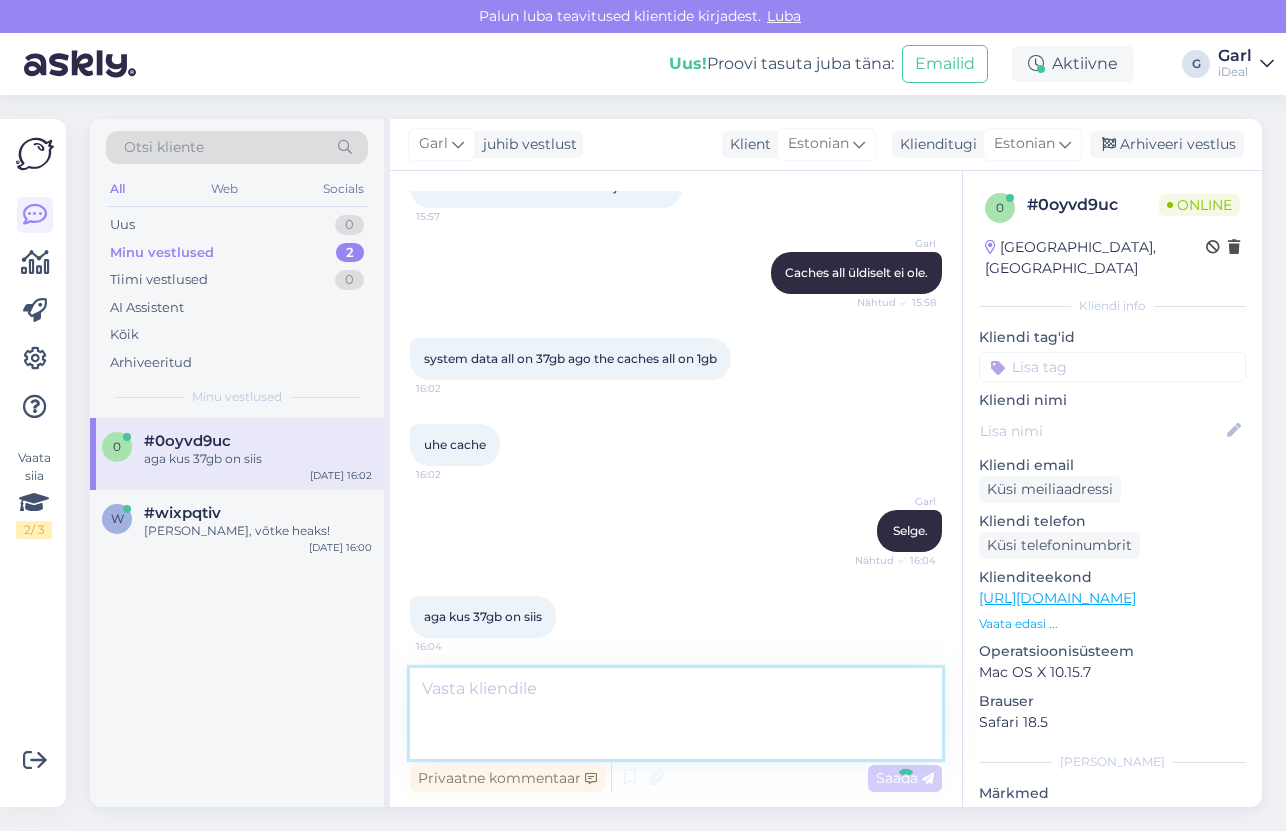 scroll, scrollTop: 1744, scrollLeft: 0, axis: vertical 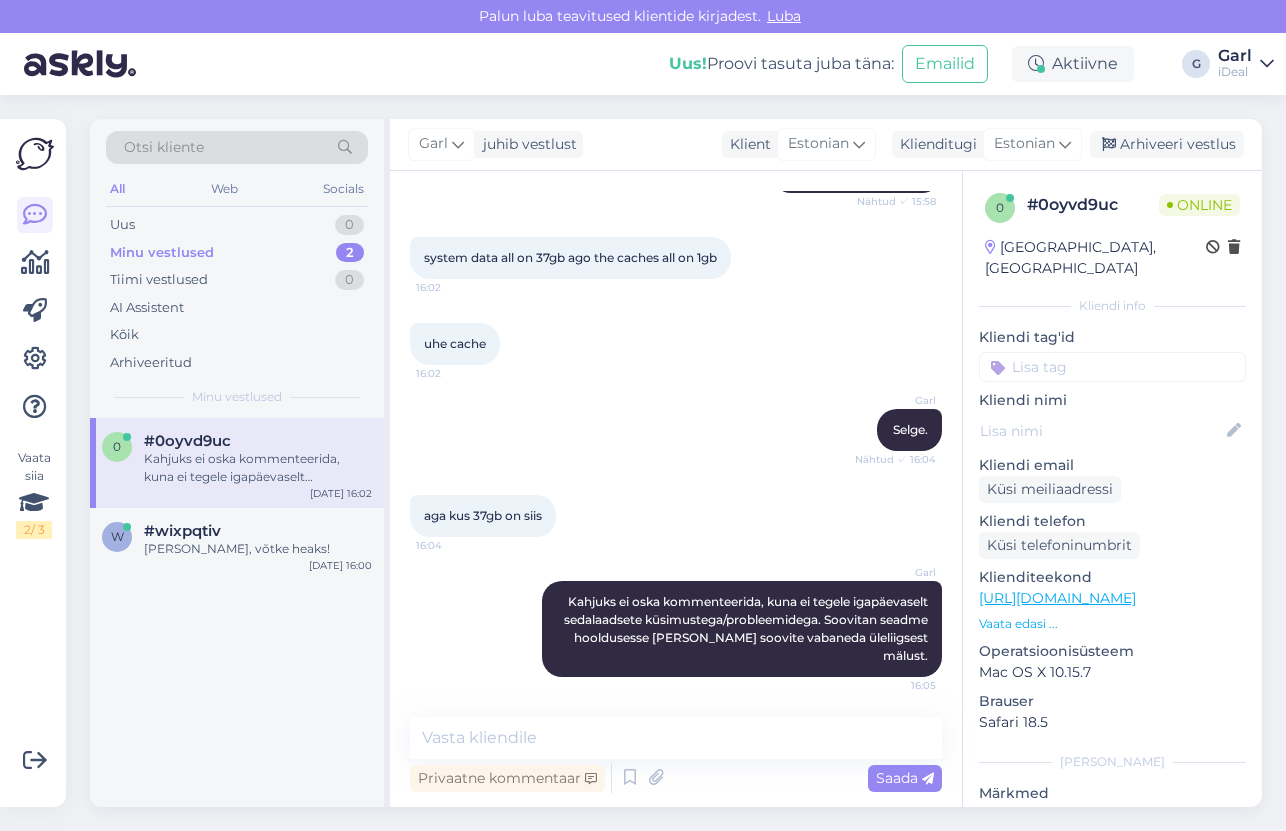 click on "Vestlus algas Jul 17 2025 kas imaci appstorest tommatud mangu saab välise kovakettale salvestada 14:44  Markus Tere! Ei saa Nähtud ✓ 14:44  mälu juurde ei sa panna 14:46  Markus Mis iMac on? Nähtud ✓ 14:46  iMac 24 2021 m1 14:47  Markus Ei saa juurde lisada.  Nähtud ✓ 15:02  Jul 18 2025 iMac kuidas system data saab ? 15:27  https://www.youtube.com/watch?v=jYxzC8HyOy0&list=WL&index=54&t=171s 15:28  selle järgi ei saa ju 15:28  kustutada system data vaja 15:29  Garl Nähtud ✓ 15:30  kuidas ma selle kovera ikooni saan klavatuurilt 15:31  Garl ~  Nähtud ✓ 15:33  Garl Võite siit kopeerida.  Nähtud ✓ 15:33  tõmban caches alt koik foldrid maha.varukoopia teen välise kovakettale ? 15:53  Garl See on kõik omal vastutusel. Soovitan teha igaksjuhuks varukoopia.  Nähtud ✓ 15:56  seal on voibolla moni imacile vajalik file ? 15:57  Garl Caches all üldiselt ei ole.  Nähtud ✓ 15:58  system data all on 37gb ago the caches all on 1gb 16:02  uhe cache 16:02  Garl Selge. Nähtud ✓ 16:04  16:04" at bounding box center (676, 489) 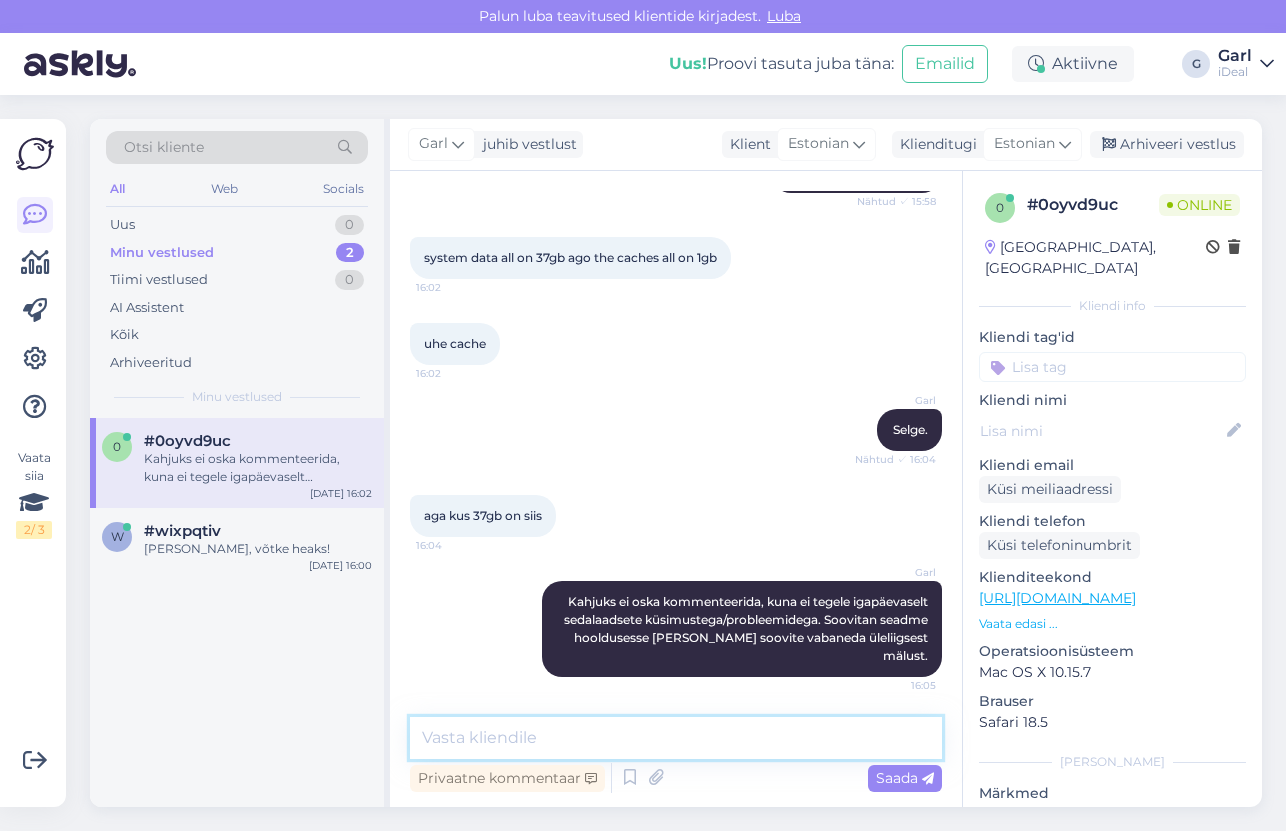 click at bounding box center (676, 738) 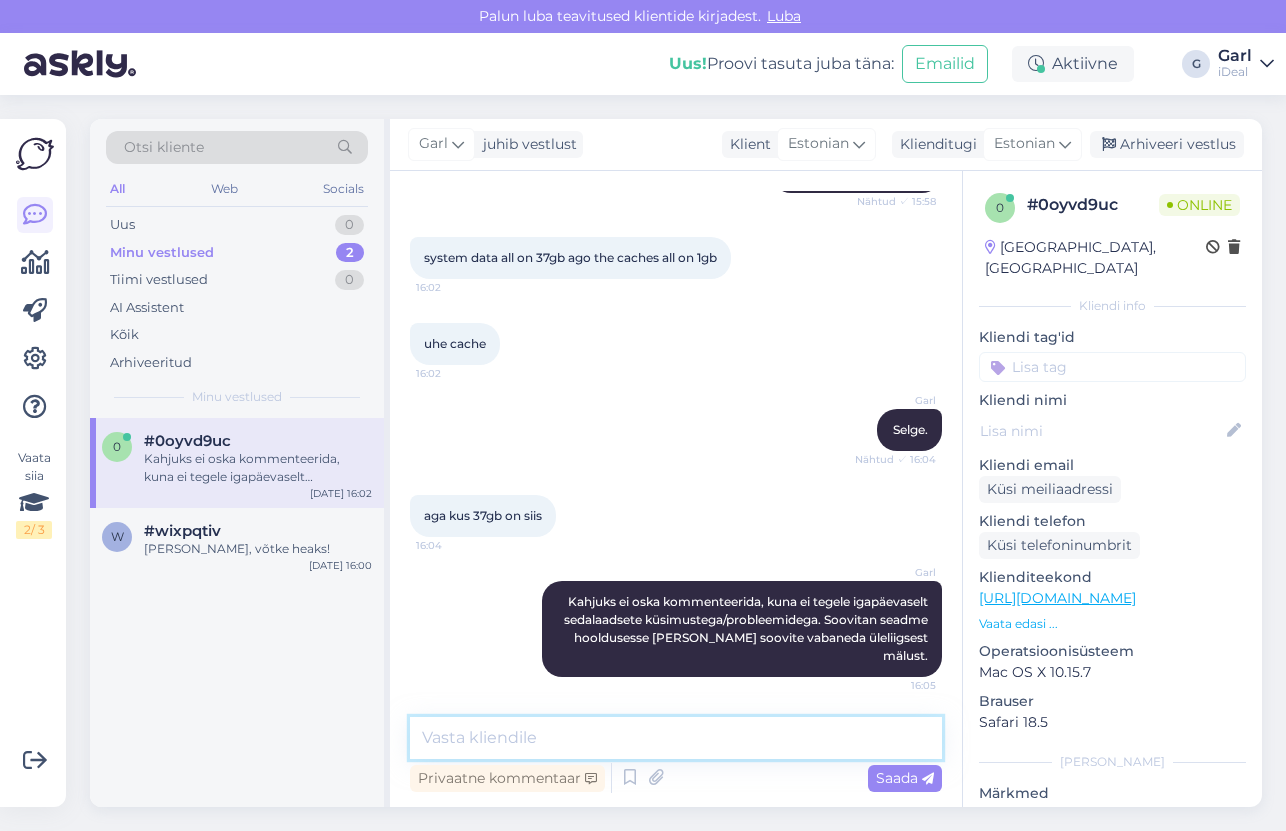 click at bounding box center (676, 738) 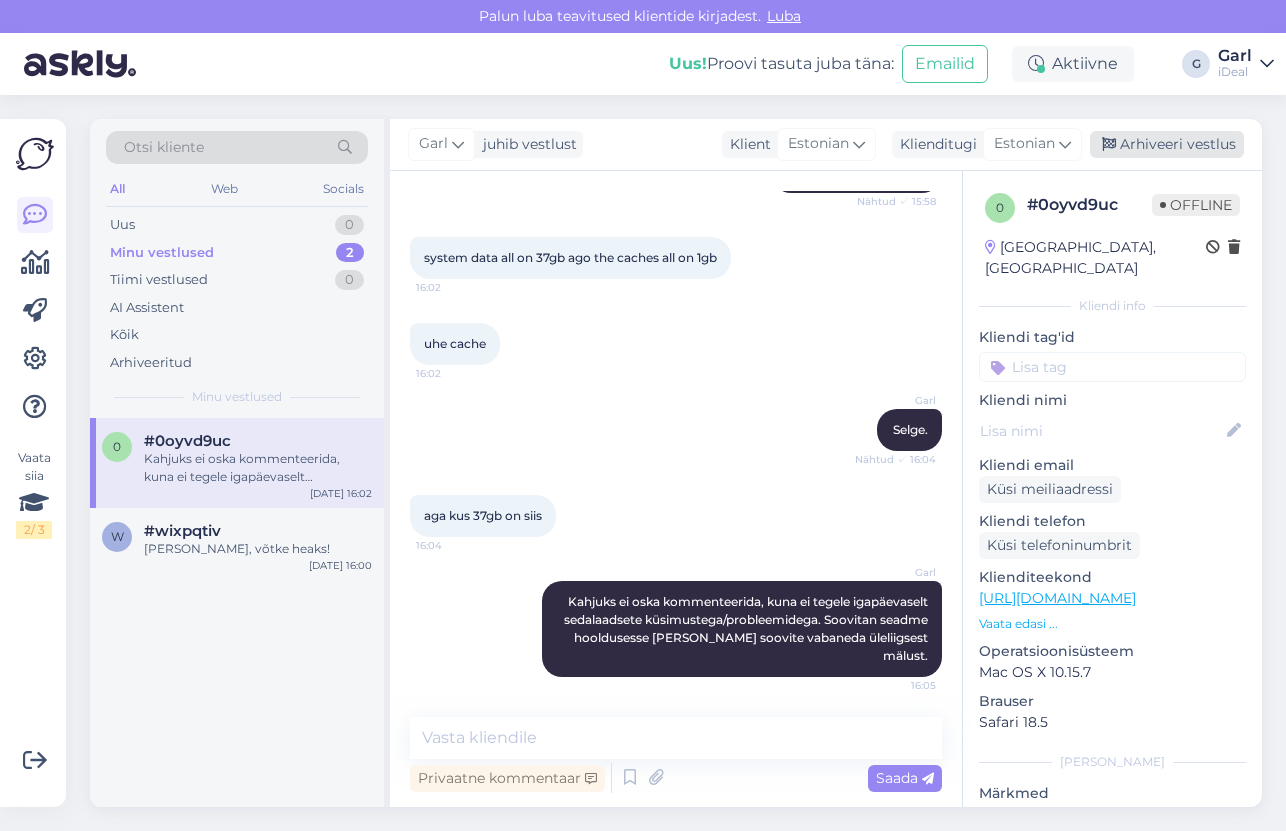 click on "Arhiveeri vestlus" at bounding box center (1167, 144) 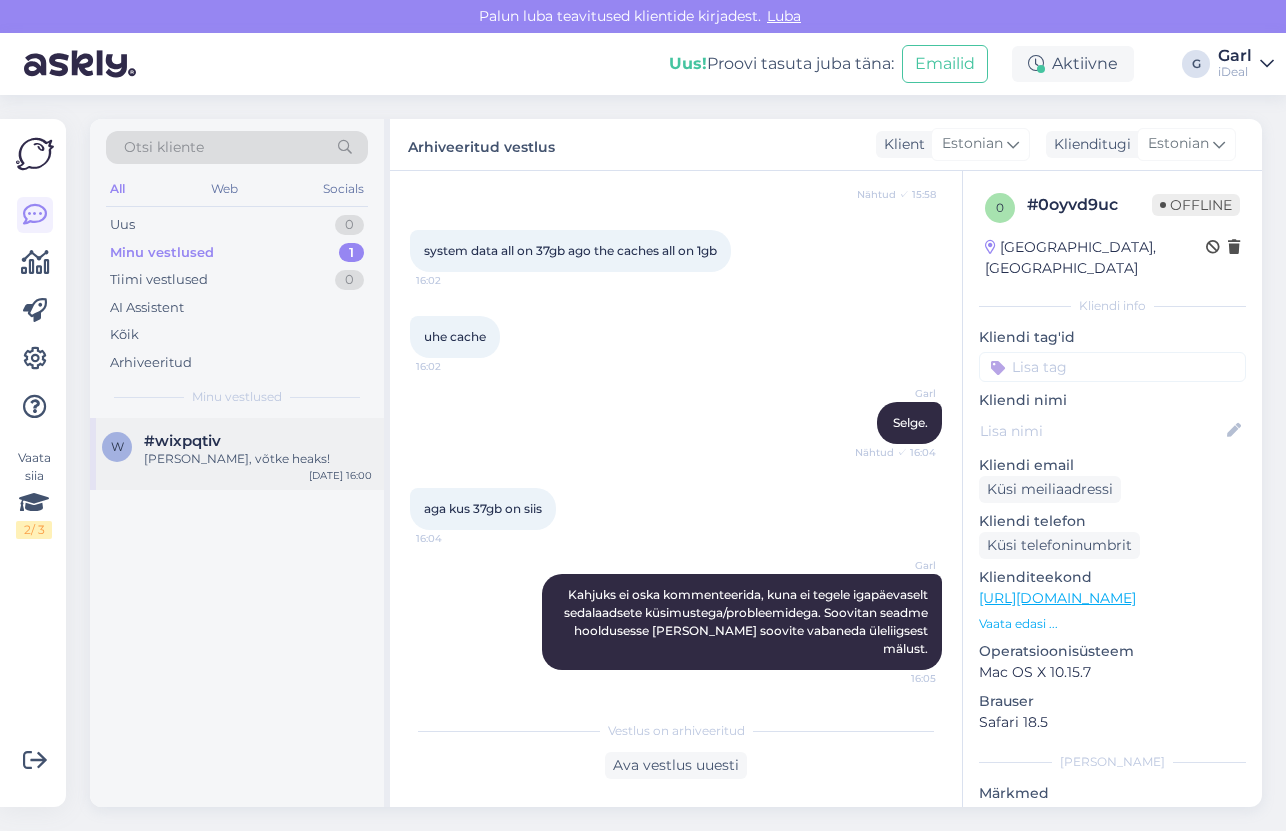 click on "#wixpqtiv" at bounding box center (258, 441) 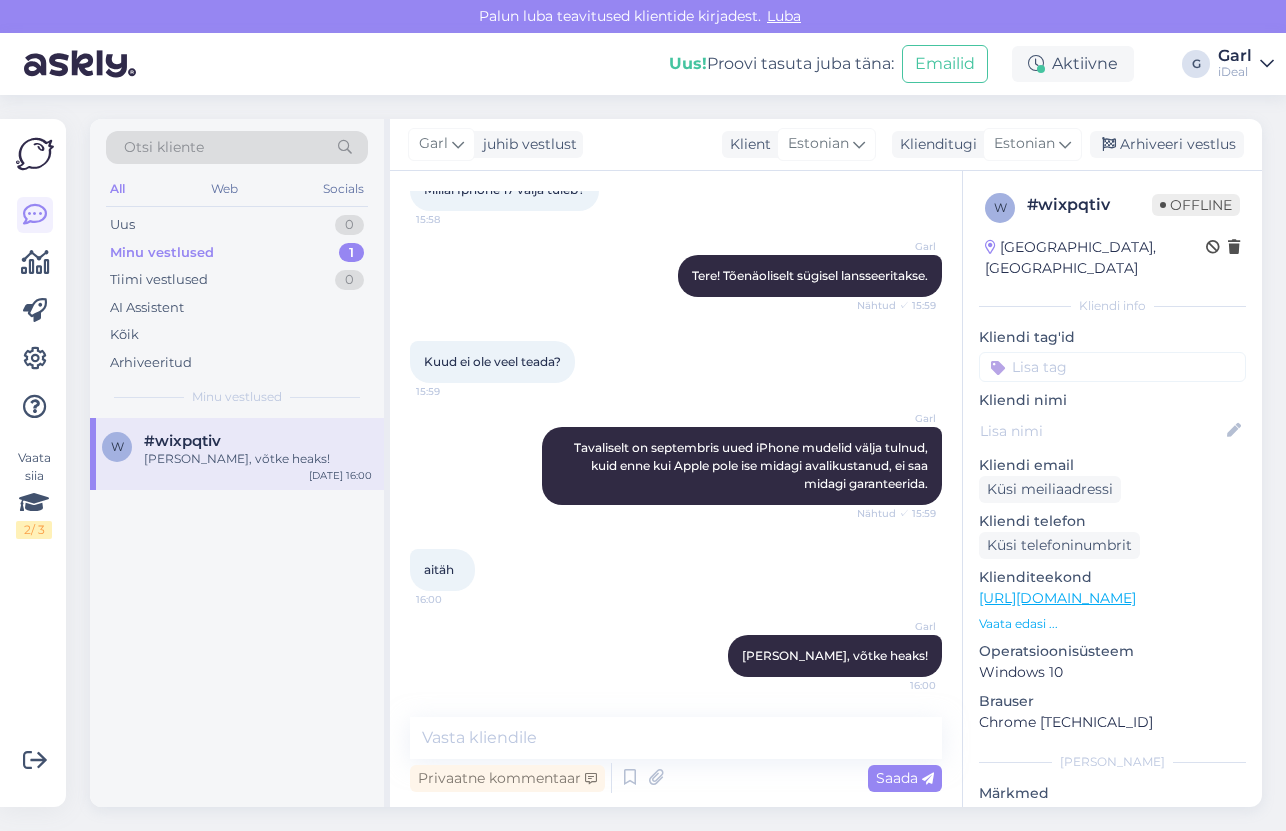 click on "Garl juhib vestlust Klient Estonian Klienditugi Estonian Arhiveeri vestlus" at bounding box center [826, 145] 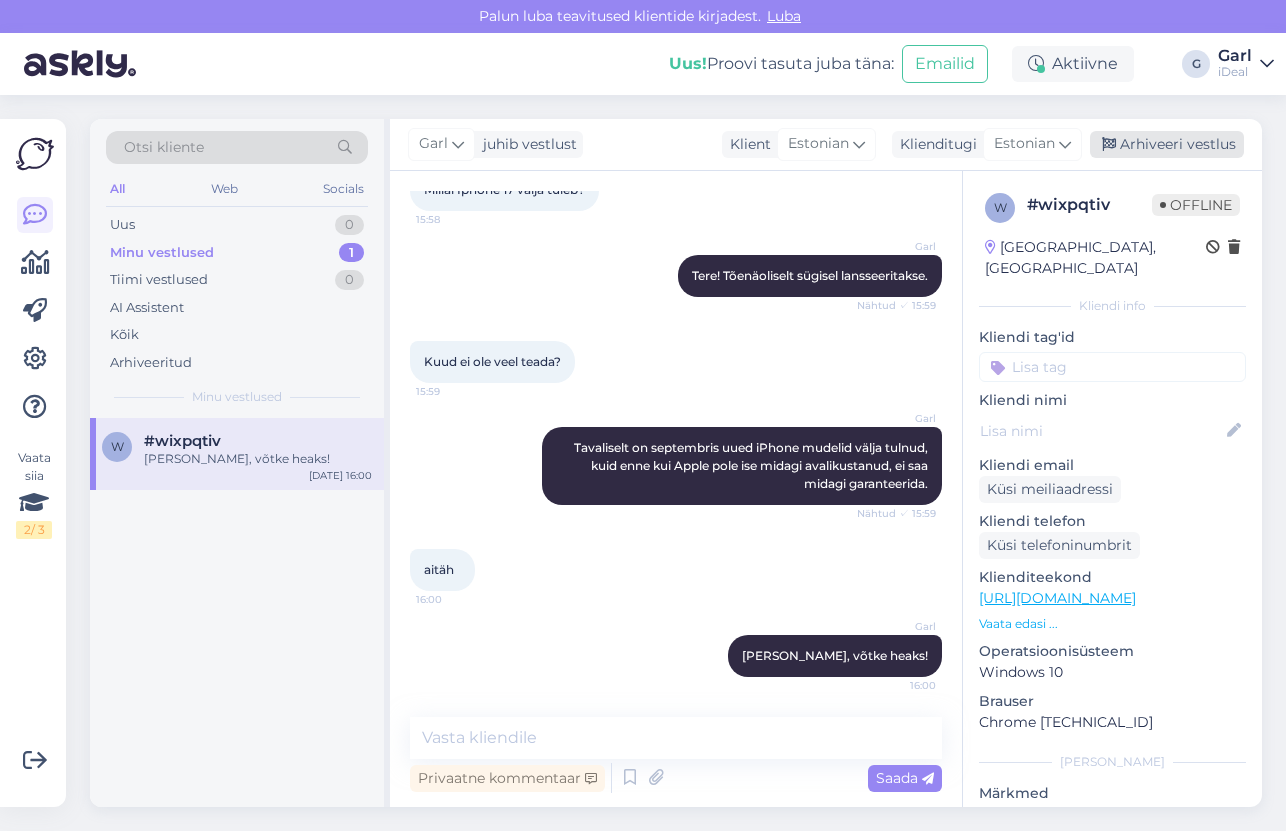 click on "Arhiveeri vestlus" at bounding box center (1167, 144) 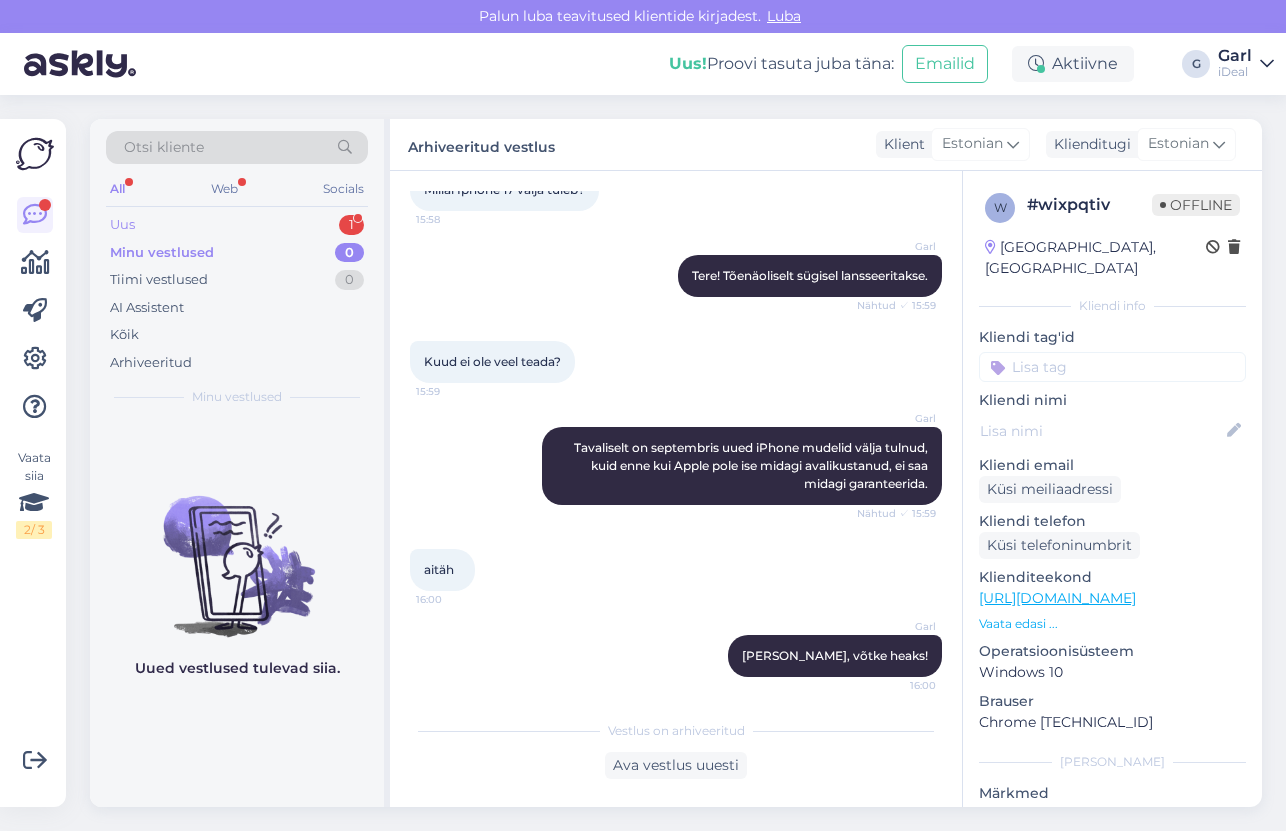 click on "Uus 1" at bounding box center (237, 225) 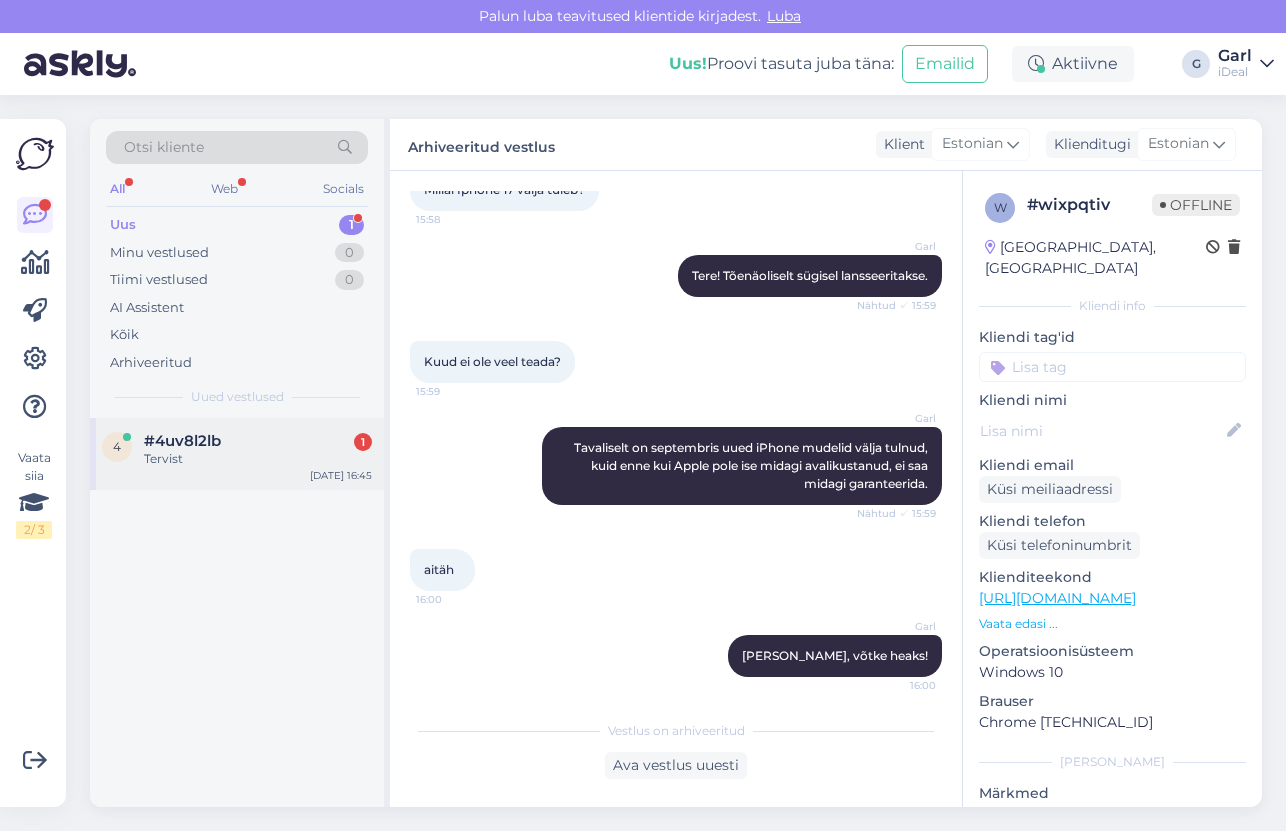 click on "Tervist" at bounding box center [258, 459] 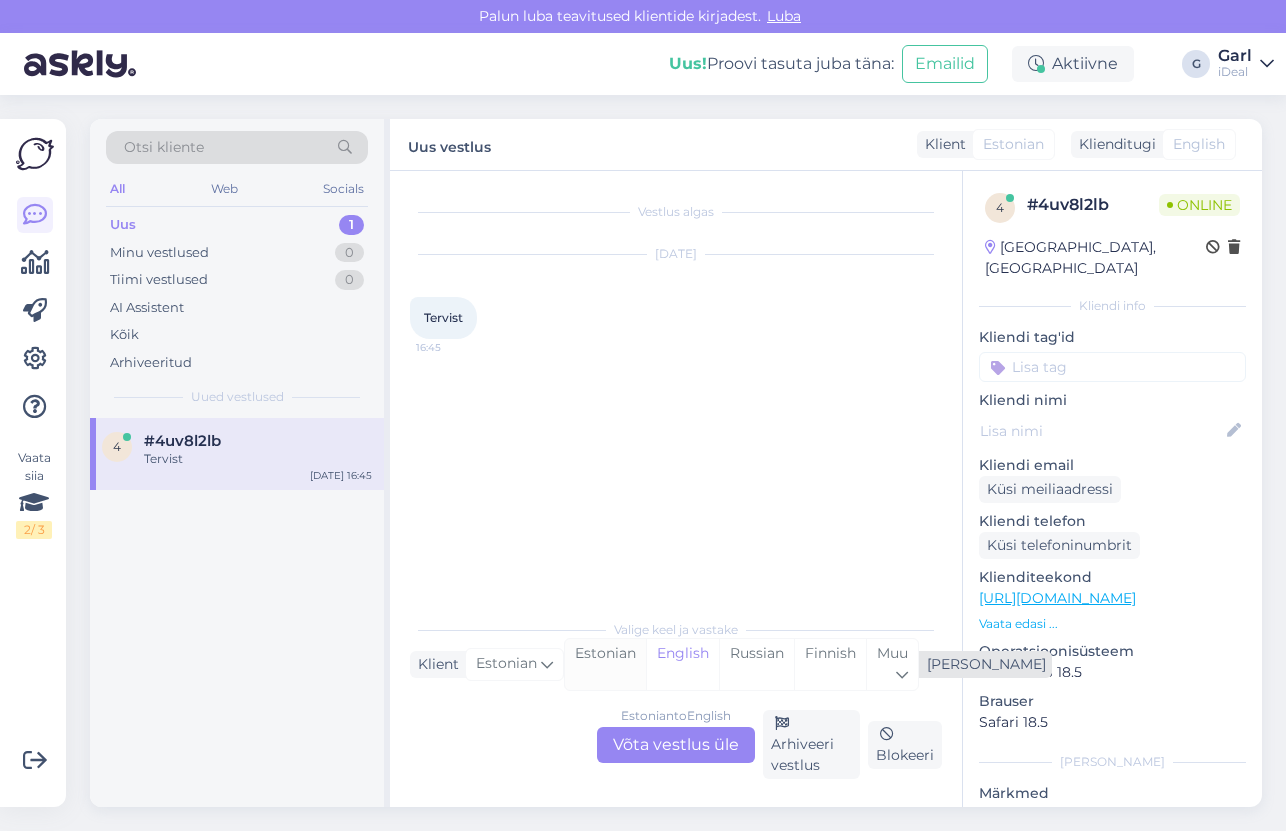 click on "Estonian" at bounding box center [605, 664] 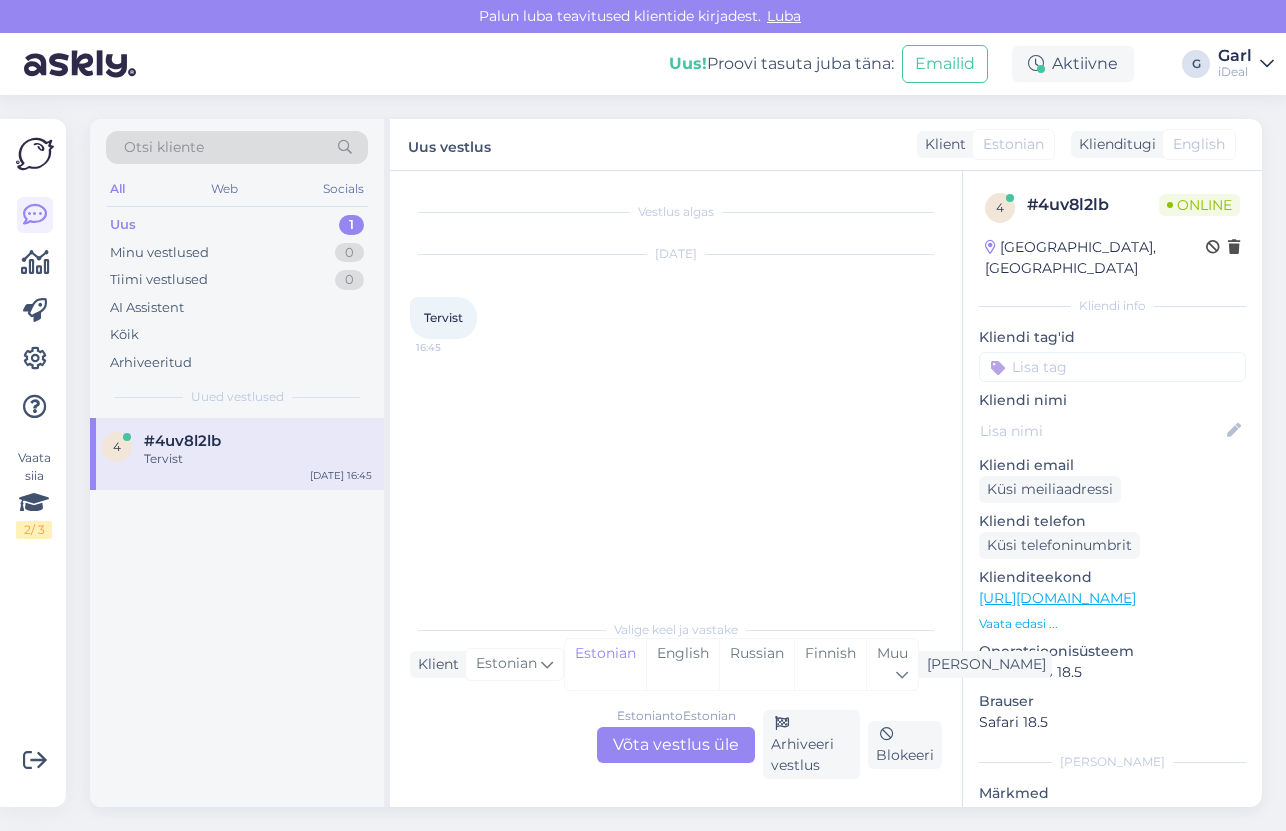 click on "Estonian  to  Estonian Võta vestlus üle" at bounding box center [676, 745] 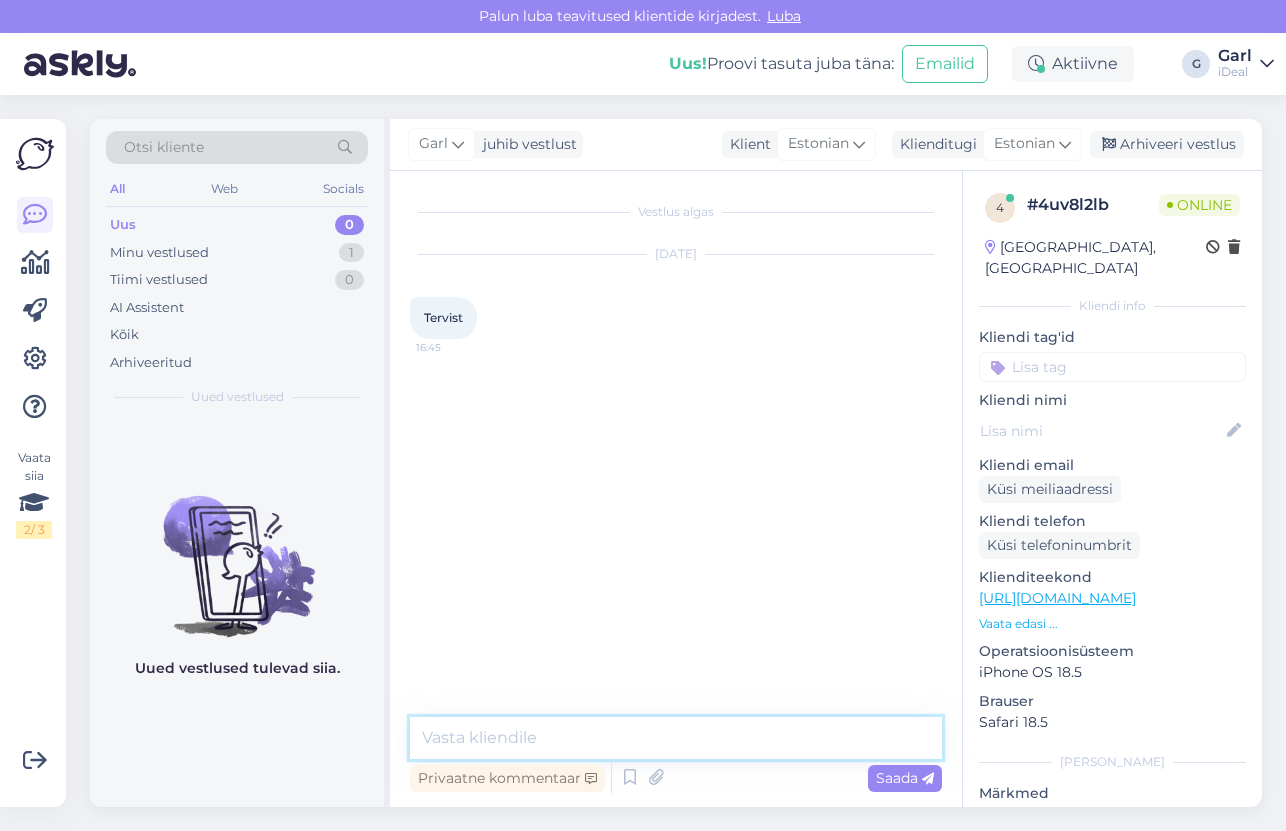 click at bounding box center [676, 738] 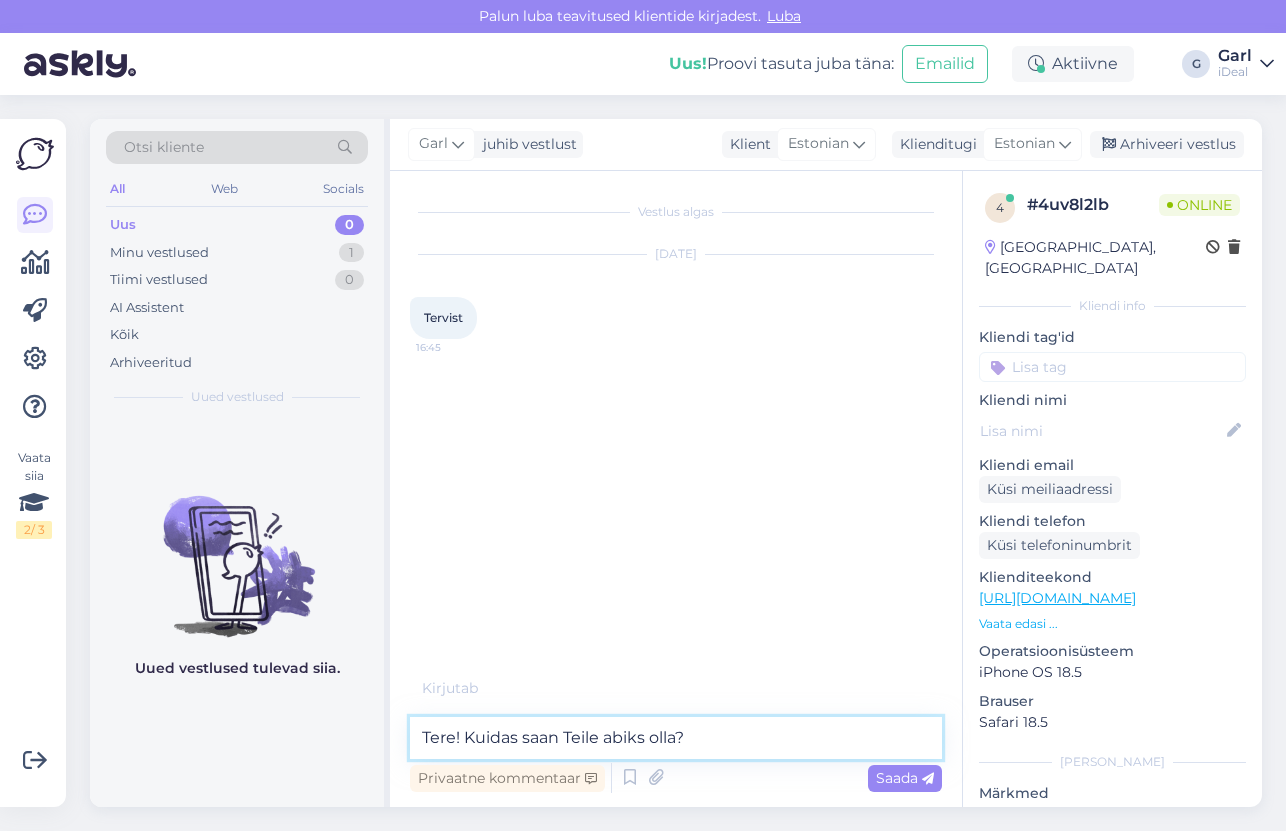 type on "Tere! Kuidas saan Teile abiks olla?" 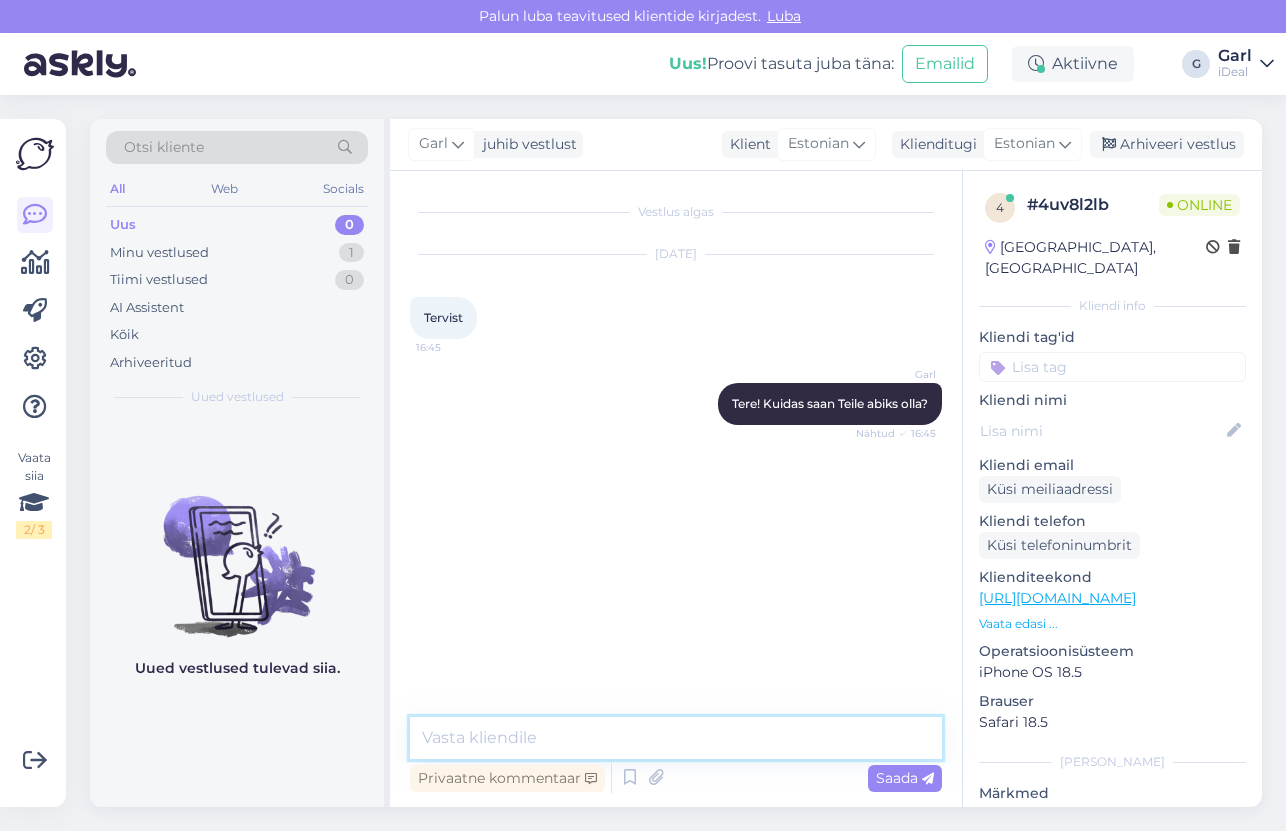 click at bounding box center (676, 738) 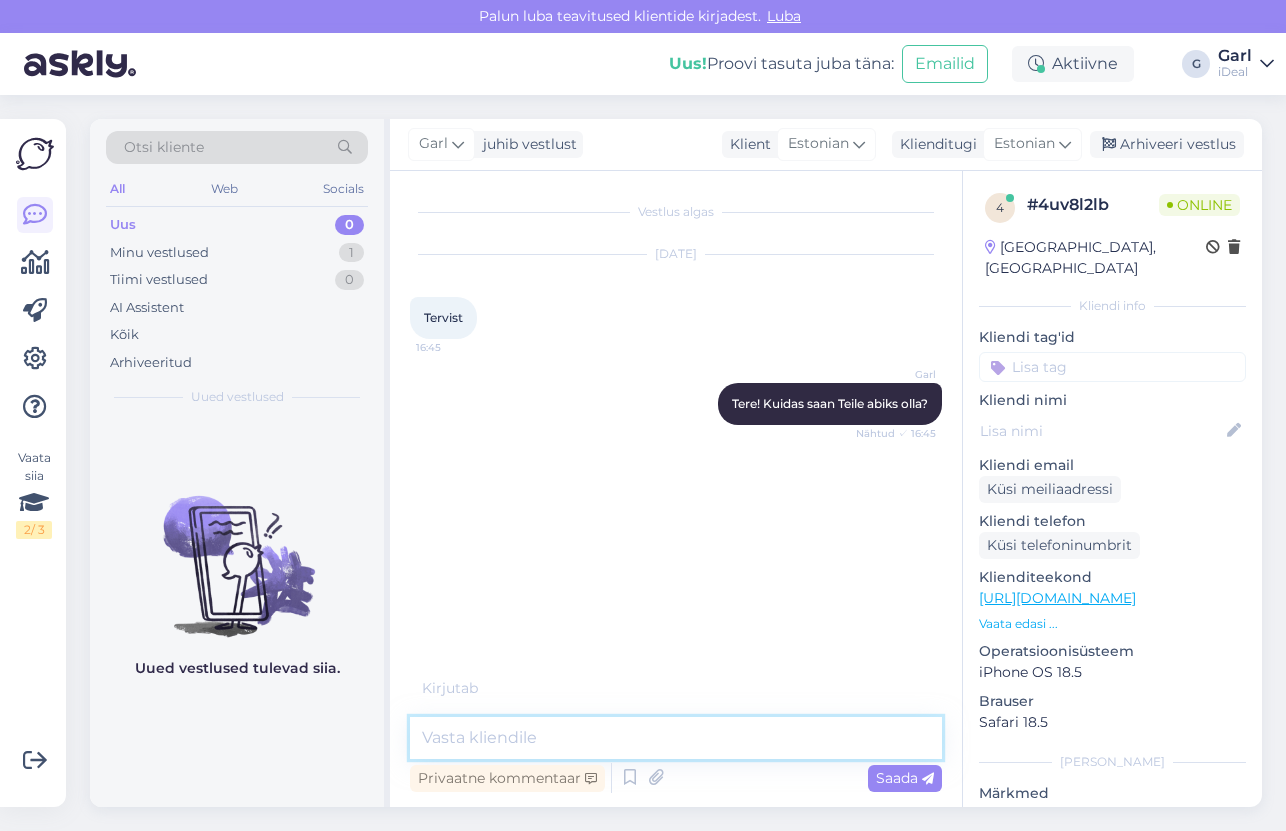 click at bounding box center [676, 738] 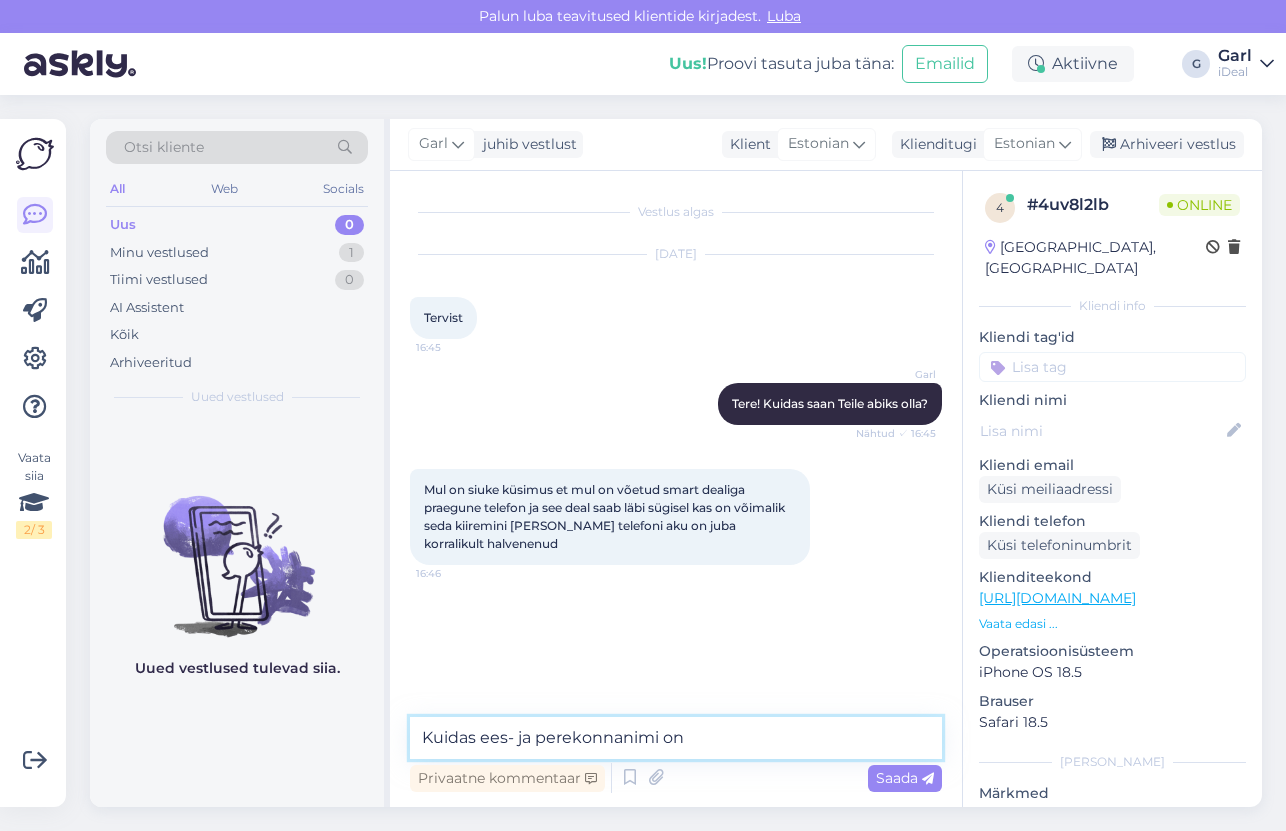 type on "Kuidas ees- ja perekonnanimi on?" 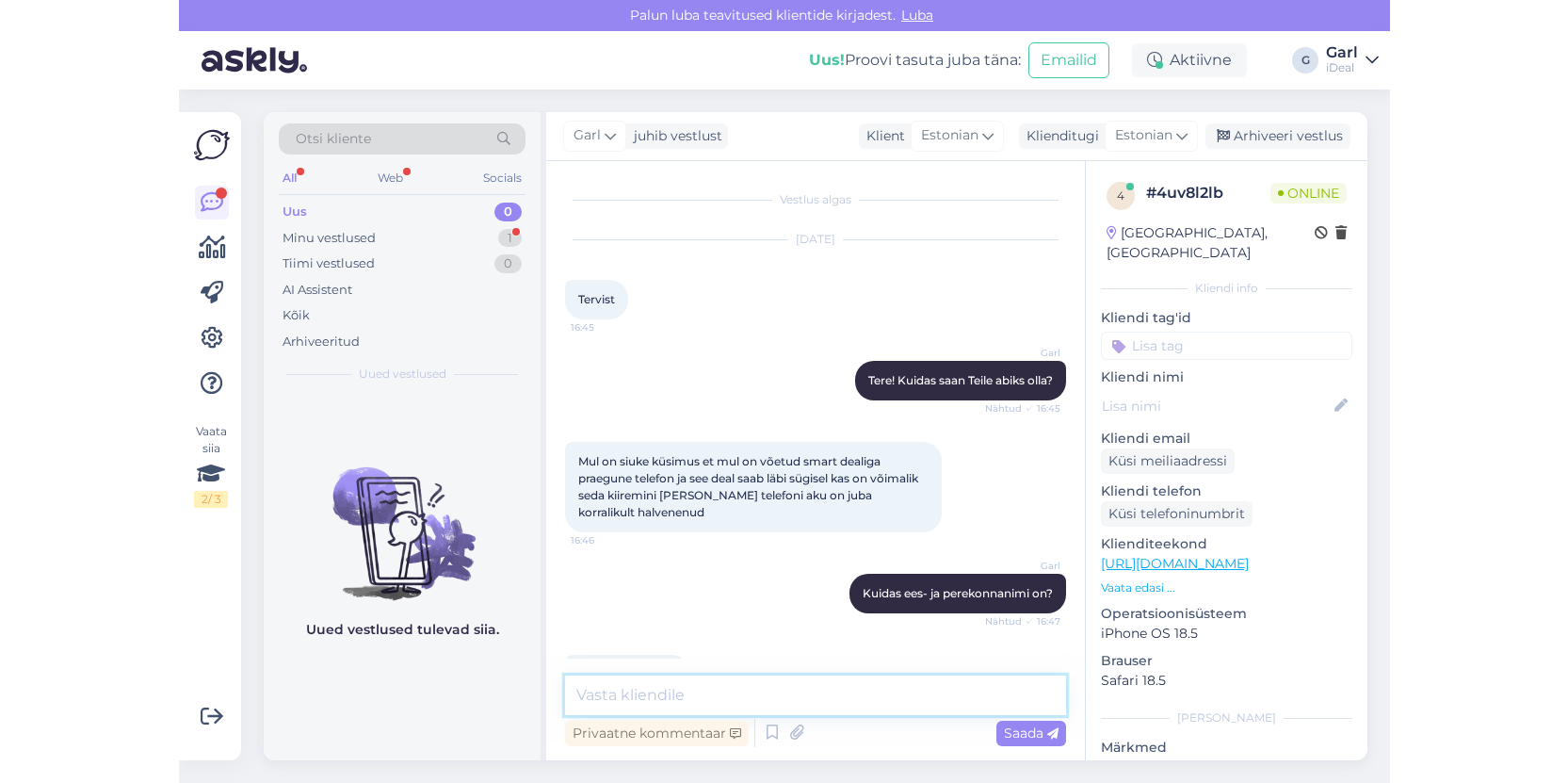 scroll, scrollTop: 57, scrollLeft: 0, axis: vertical 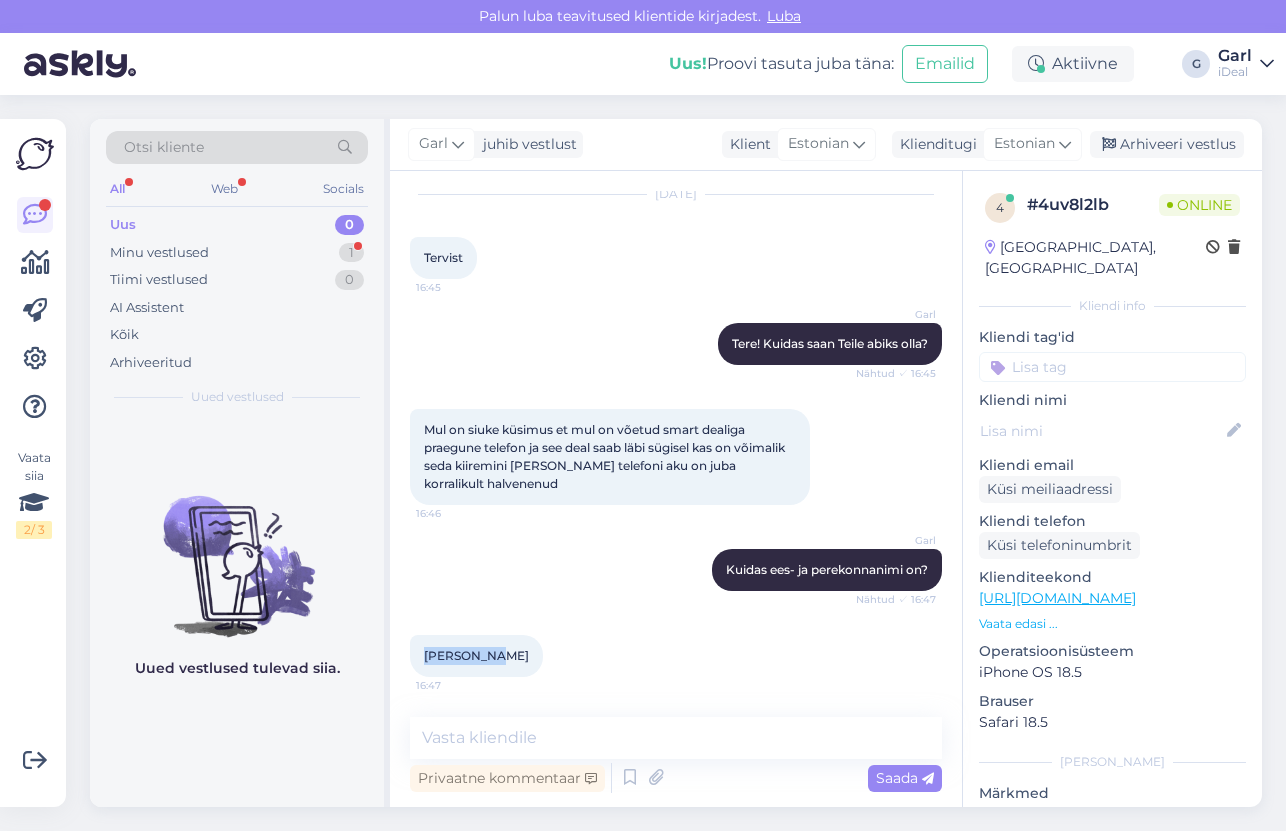 drag, startPoint x: 425, startPoint y: 660, endPoint x: 499, endPoint y: 661, distance: 74.00676 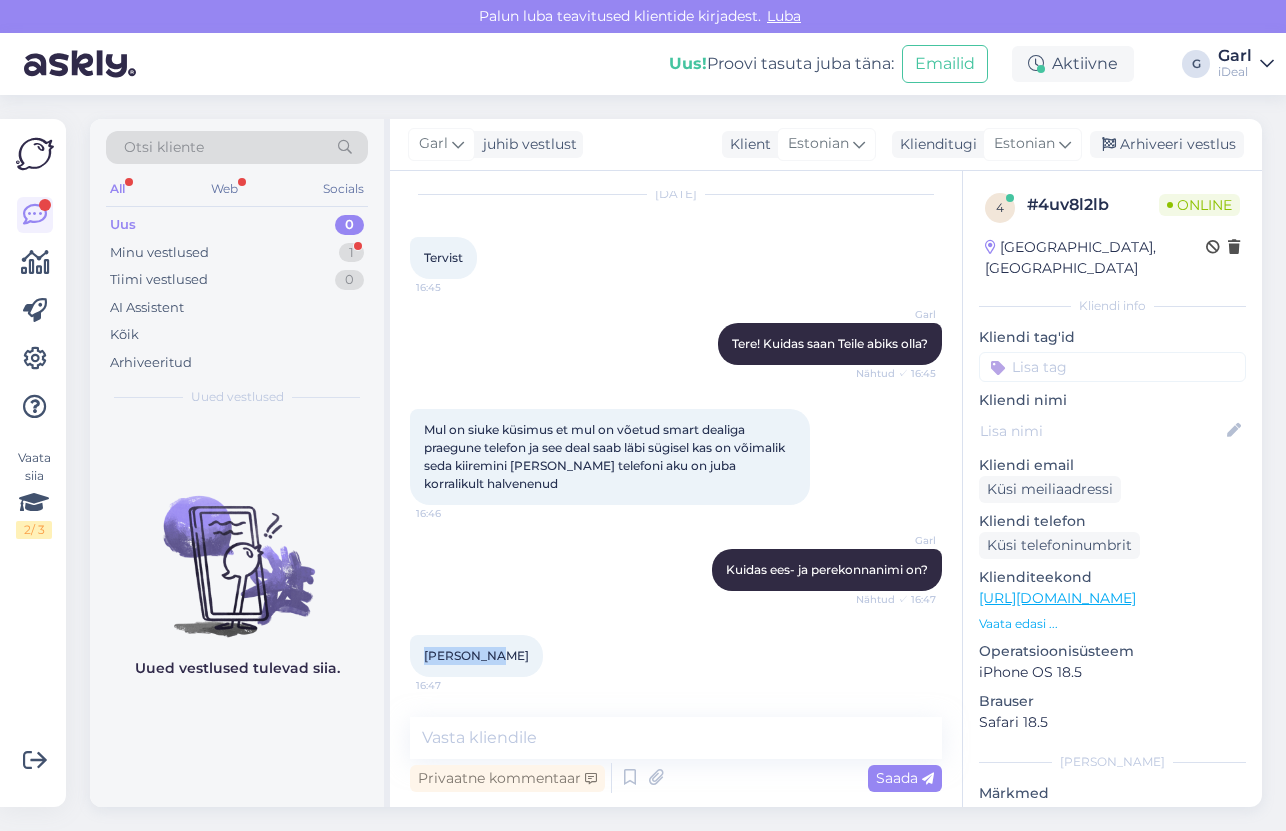 copy on "Erik Härms" 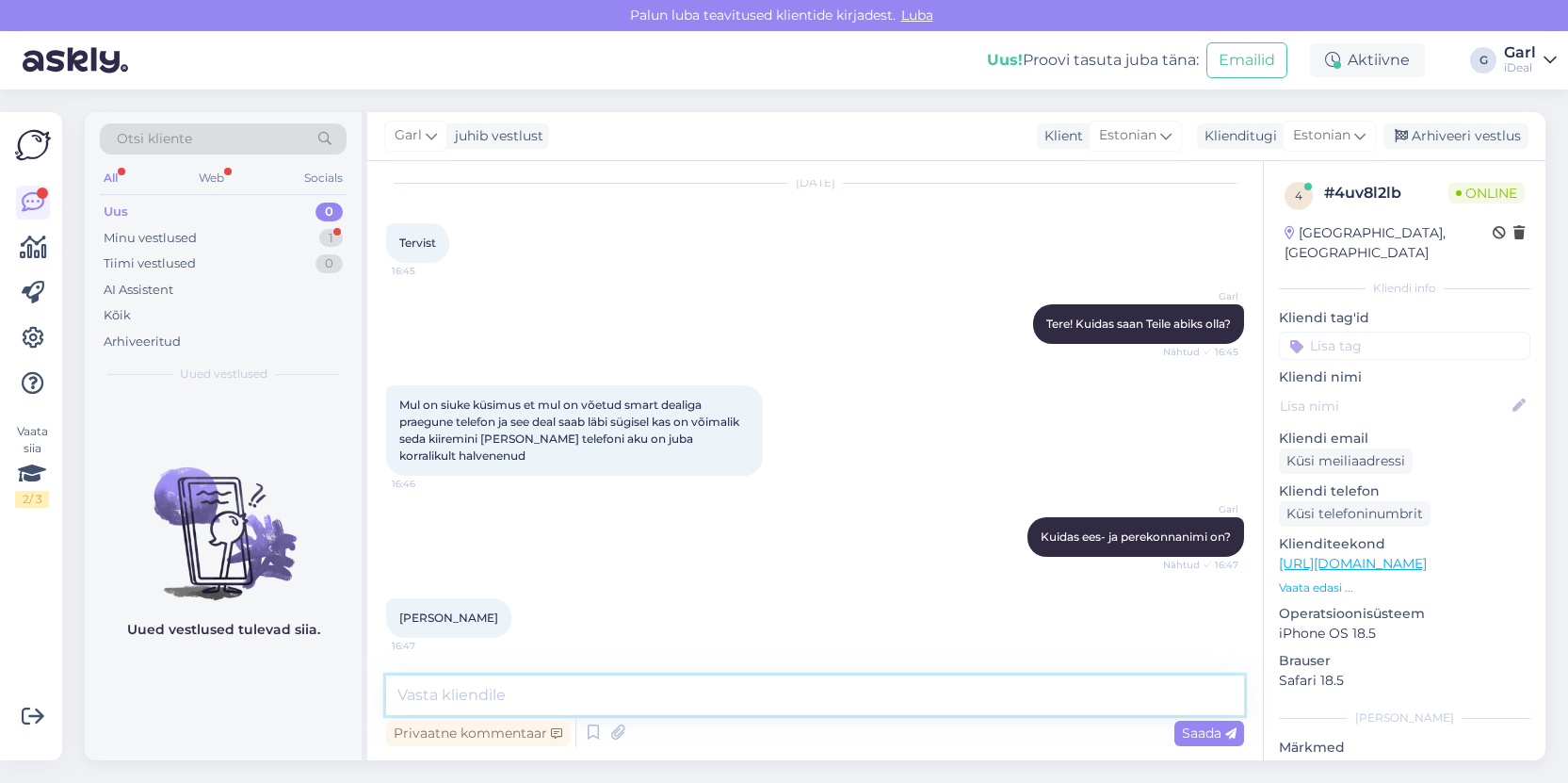 click at bounding box center [815, 695] 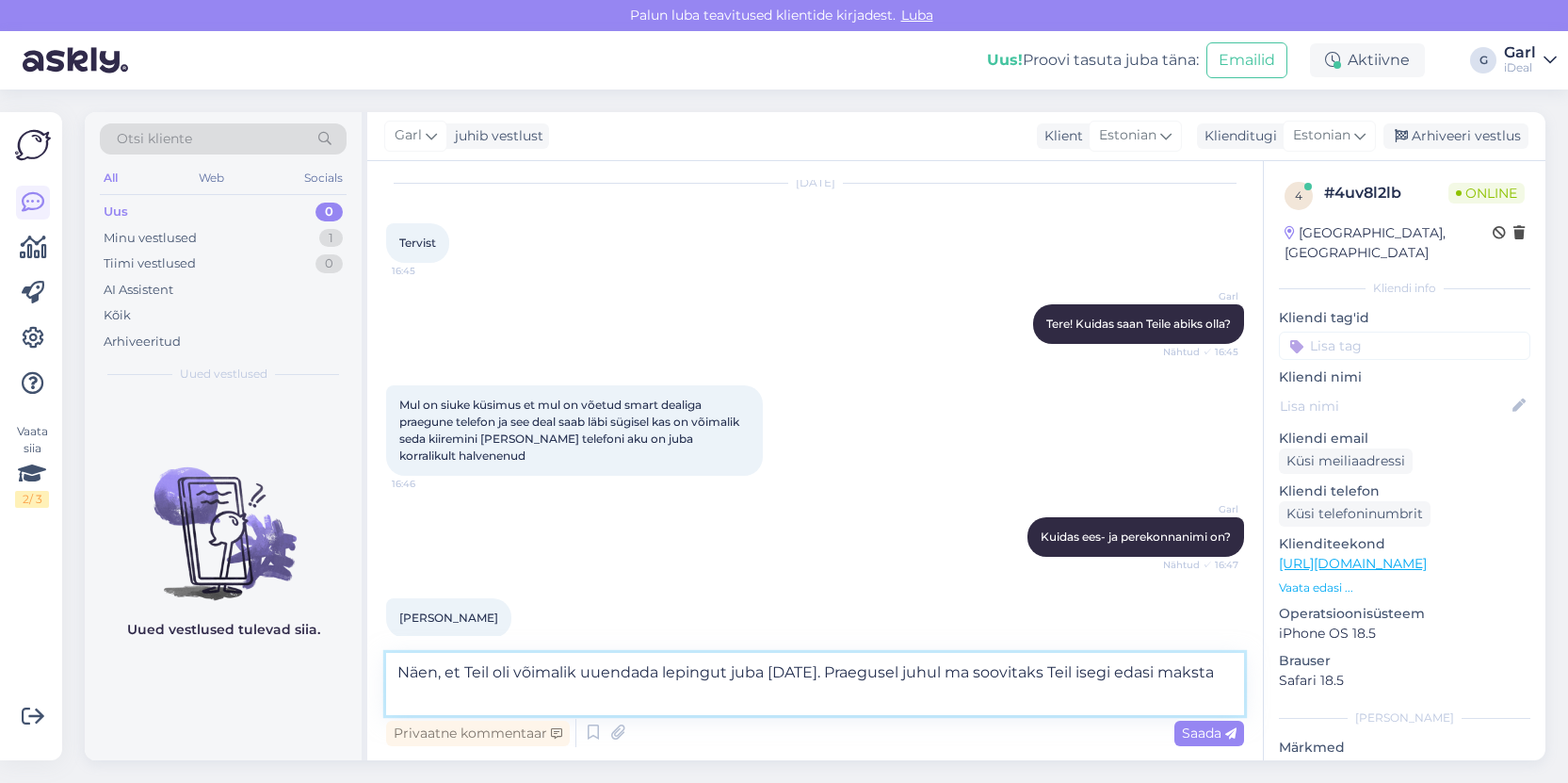 scroll, scrollTop: 76, scrollLeft: 0, axis: vertical 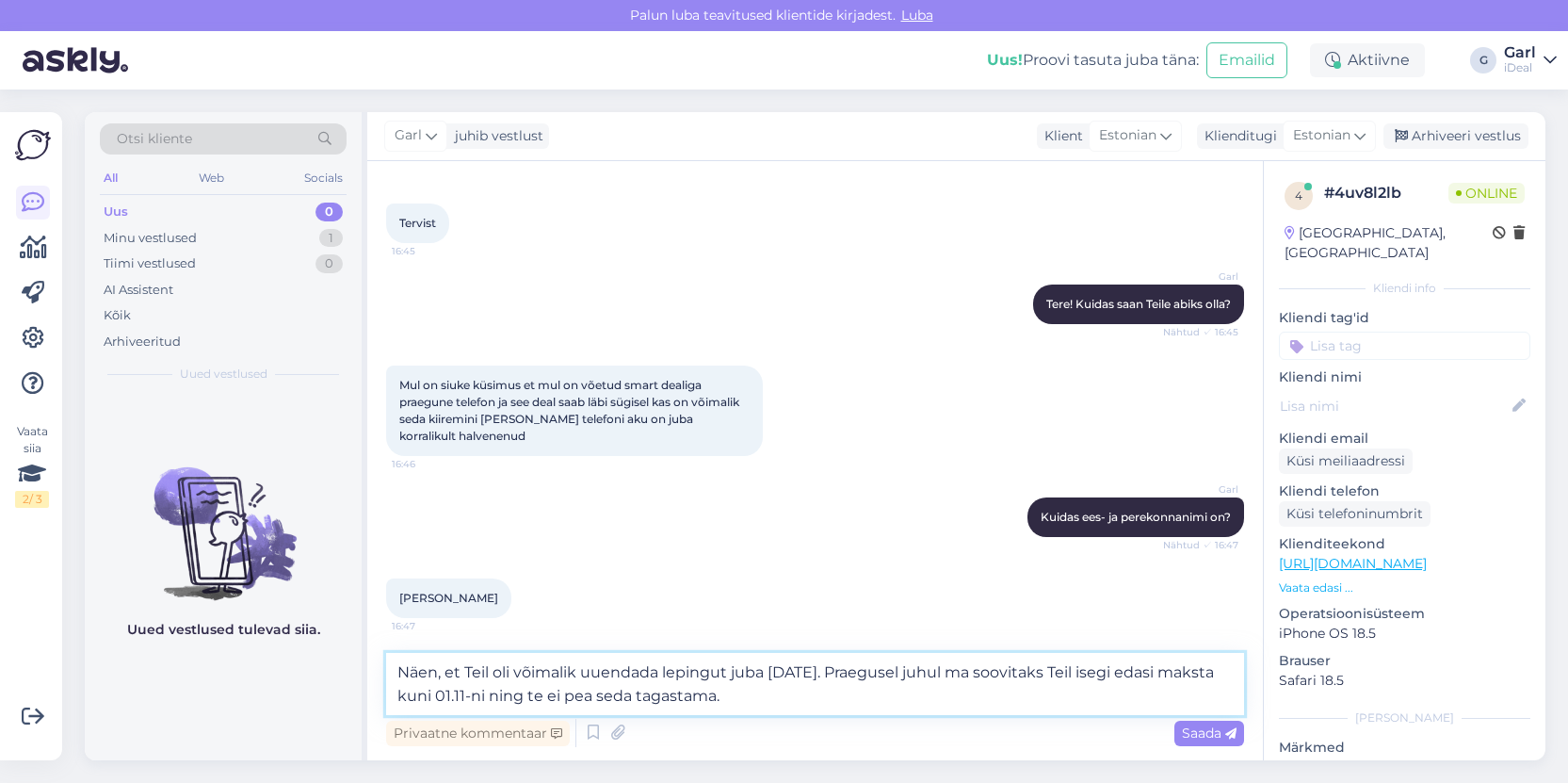 type on "Näen, et Teil oli võimalik uuendada lepingut juba 01.11.2024. Praegusel juhul ma soovitaks Teil isegi edasi maksta kuni 01.11-ni ning te ei pea seda tagastama." 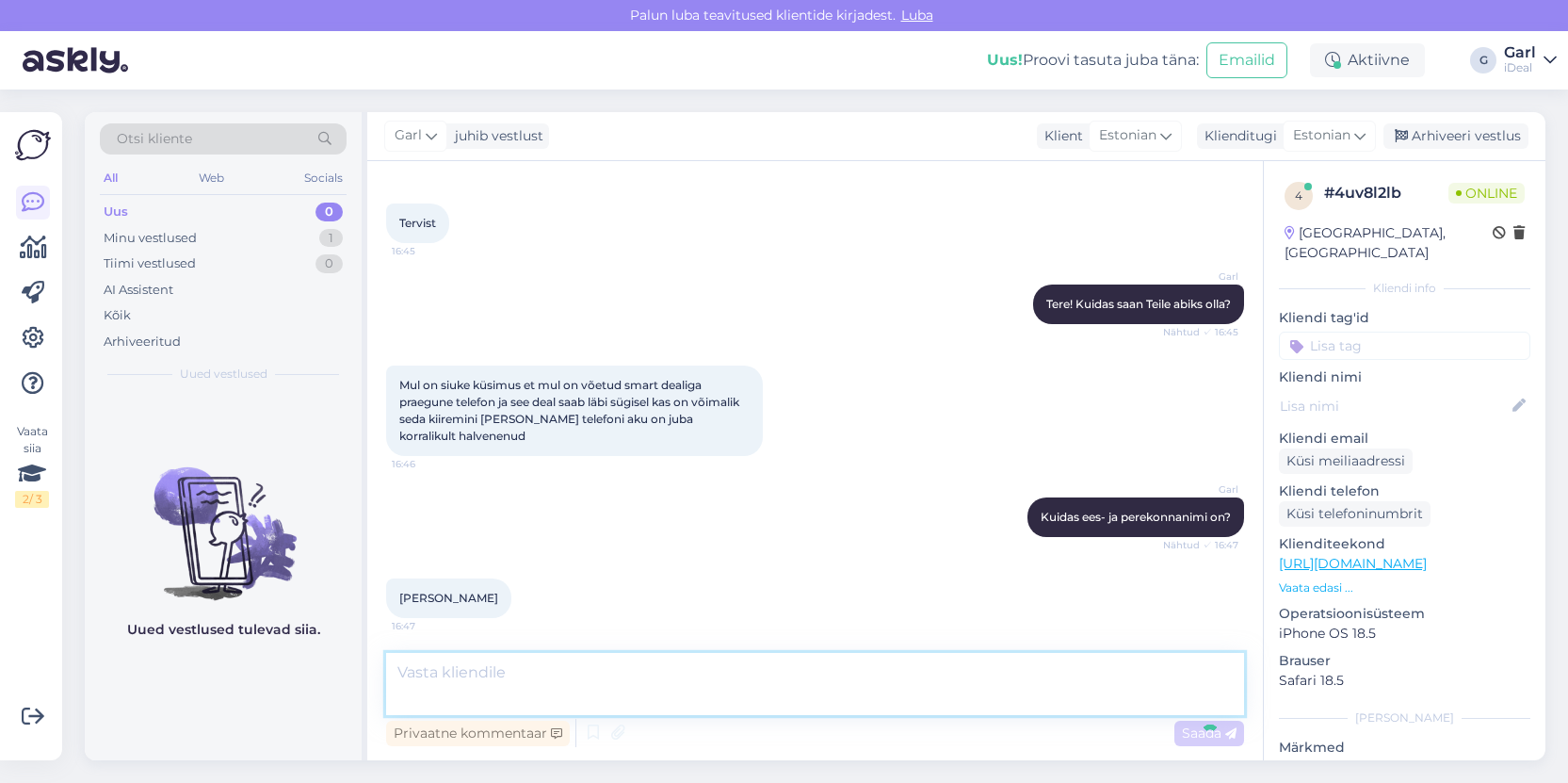 scroll, scrollTop: 171, scrollLeft: 0, axis: vertical 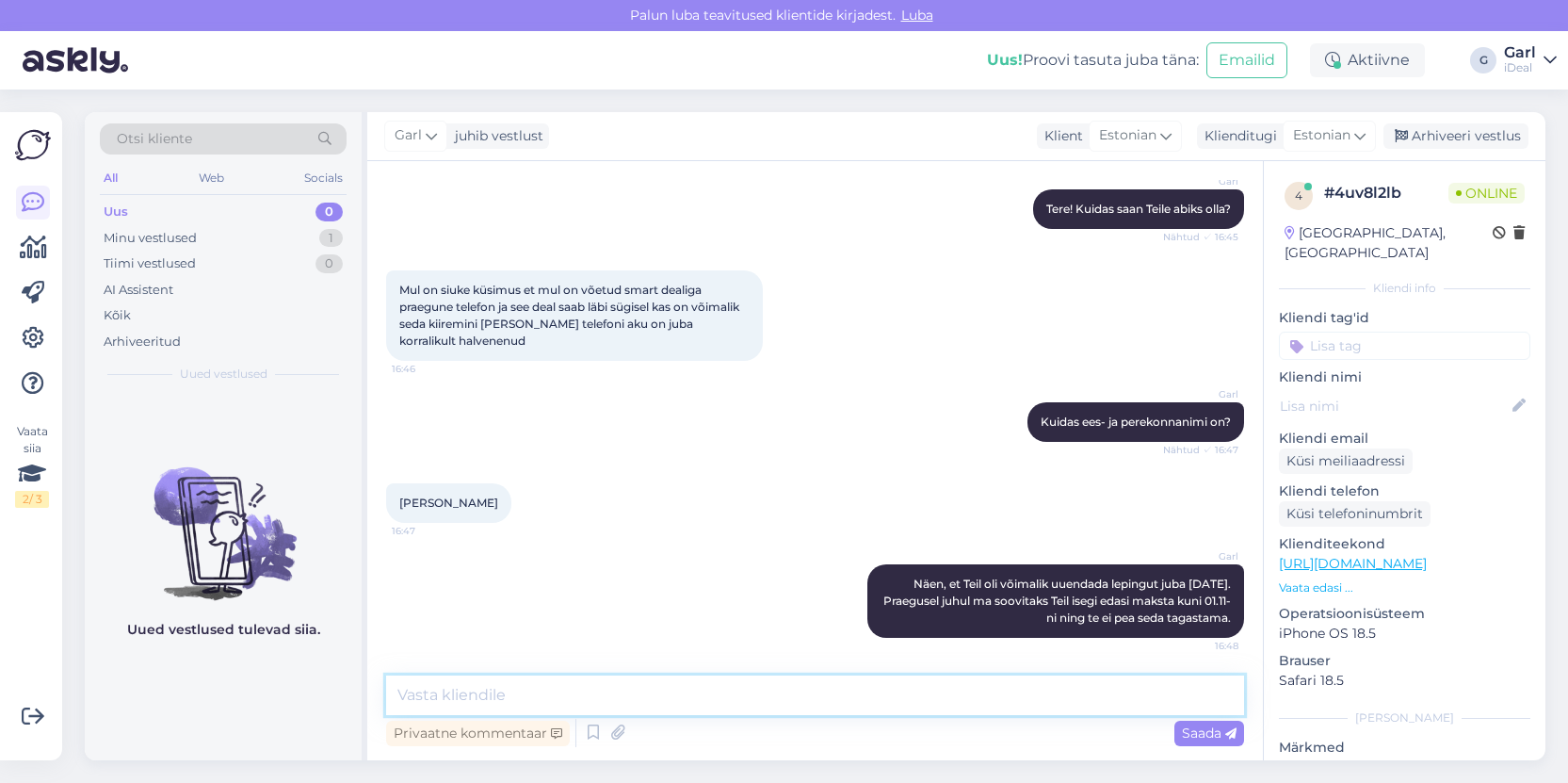 click at bounding box center [815, 695] 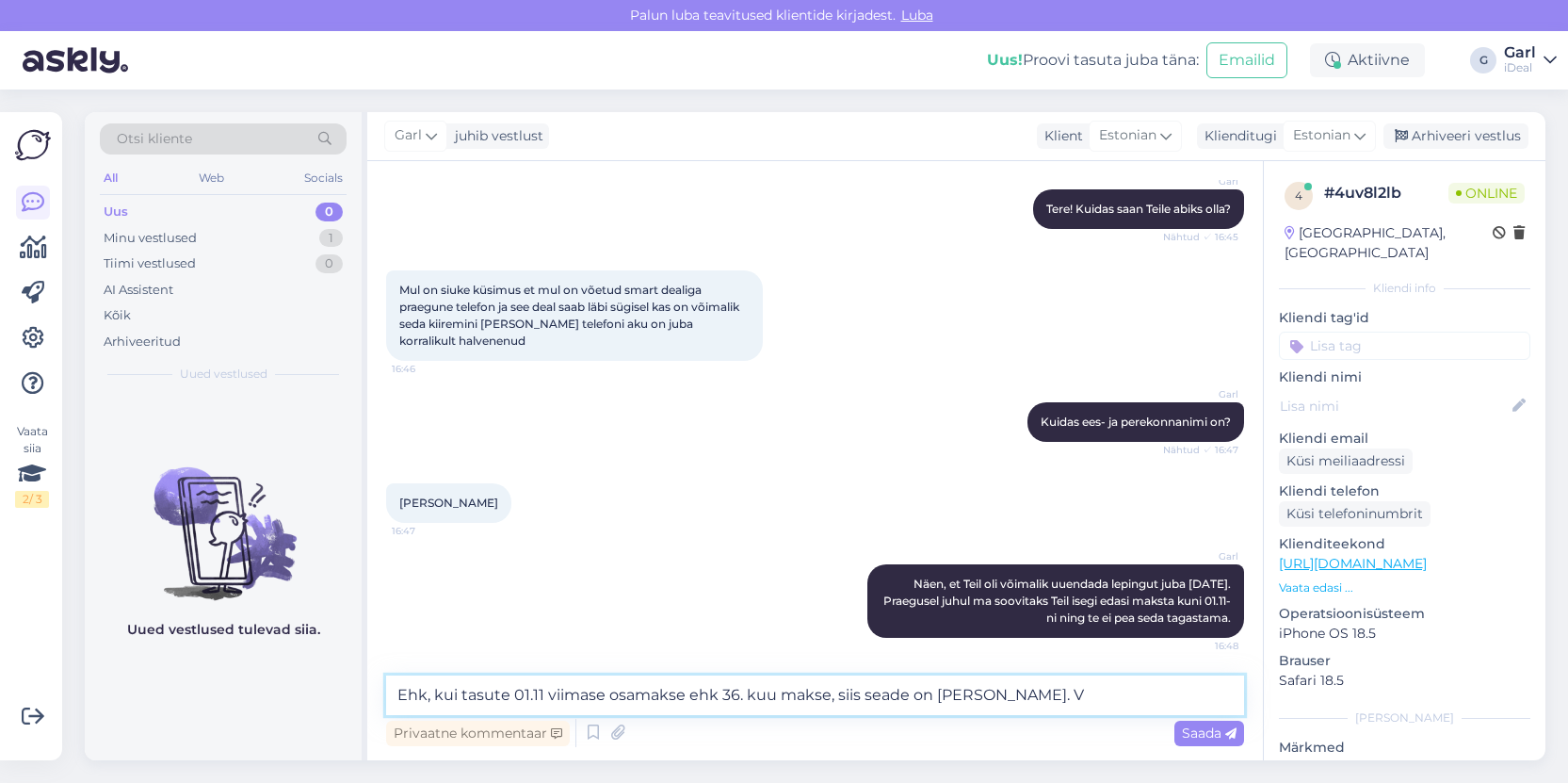 type on "Ehk, kui tasute 01.11 viimase osamakse ehk 36. kuu makse, siis seade on Teie oma." 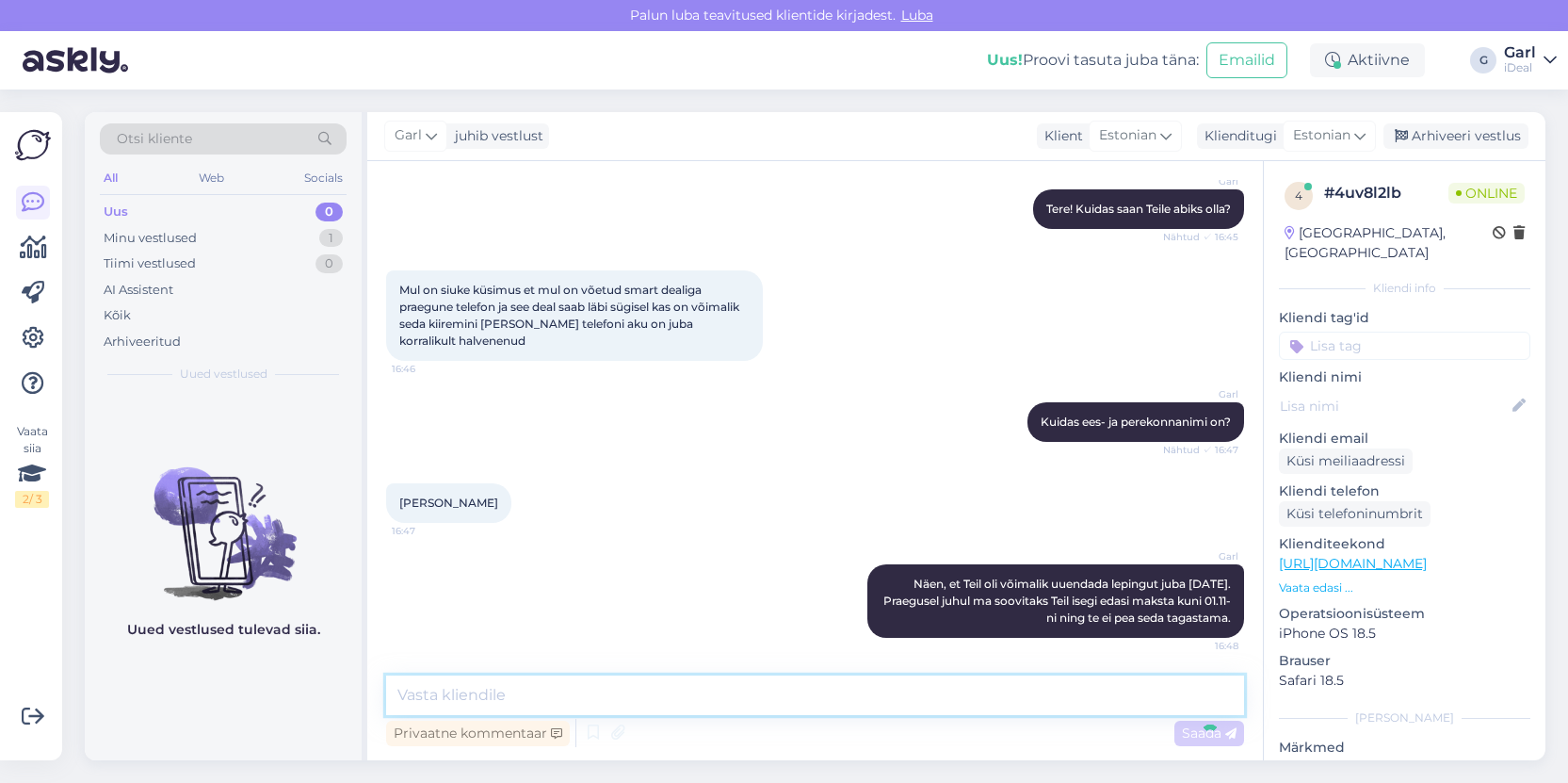 scroll, scrollTop: 269, scrollLeft: 0, axis: vertical 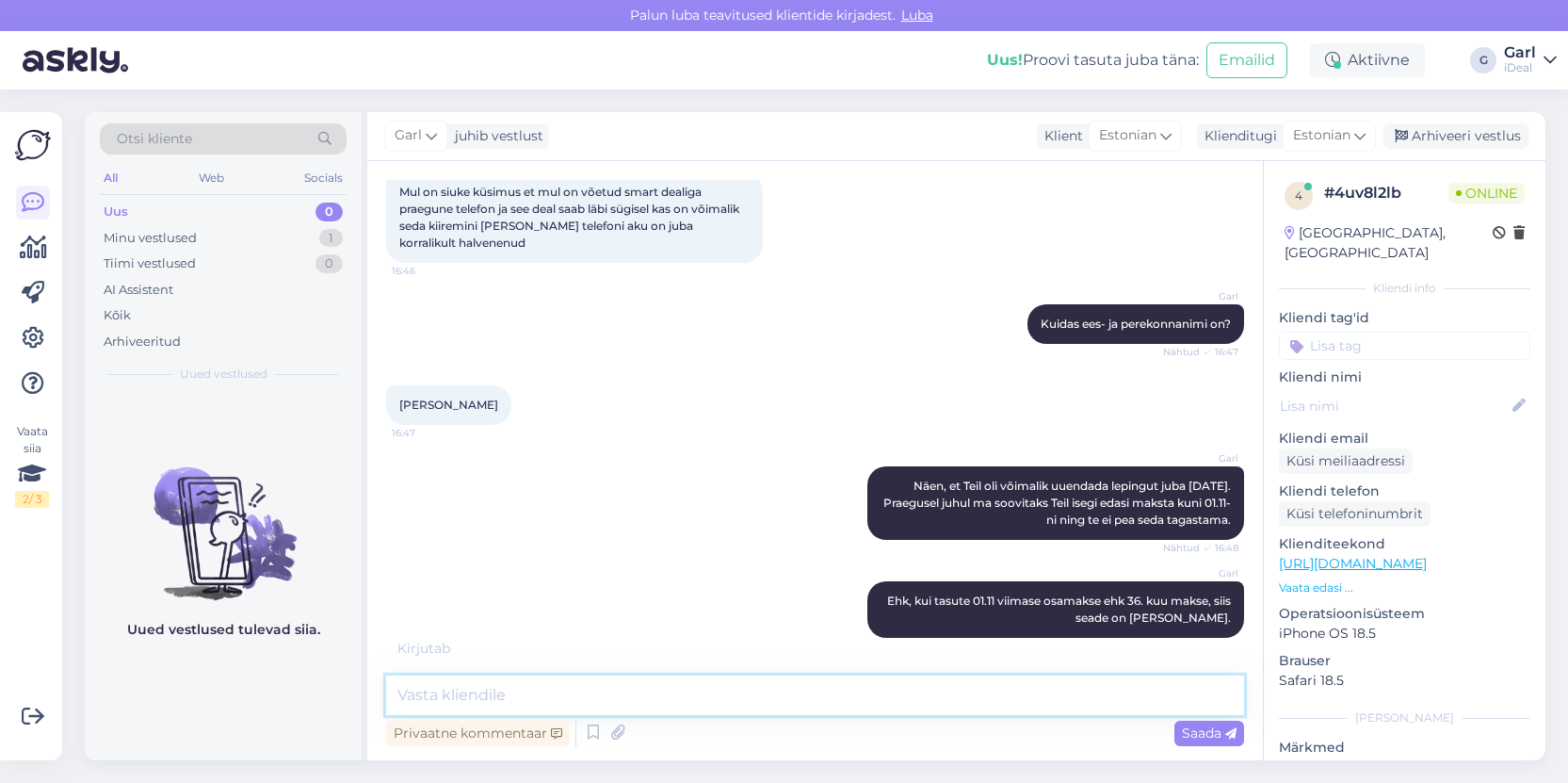 click at bounding box center [815, 695] 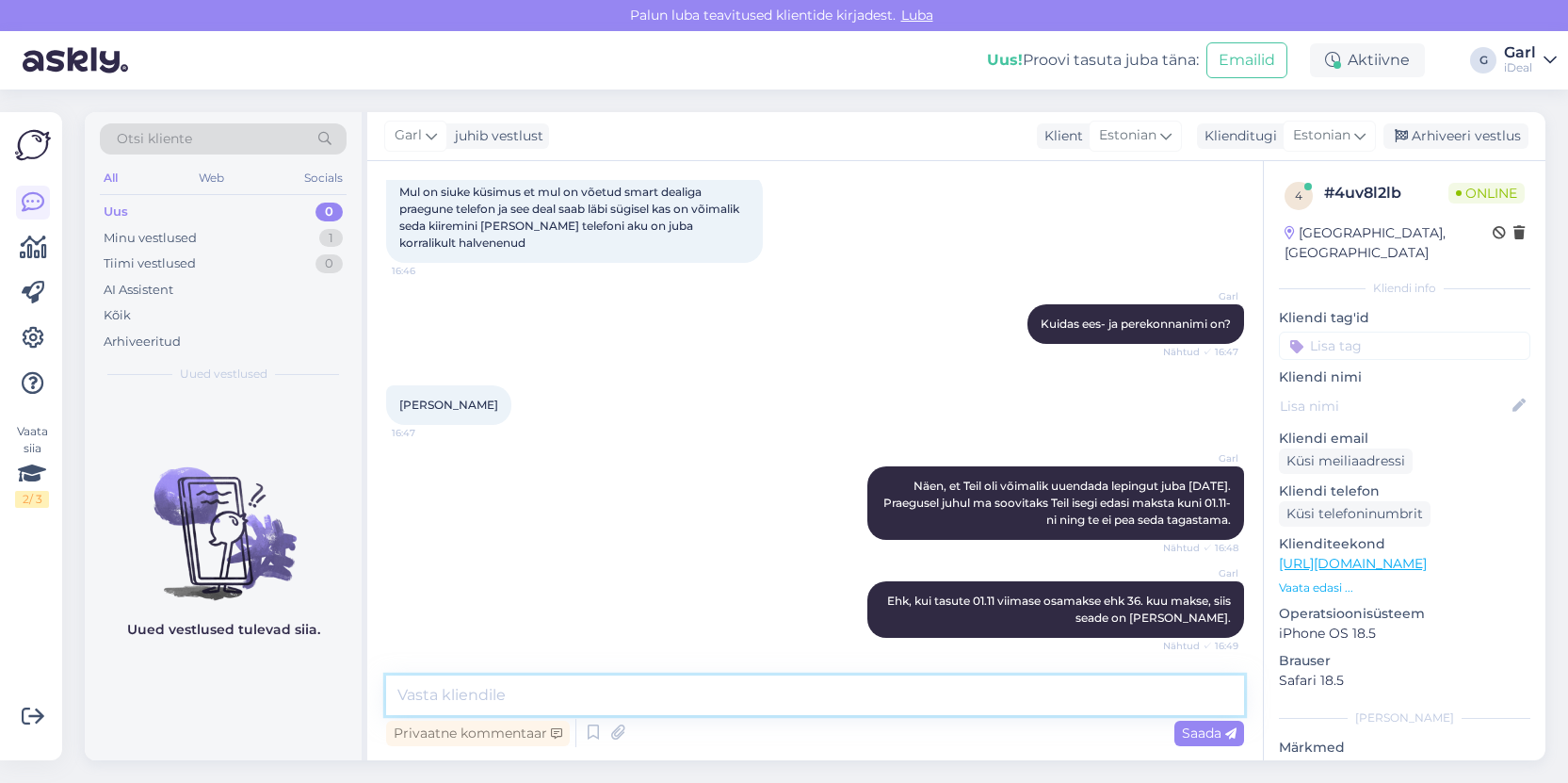 scroll, scrollTop: 351, scrollLeft: 0, axis: vertical 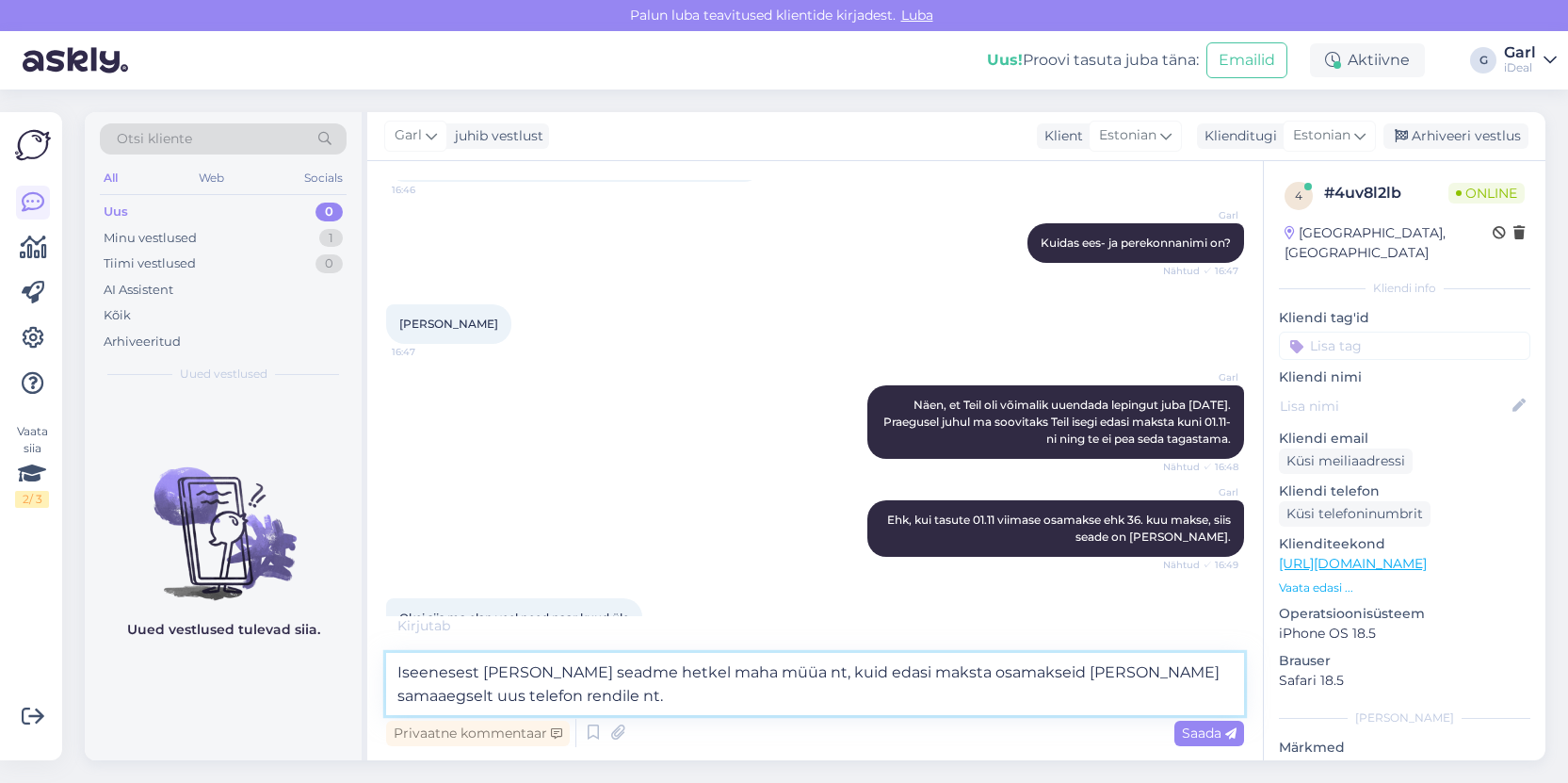 type on "Iseenesest võite selle seadme hetkel maha müüa nt, kuid edasi maksta osamakseid ja võtta samaaegselt uus telefon rendile nt." 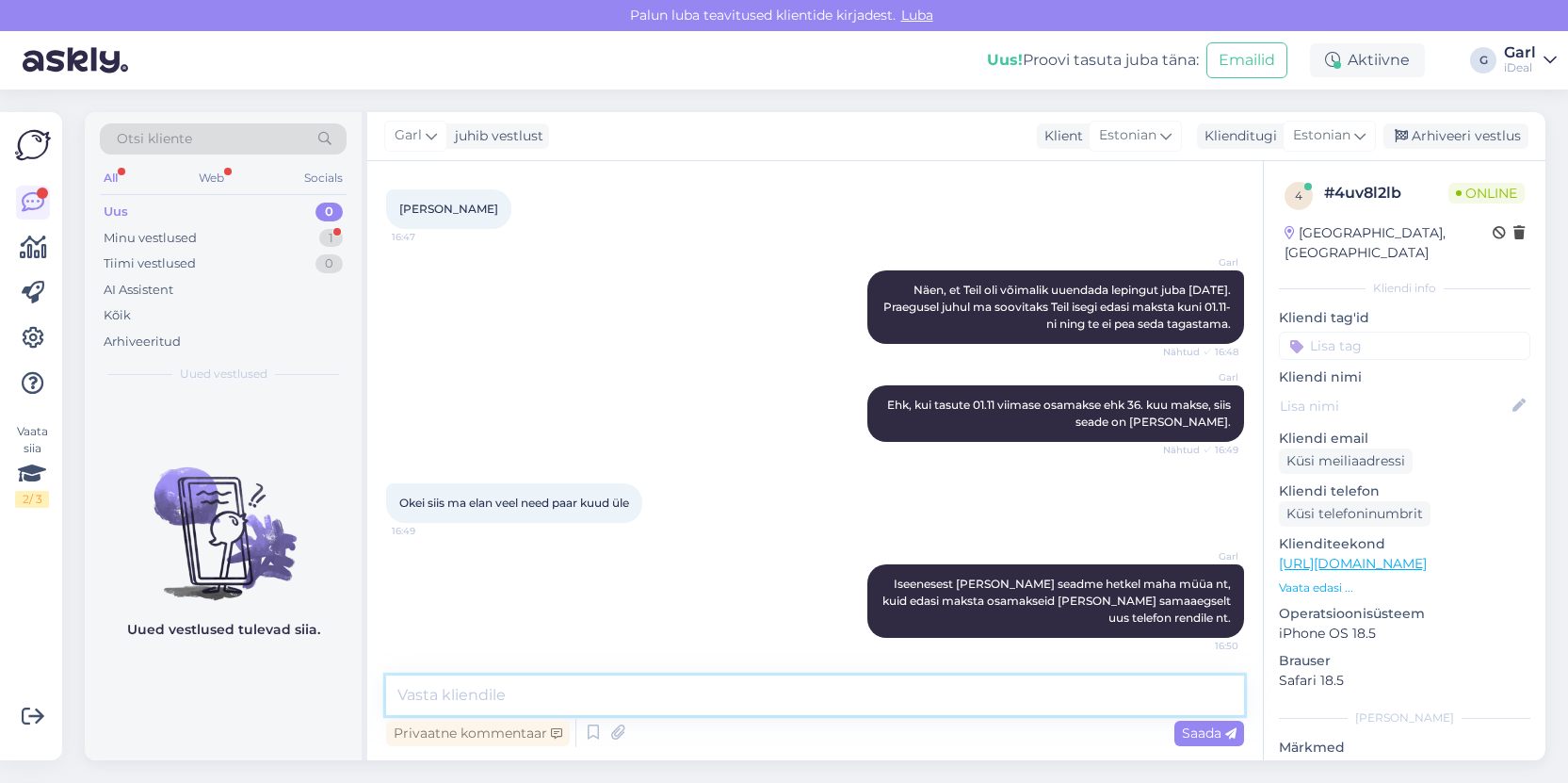 scroll, scrollTop: 546, scrollLeft: 0, axis: vertical 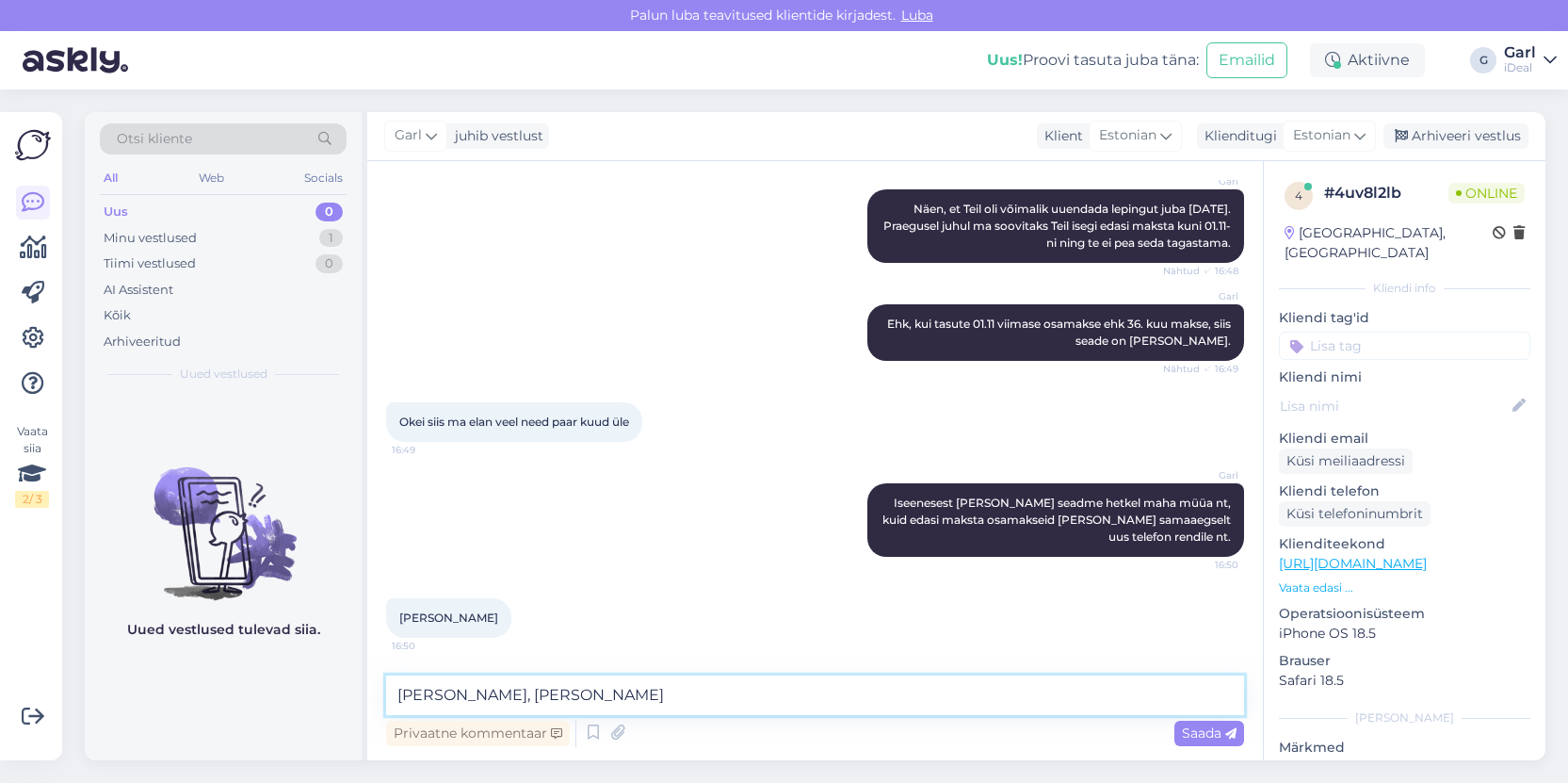 type on "[PERSON_NAME], võtke heaks!" 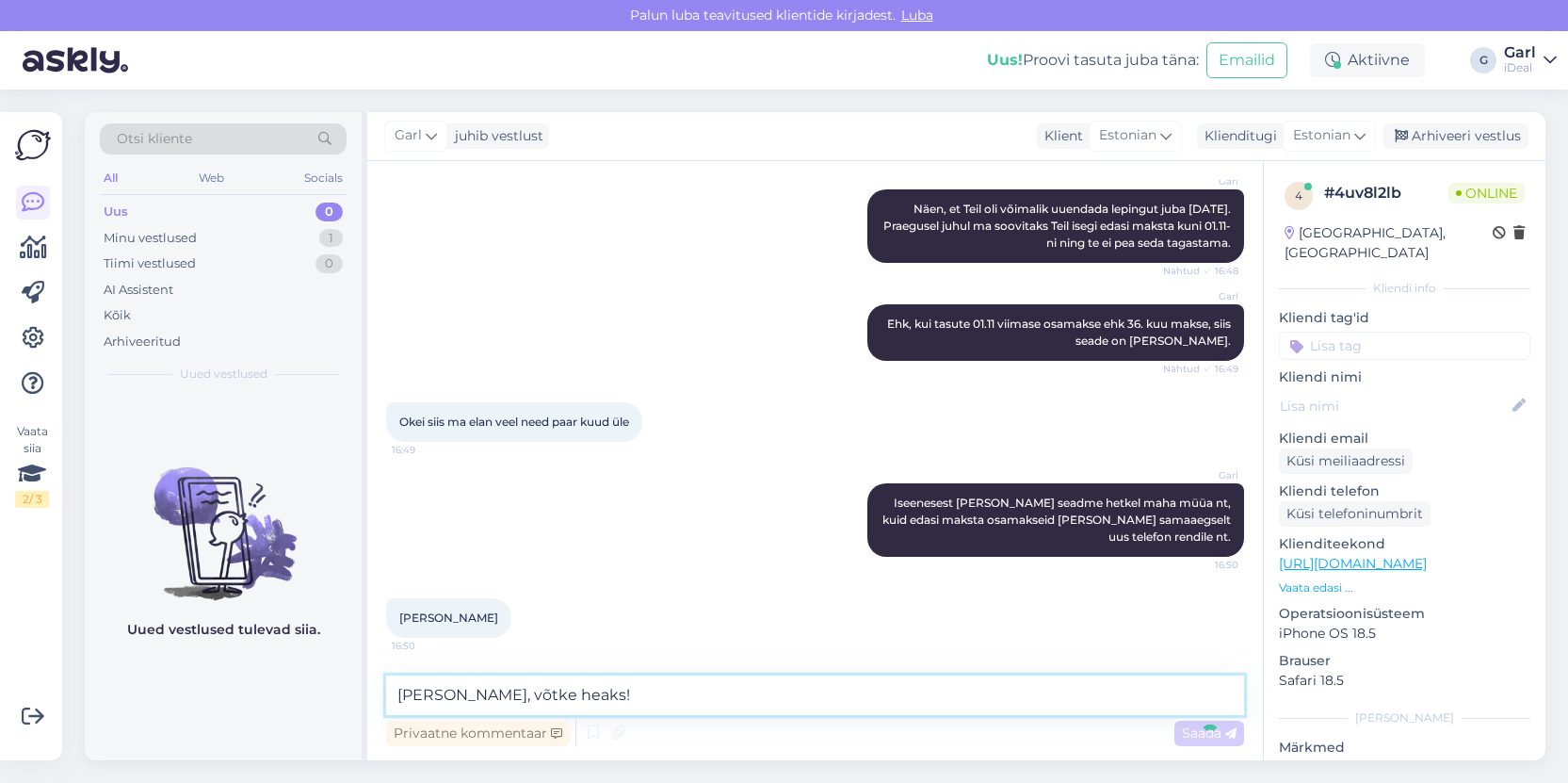 type 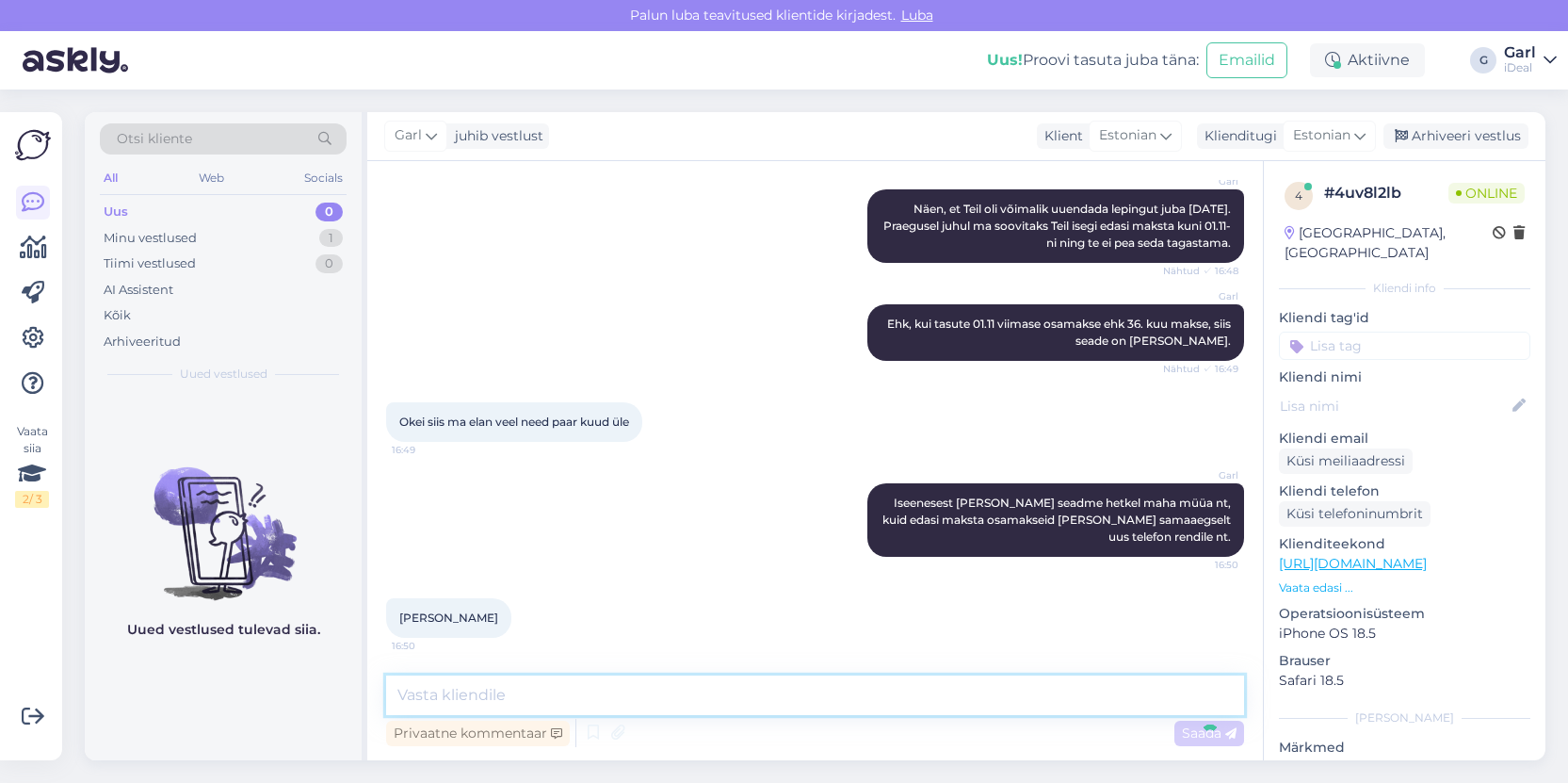 scroll, scrollTop: 628, scrollLeft: 0, axis: vertical 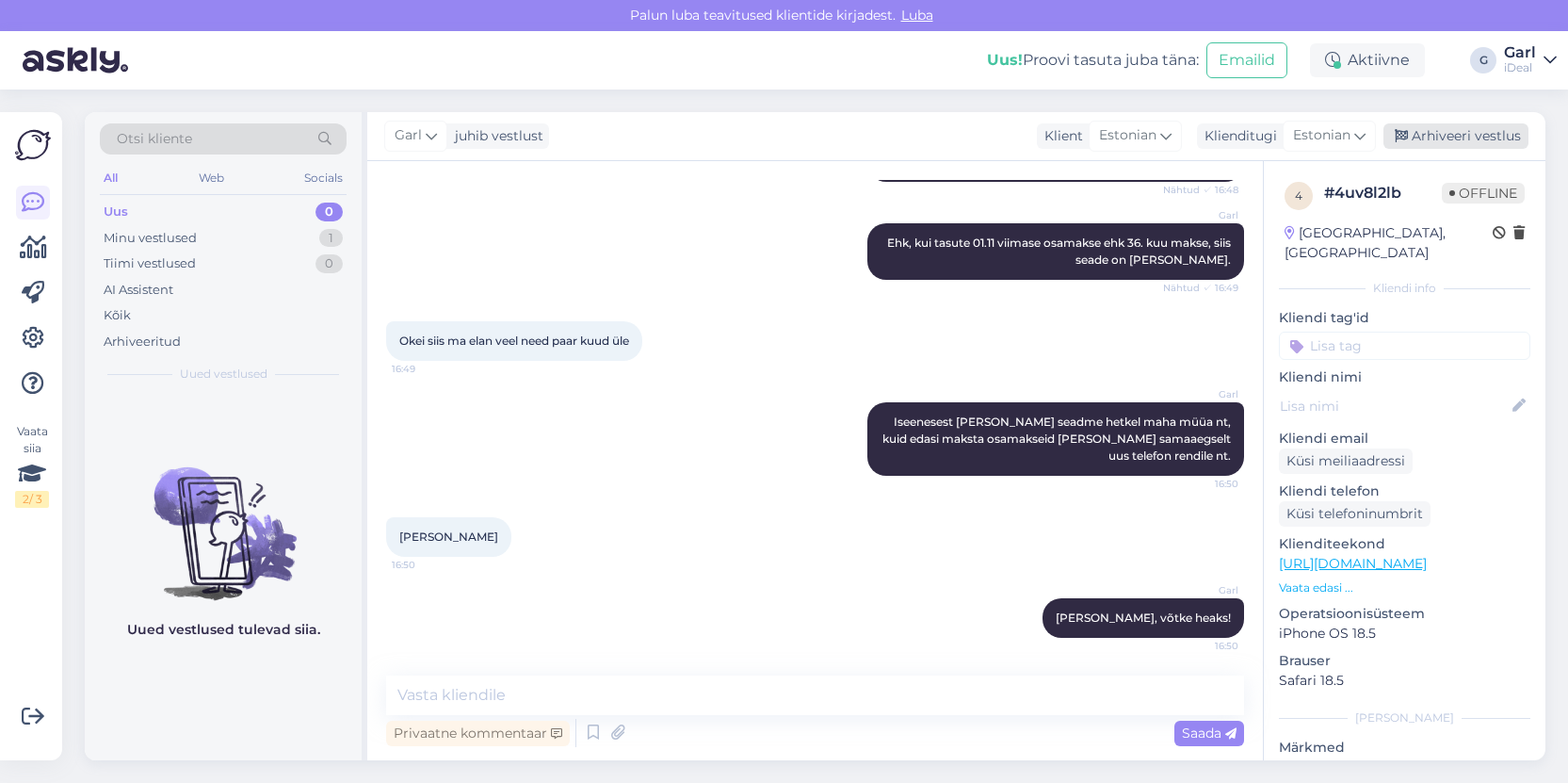 click on "Arhiveeri vestlus" at bounding box center [1456, 136] 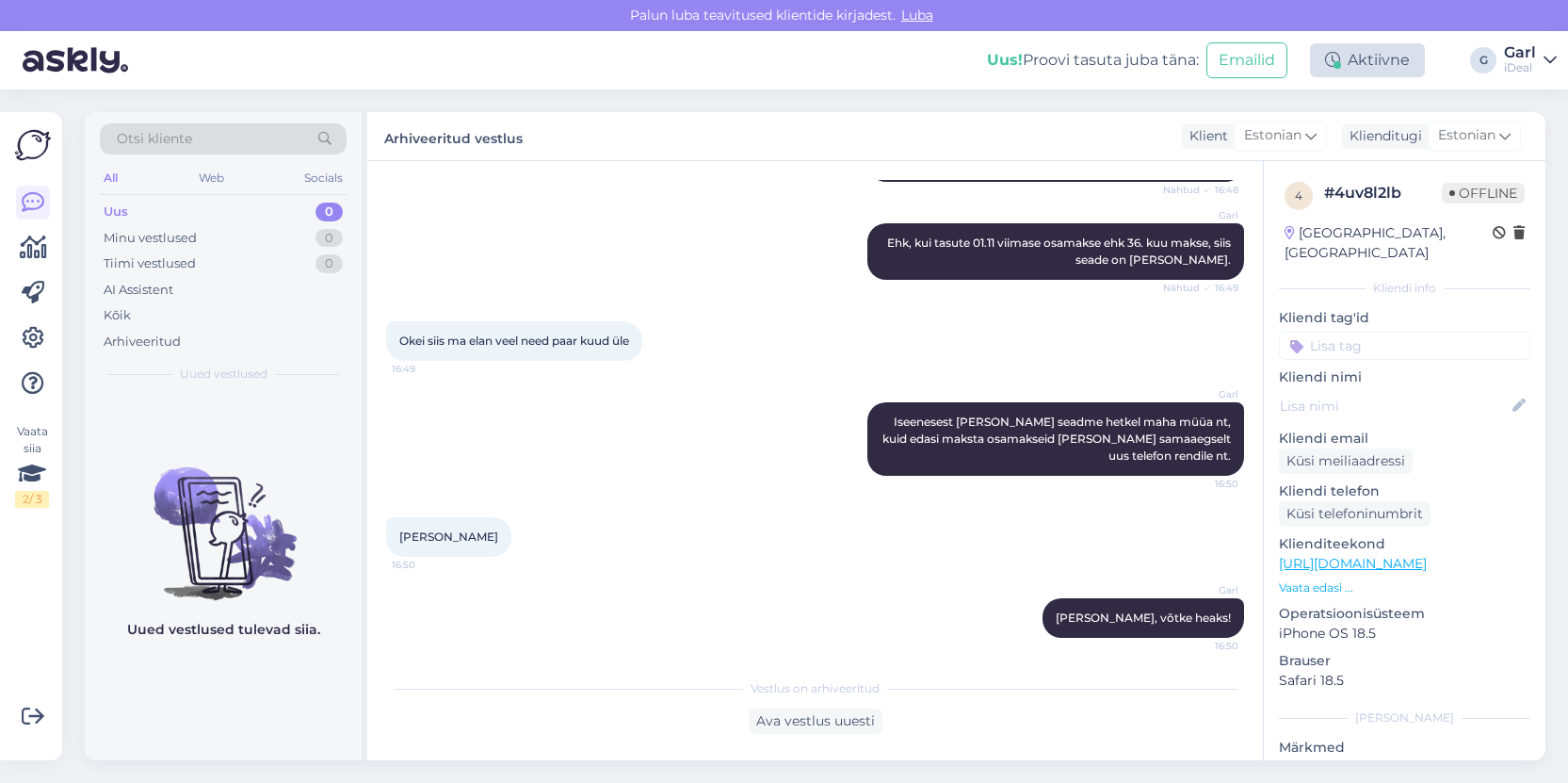 click on "Aktiivne" at bounding box center [1367, 60] 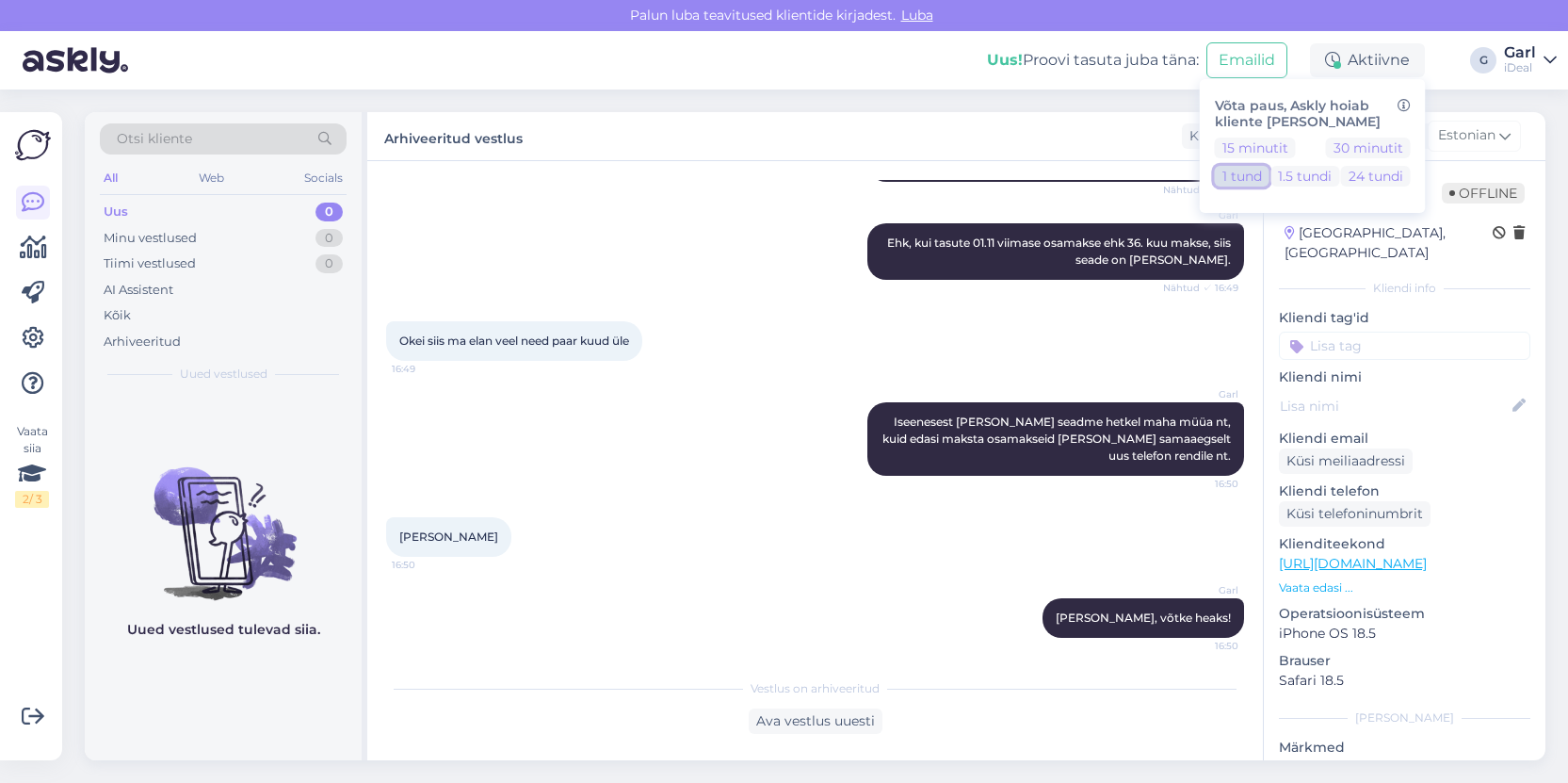 click on "1 tund" at bounding box center [1242, 176] 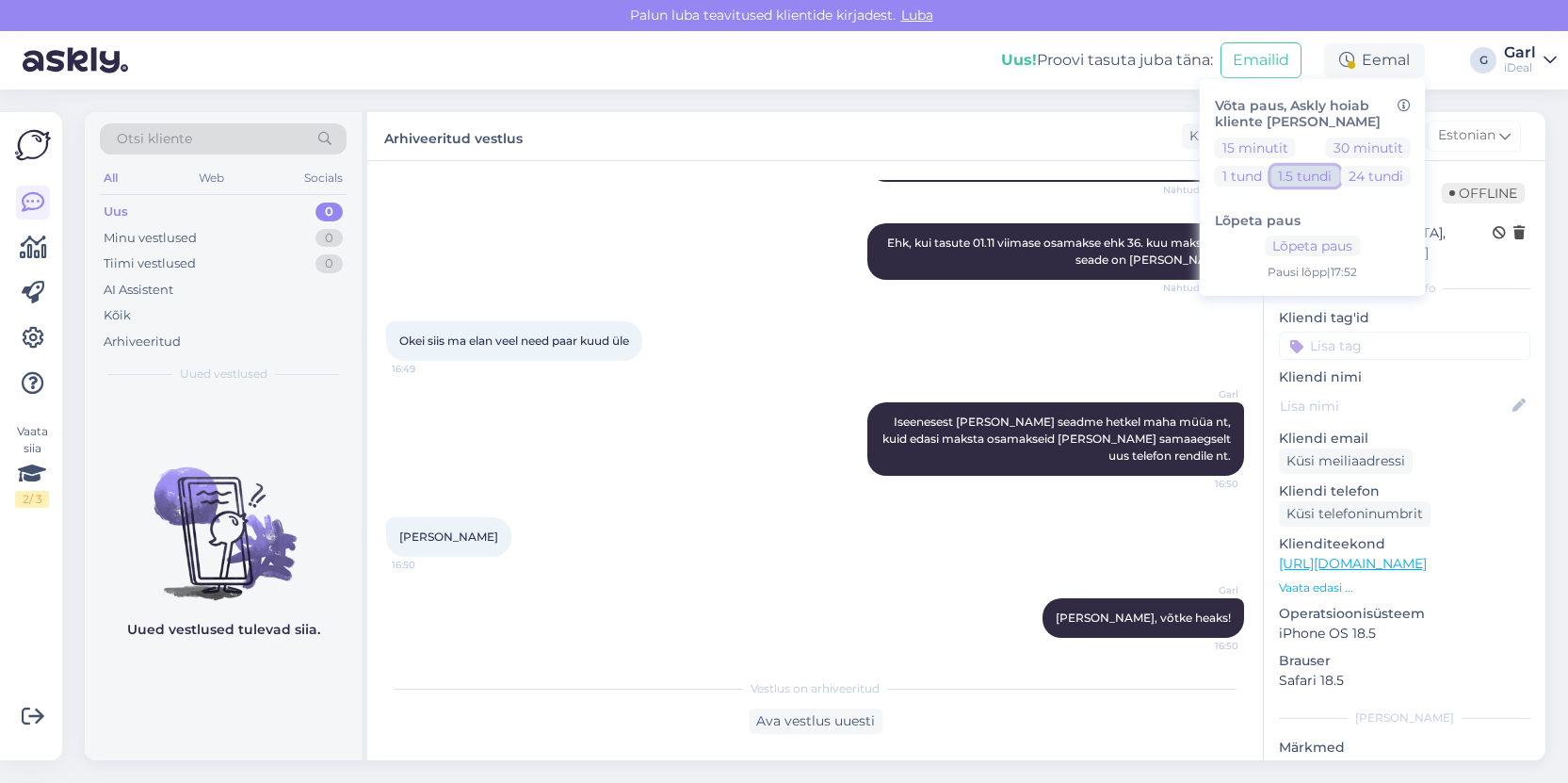 click on "1.5 tundi" at bounding box center (1304, 176) 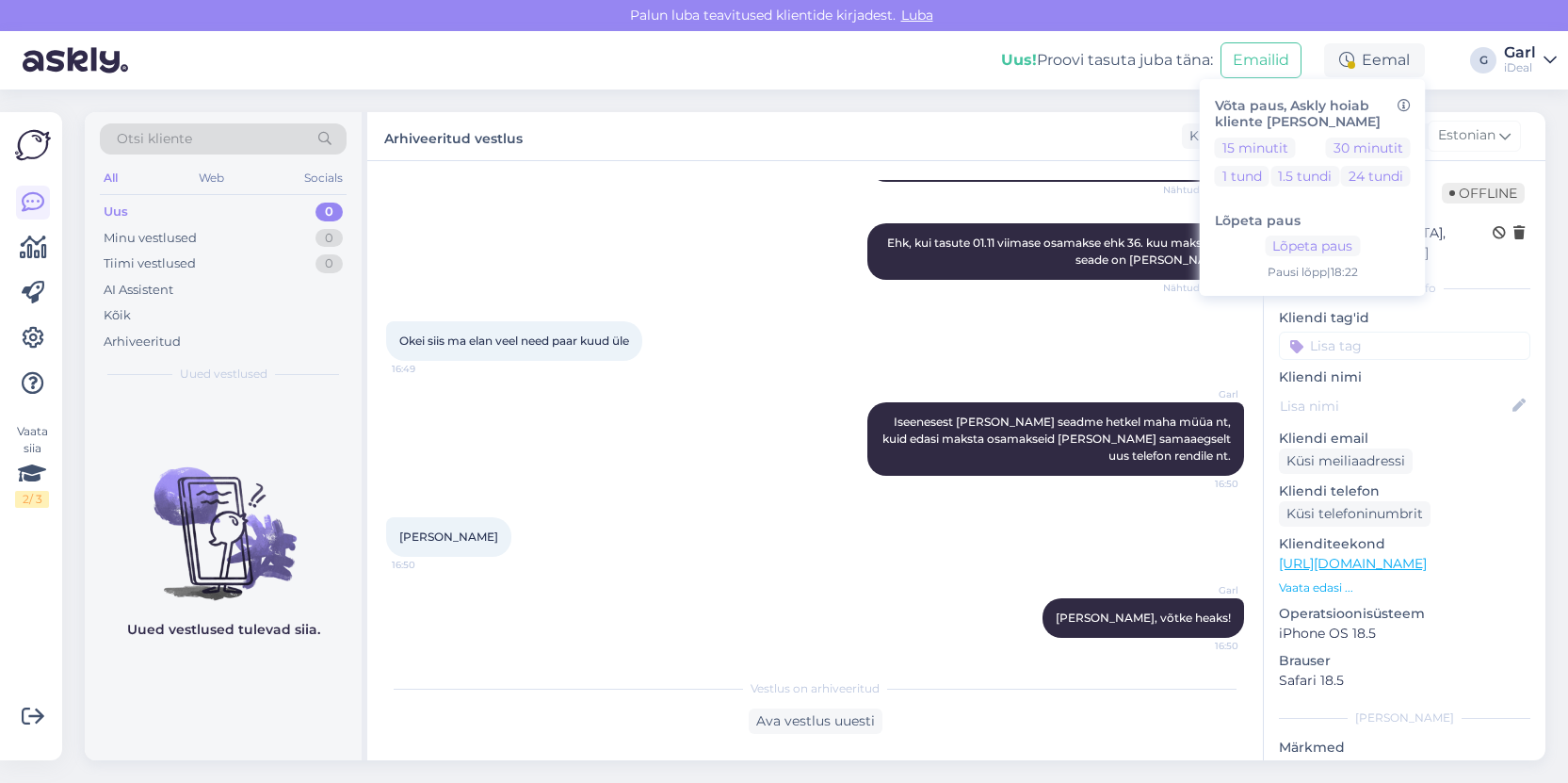 click on "Uus!  Proovi tasuta juba täna: Emailid Eemal Võta paus, Askly hoiab kliente sinu lehel 15 minutit 30 minutit 1 tund 1.5 tundi 24 tundi Lõpeta paus Lõpeta paus   Pausi lõpp  |  18:22  G Garl iDeal" at bounding box center [784, 60] 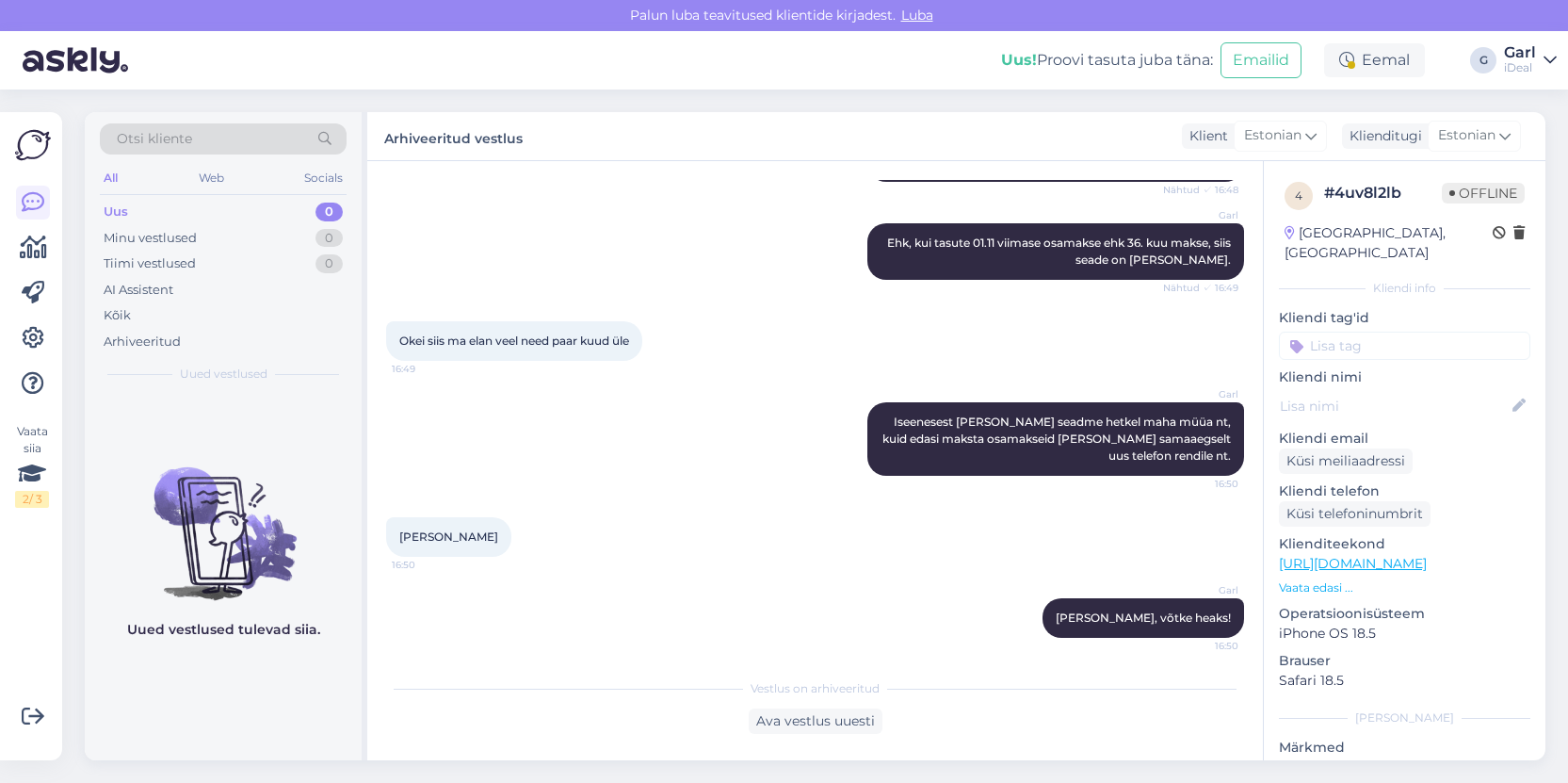 click on "Garl" at bounding box center (1520, 53) 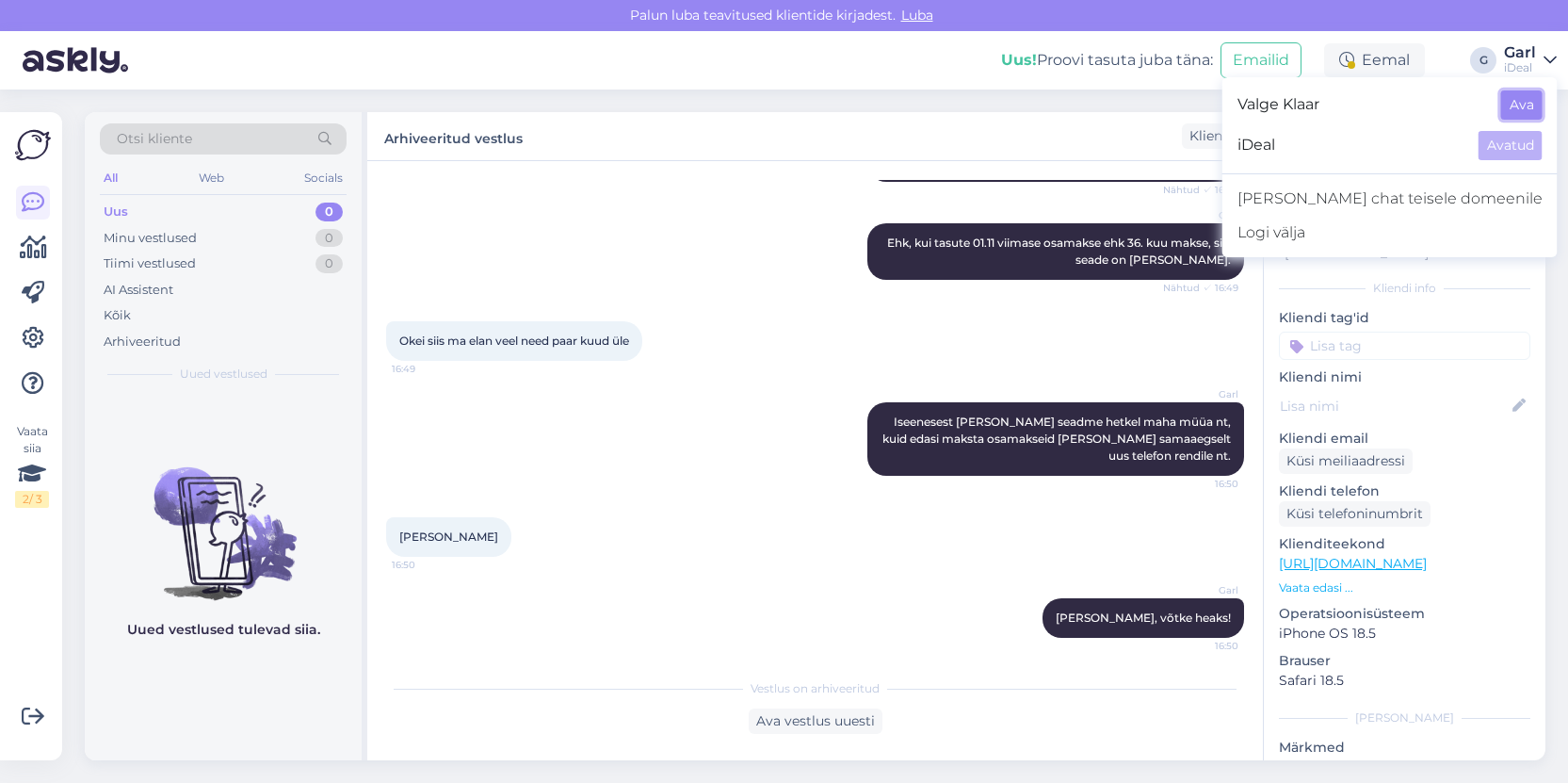 click on "Ava" at bounding box center [1522, 105] 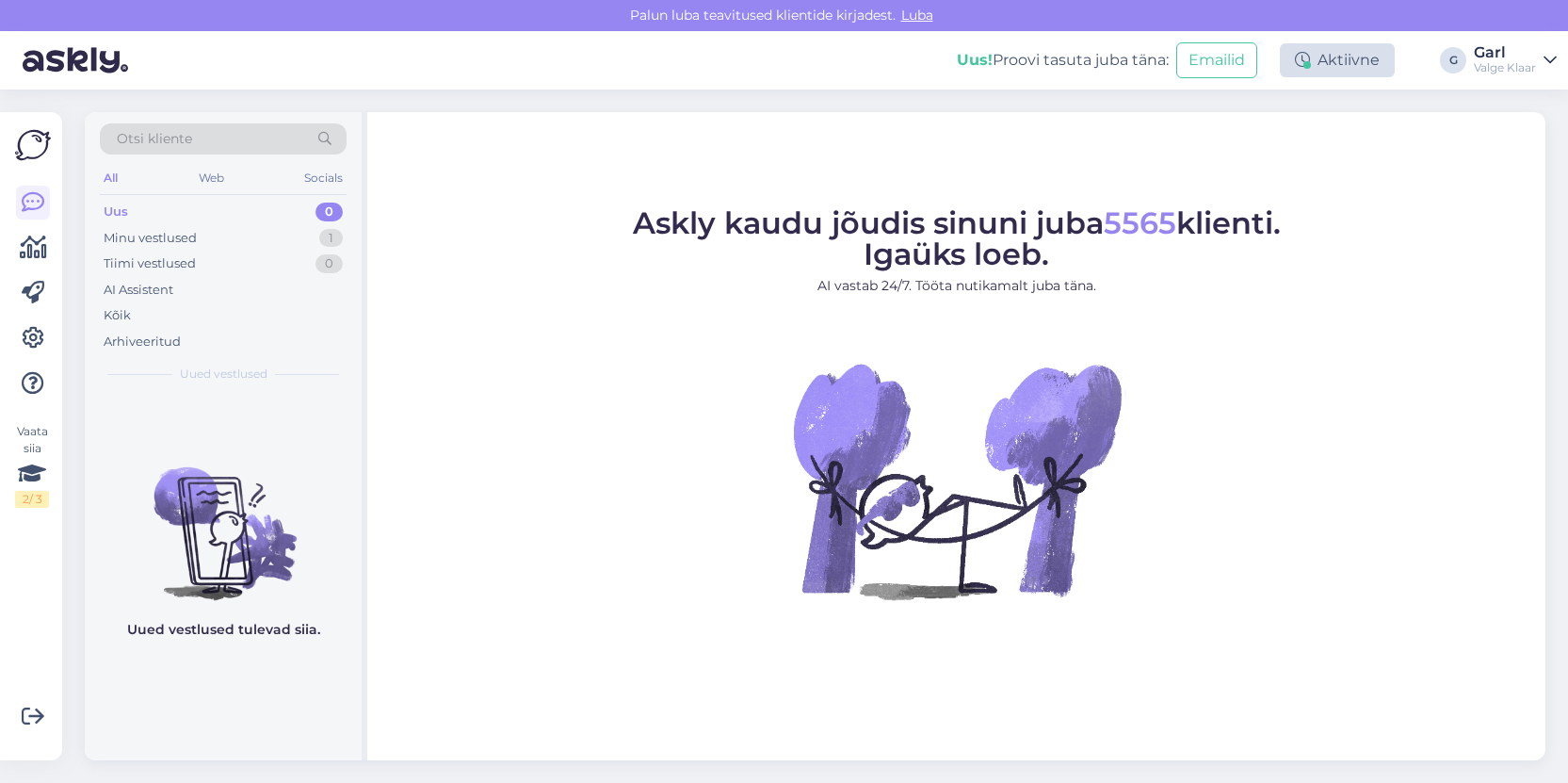 click on "Aktiivne" at bounding box center [1337, 60] 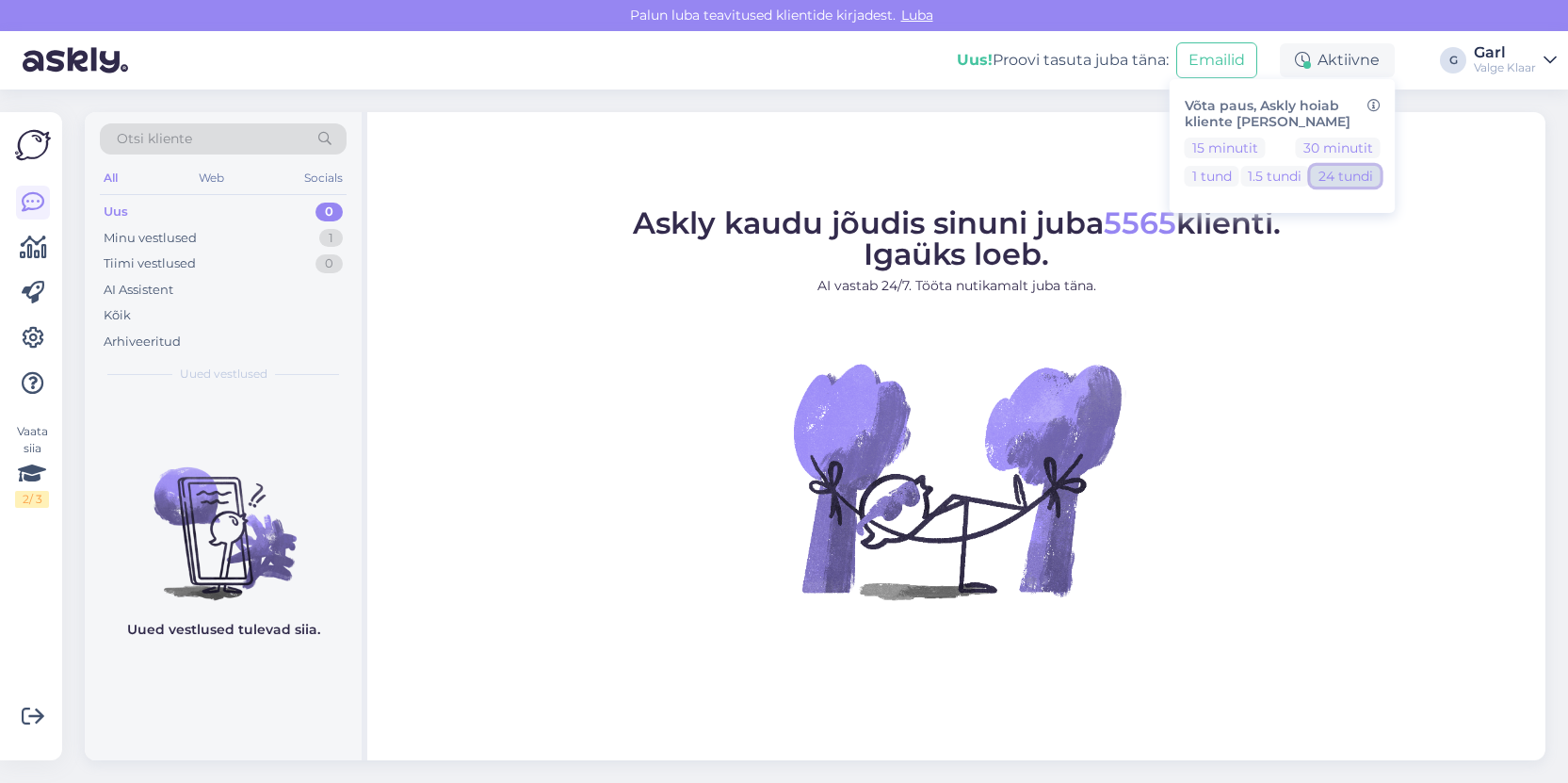 click on "24 tundi" at bounding box center [1346, 176] 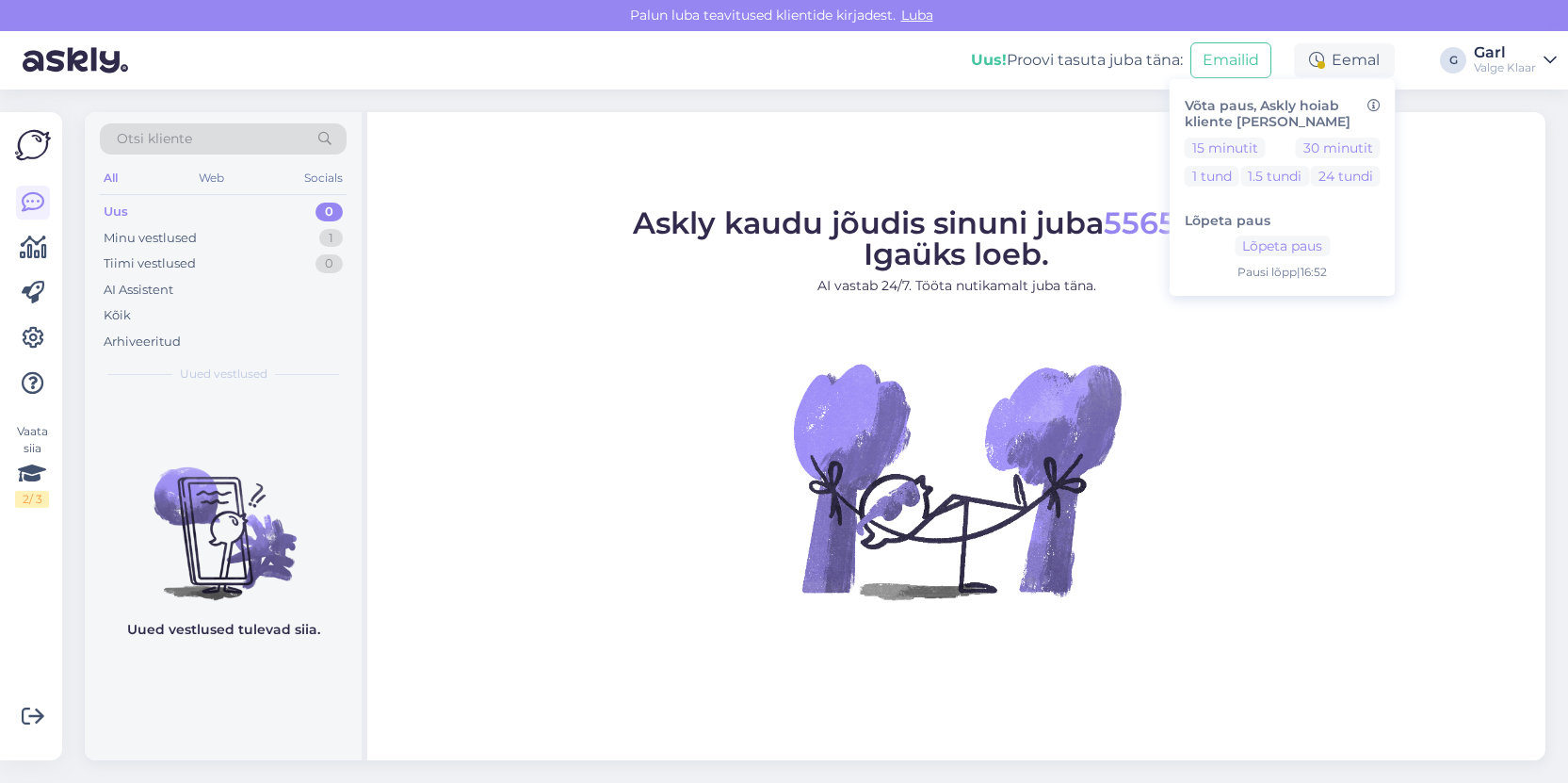click on "Askly kaudu jõudis sinuni juba  5565  klienti.  Igaüks loeb. AI vastab 24/7. Tööta nutikamalt juba täna." at bounding box center (956, 429) 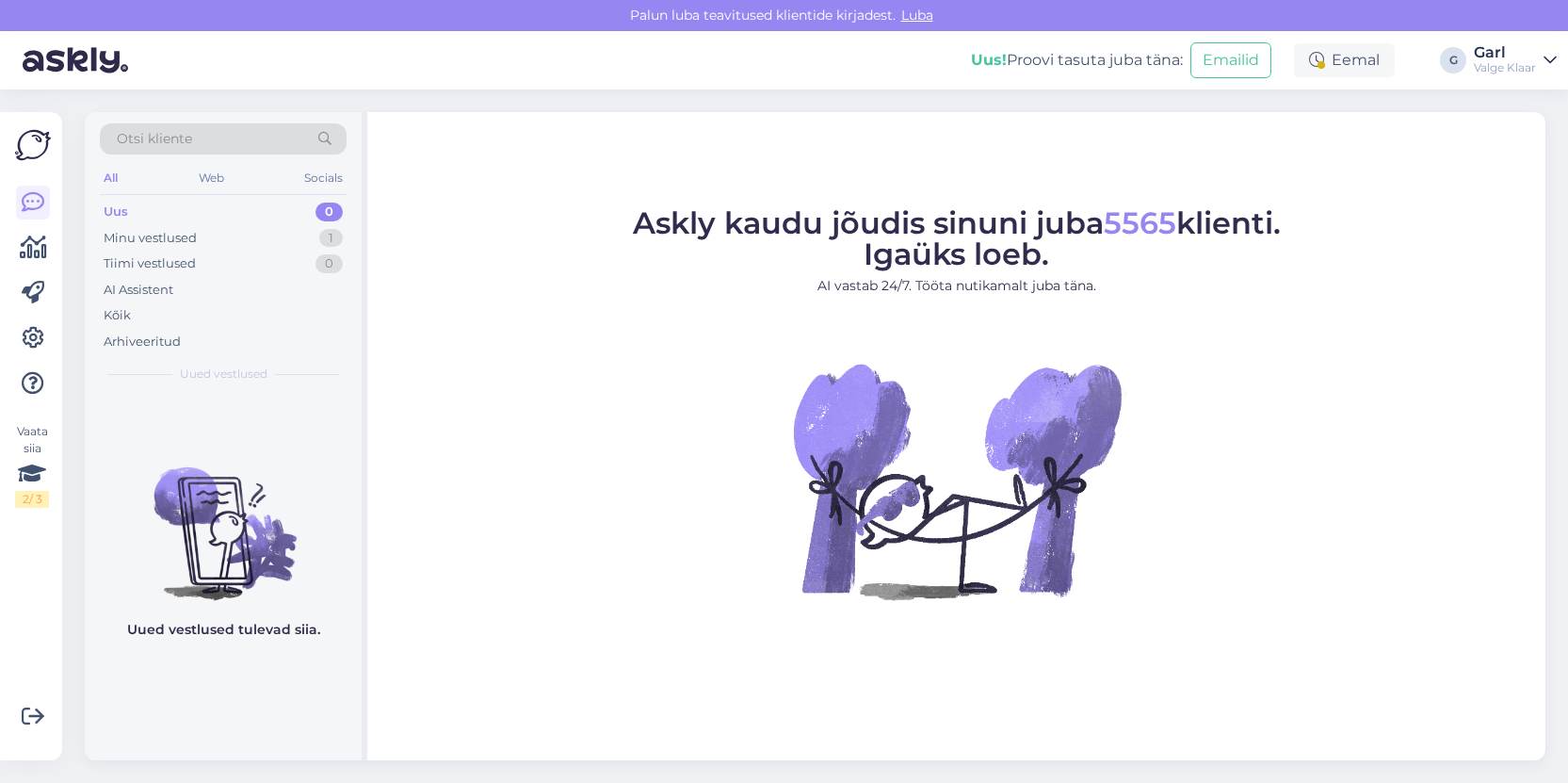 click on "Garl" at bounding box center [1505, 53] 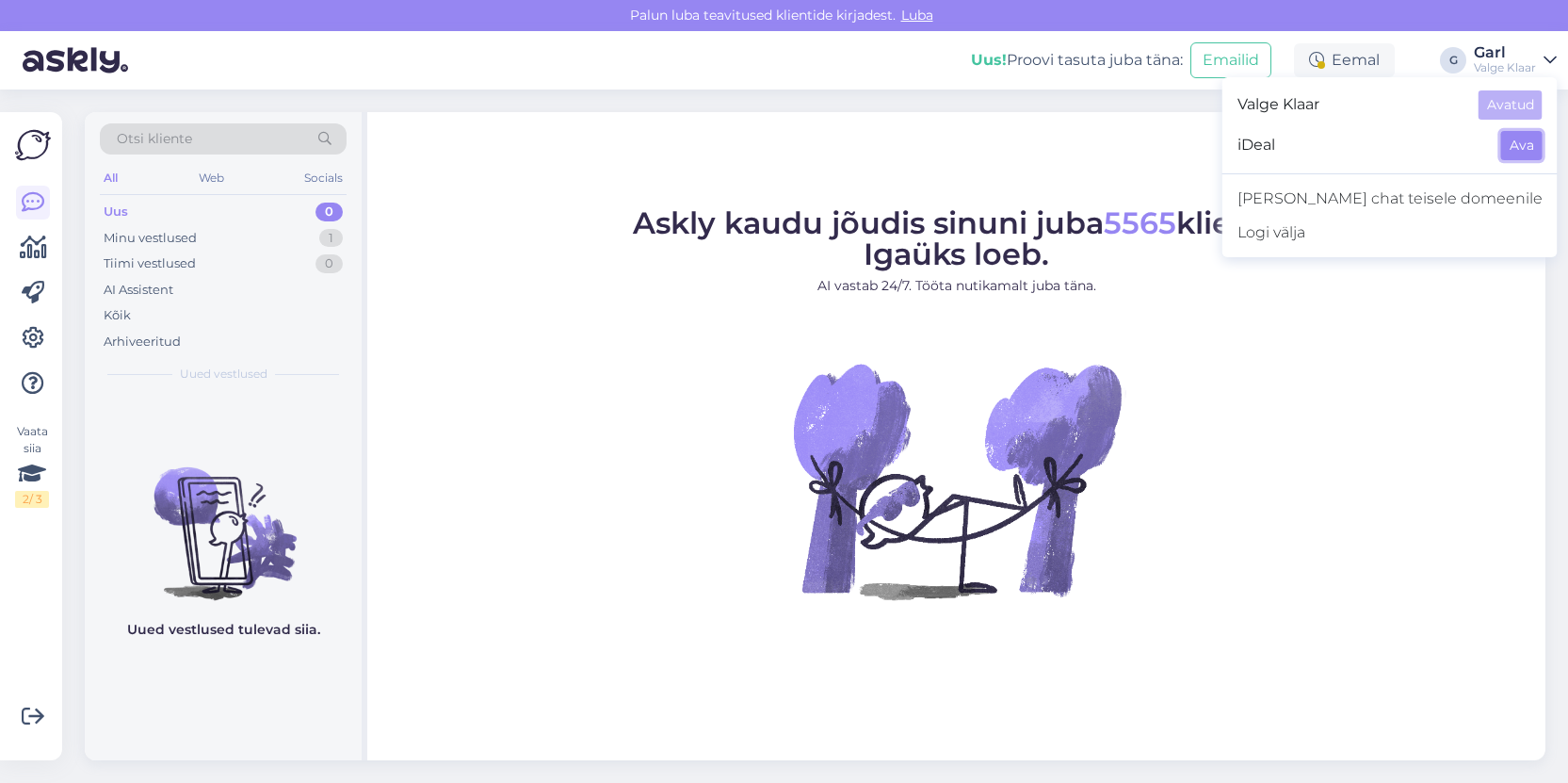 click on "Ava" at bounding box center [1522, 145] 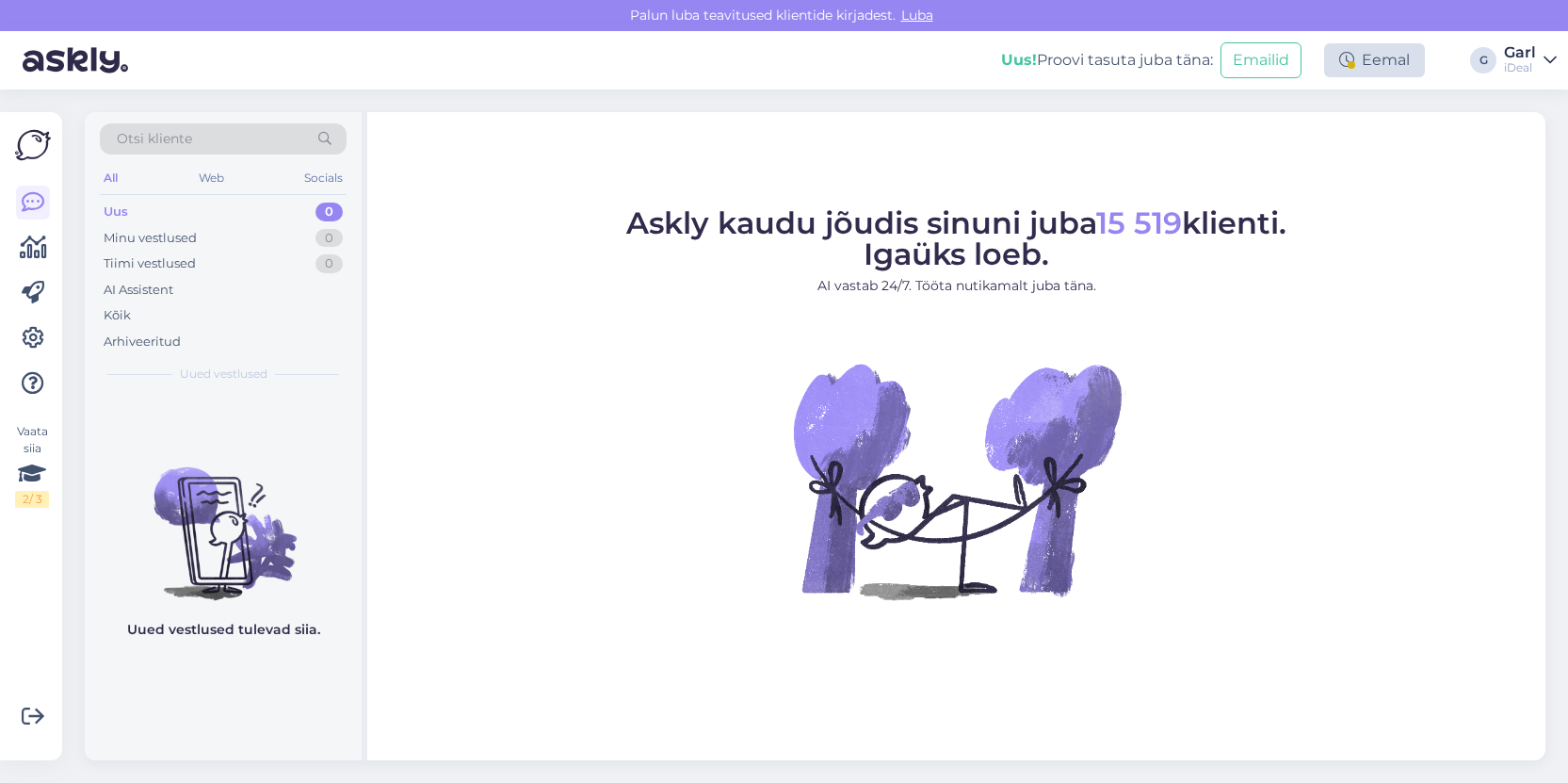 click at bounding box center (1351, 65) 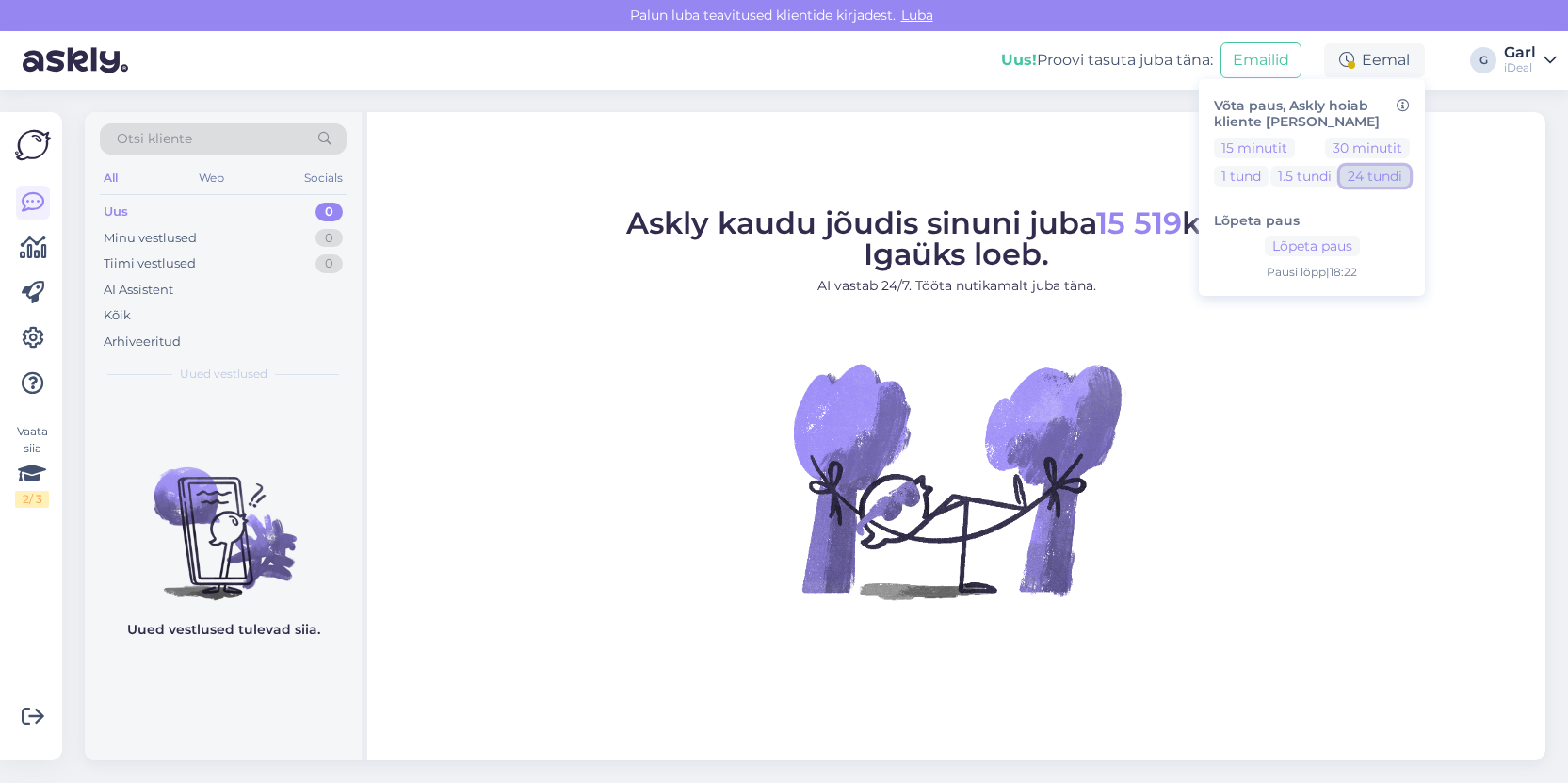 click on "24 tundi" at bounding box center [1375, 176] 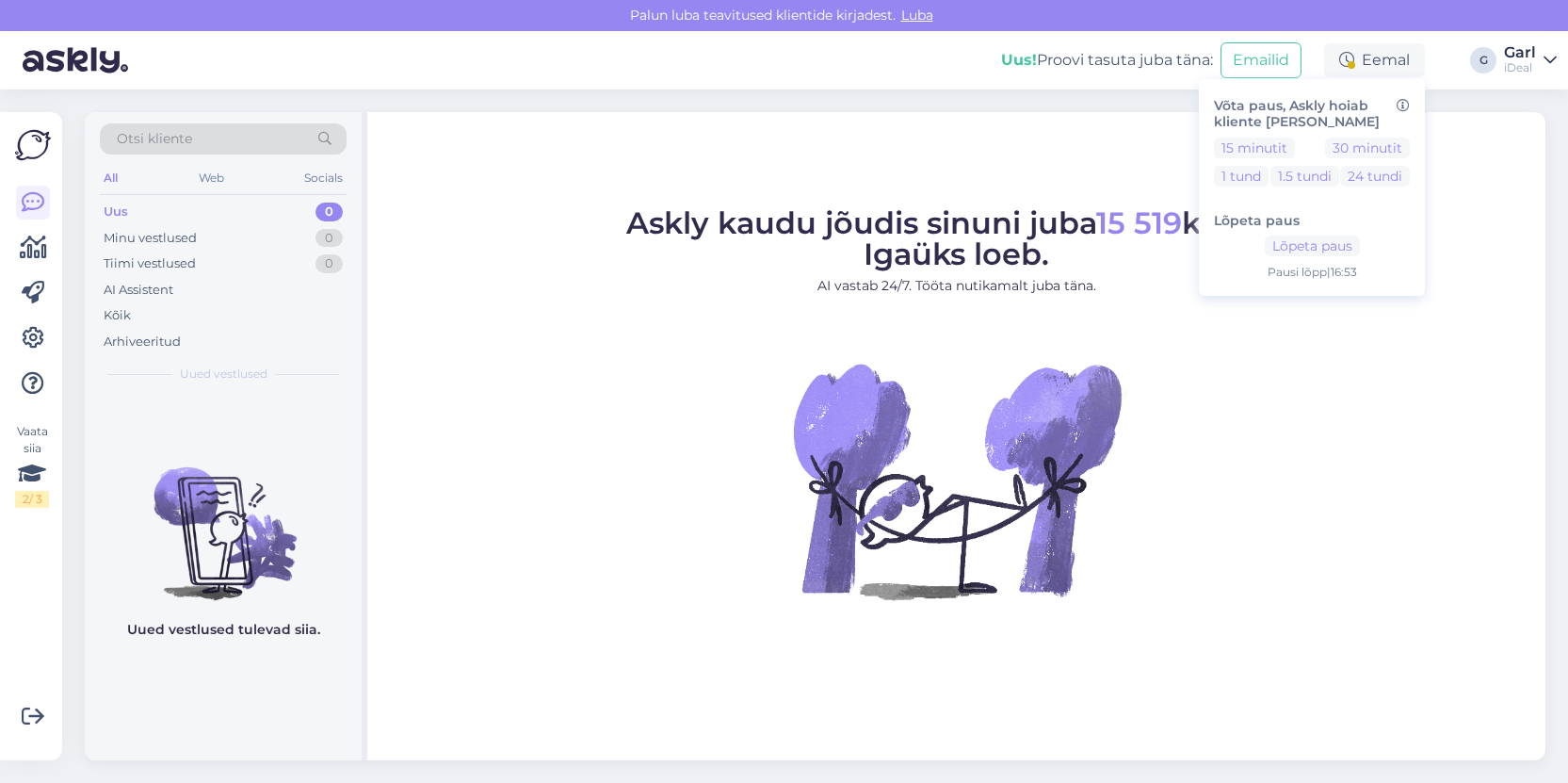 click on "Askly kaudu jõudis sinuni juba  15 519  klienti.  Igaüks loeb. AI vastab 24/7. Tööta nutikamalt juba täna." at bounding box center [956, 429] 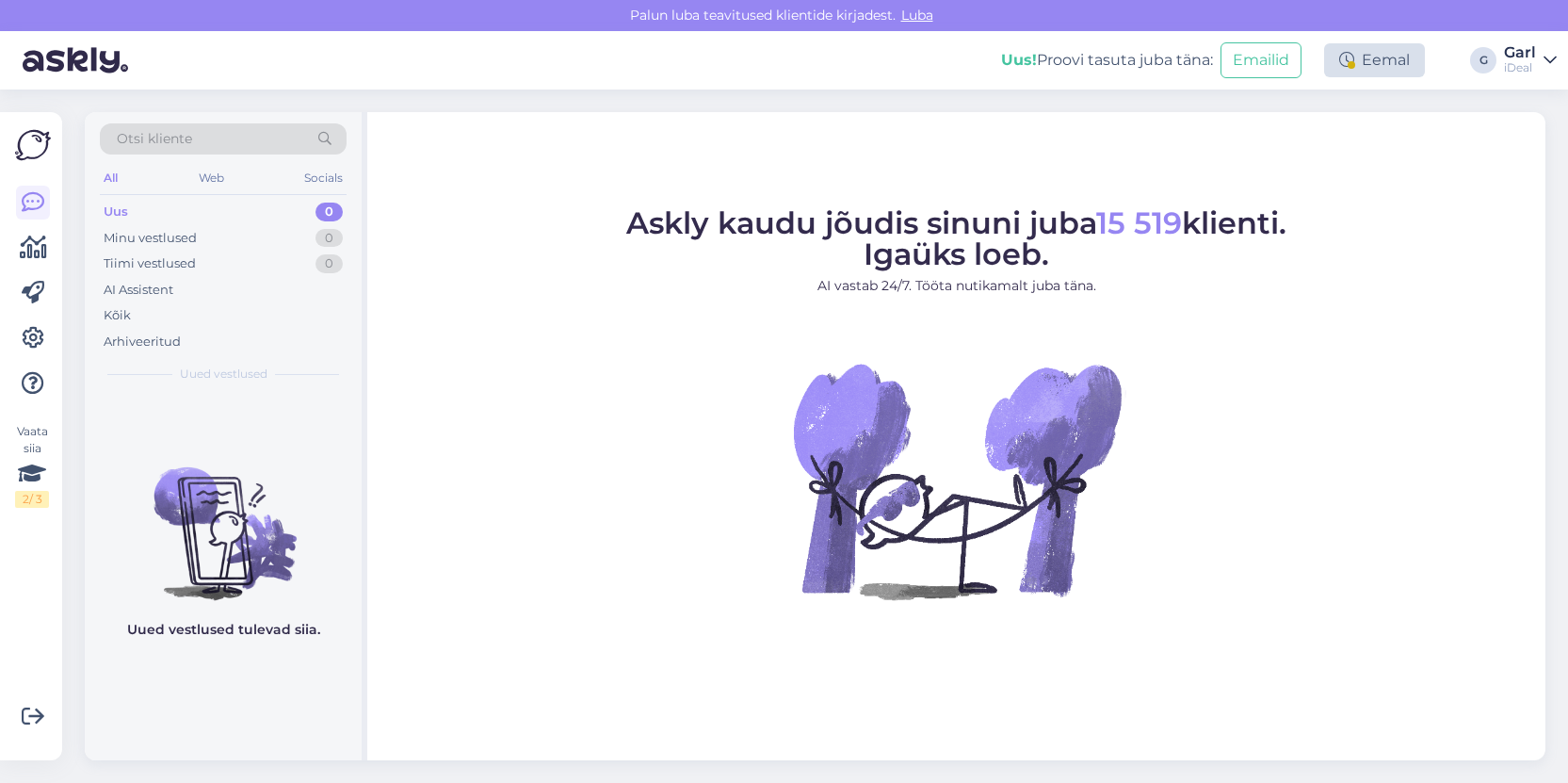click on "Eemal" at bounding box center [1374, 60] 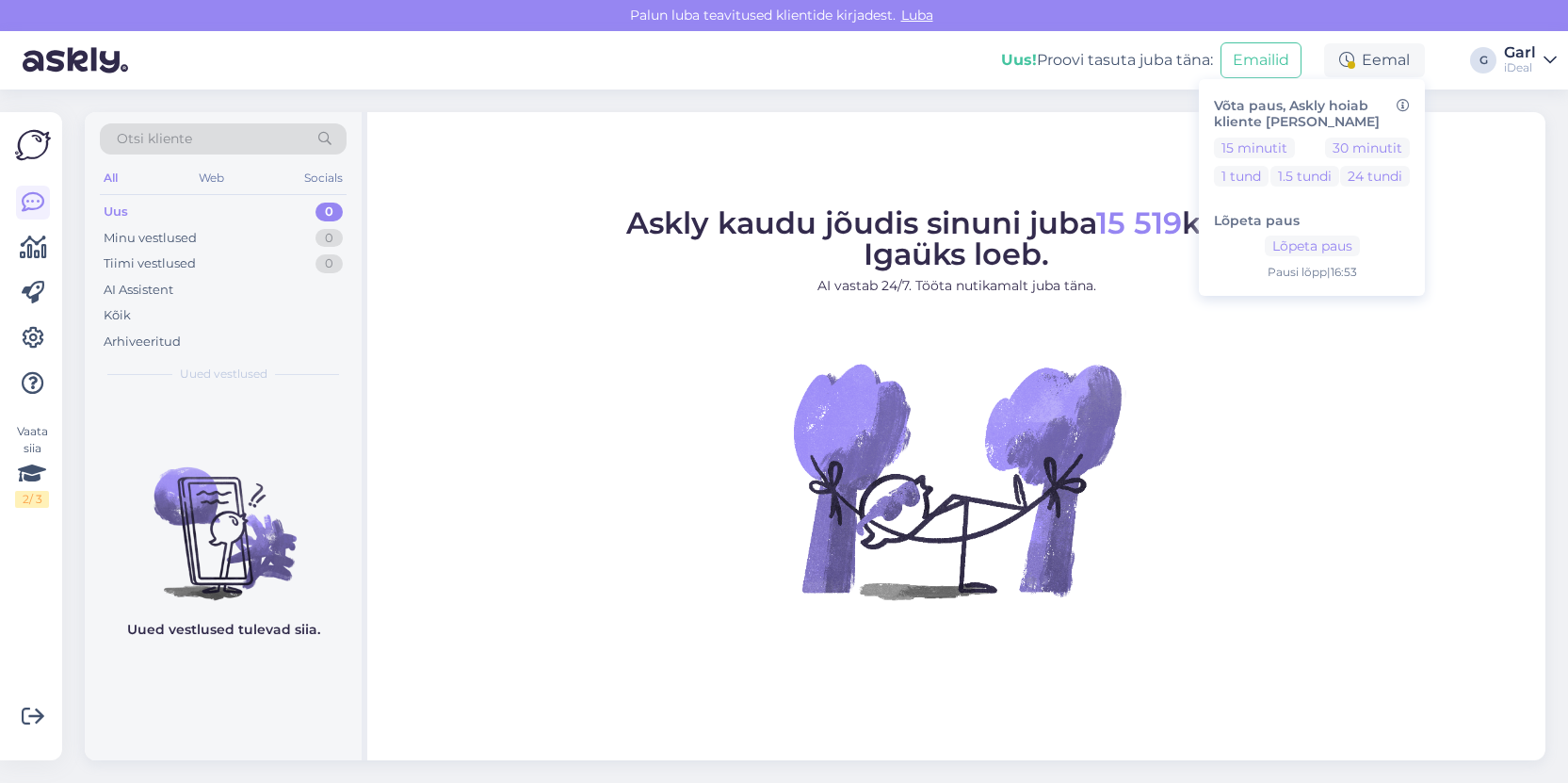 click on "iDeal" at bounding box center (1520, 68) 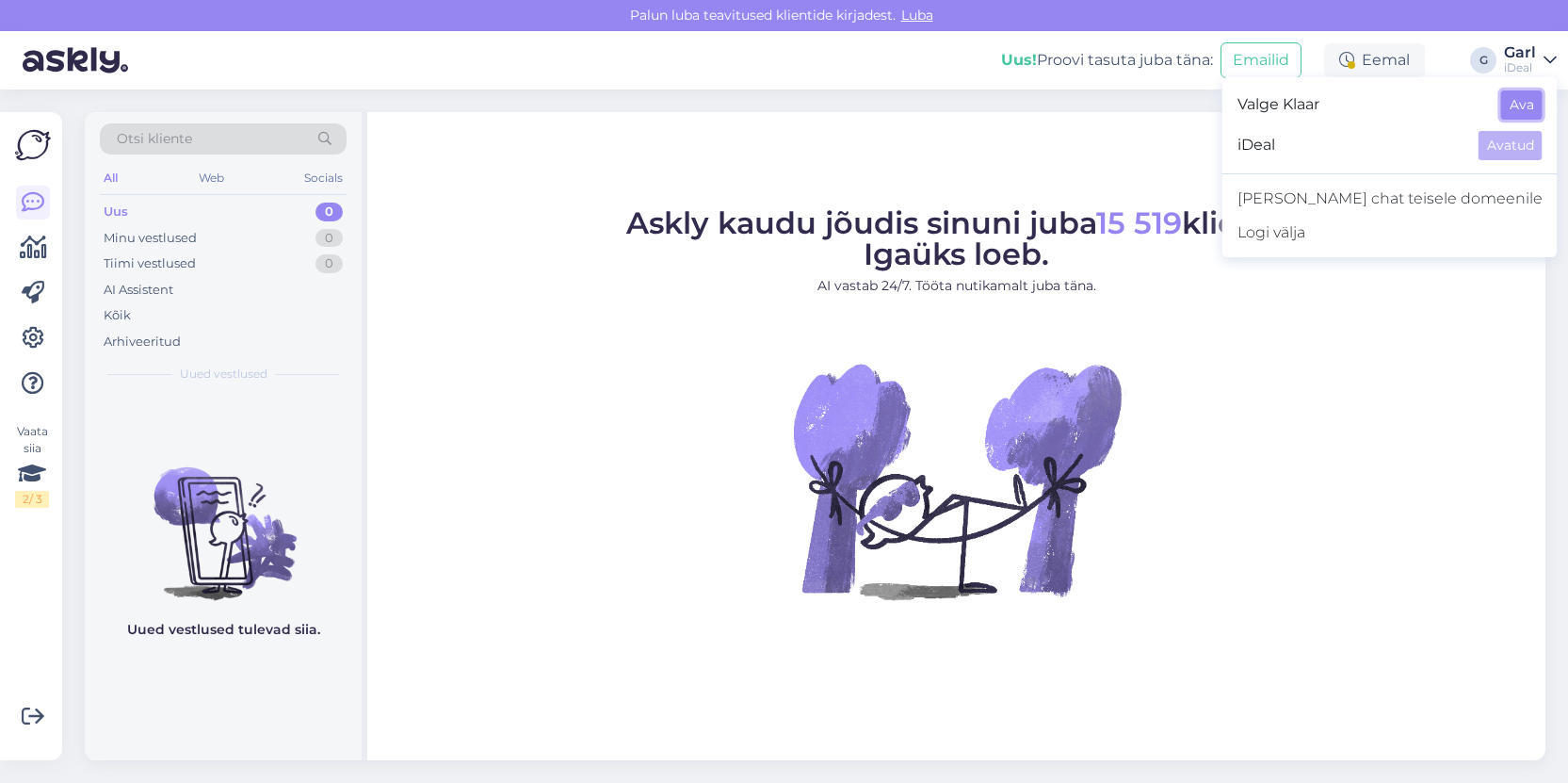 click on "Ava" at bounding box center (1522, 105) 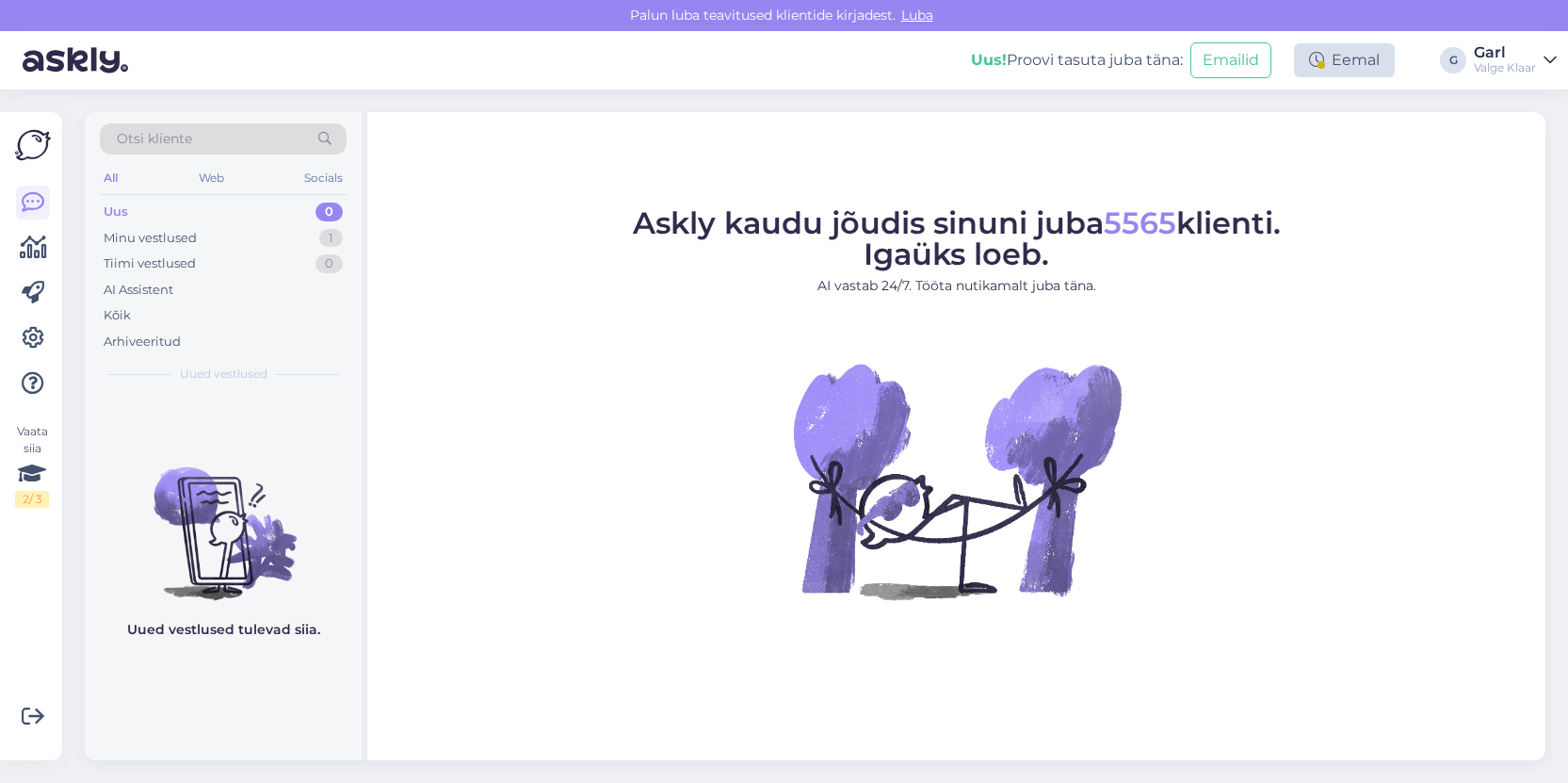 click on "Eemal" at bounding box center [1344, 60] 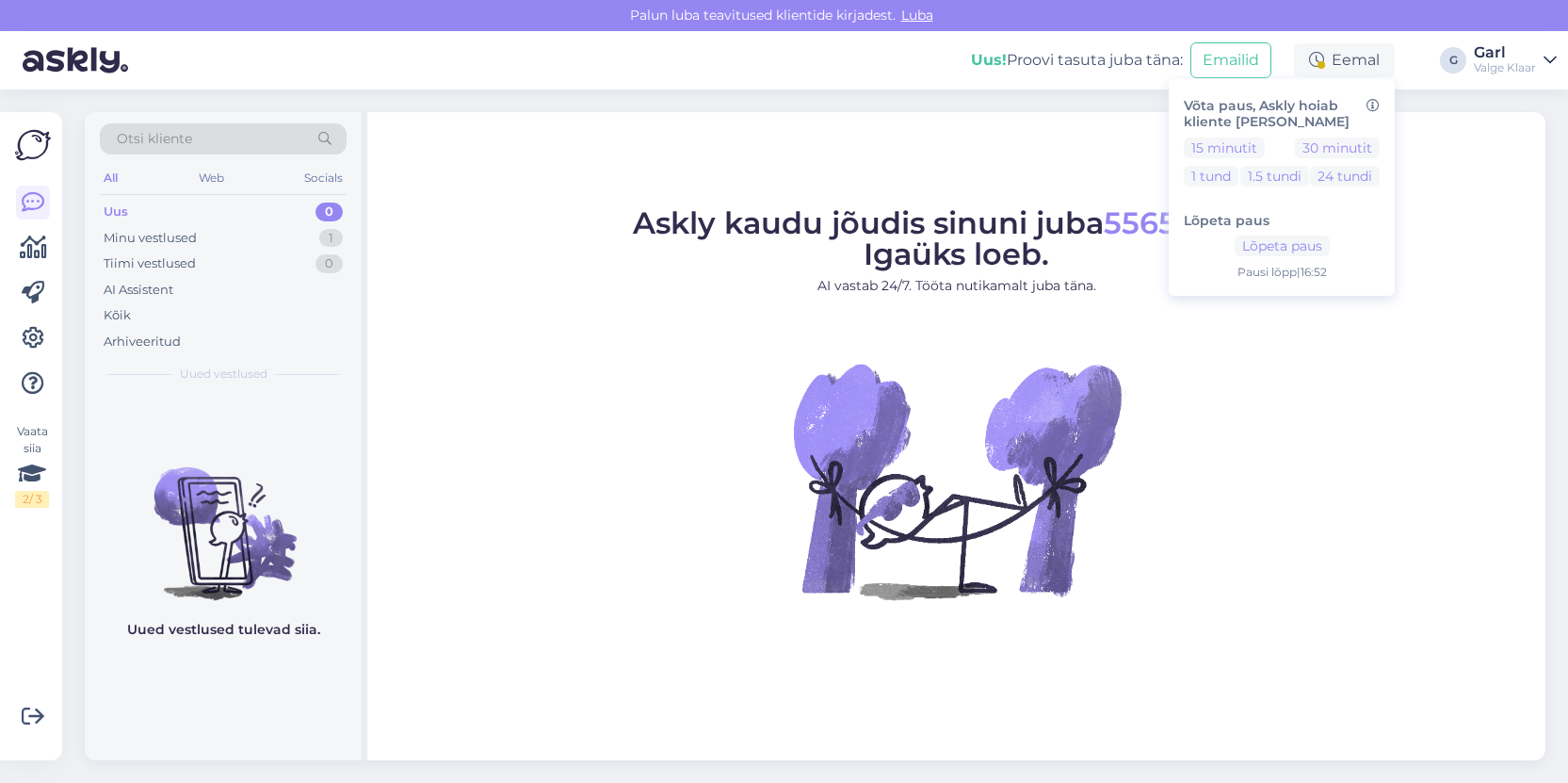 click on "Askly kaudu jõudis sinuni juba  5565  klienti.  Igaüks loeb." at bounding box center [957, 238] 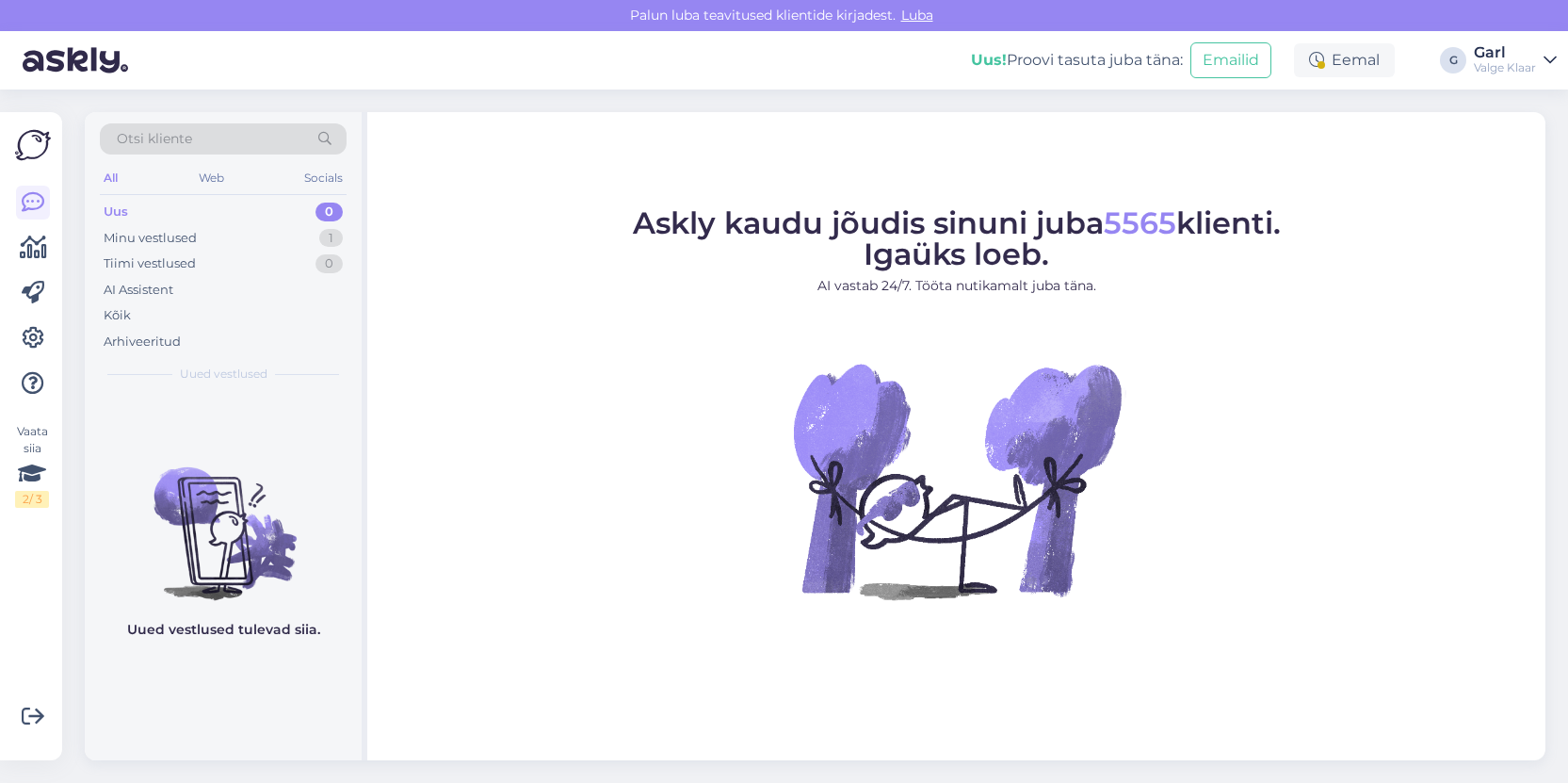 click on "[PERSON_NAME] Klaar" at bounding box center [1515, 60] 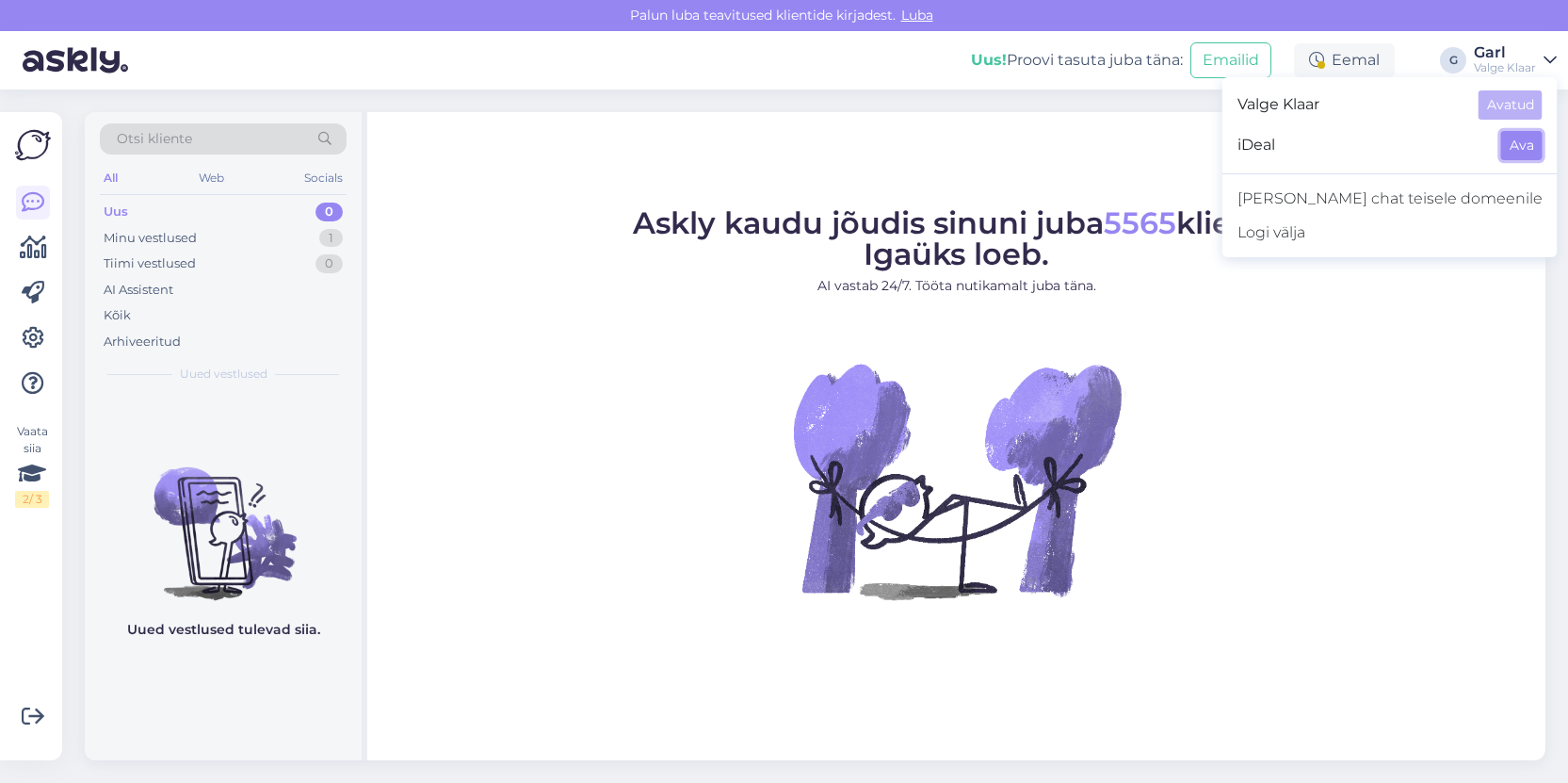 click on "Ava" at bounding box center (1522, 145) 